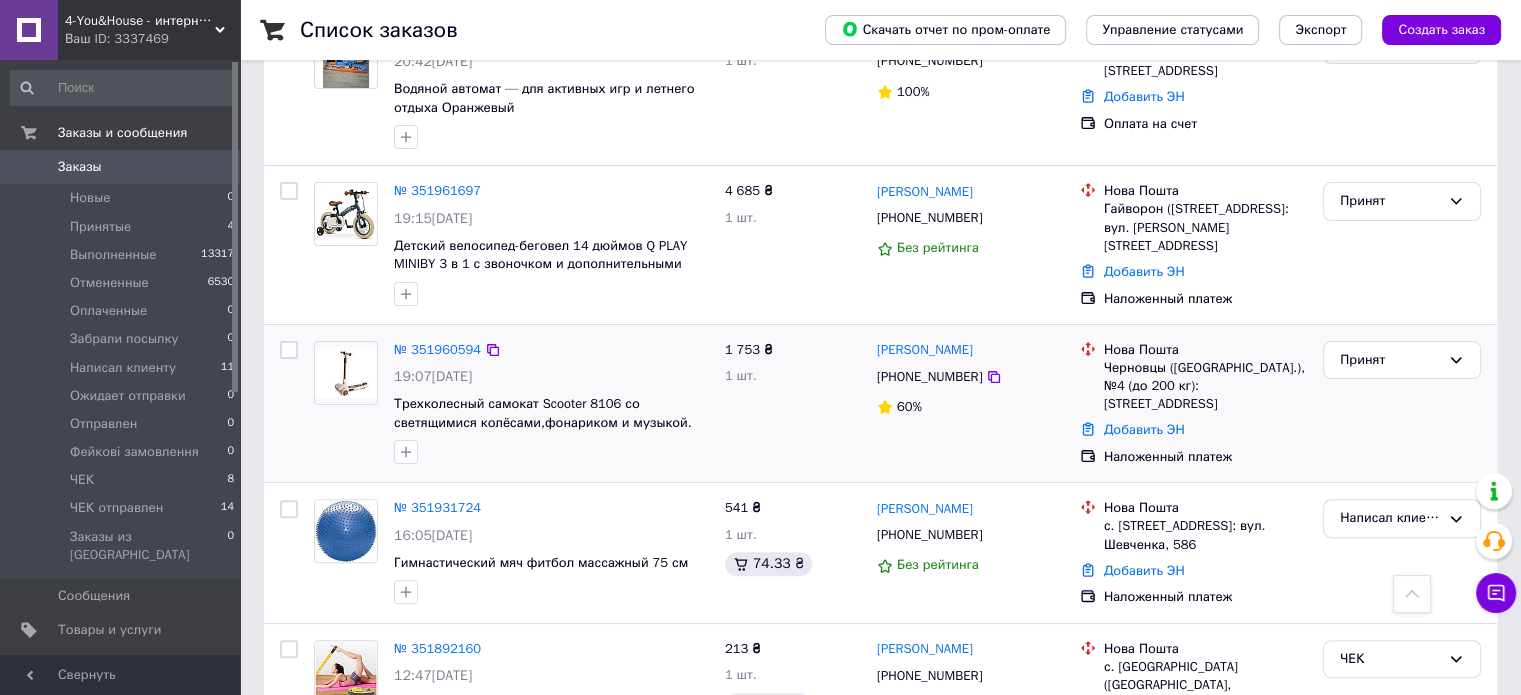 scroll, scrollTop: 500, scrollLeft: 0, axis: vertical 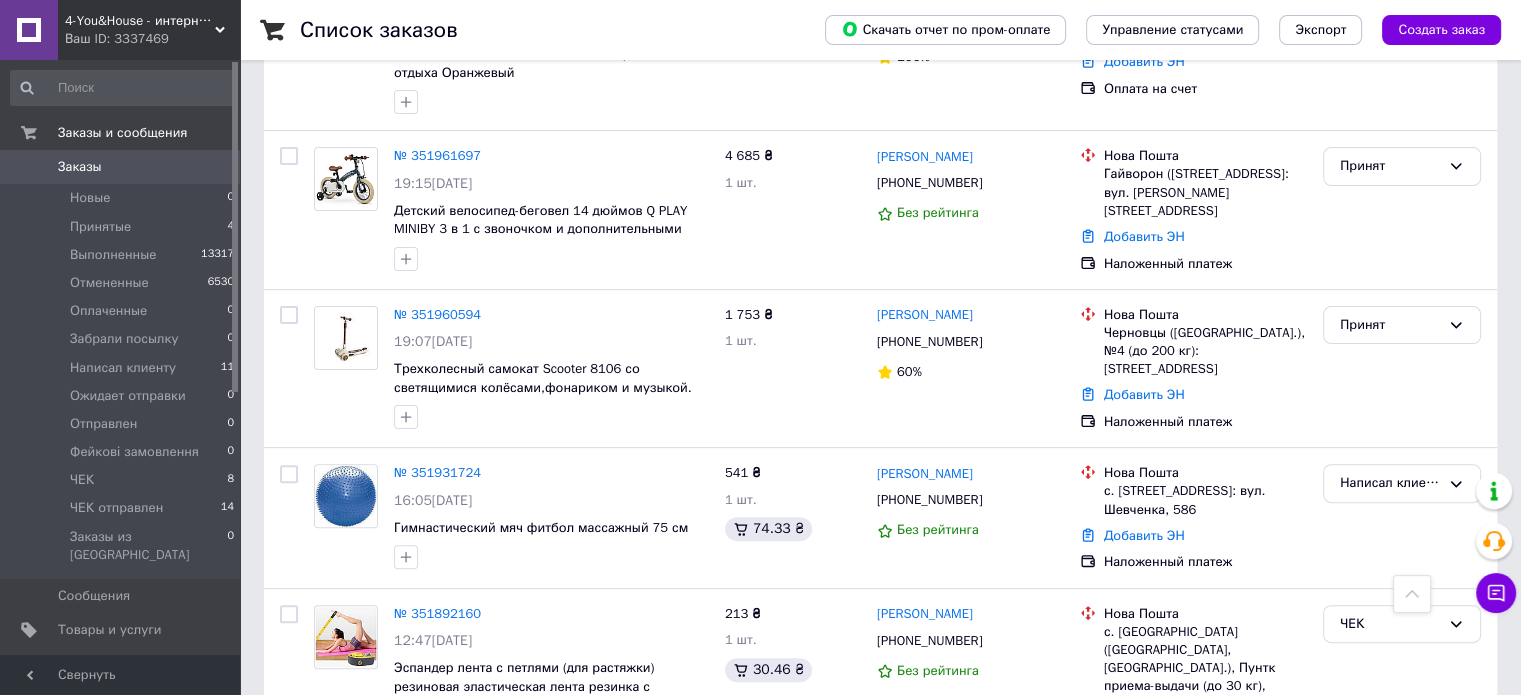 click on "Заказы" at bounding box center [80, 167] 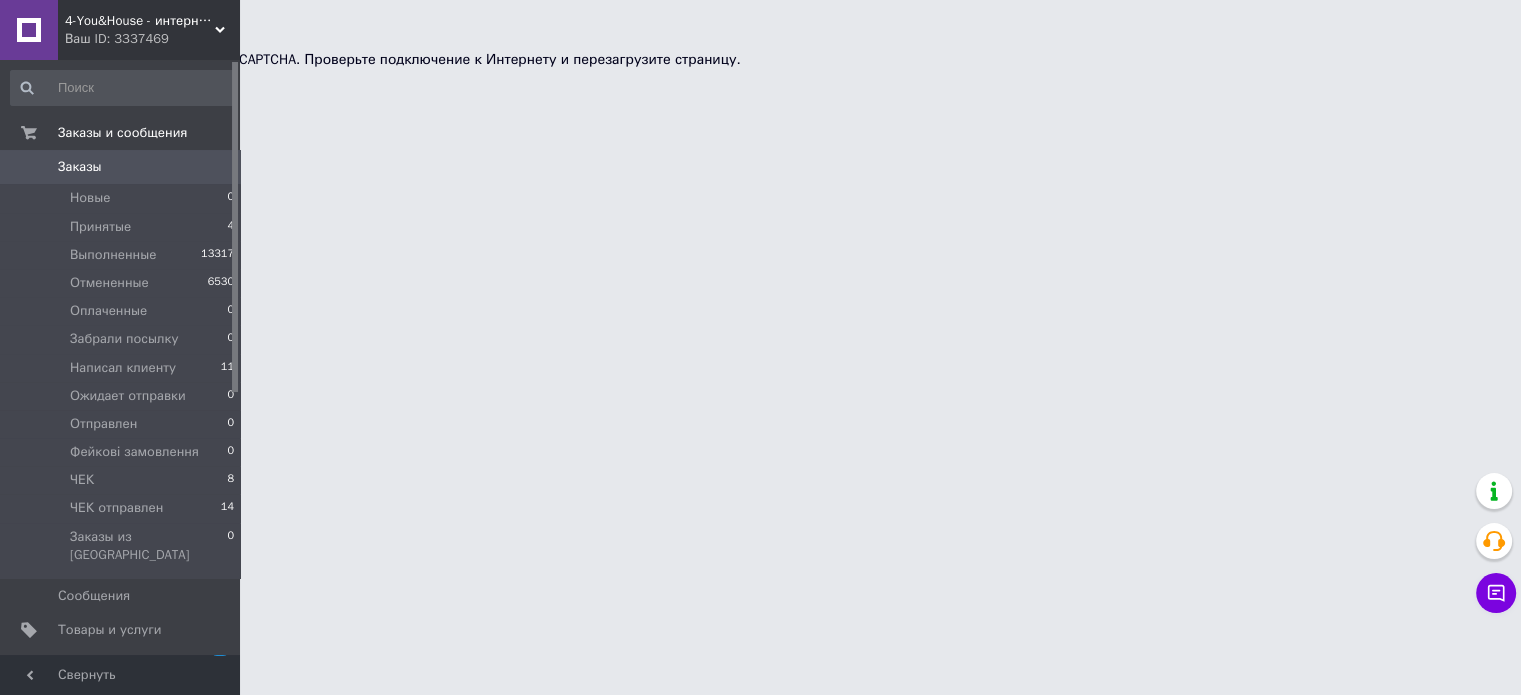scroll, scrollTop: 0, scrollLeft: 0, axis: both 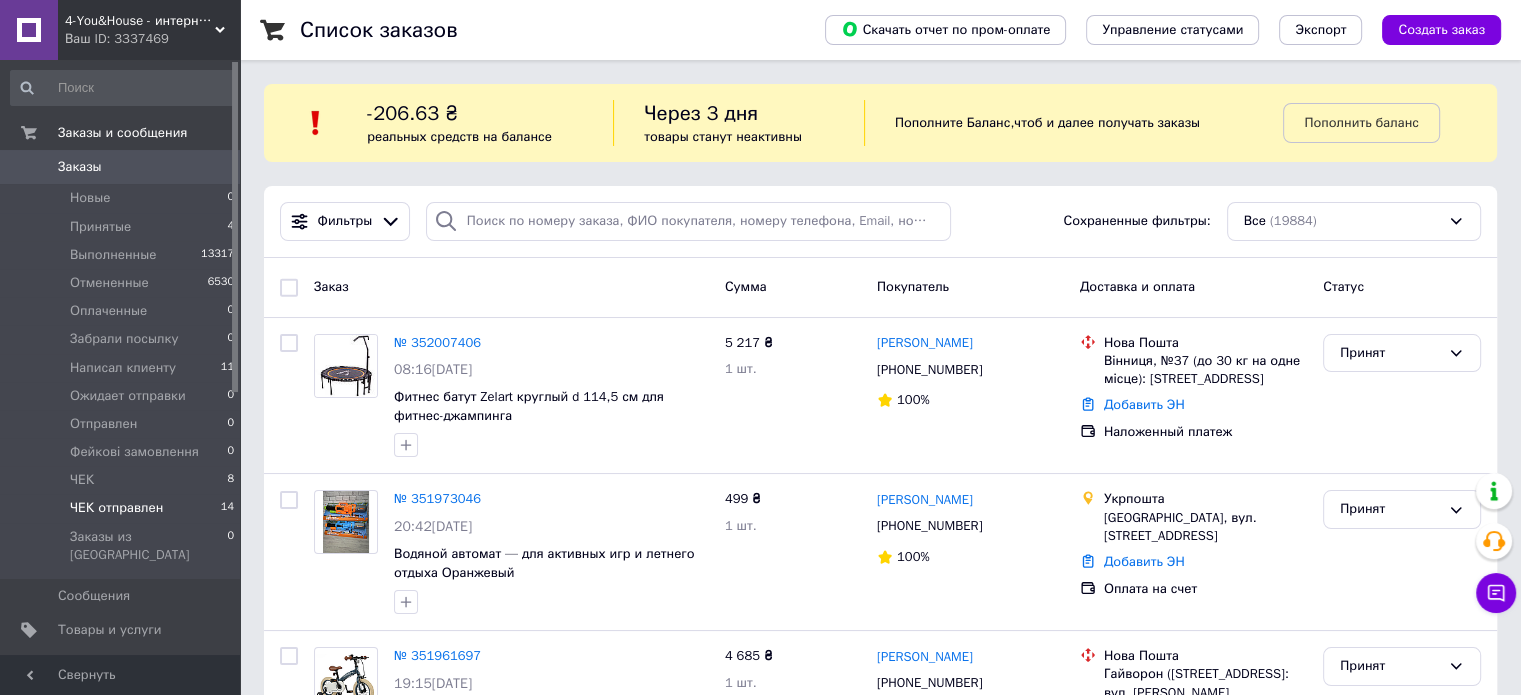 click on "ЧЕК отправлен" at bounding box center [116, 508] 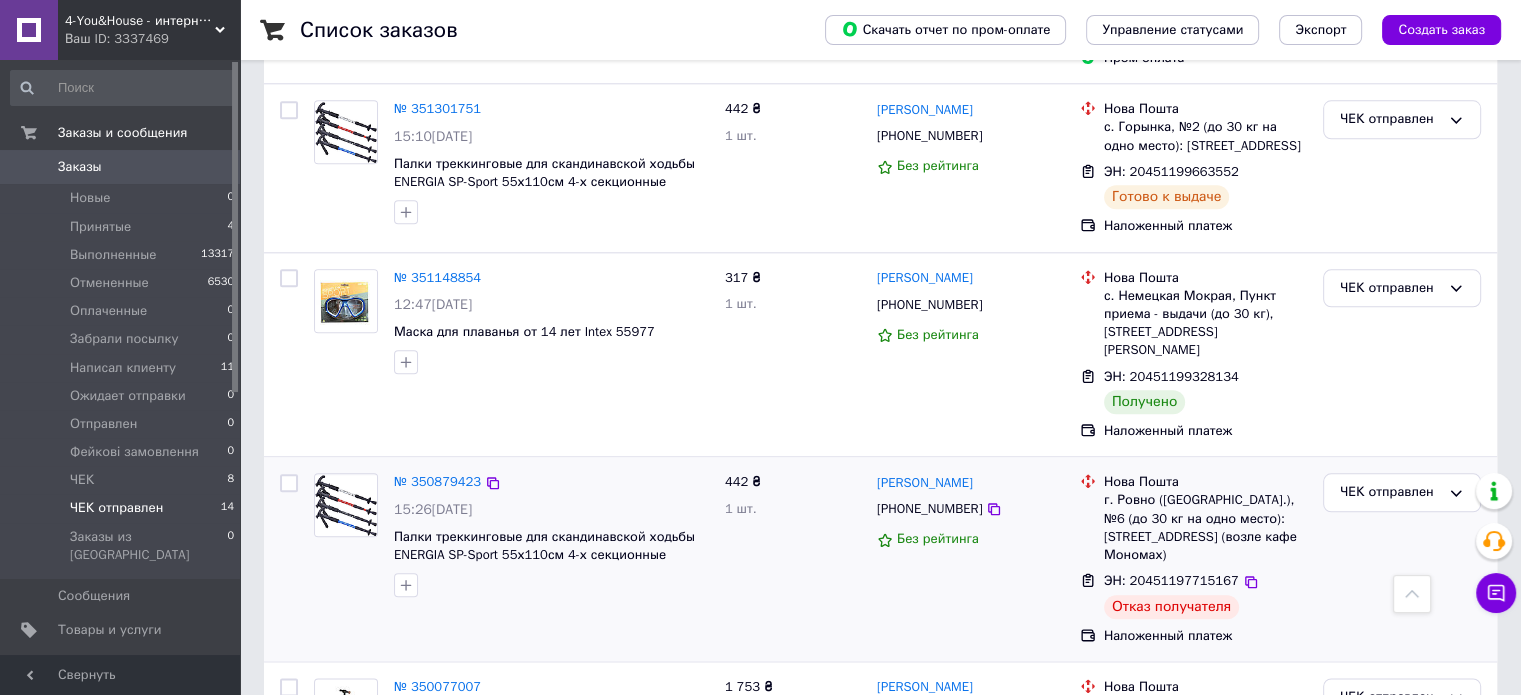 scroll, scrollTop: 2317, scrollLeft: 0, axis: vertical 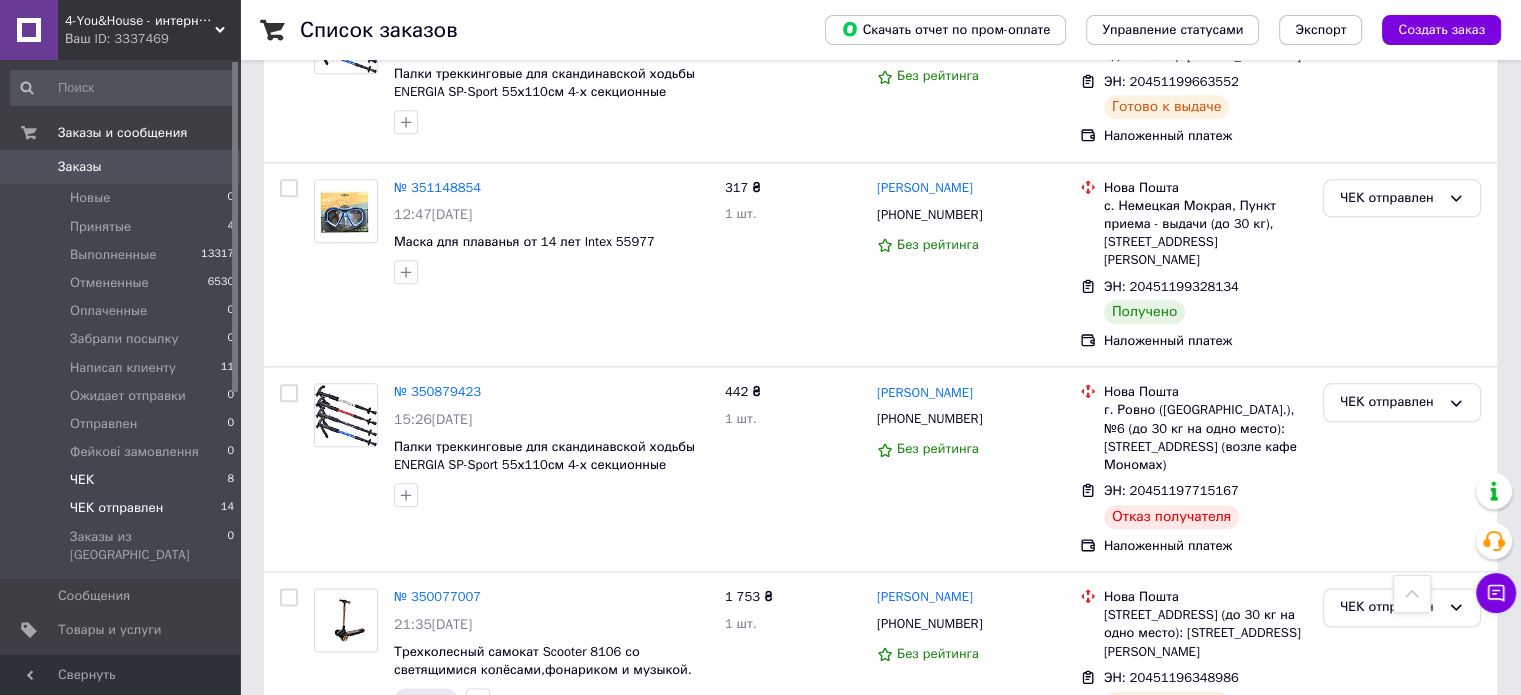 click on "ЧЕК 8" at bounding box center [123, 480] 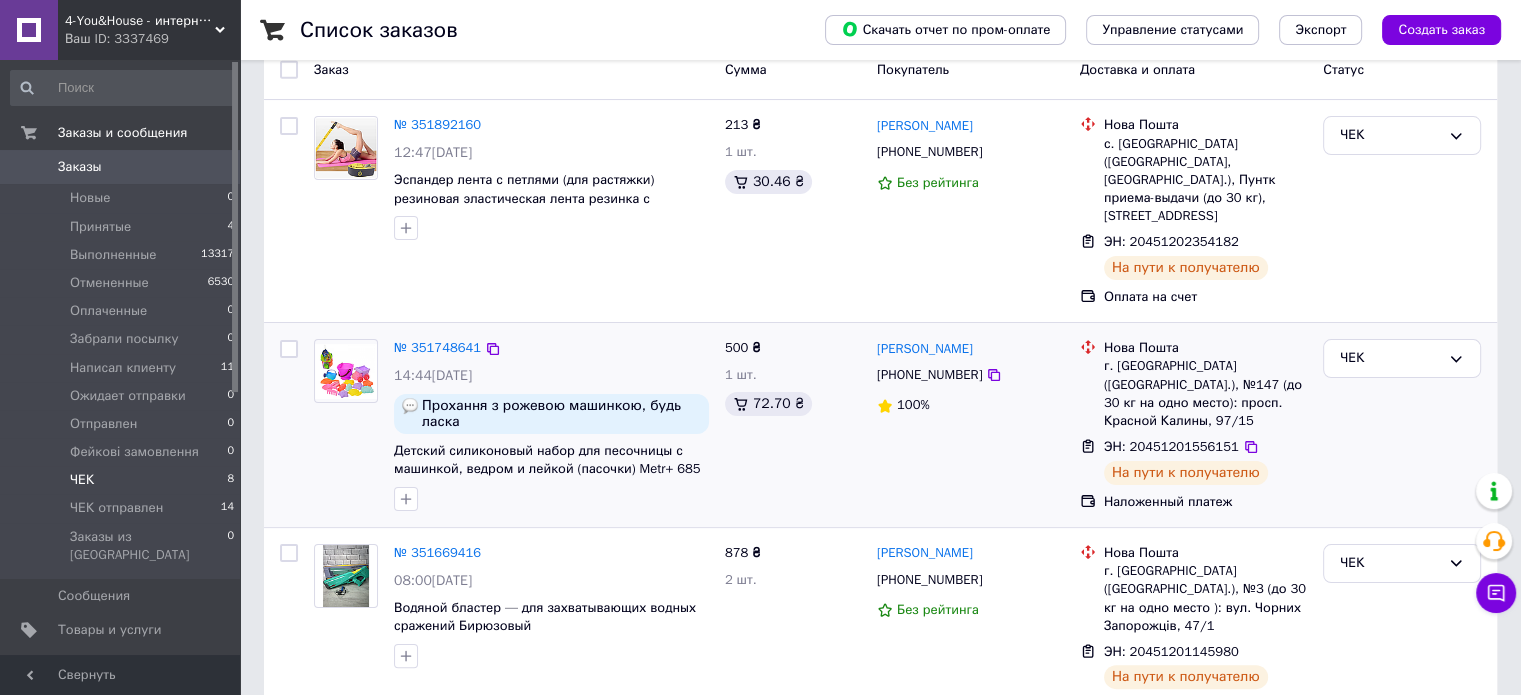 scroll, scrollTop: 300, scrollLeft: 0, axis: vertical 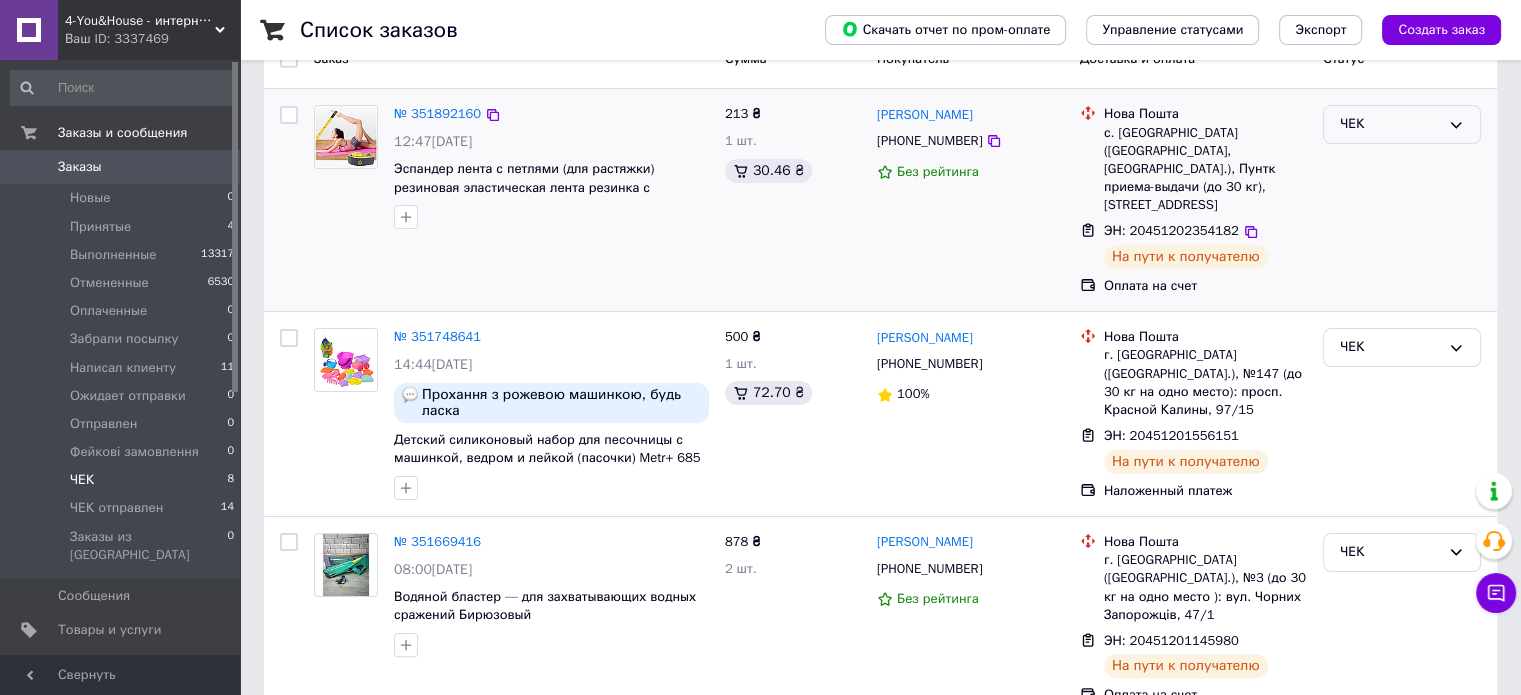 click on "ЧЕК" at bounding box center [1390, 124] 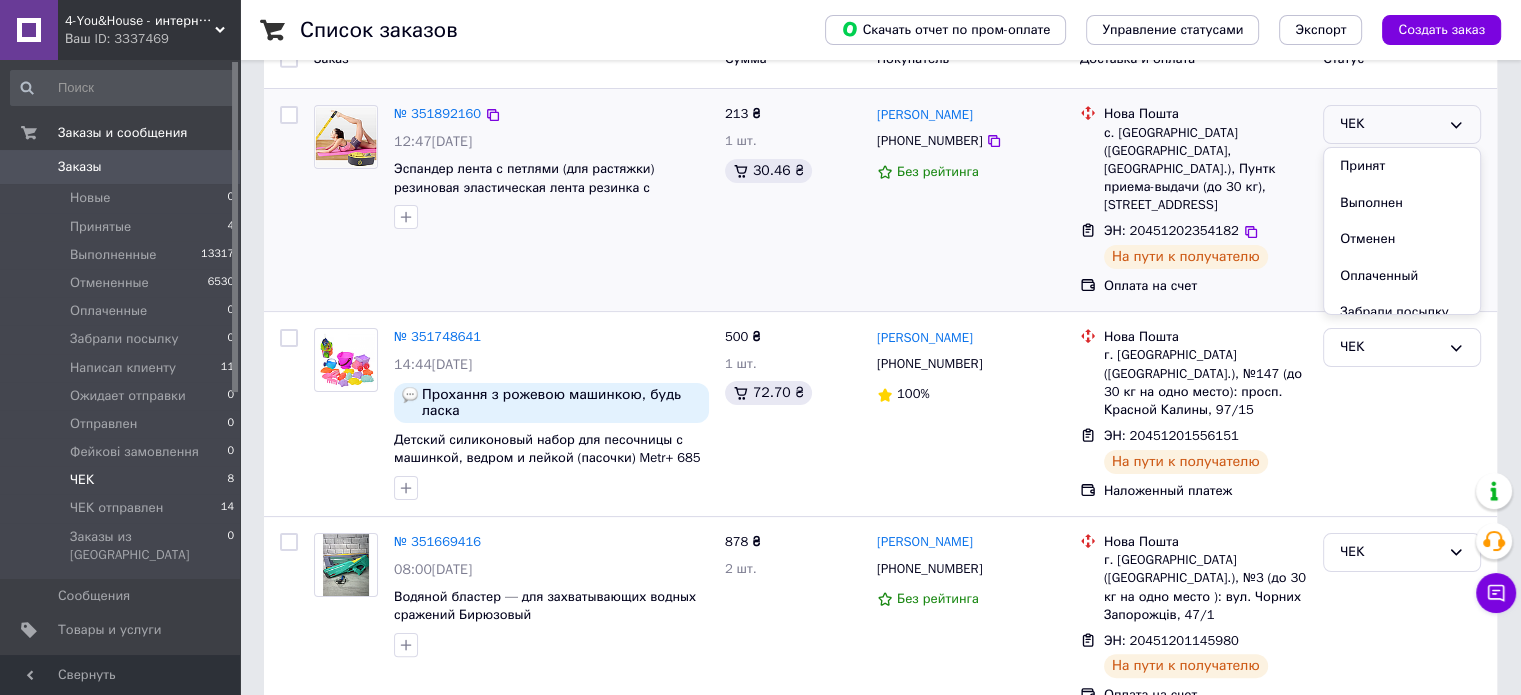 scroll, scrollTop: 220, scrollLeft: 0, axis: vertical 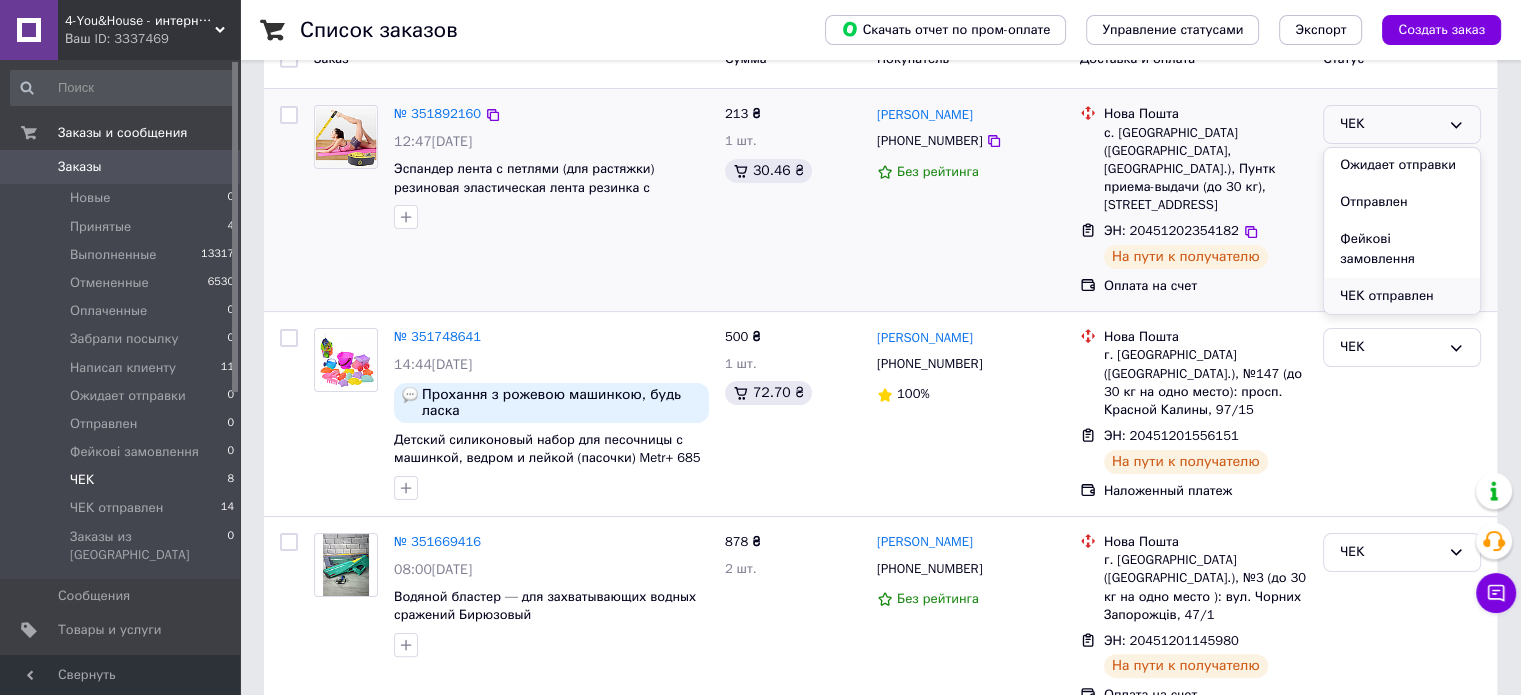 click on "ЧЕК отправлен" at bounding box center [1402, 296] 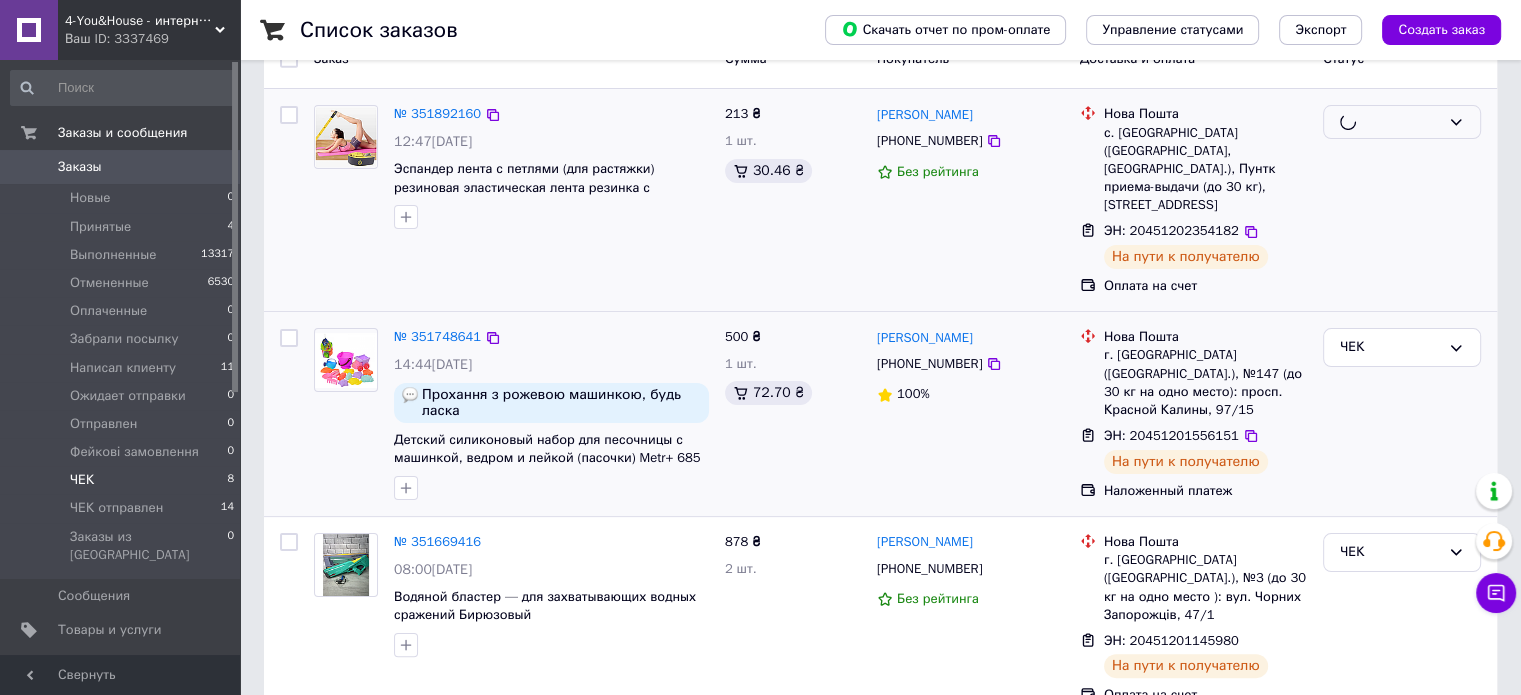 scroll, scrollTop: 400, scrollLeft: 0, axis: vertical 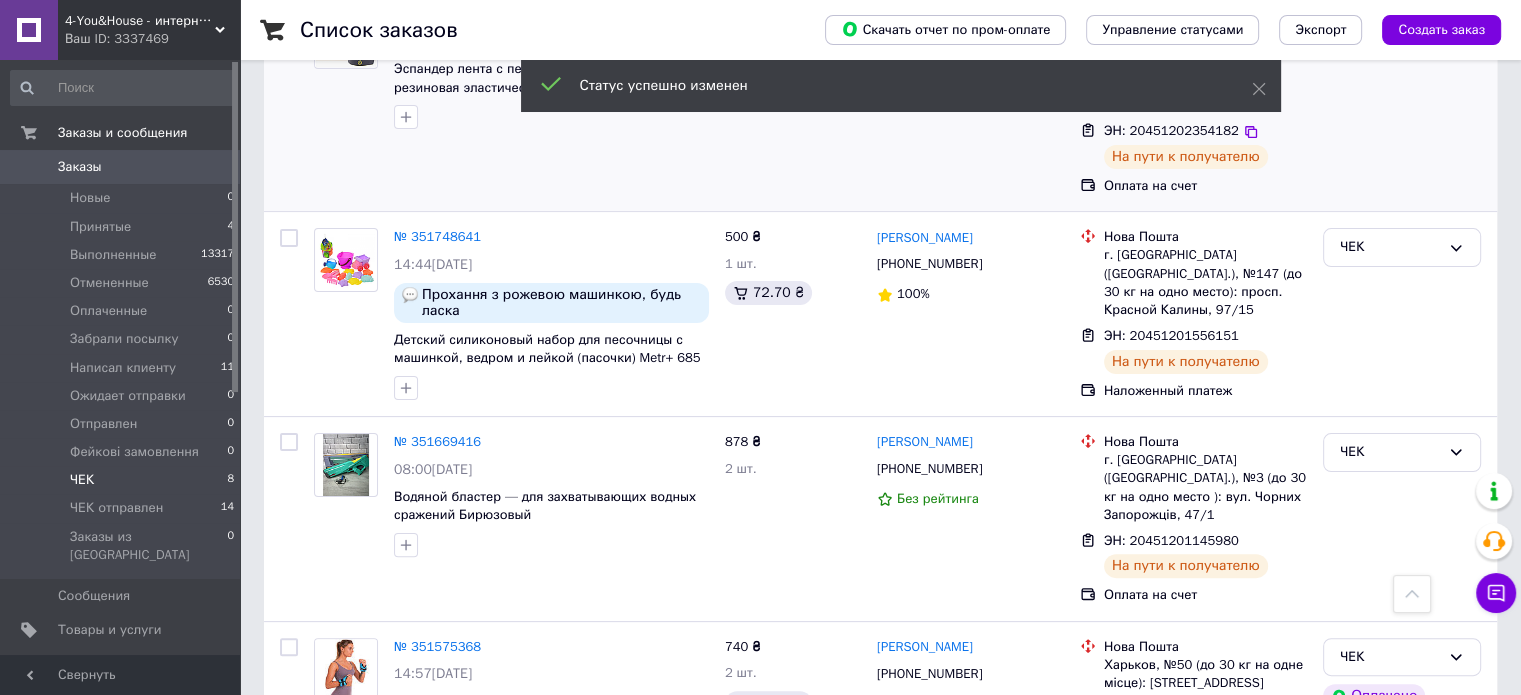 click on "ЧЕК" at bounding box center [1390, 247] 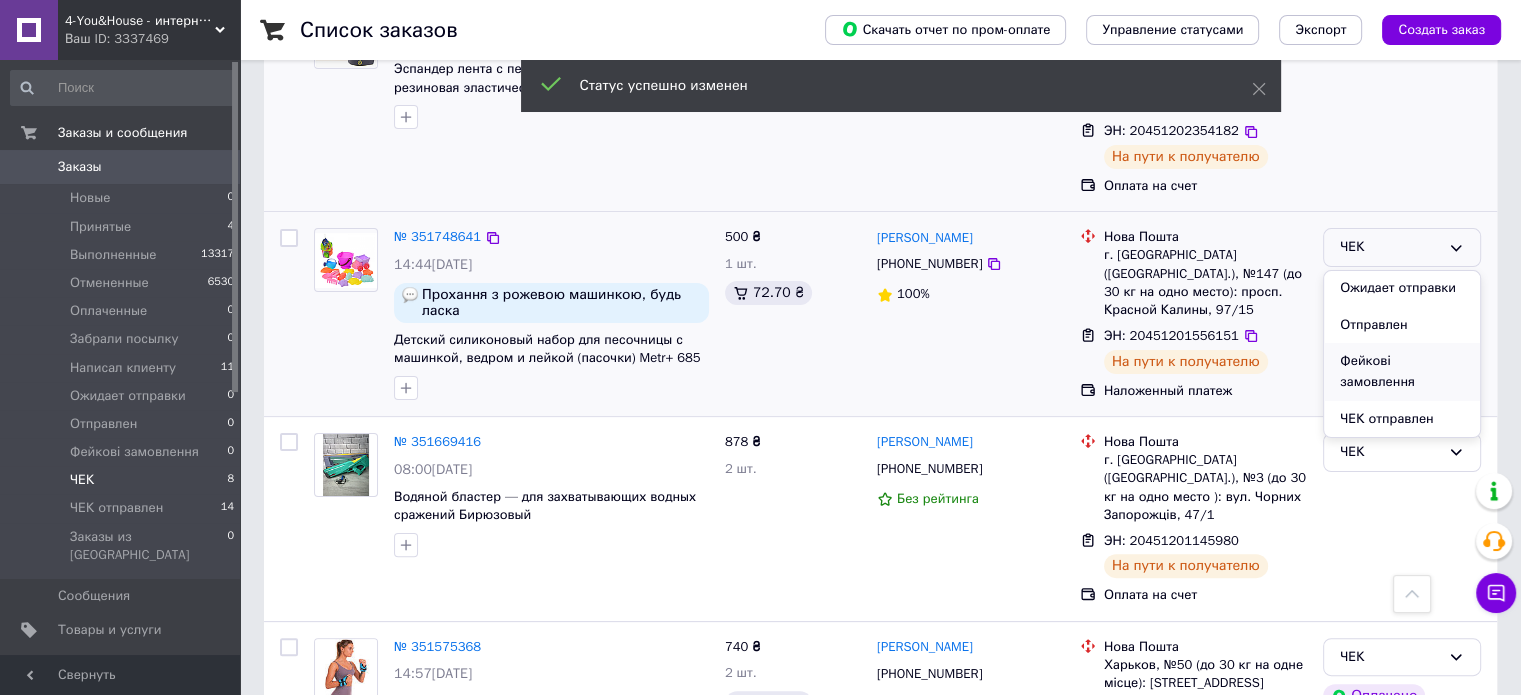 scroll, scrollTop: 220, scrollLeft: 0, axis: vertical 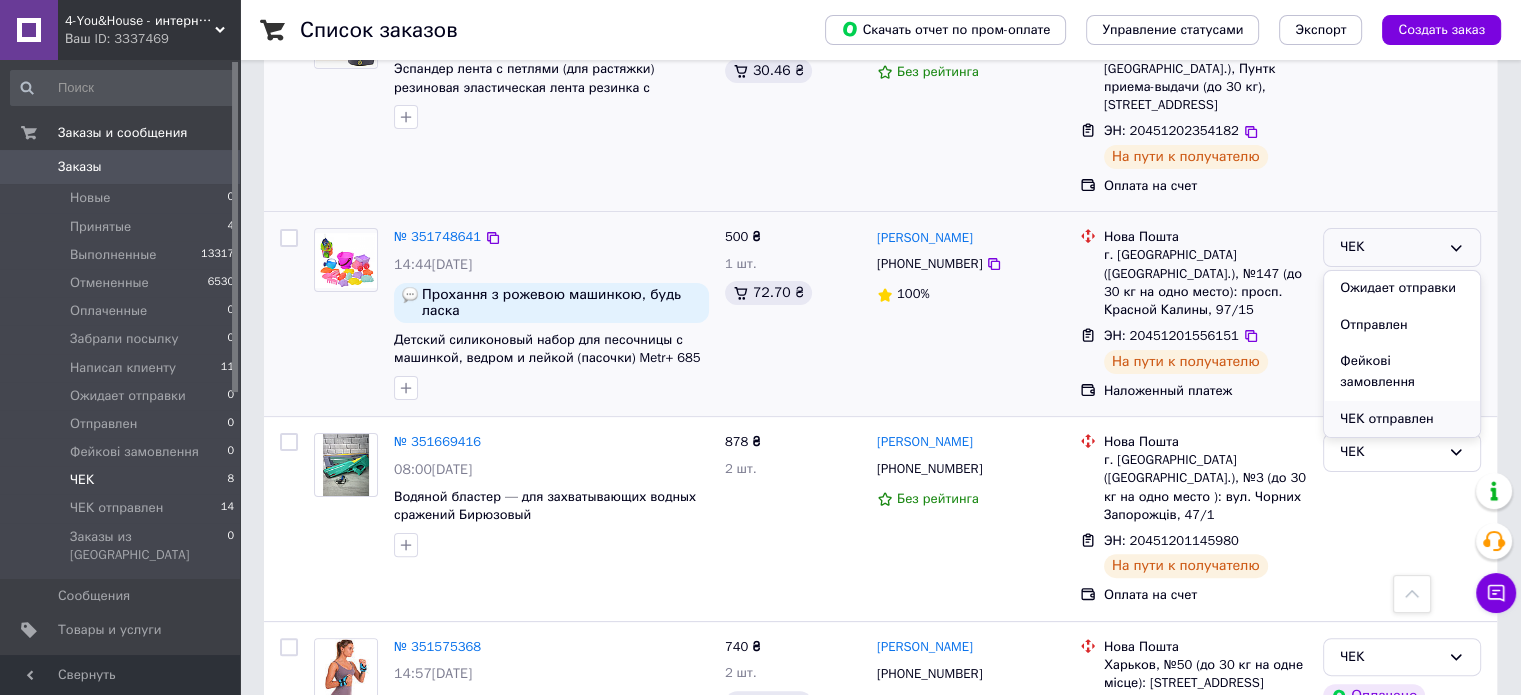 click on "ЧЕК отправлен" at bounding box center (1402, 419) 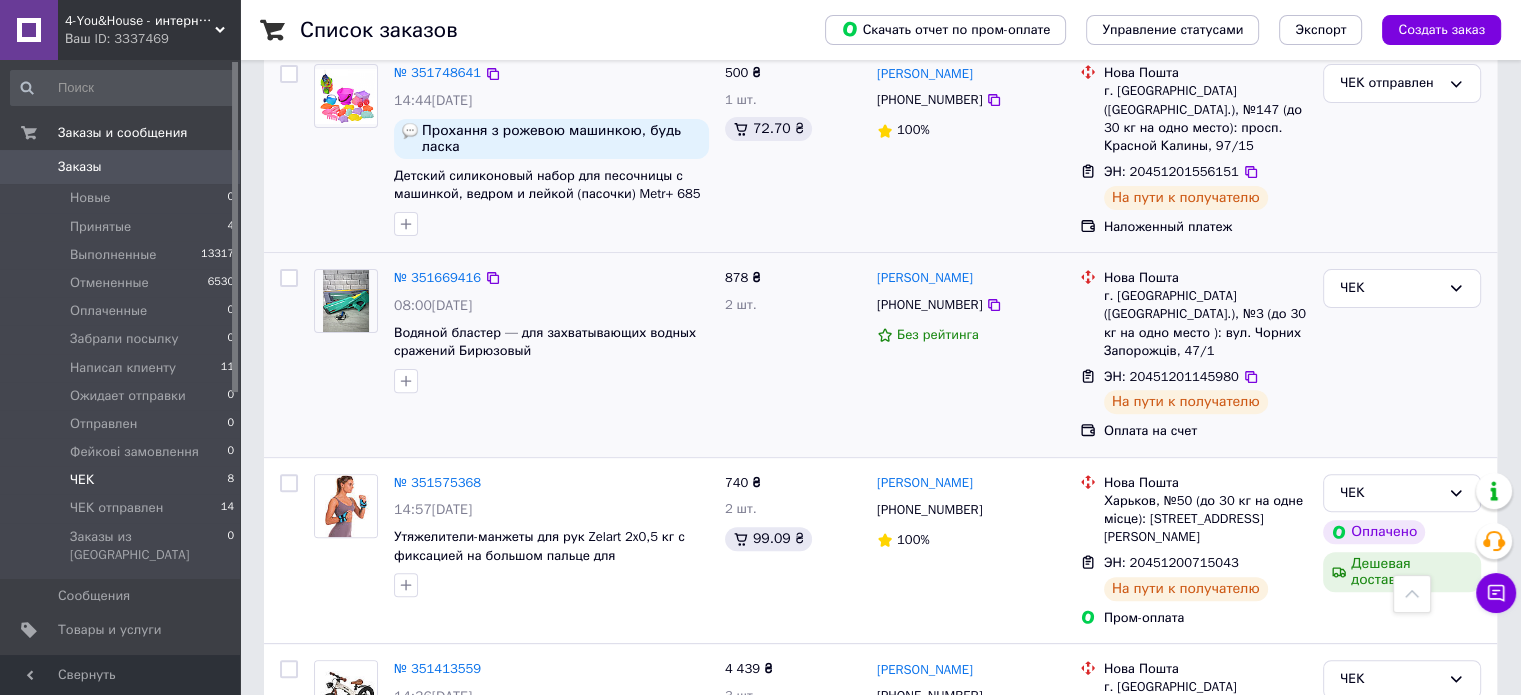 scroll, scrollTop: 600, scrollLeft: 0, axis: vertical 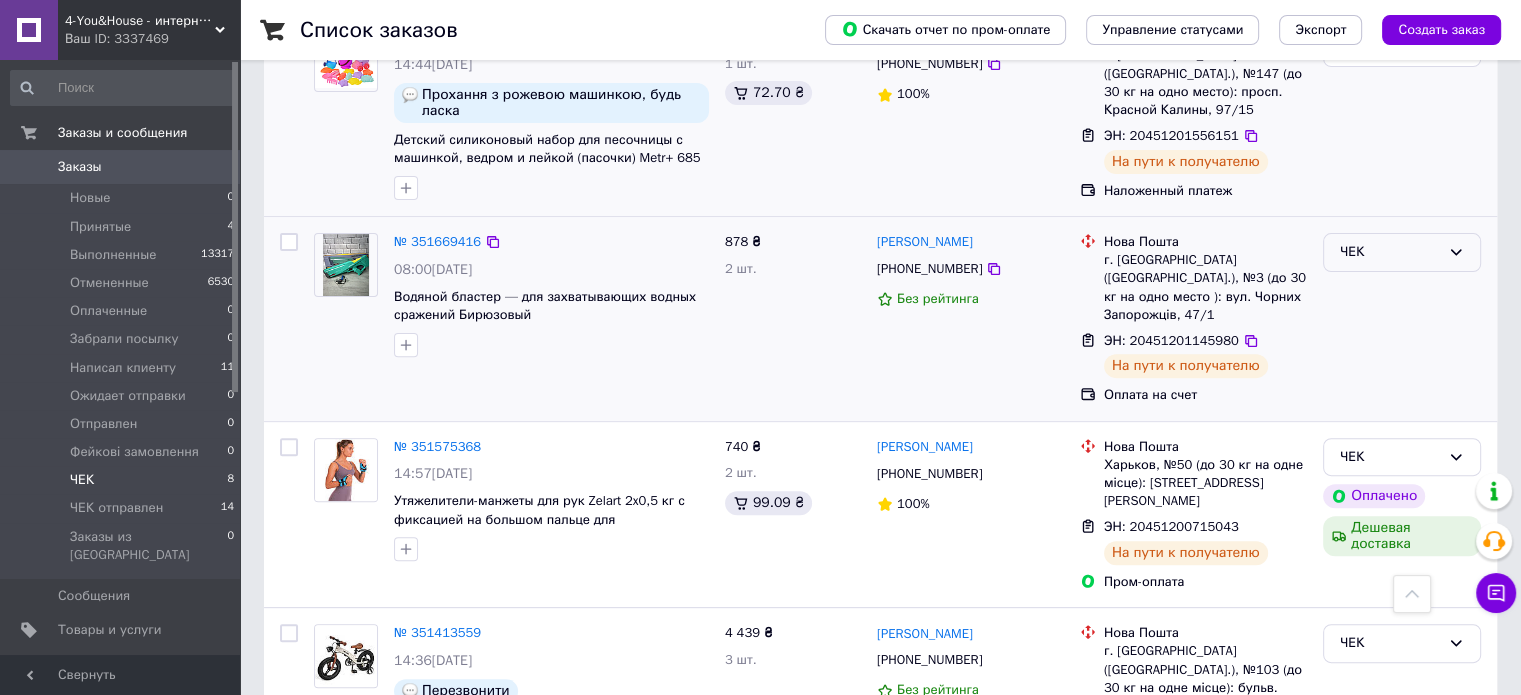 click on "ЧЕК" at bounding box center [1402, 252] 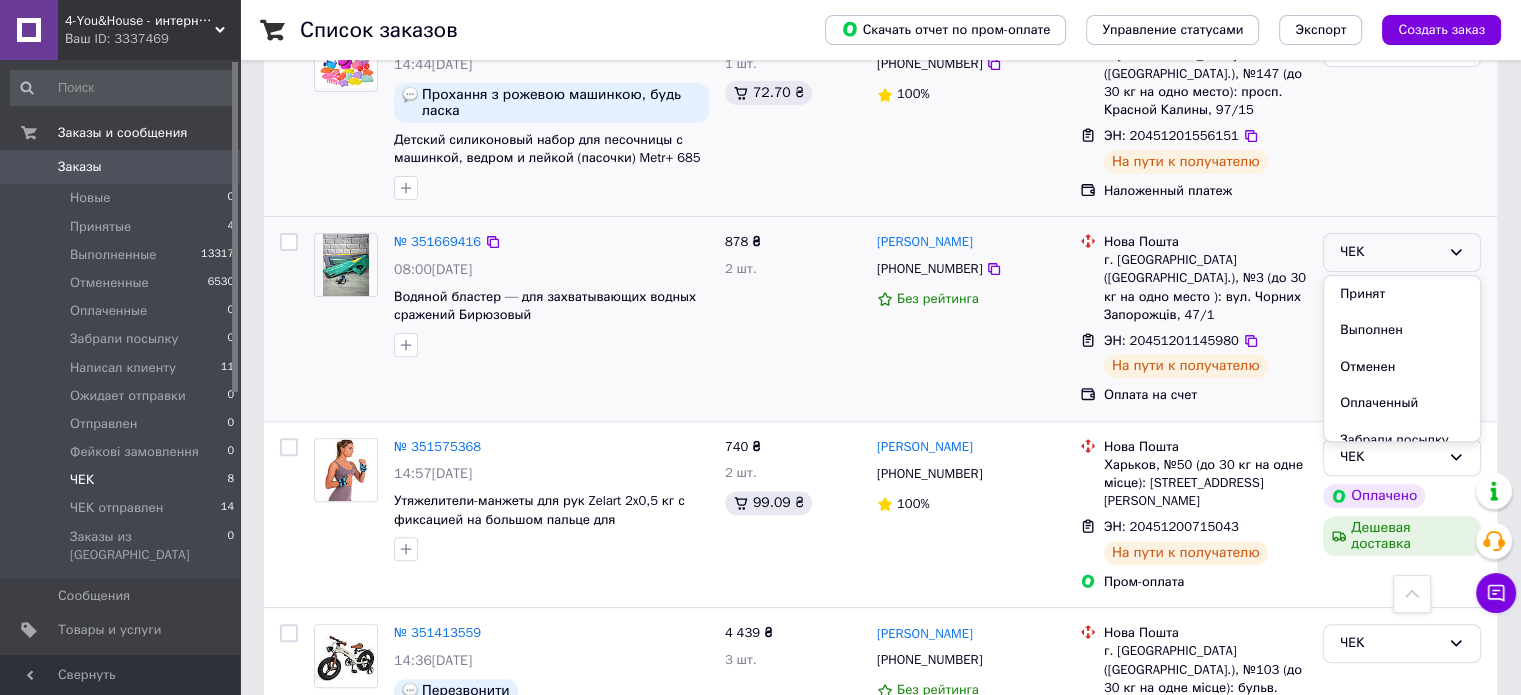 scroll, scrollTop: 220, scrollLeft: 0, axis: vertical 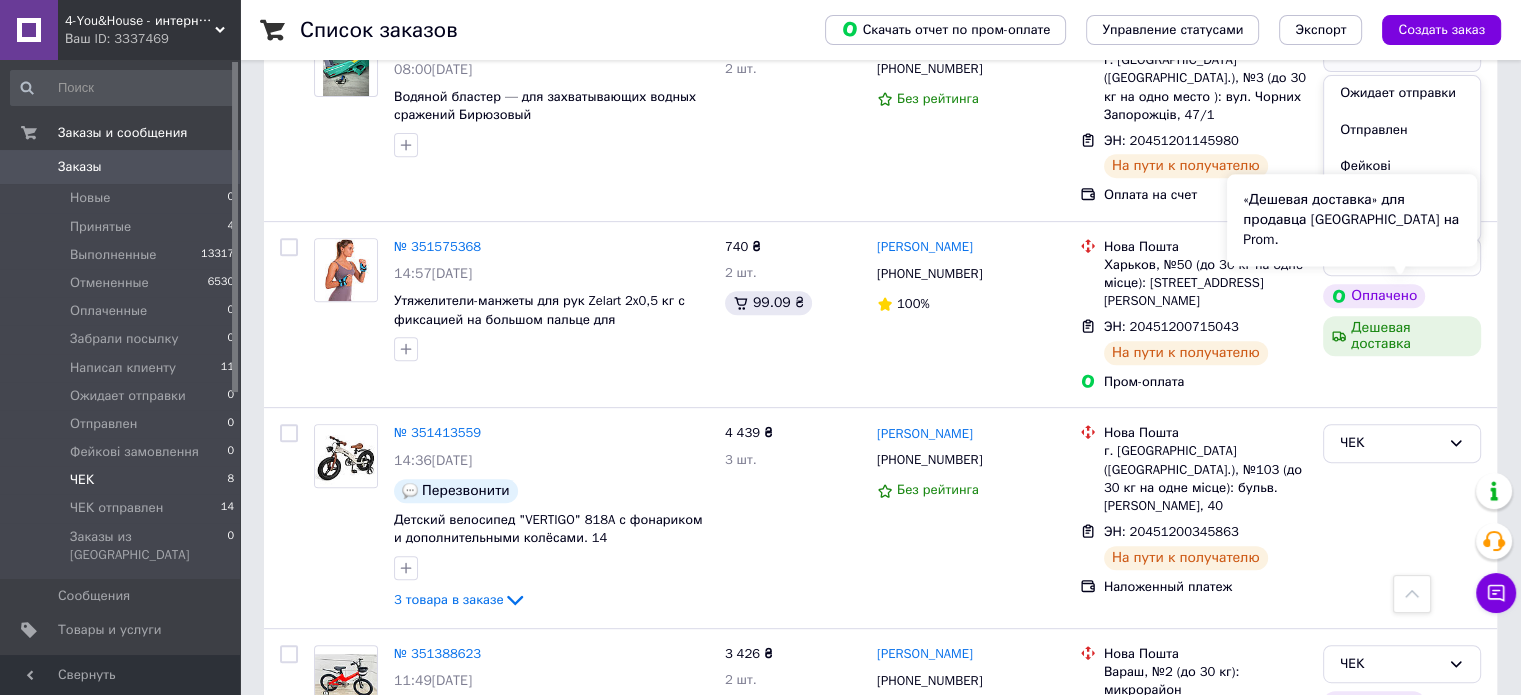 click on "«Дешевая доставка» для продавца [GEOGRAPHIC_DATA] на Prom." at bounding box center [1352, 220] 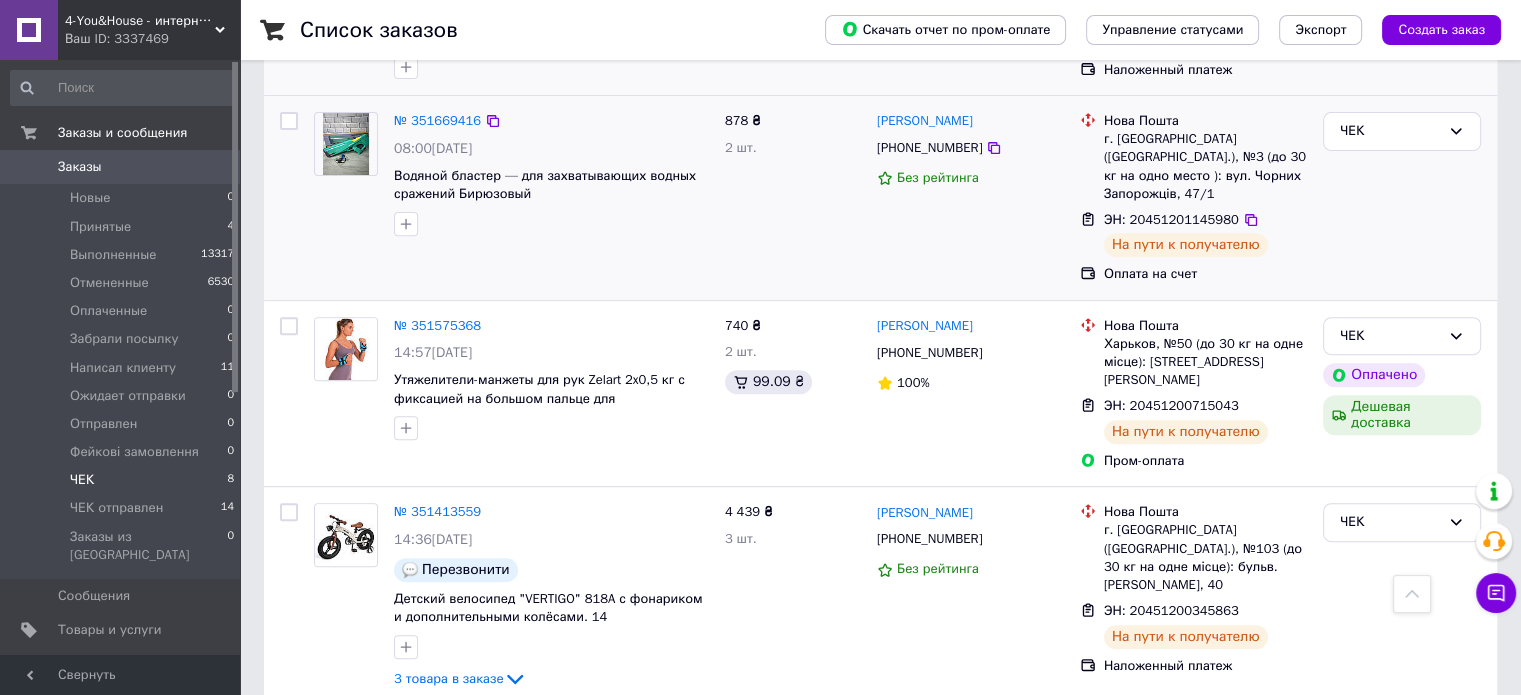 scroll, scrollTop: 600, scrollLeft: 0, axis: vertical 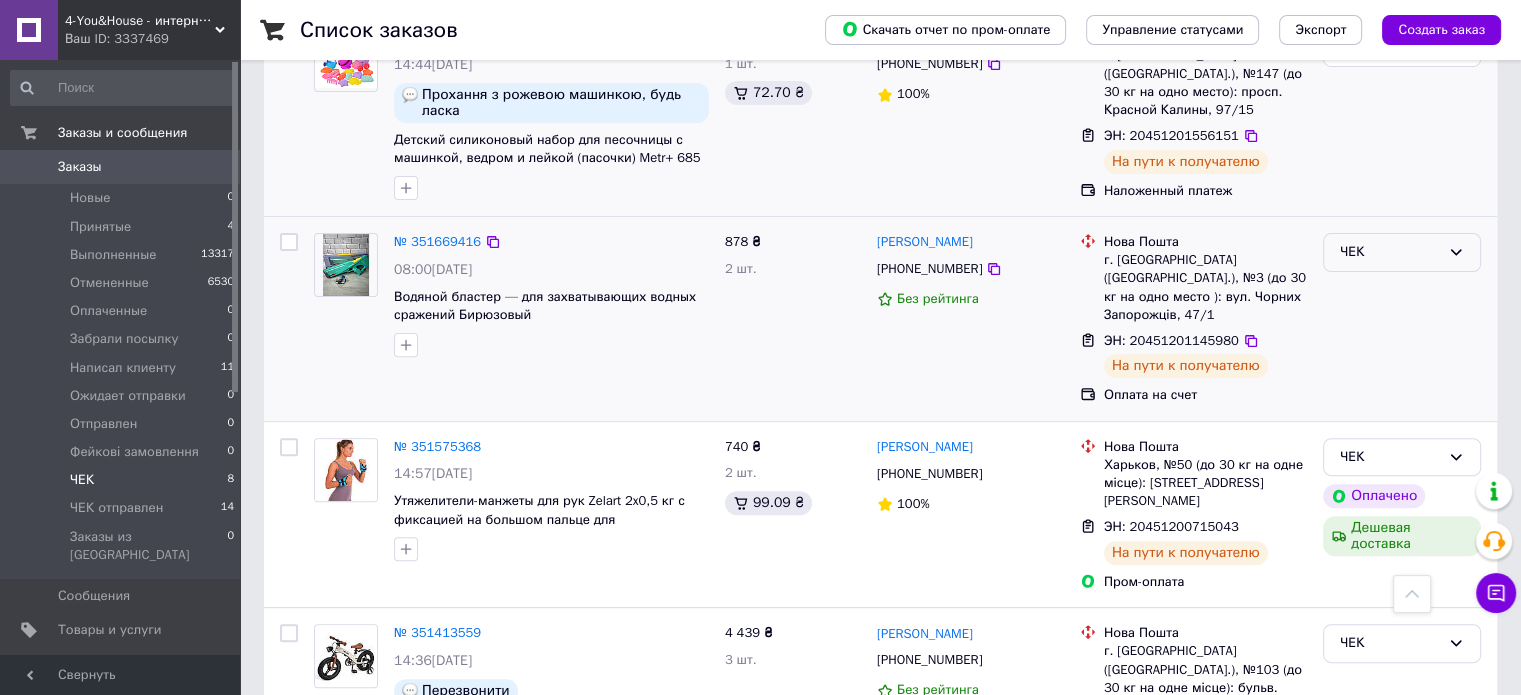 click on "ЧЕК" at bounding box center [1390, 252] 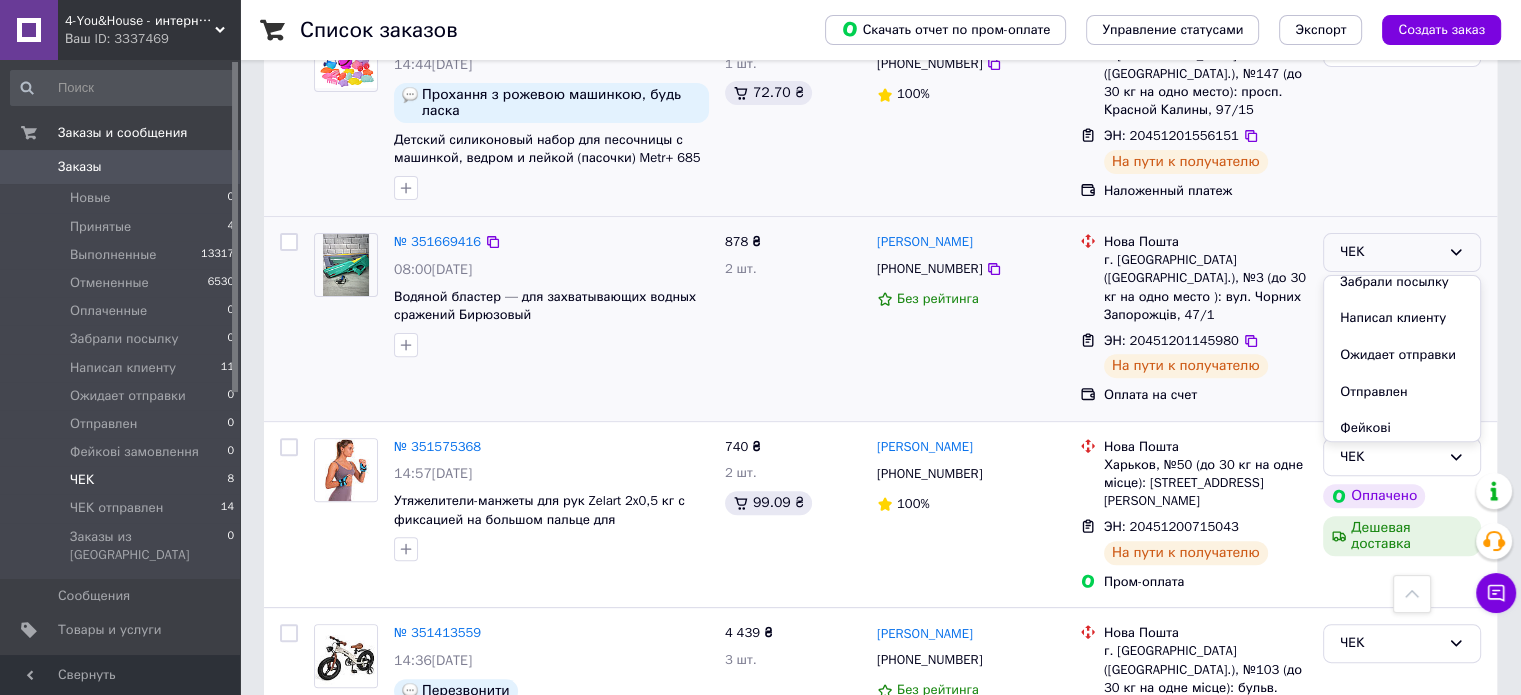 scroll, scrollTop: 220, scrollLeft: 0, axis: vertical 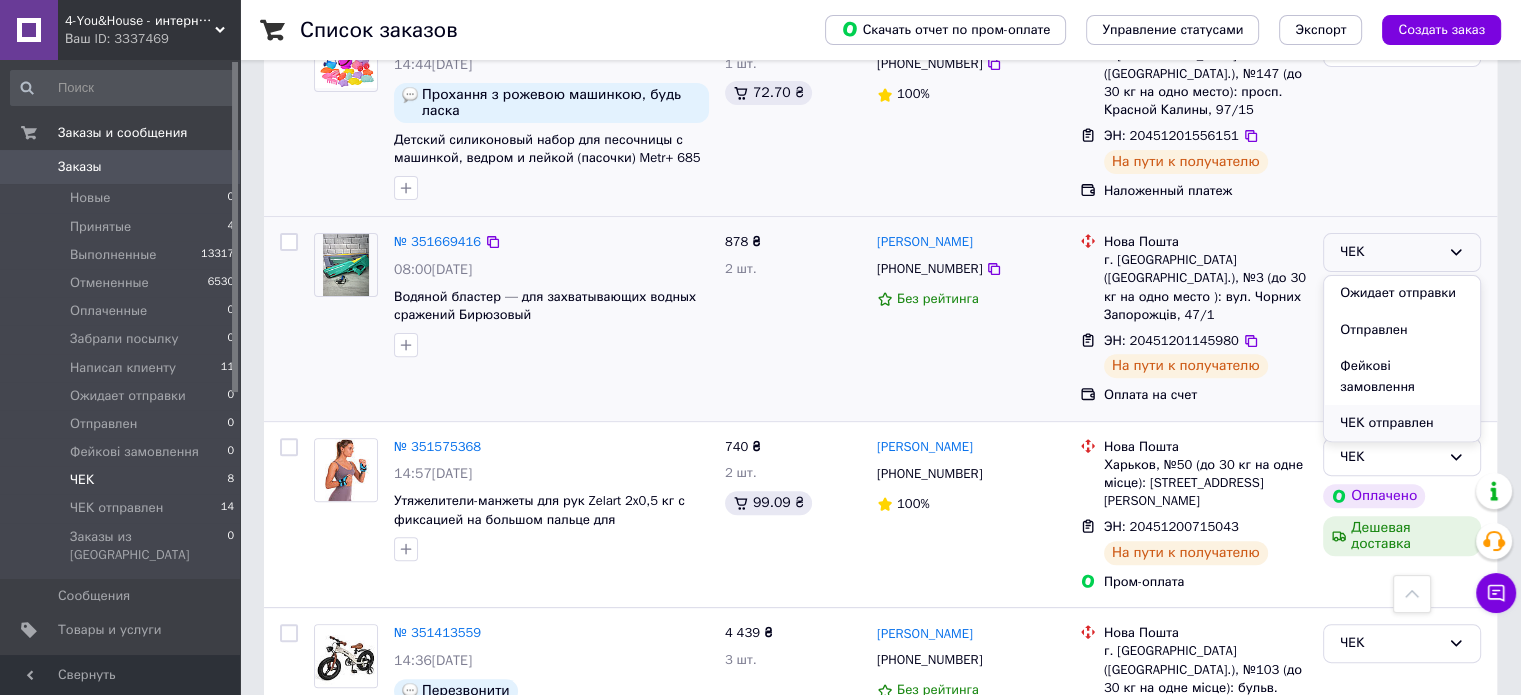 click on "ЧЕК отправлен" at bounding box center [1402, 423] 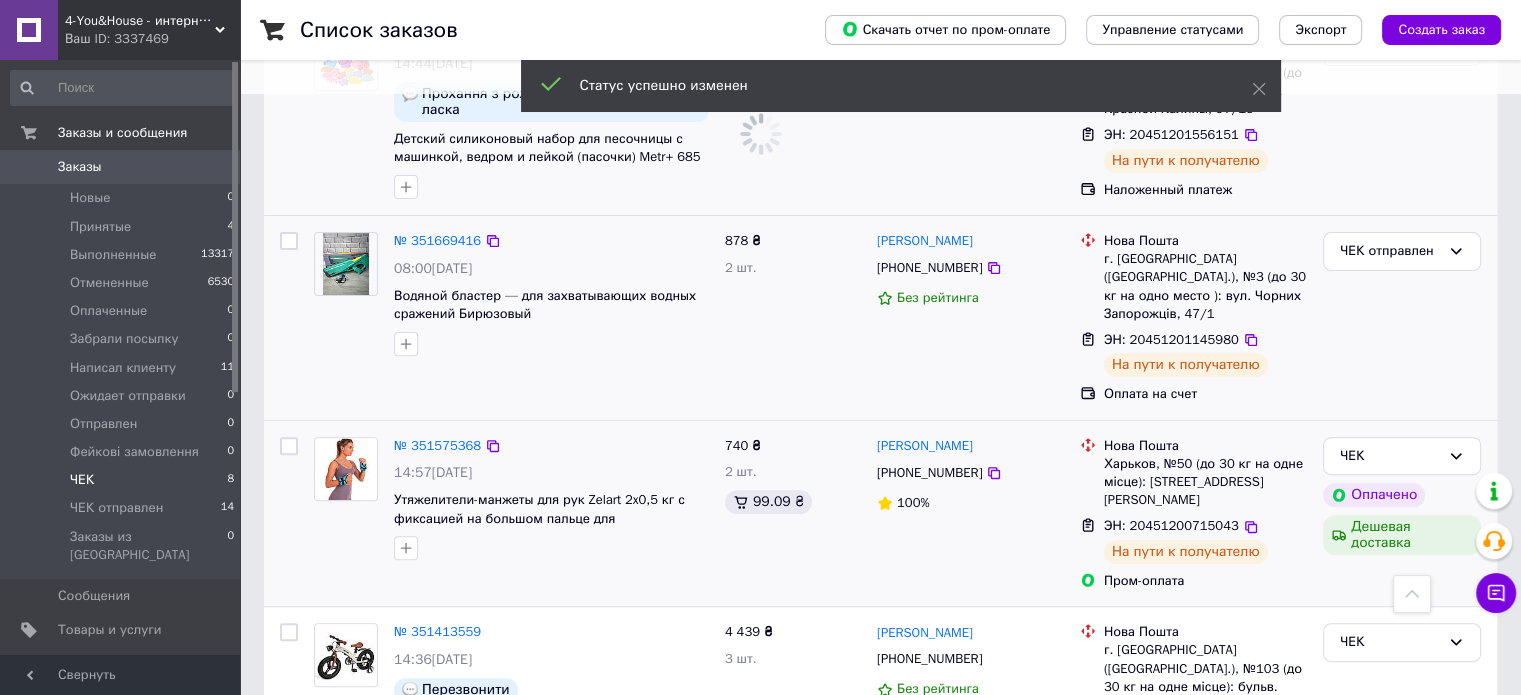 scroll, scrollTop: 700, scrollLeft: 0, axis: vertical 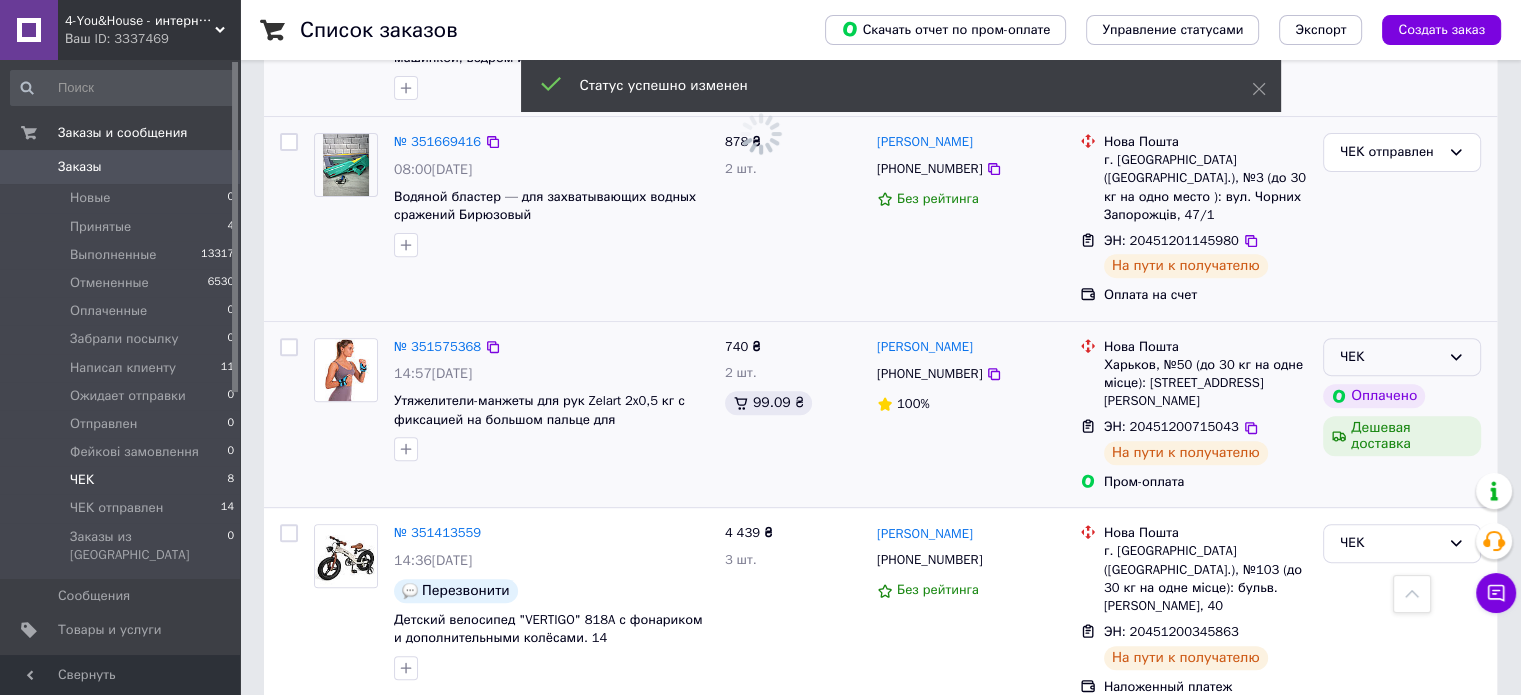 click 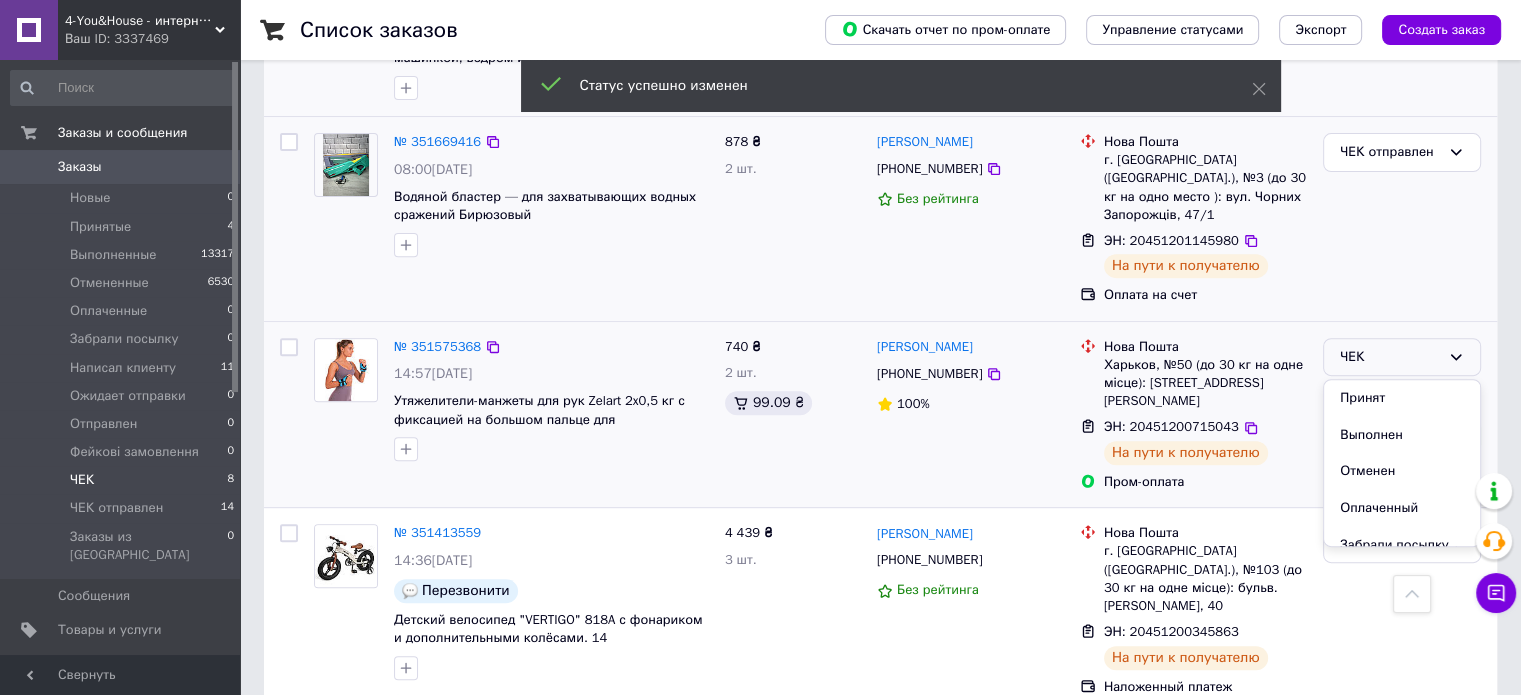 scroll, scrollTop: 220, scrollLeft: 0, axis: vertical 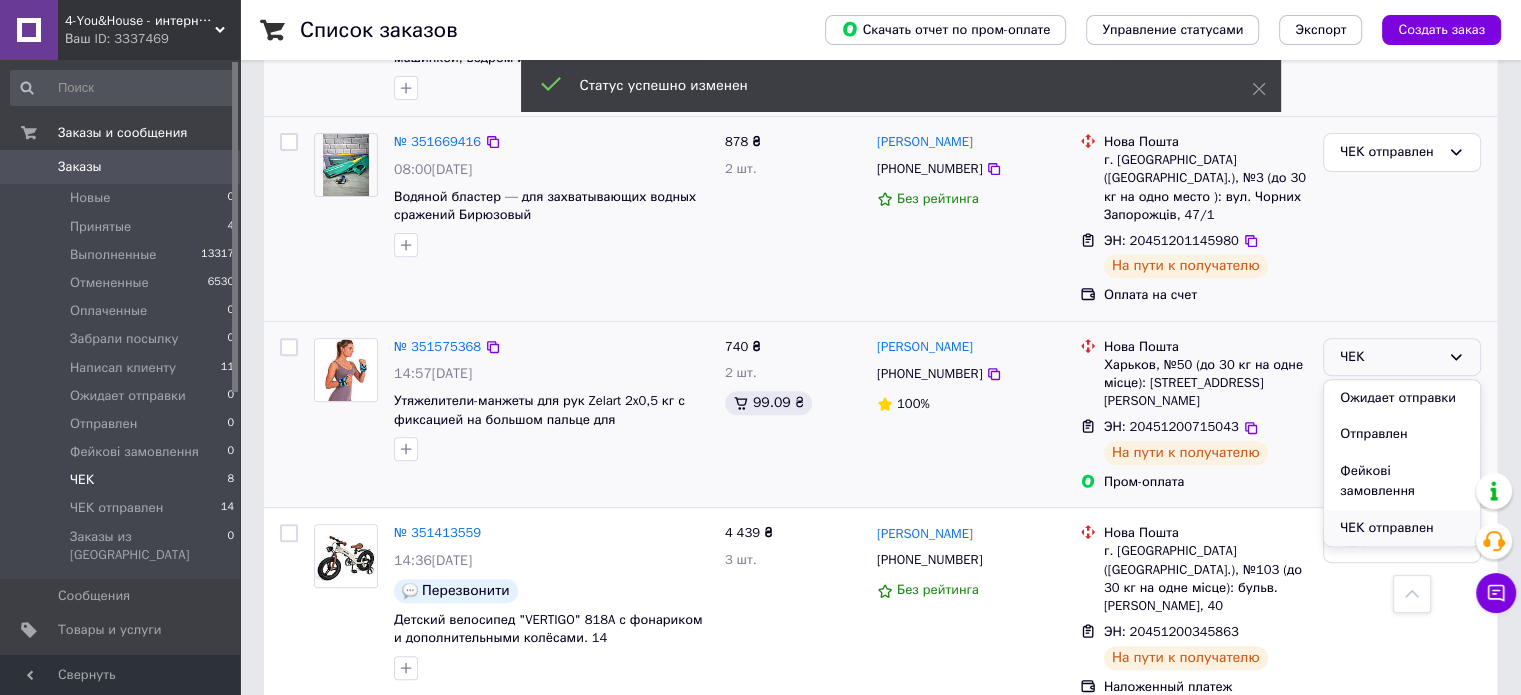 click on "ЧЕК отправлен" at bounding box center [1402, 528] 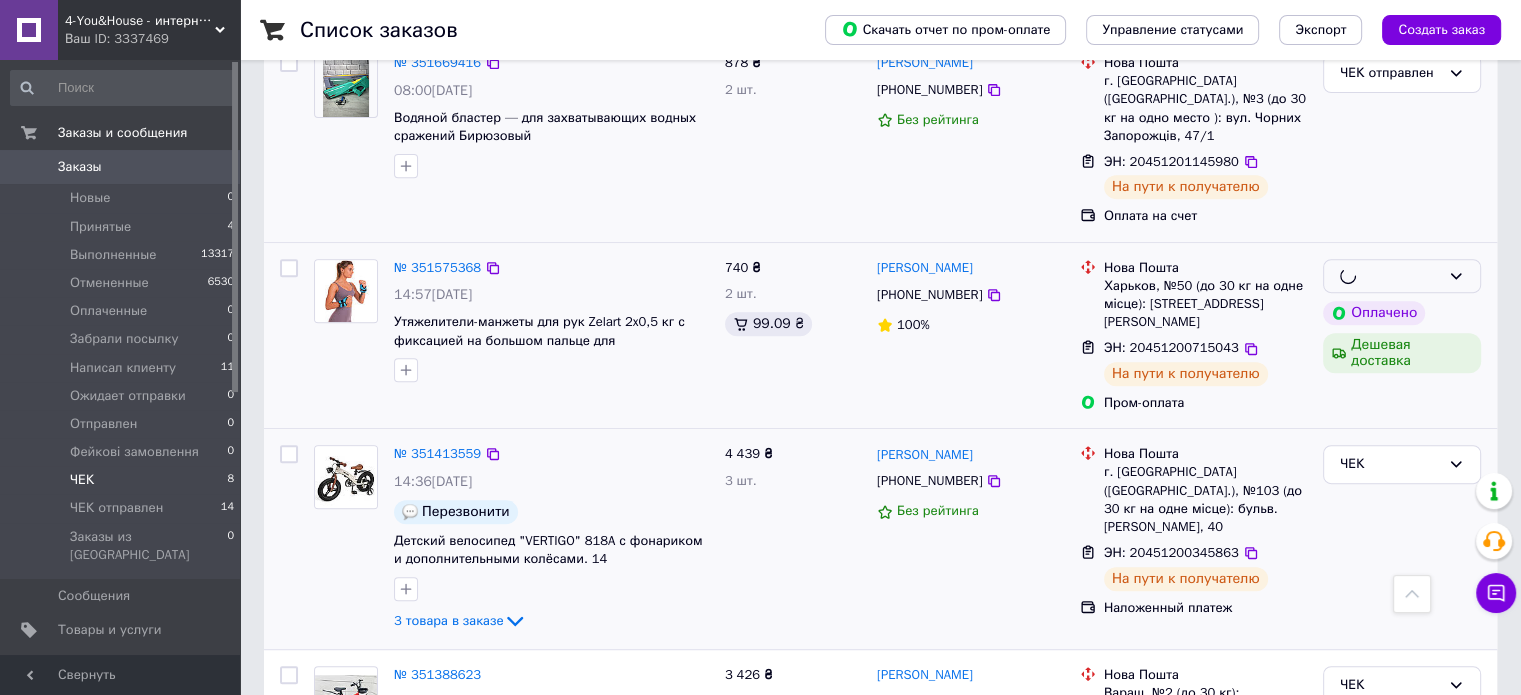 scroll, scrollTop: 800, scrollLeft: 0, axis: vertical 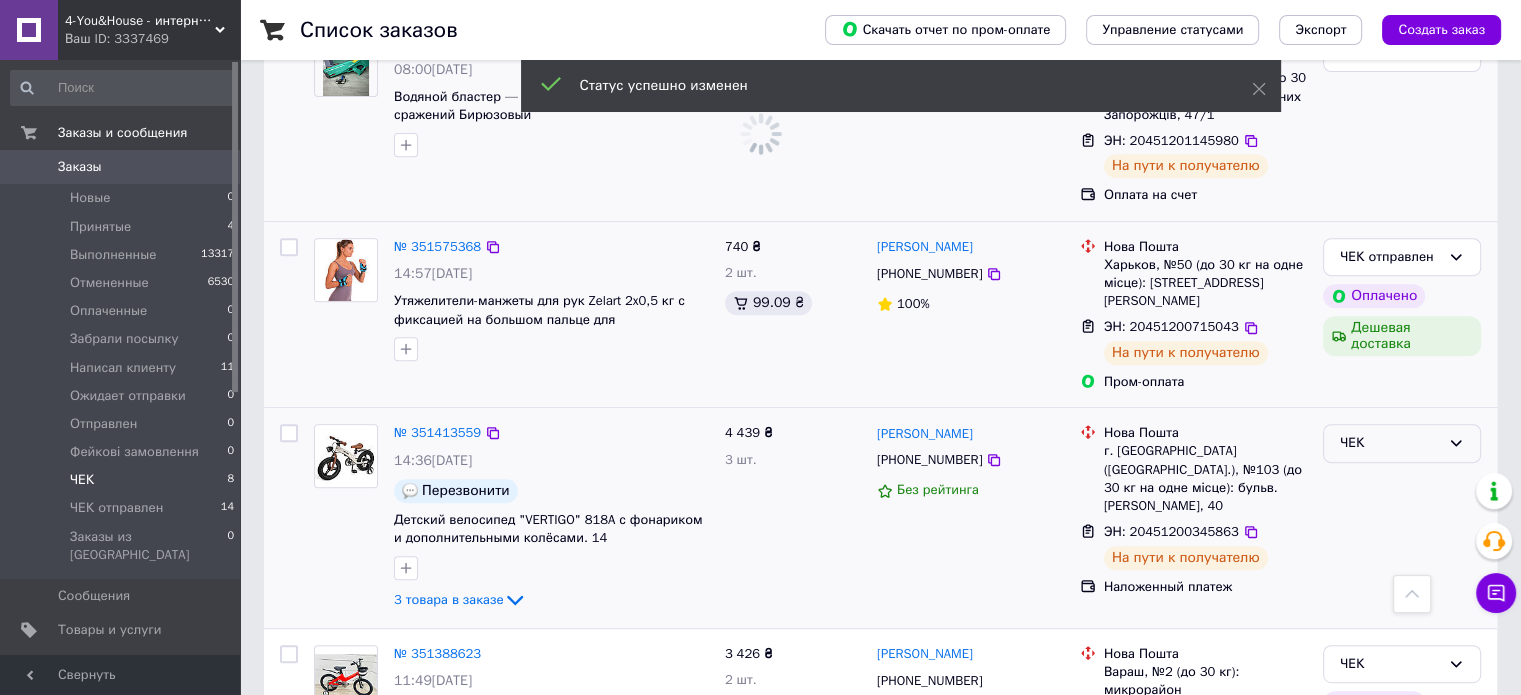 click on "ЧЕК" at bounding box center (1390, 443) 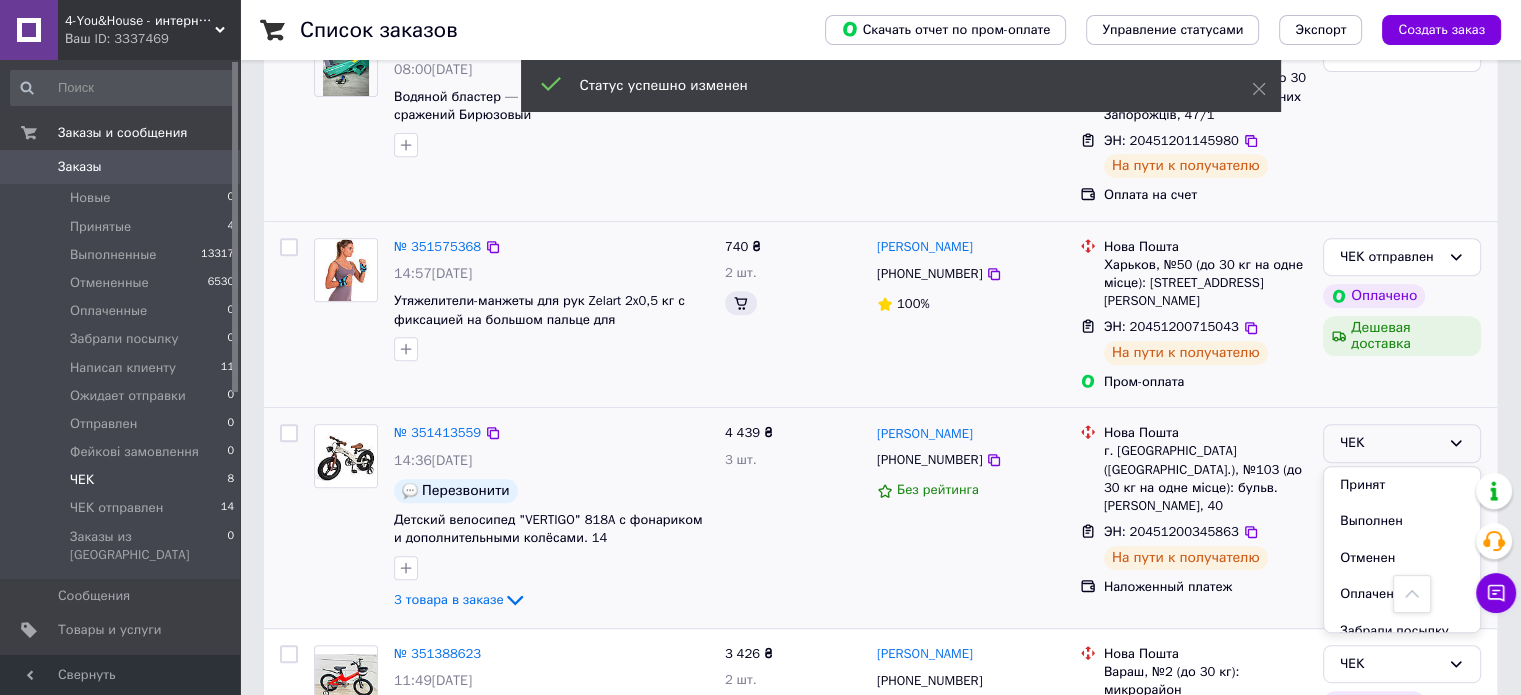 scroll, scrollTop: 220, scrollLeft: 0, axis: vertical 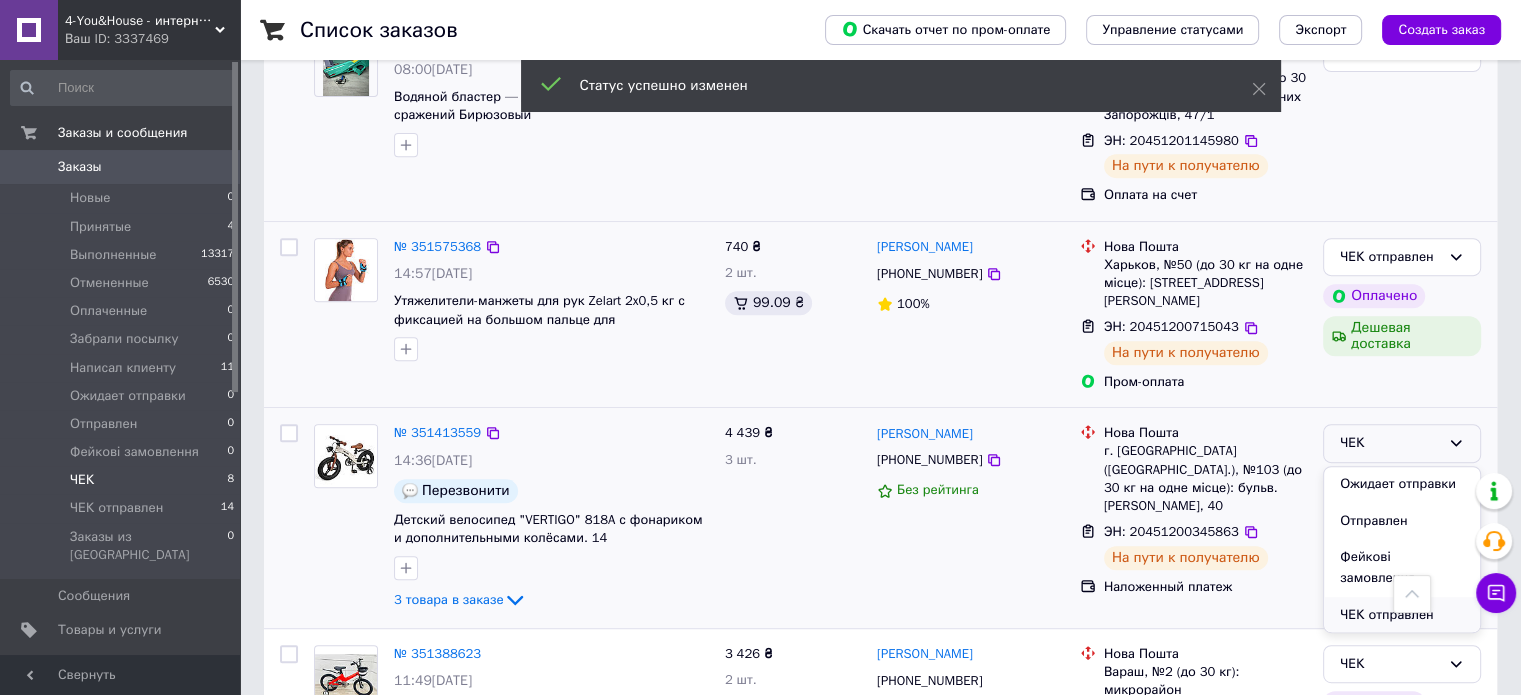 click on "ЧЕК отправлен" at bounding box center (1402, 615) 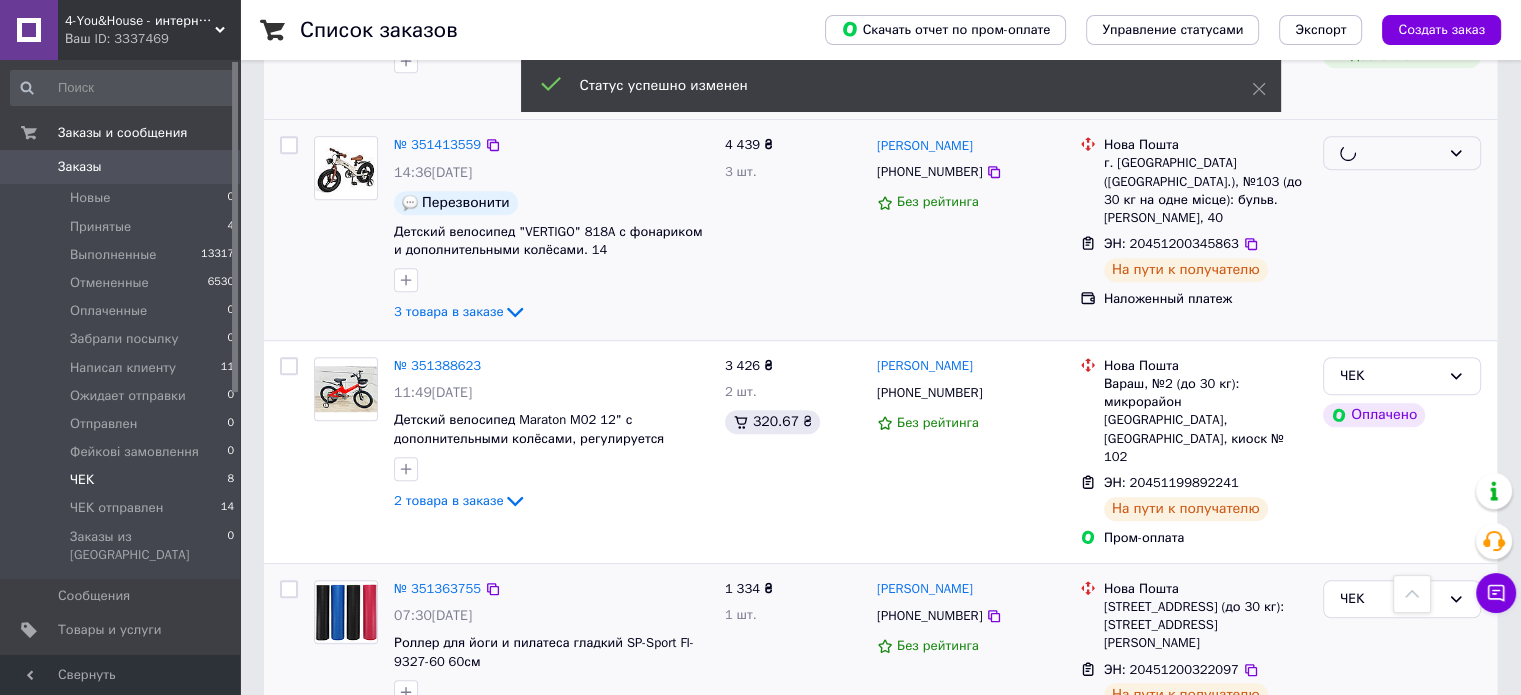 scroll, scrollTop: 1100, scrollLeft: 0, axis: vertical 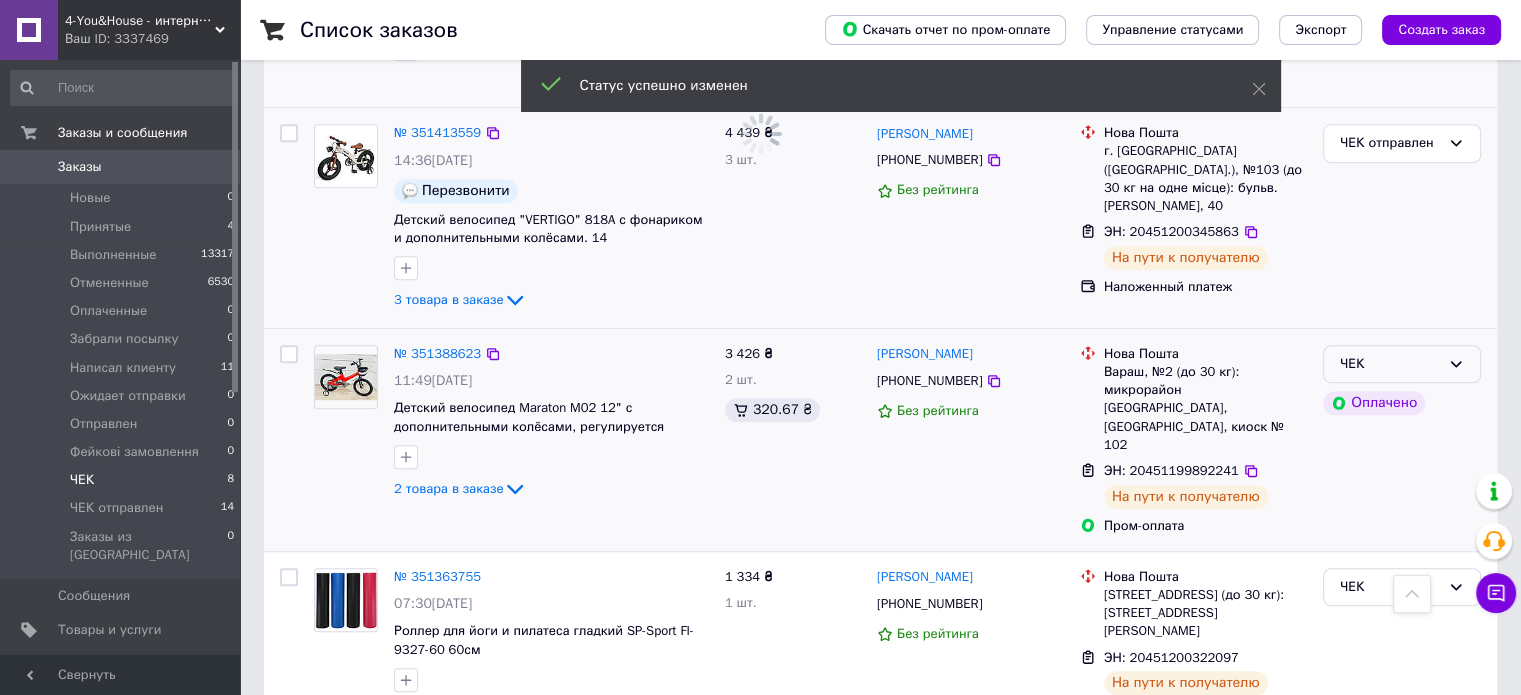 click 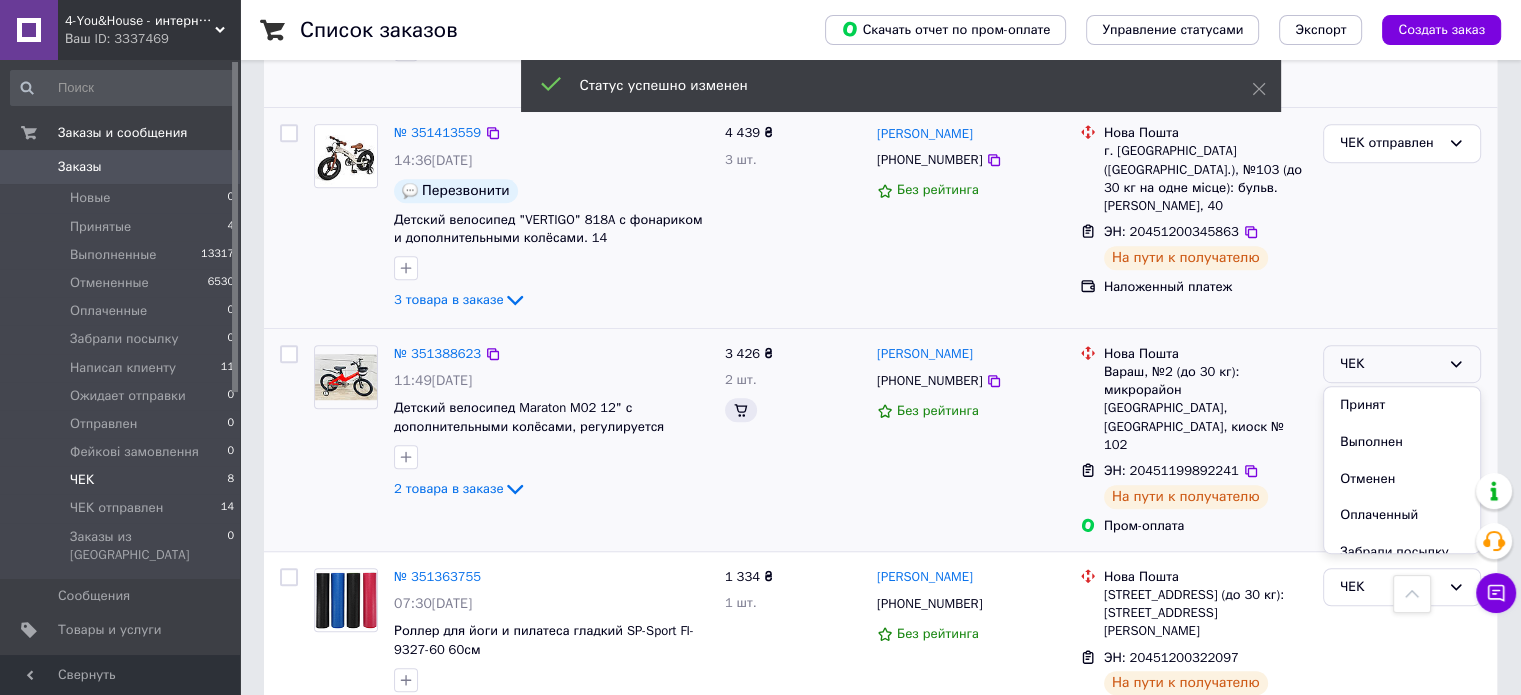 scroll, scrollTop: 220, scrollLeft: 0, axis: vertical 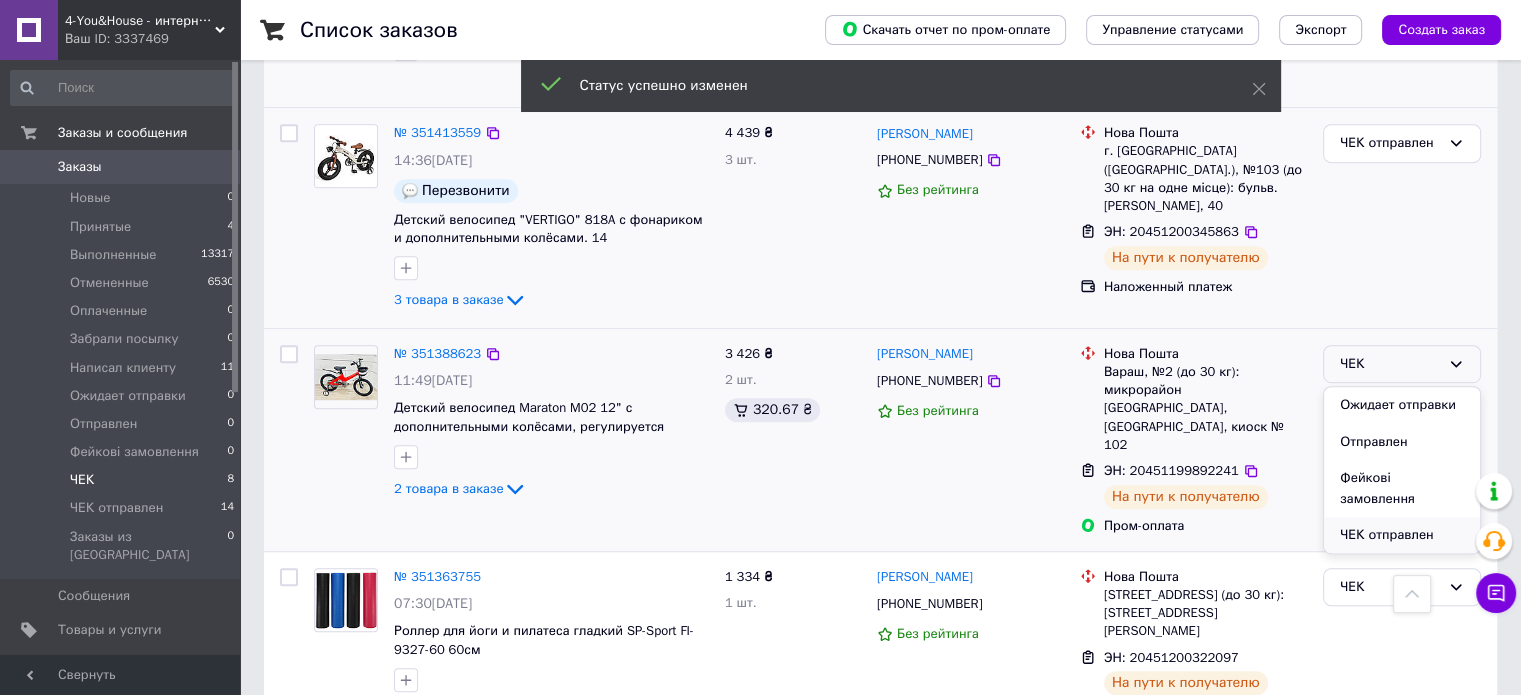 click on "ЧЕК отправлен" at bounding box center [1402, 535] 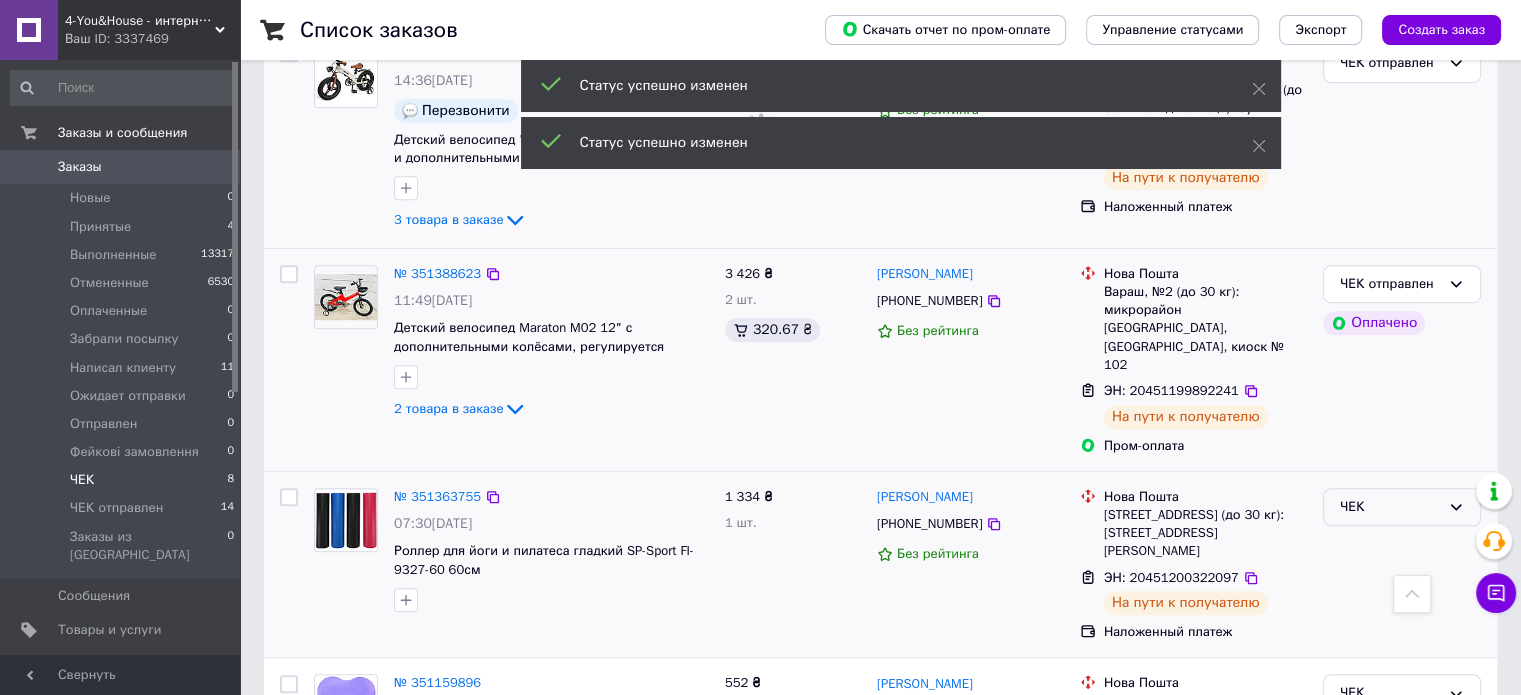 scroll, scrollTop: 1245, scrollLeft: 0, axis: vertical 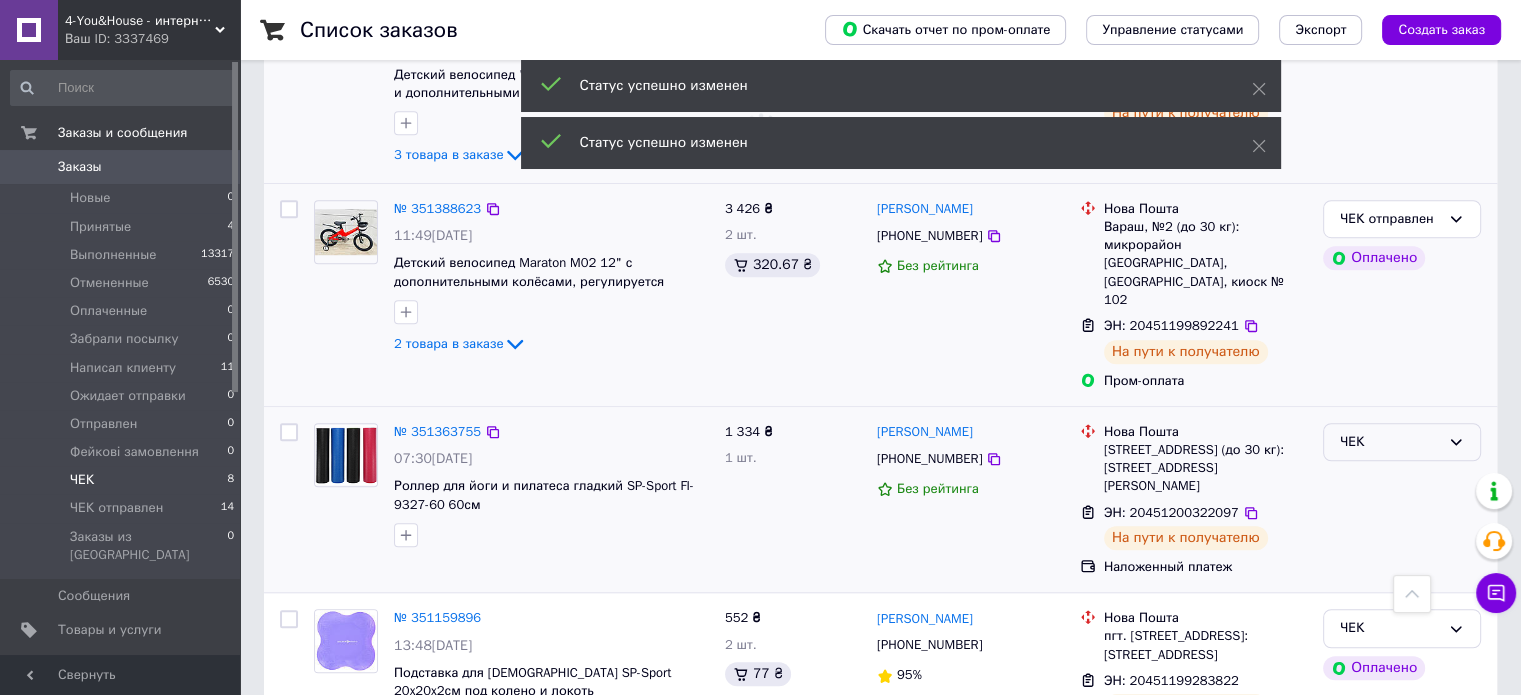 click on "ЧЕК" at bounding box center [1390, 442] 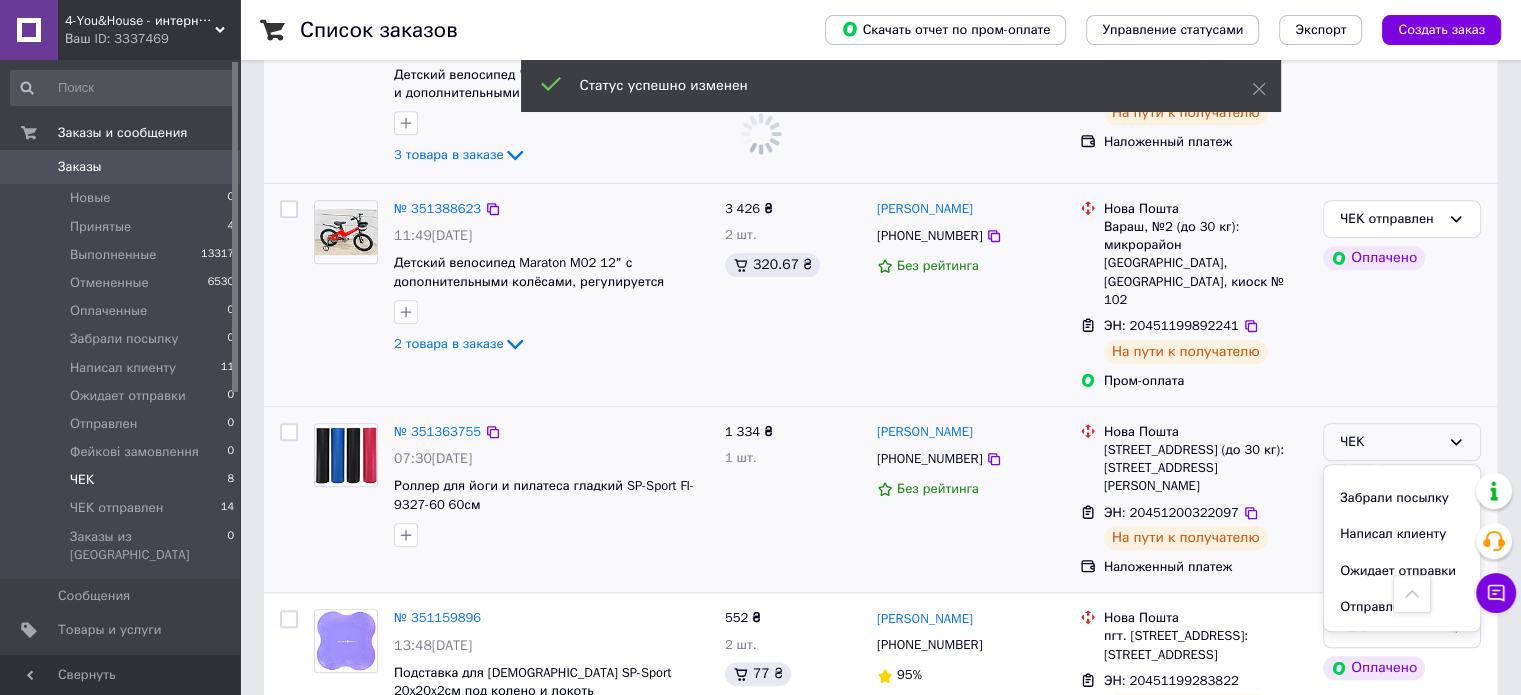 scroll, scrollTop: 220, scrollLeft: 0, axis: vertical 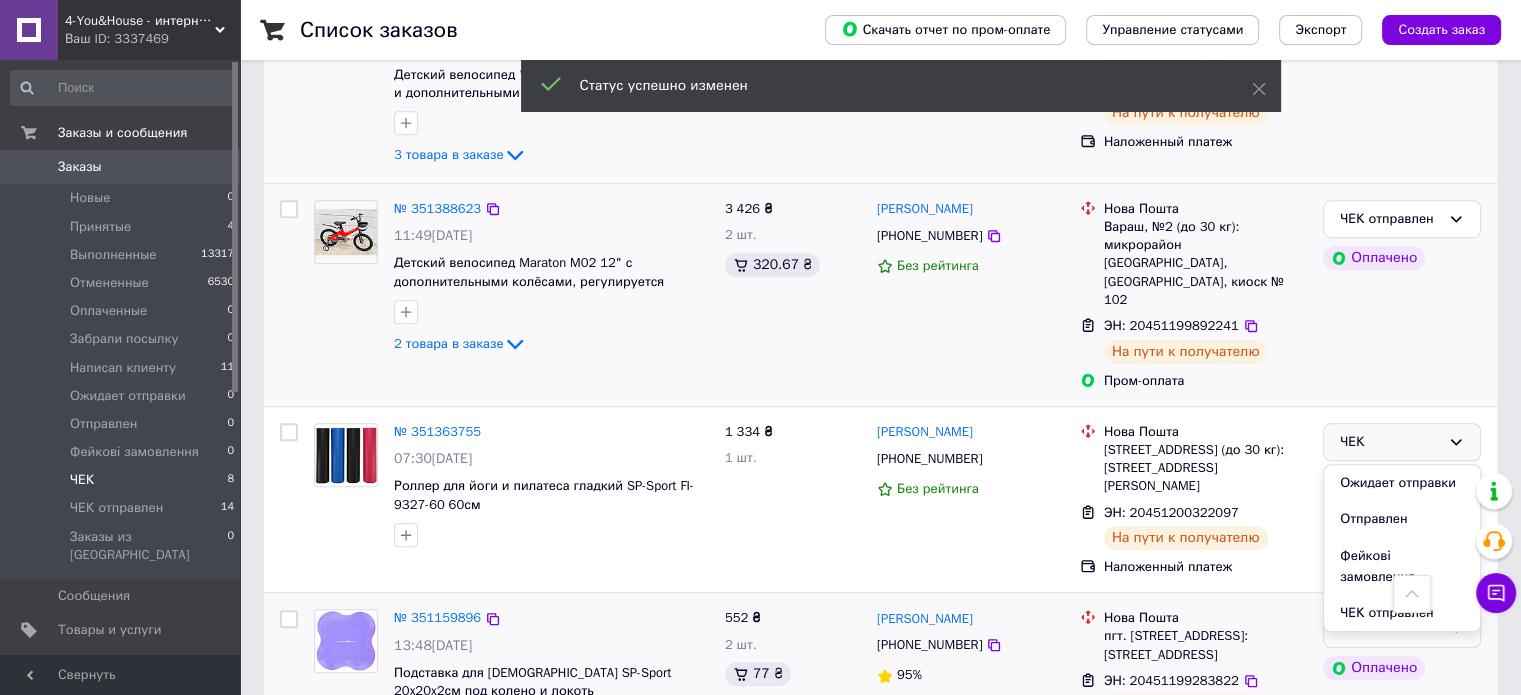 click on "ЧЕК отправлен" at bounding box center (1402, 613) 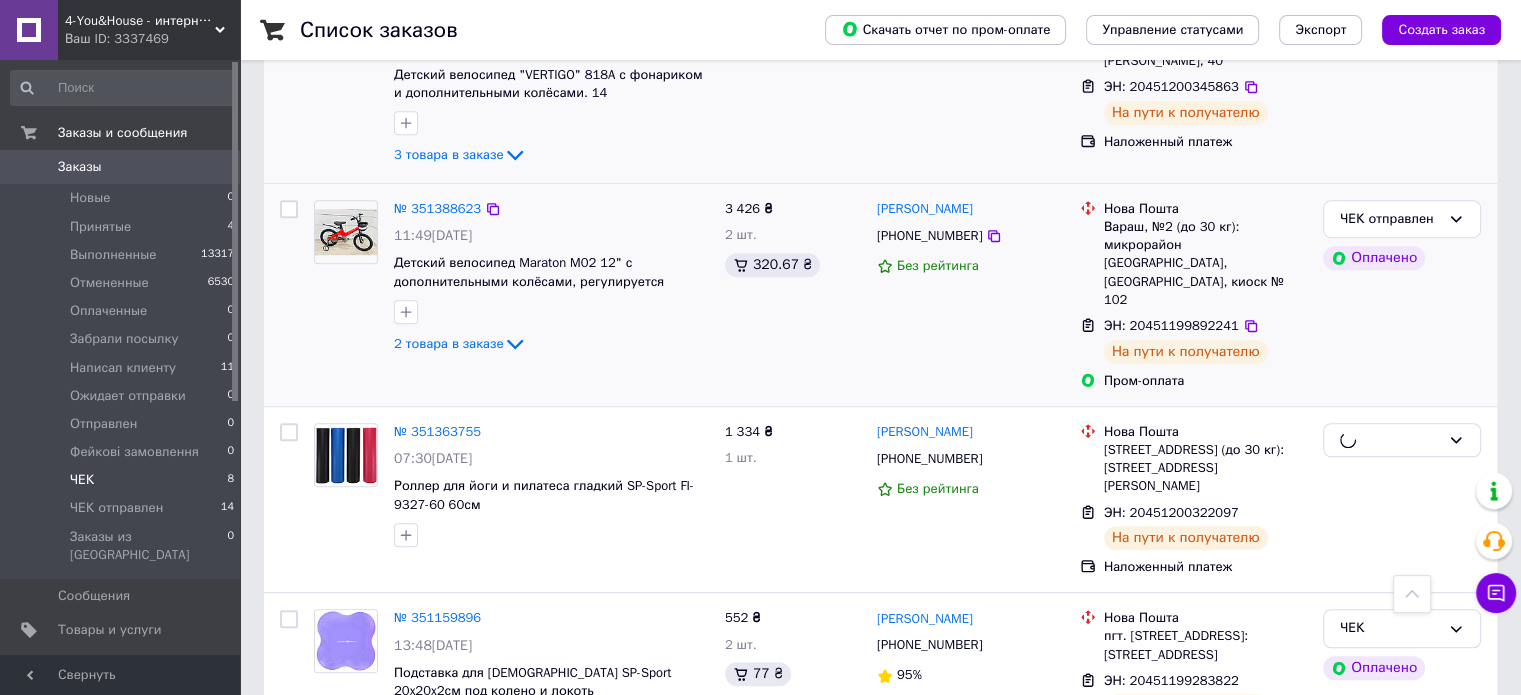 click on "Заказы" at bounding box center (121, 167) 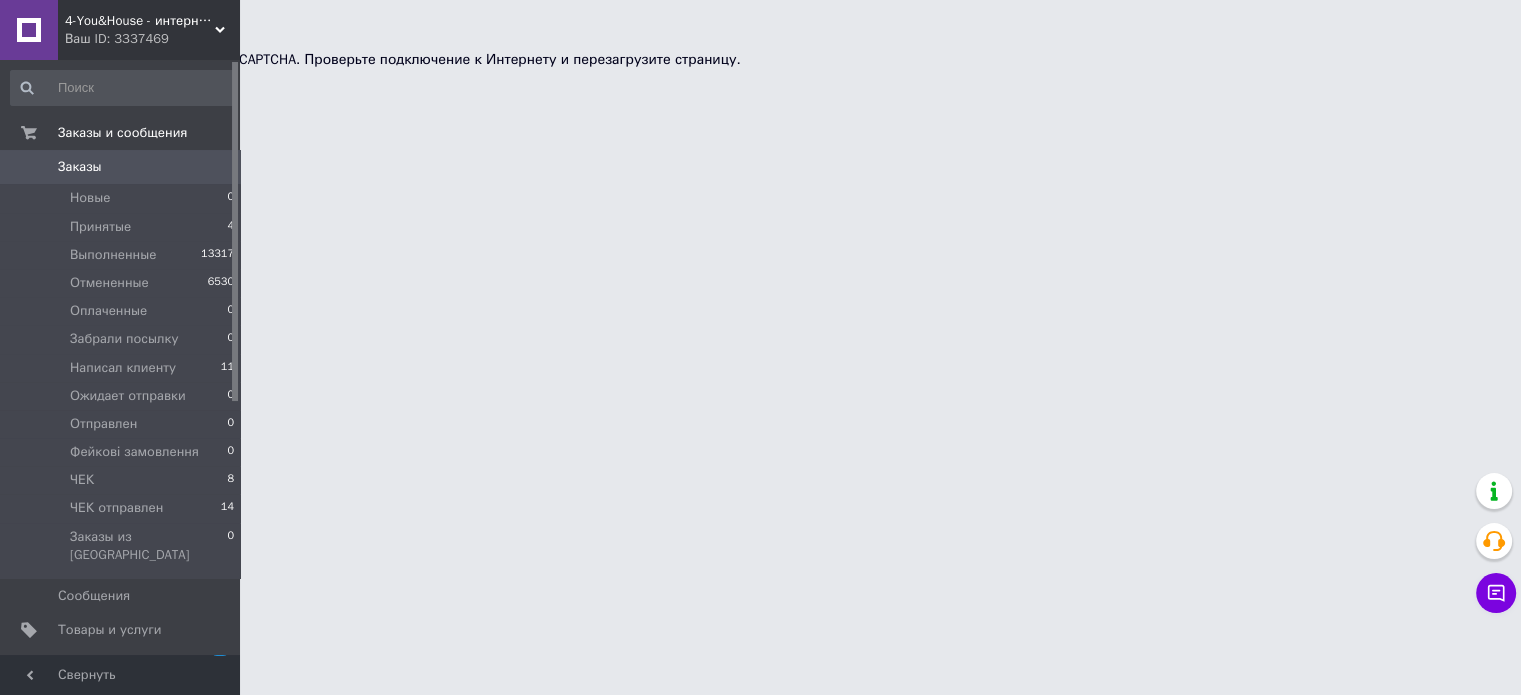 scroll, scrollTop: 0, scrollLeft: 0, axis: both 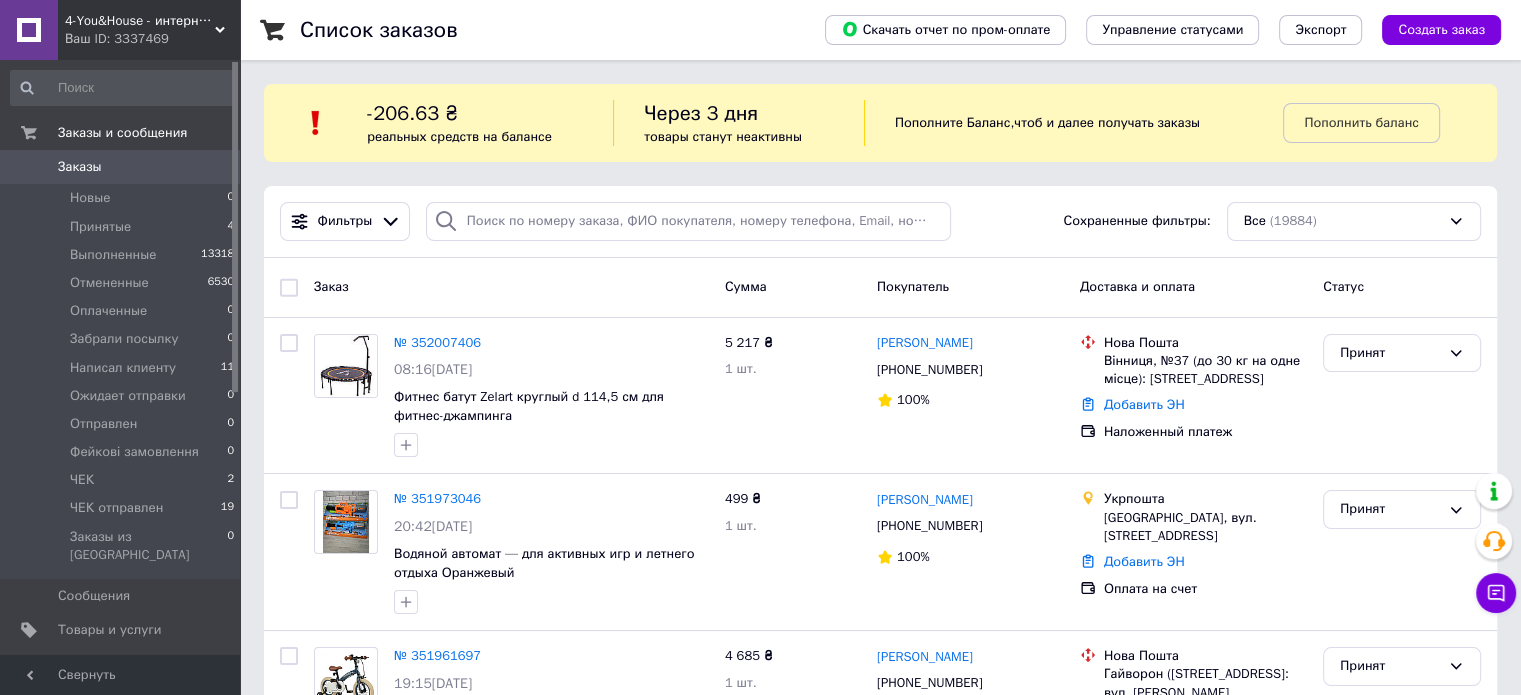 click on "Заказы" at bounding box center [121, 167] 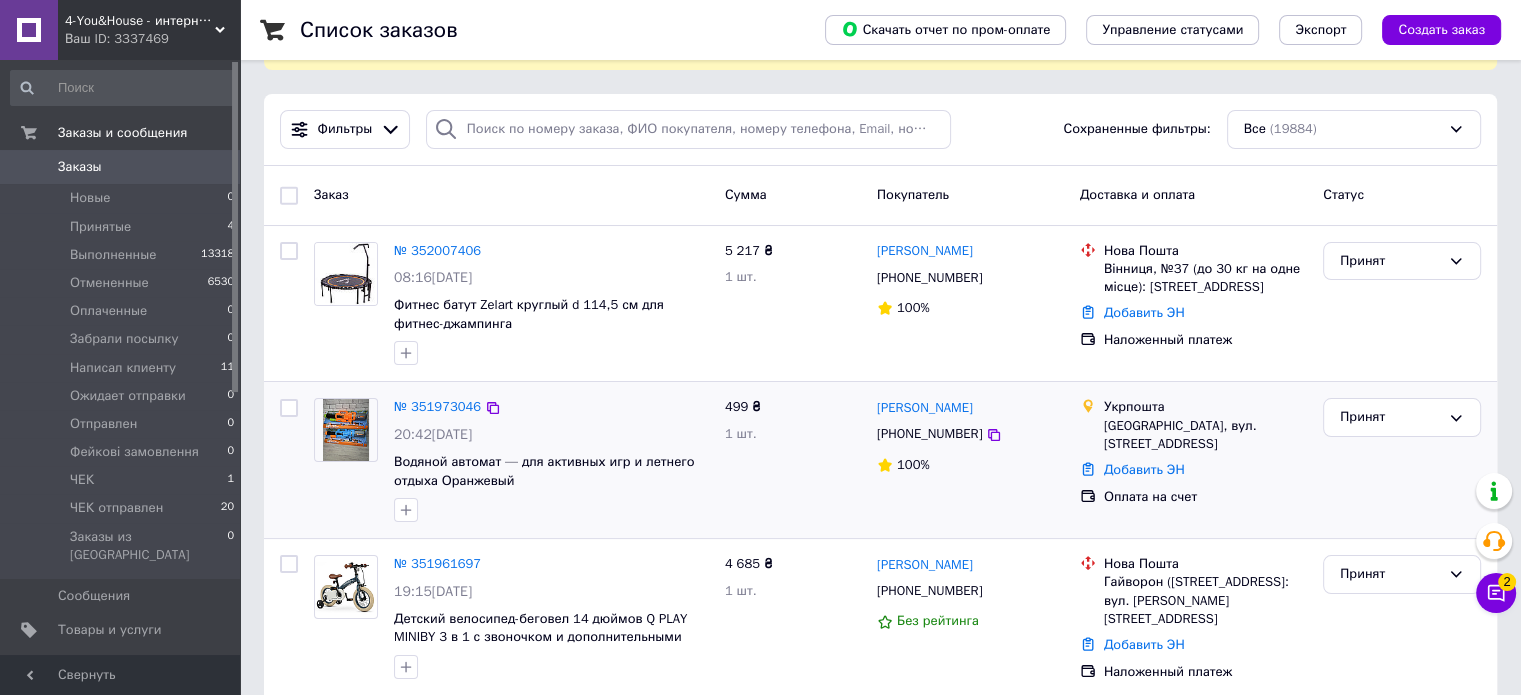 scroll, scrollTop: 200, scrollLeft: 0, axis: vertical 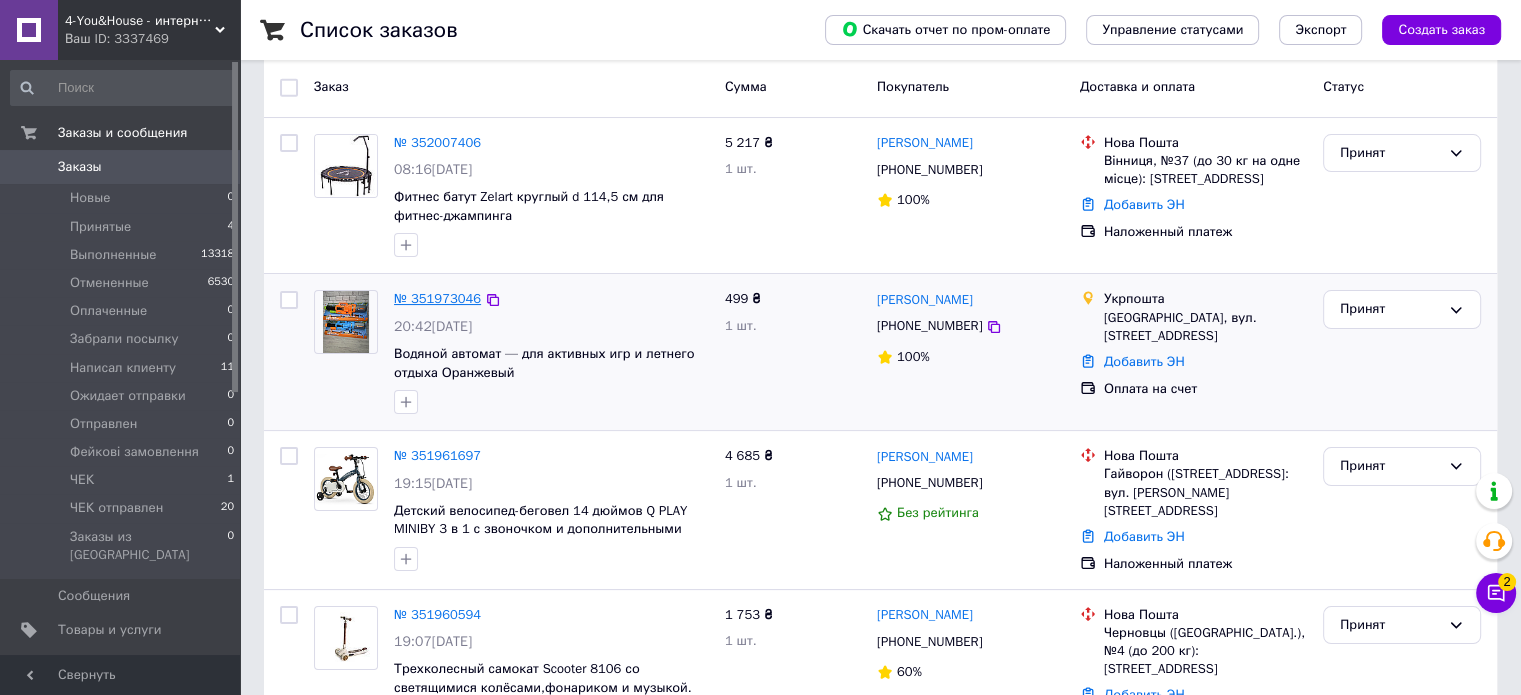 click on "№ 351973046" at bounding box center (437, 298) 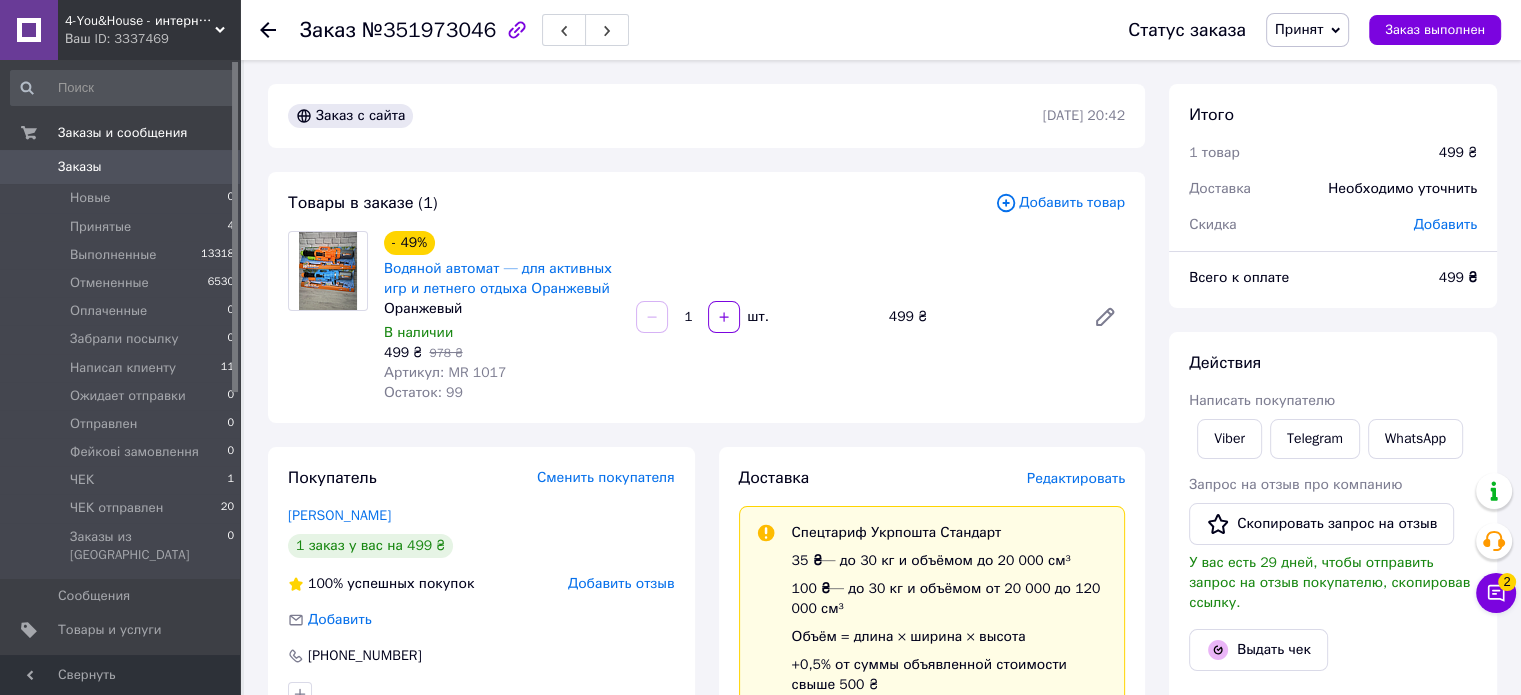 click on "Заказы" at bounding box center (80, 167) 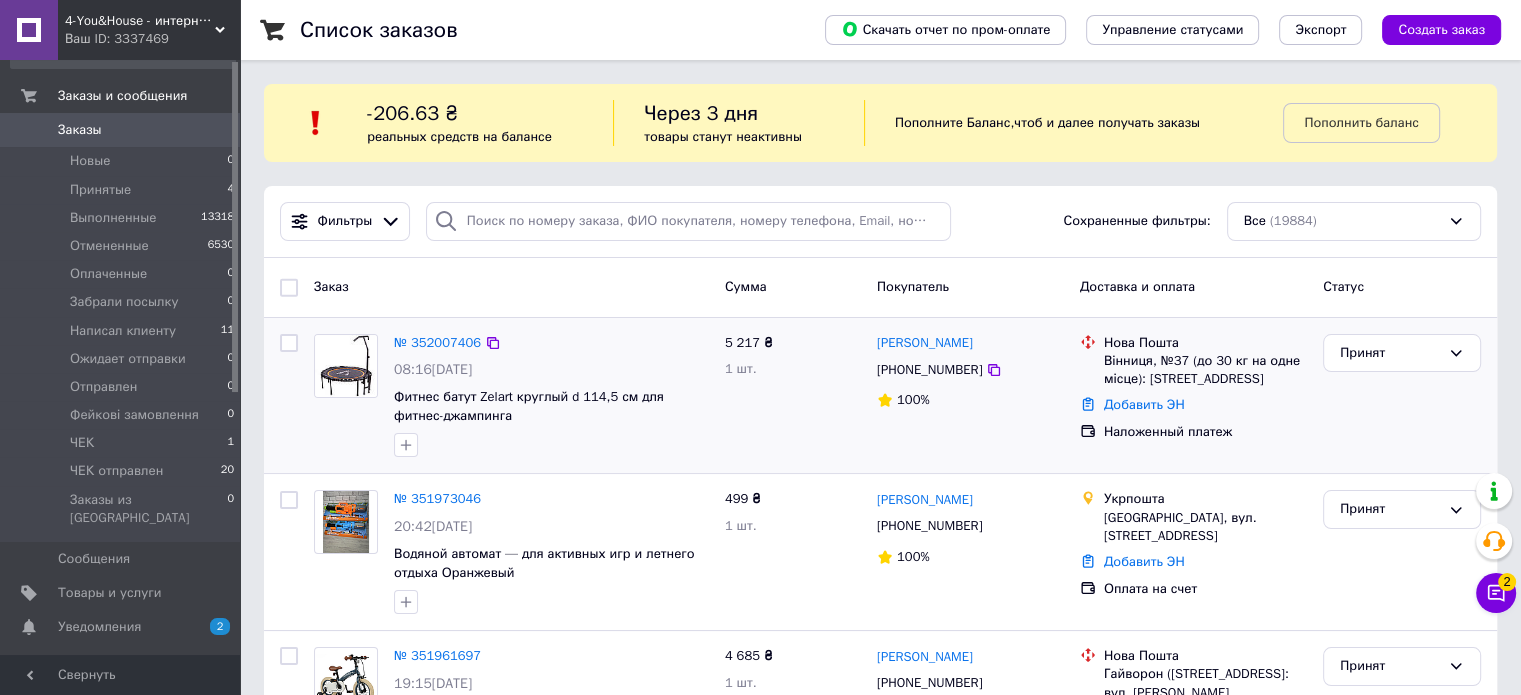 scroll, scrollTop: 100, scrollLeft: 0, axis: vertical 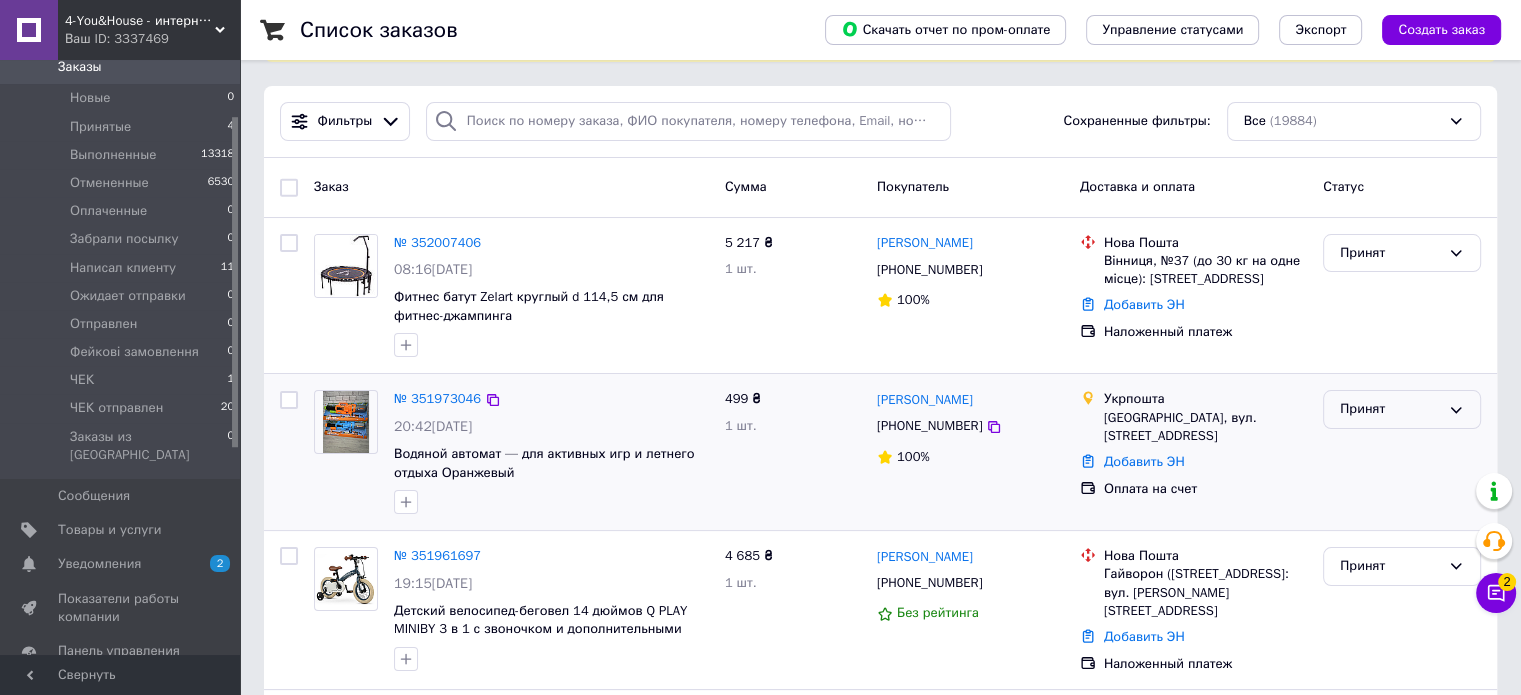click on "Принят" at bounding box center (1402, 409) 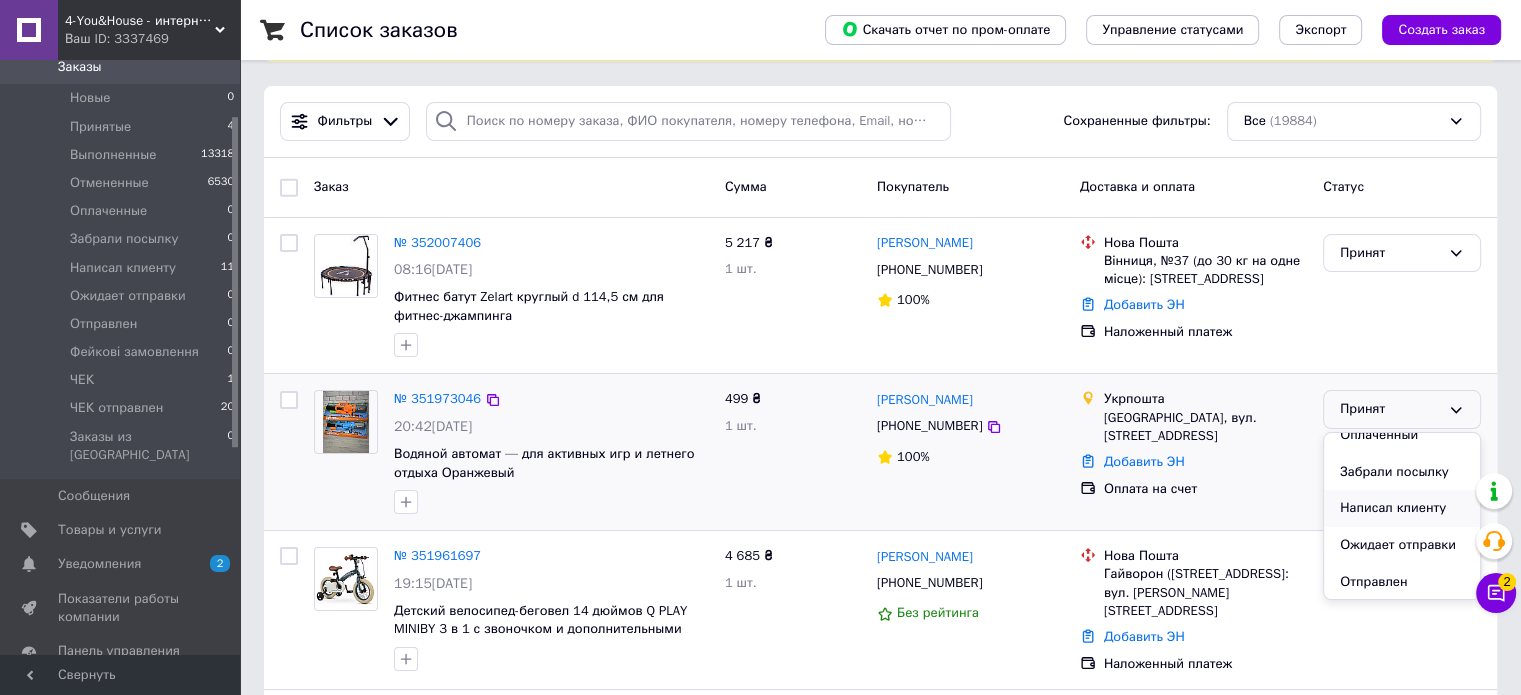 scroll, scrollTop: 100, scrollLeft: 0, axis: vertical 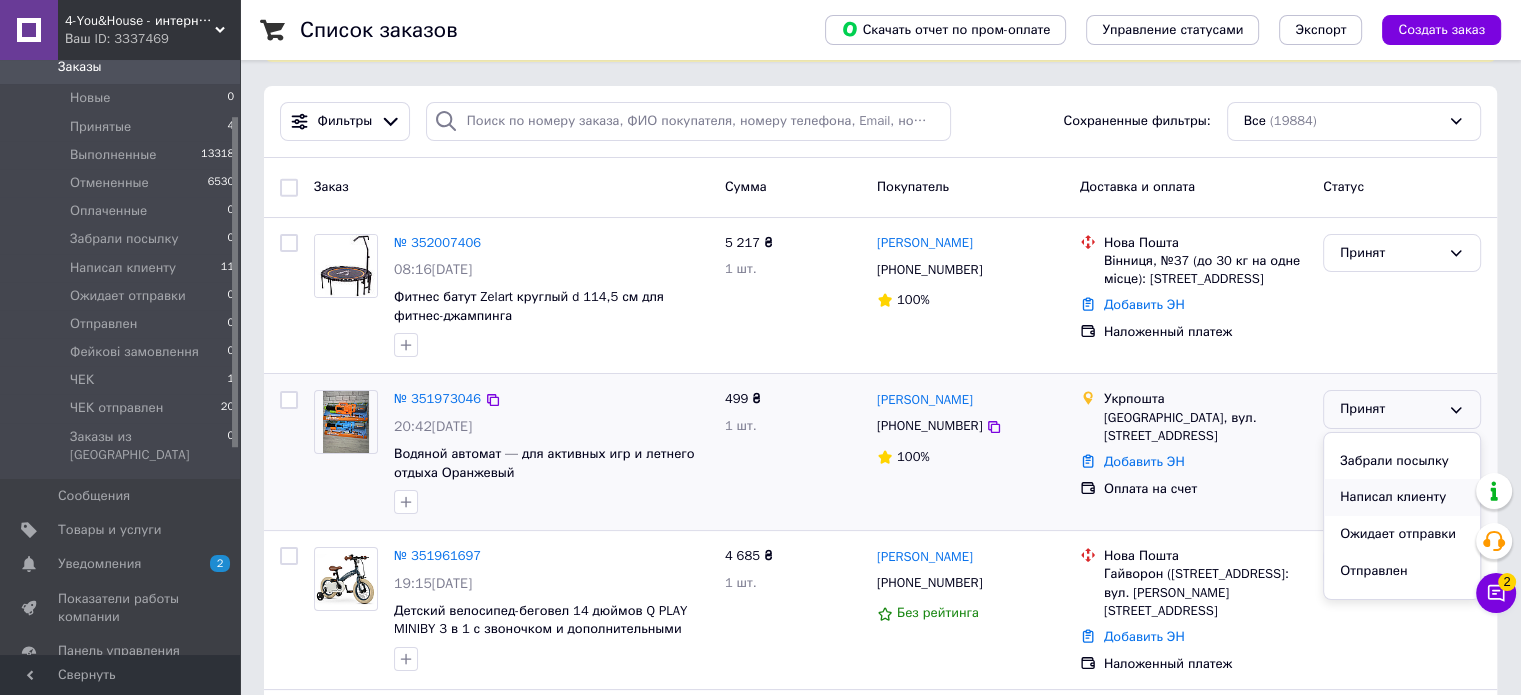 click on "Написал клиенту" at bounding box center [1402, 497] 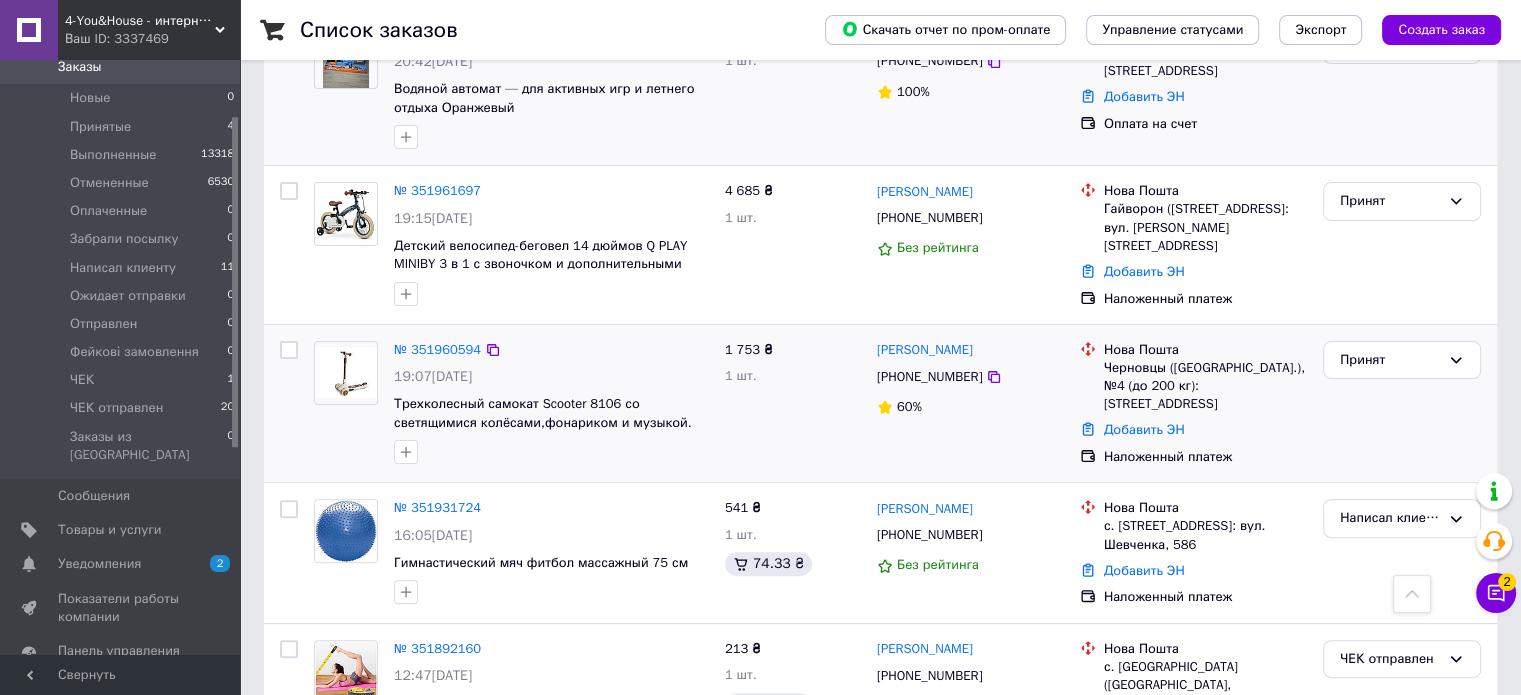 scroll, scrollTop: 500, scrollLeft: 0, axis: vertical 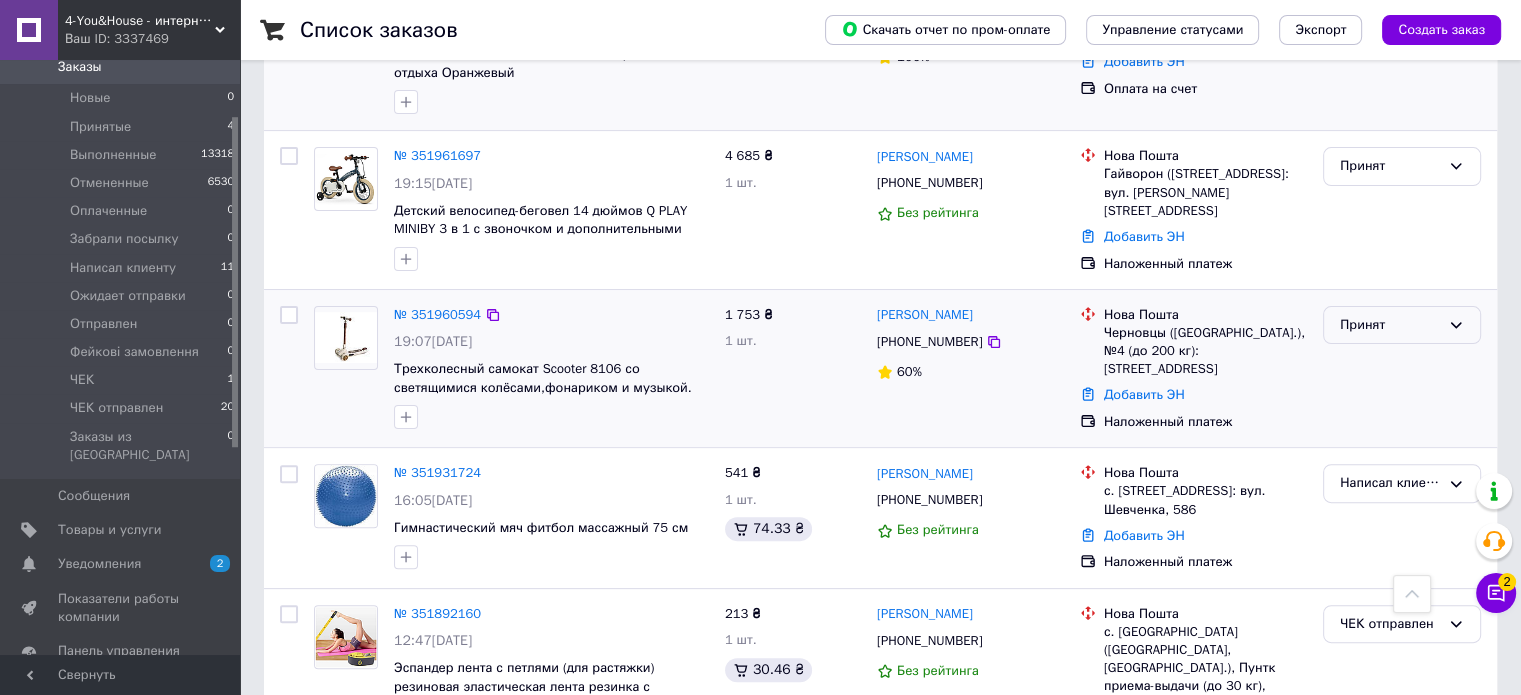 click on "Принят" at bounding box center (1402, 325) 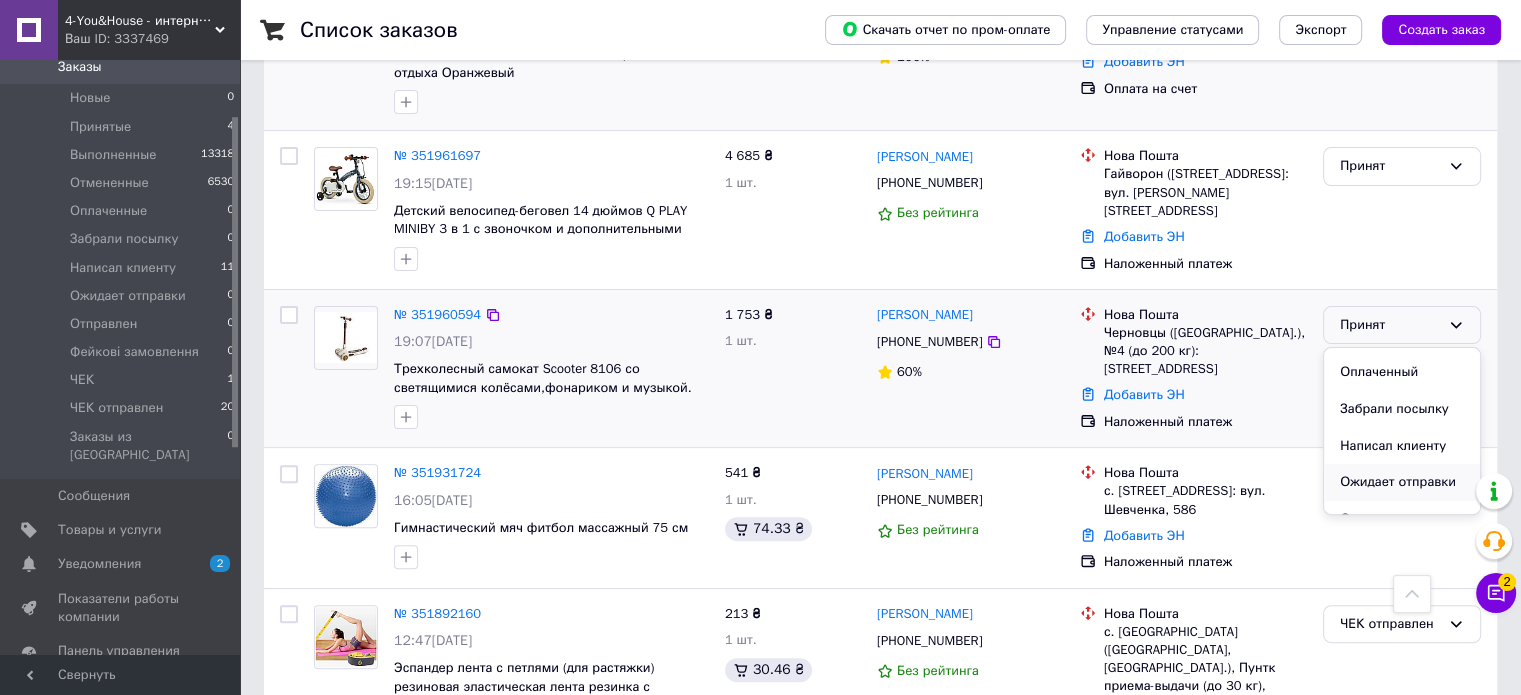 scroll, scrollTop: 100, scrollLeft: 0, axis: vertical 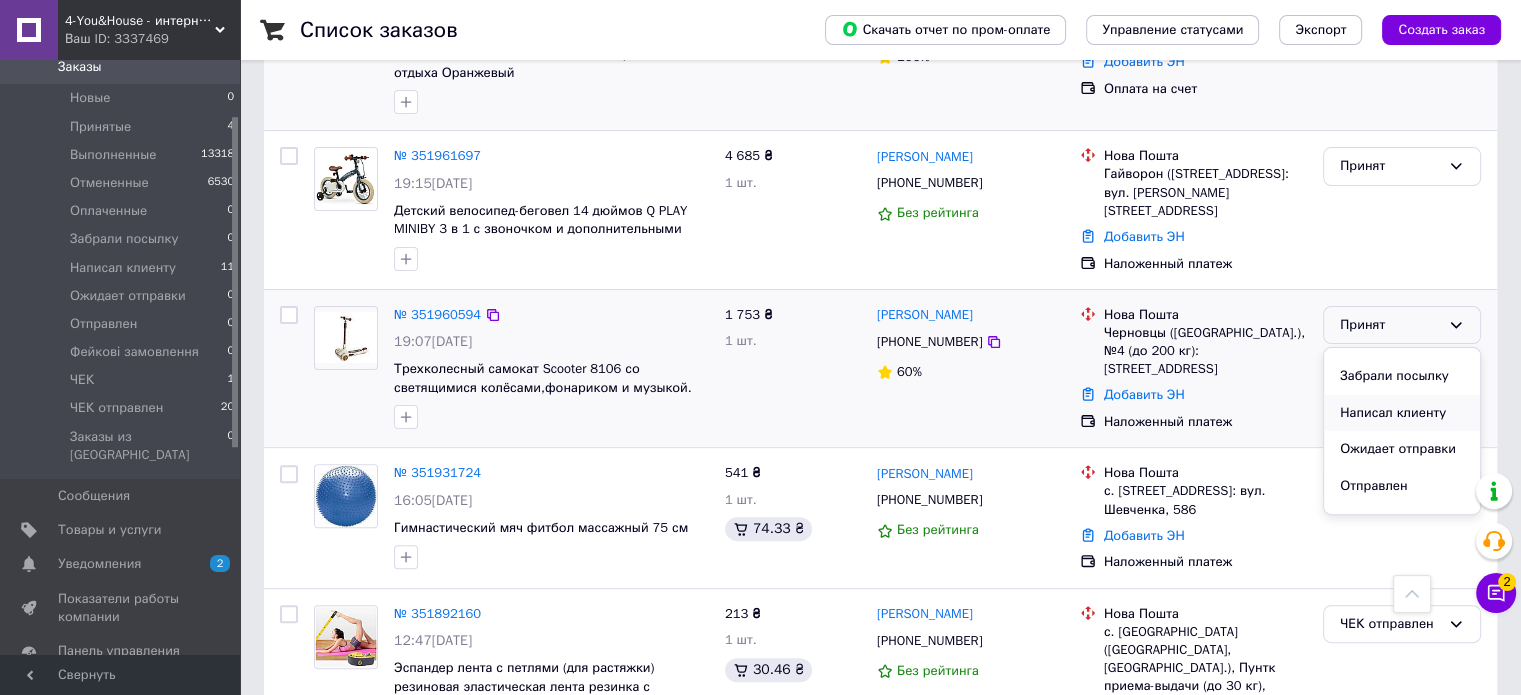 click on "Написал клиенту" at bounding box center (1402, 413) 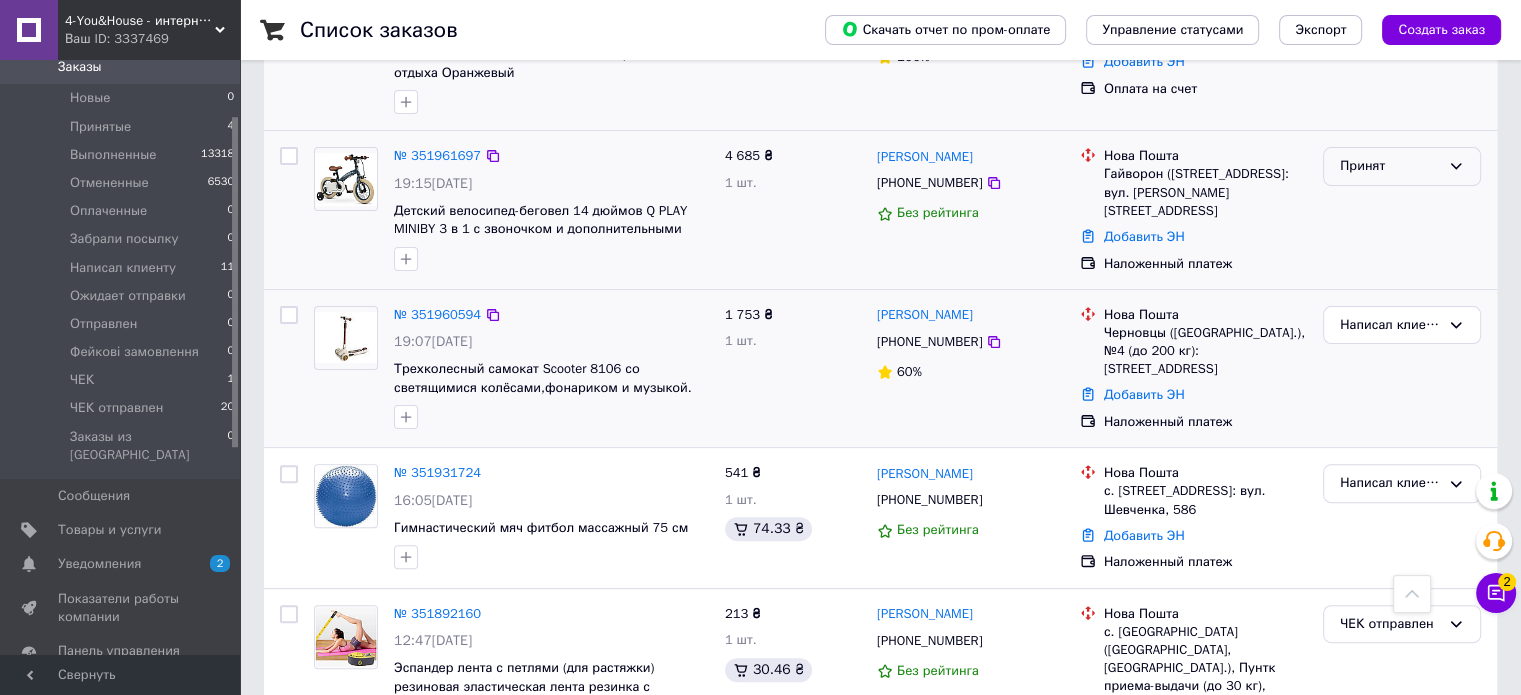 click on "Принят" at bounding box center (1390, 166) 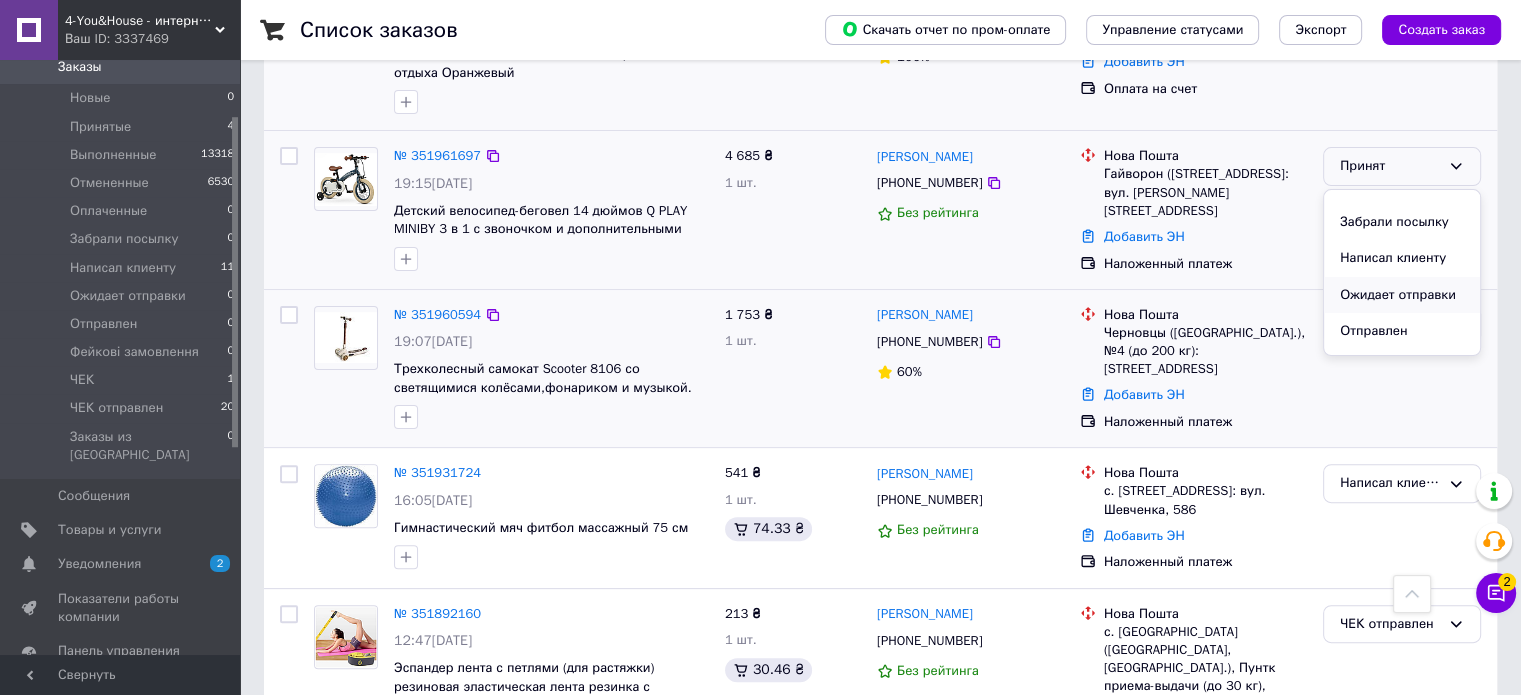 scroll, scrollTop: 100, scrollLeft: 0, axis: vertical 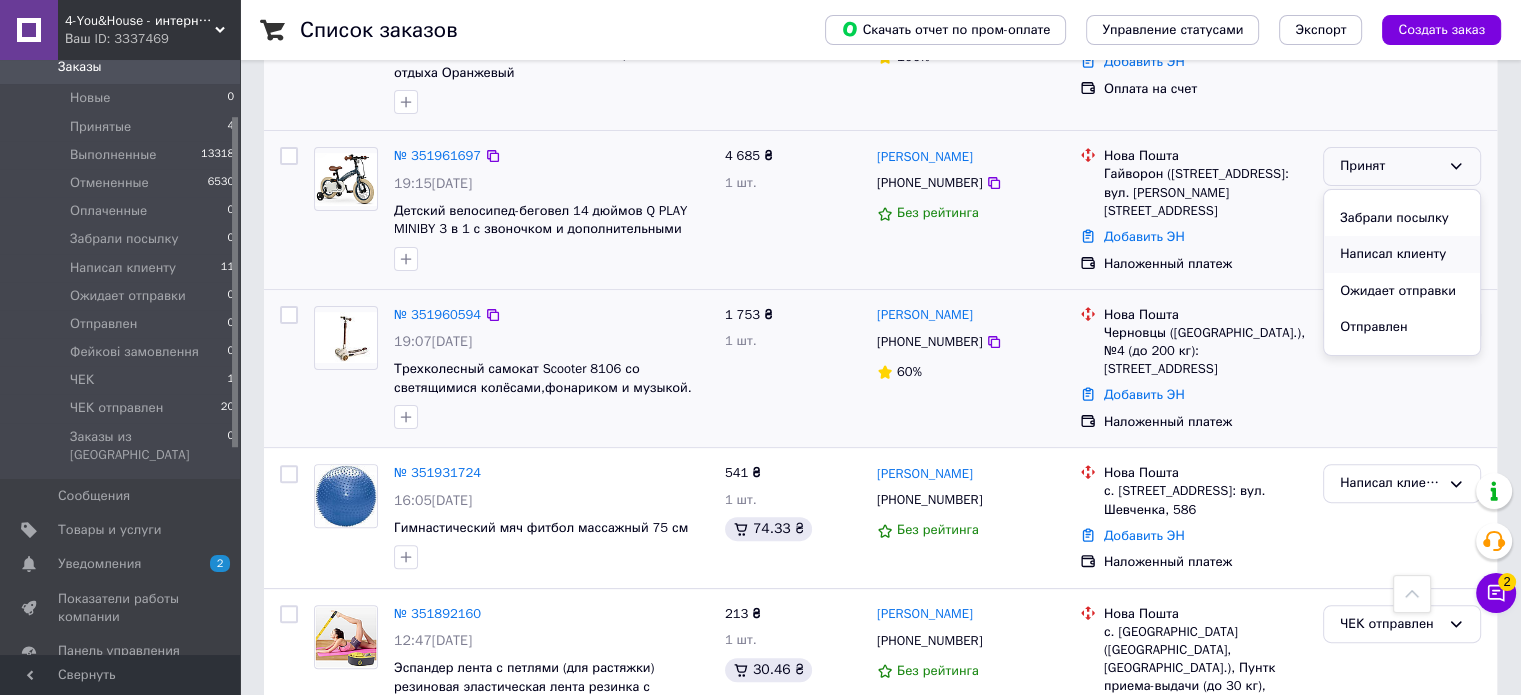 click on "Написал клиенту" at bounding box center [1402, 254] 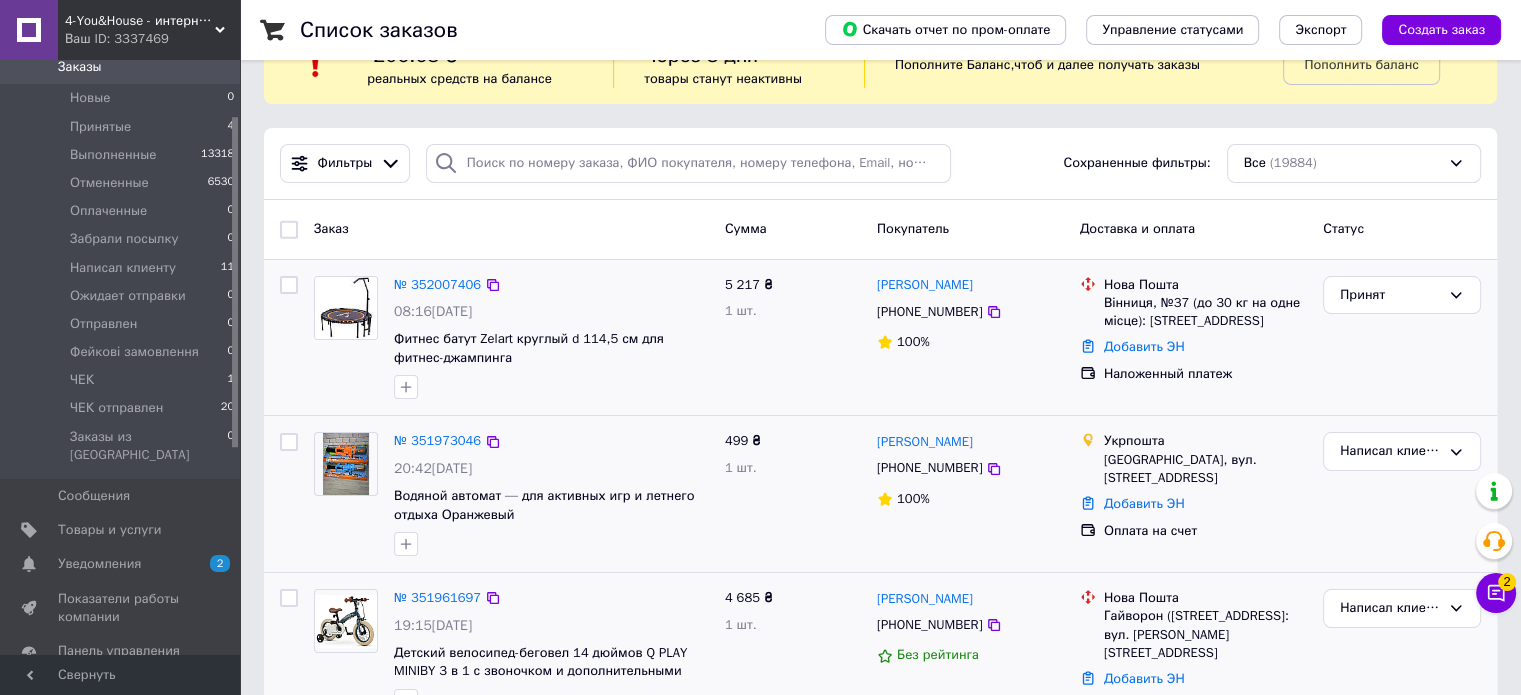 scroll, scrollTop: 0, scrollLeft: 0, axis: both 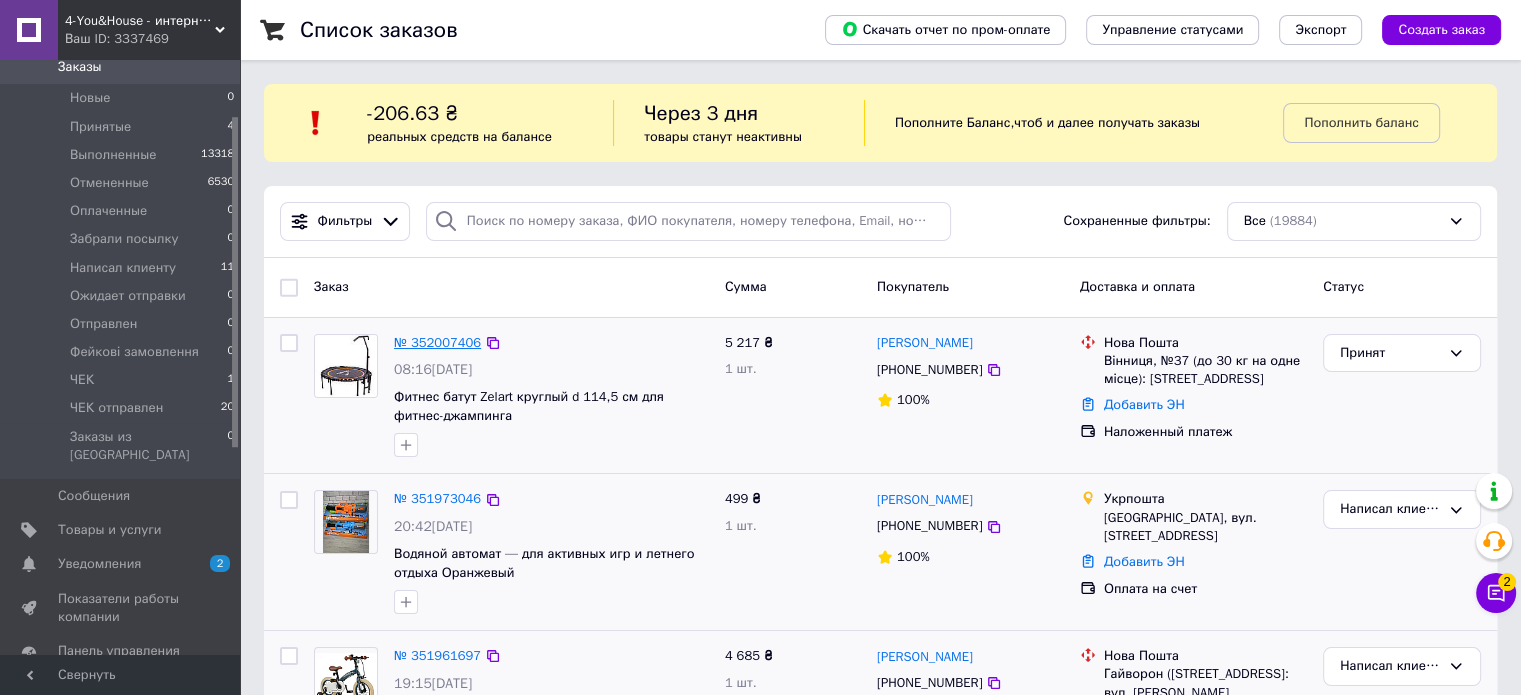 click on "№ 352007406" at bounding box center (437, 342) 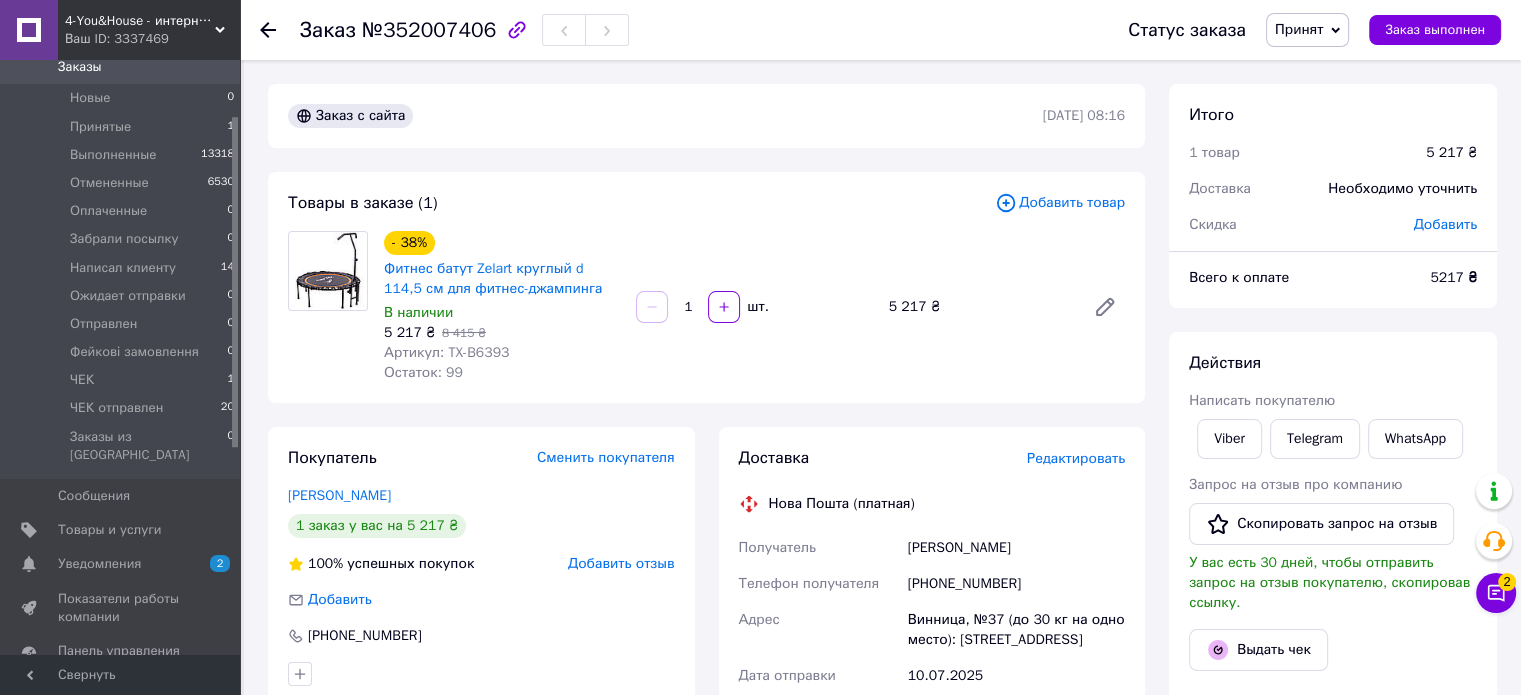 click on "Артикул: TX-B6393" at bounding box center (502, 353) 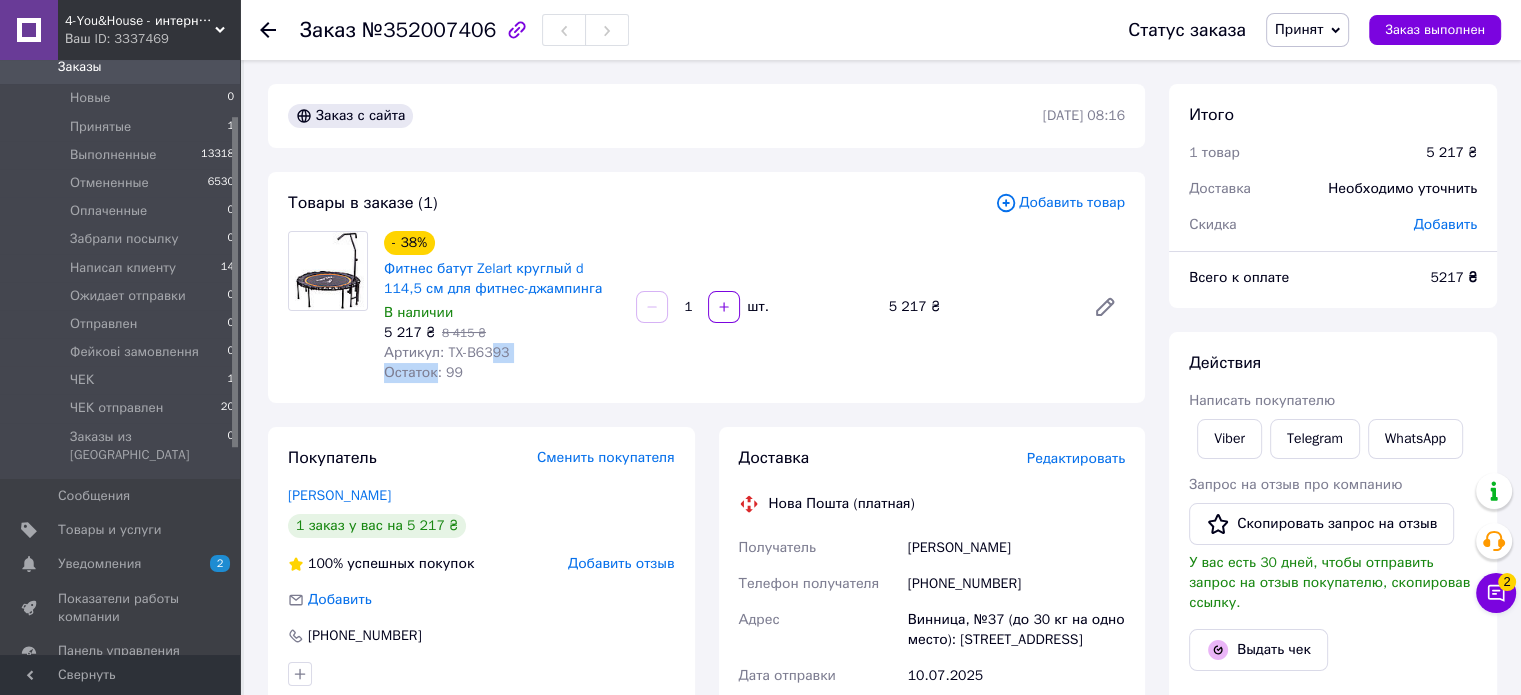 drag, startPoint x: 482, startPoint y: 348, endPoint x: 444, endPoint y: 360, distance: 39.849716 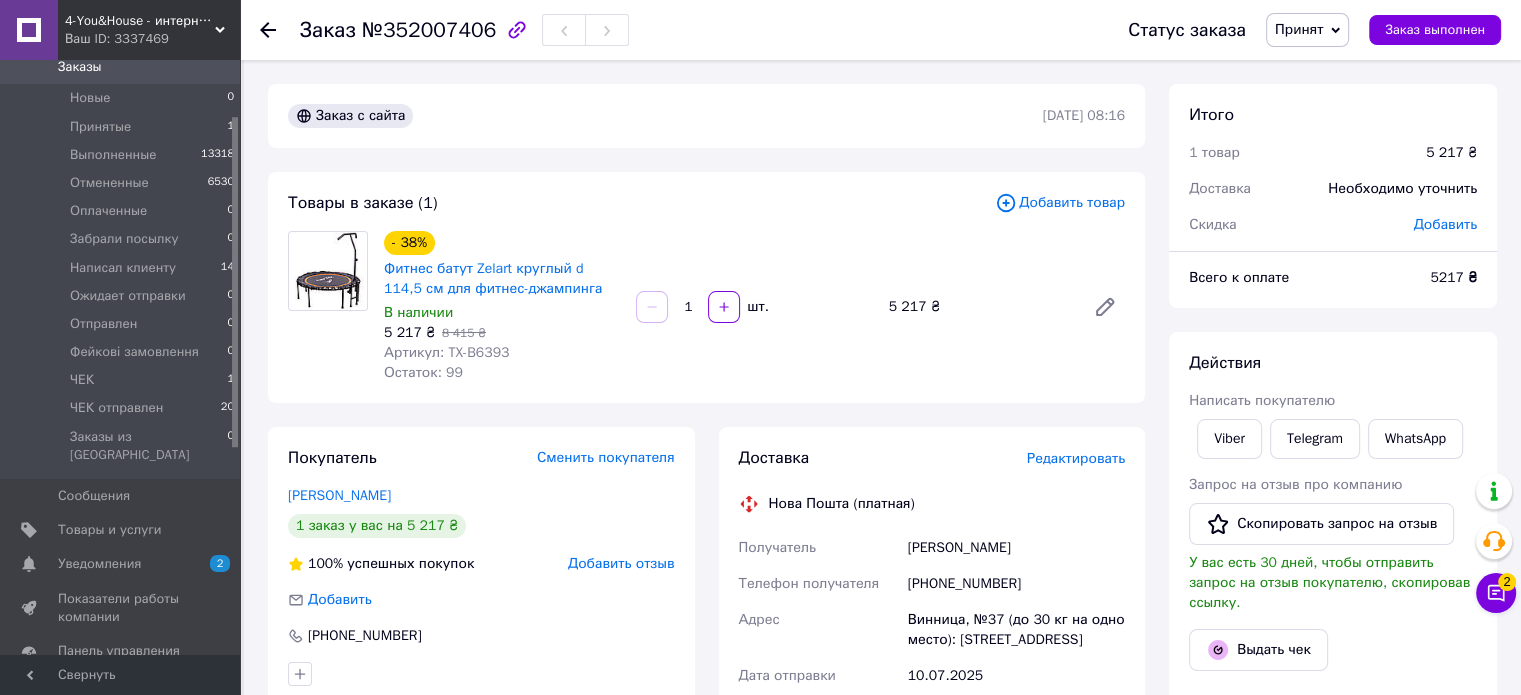 click on "Артикул: TX-B6393" at bounding box center (502, 353) 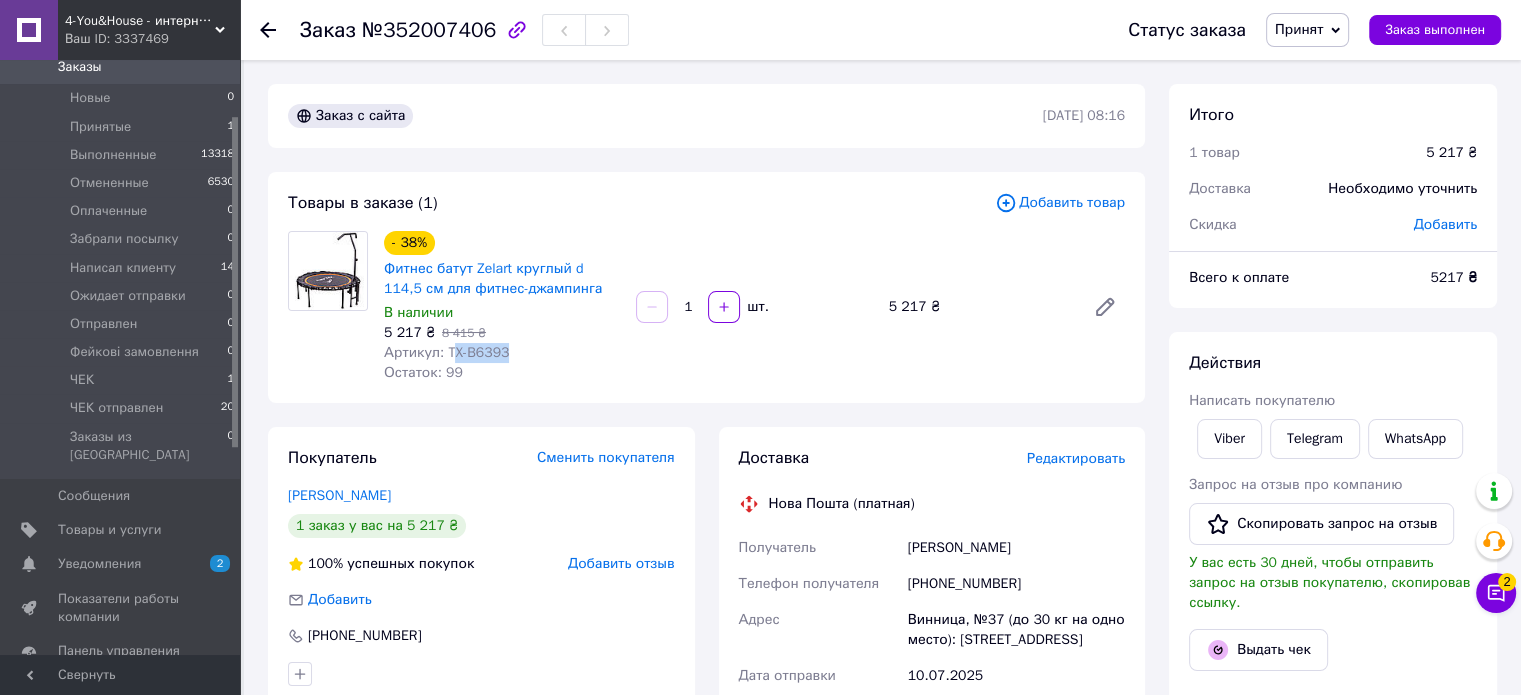 drag, startPoint x: 486, startPoint y: 351, endPoint x: 446, endPoint y: 356, distance: 40.311287 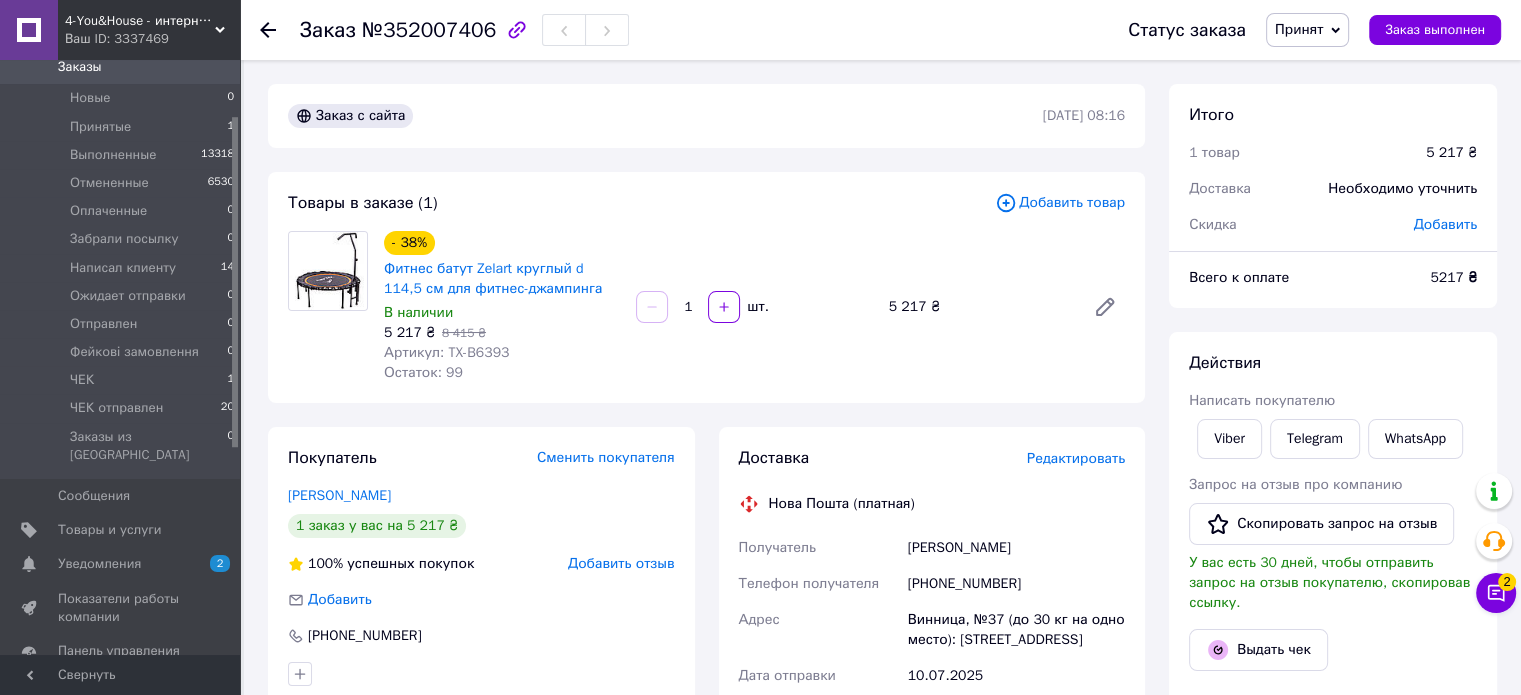 click on "Артикул: TX-B6393" at bounding box center (446, 352) 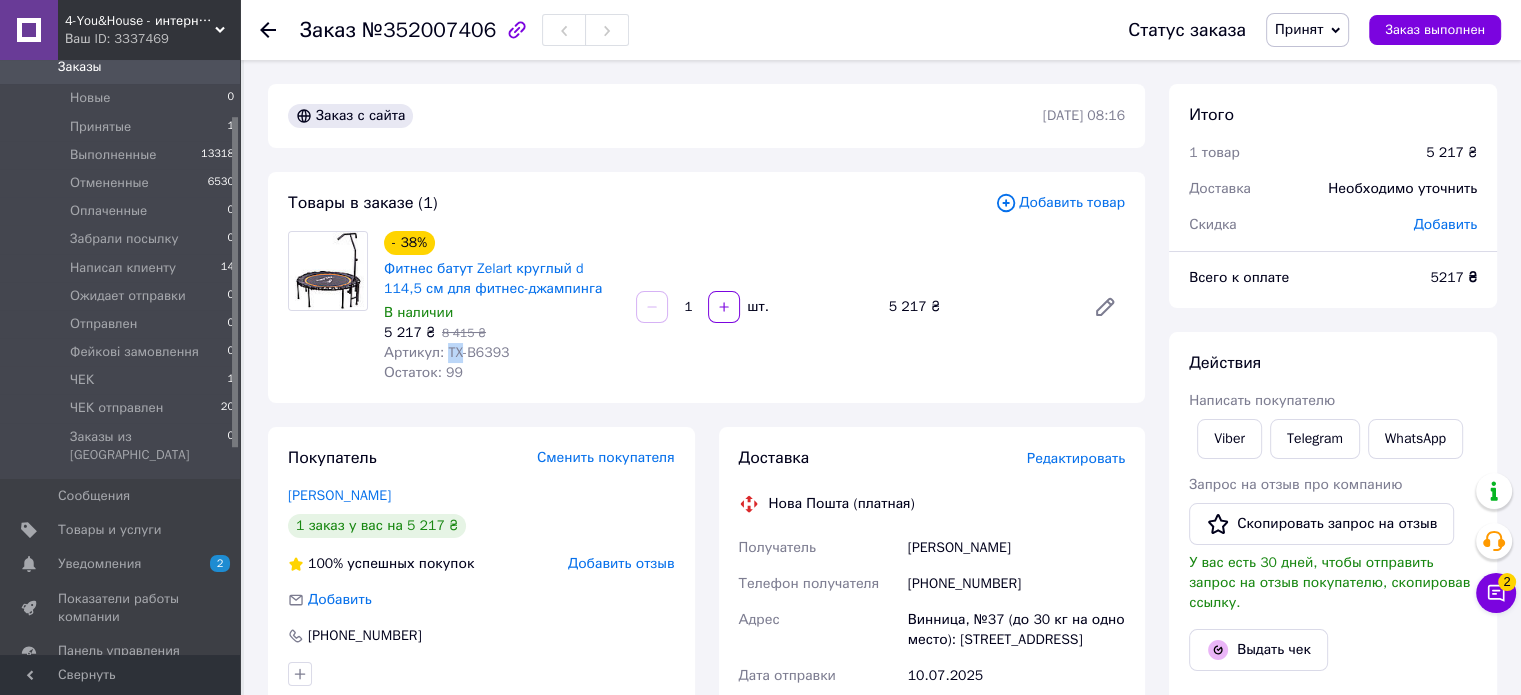 click on "Артикул: TX-B6393" at bounding box center (446, 352) 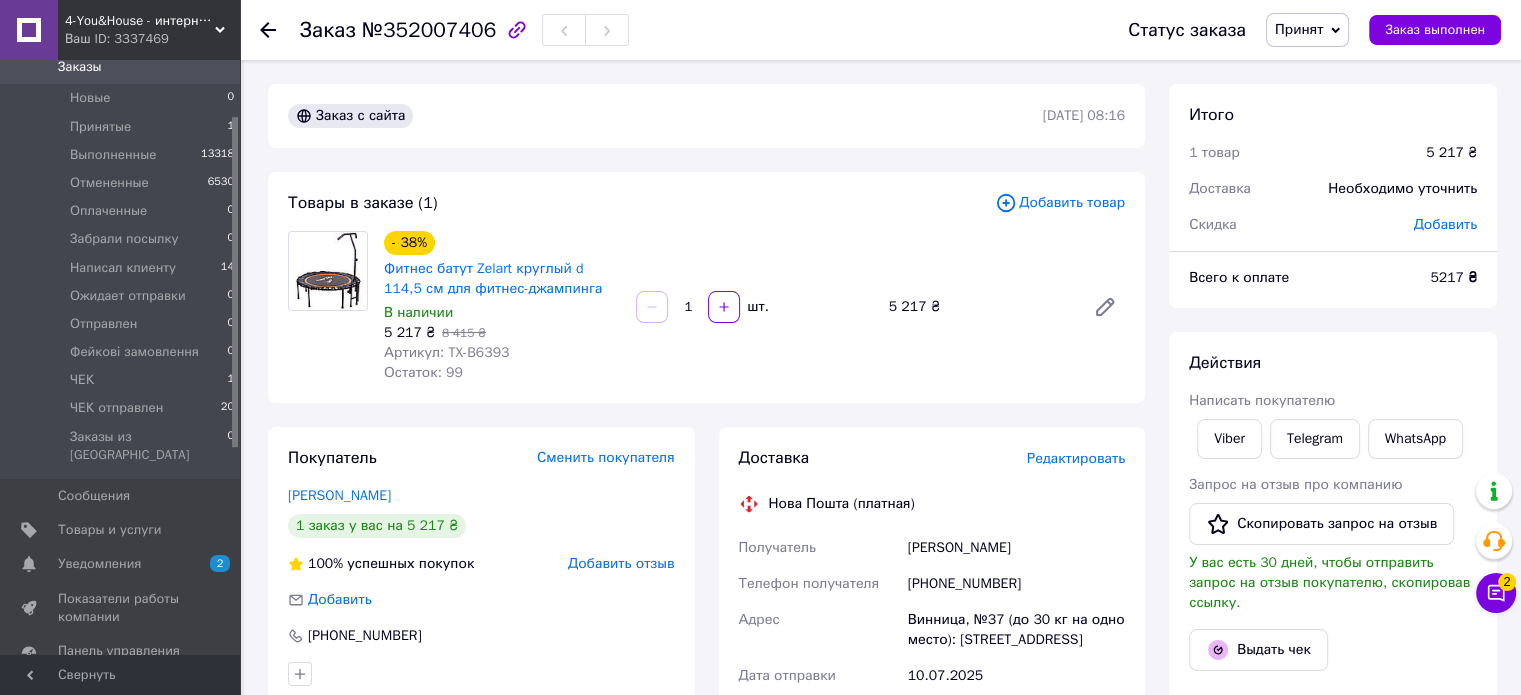 click on "Артикул: TX-B6393" at bounding box center (502, 353) 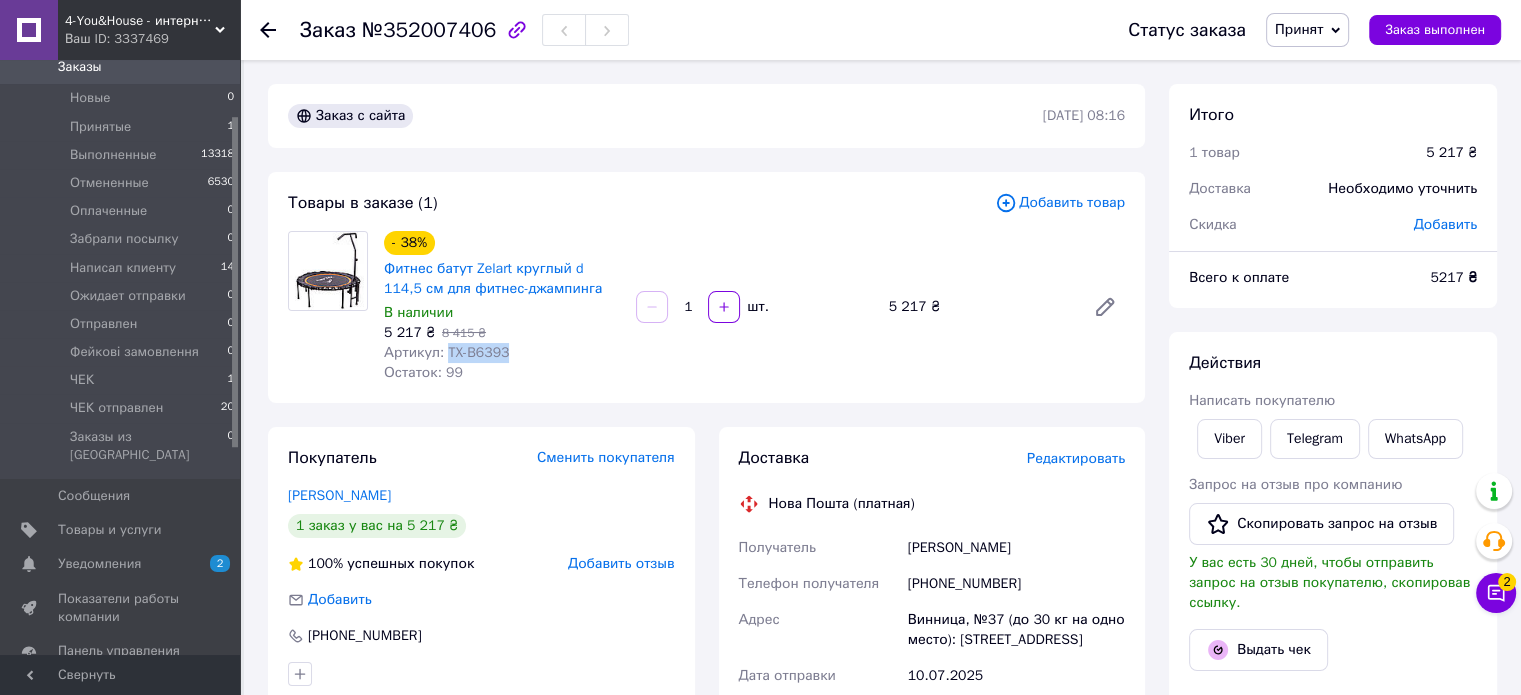 drag, startPoint x: 515, startPoint y: 345, endPoint x: 444, endPoint y: 355, distance: 71.70077 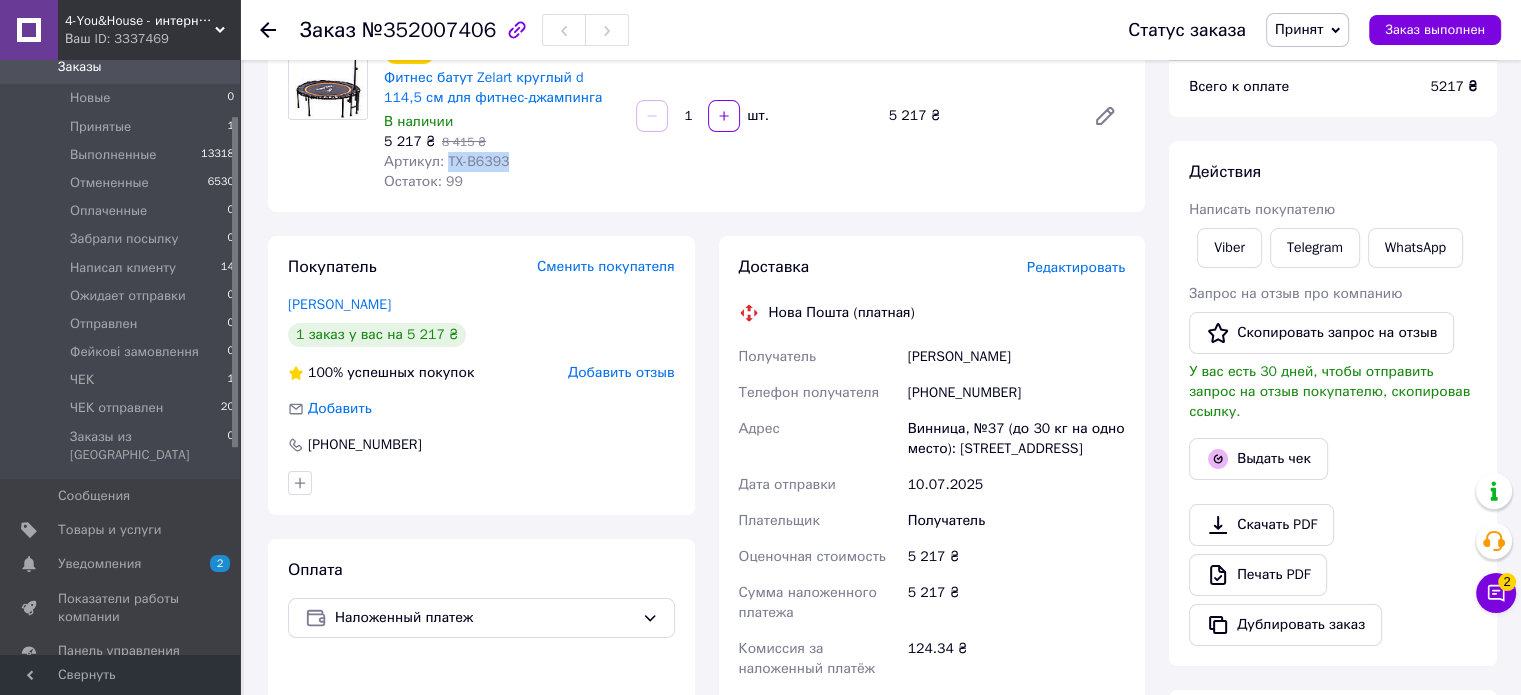 scroll, scrollTop: 200, scrollLeft: 0, axis: vertical 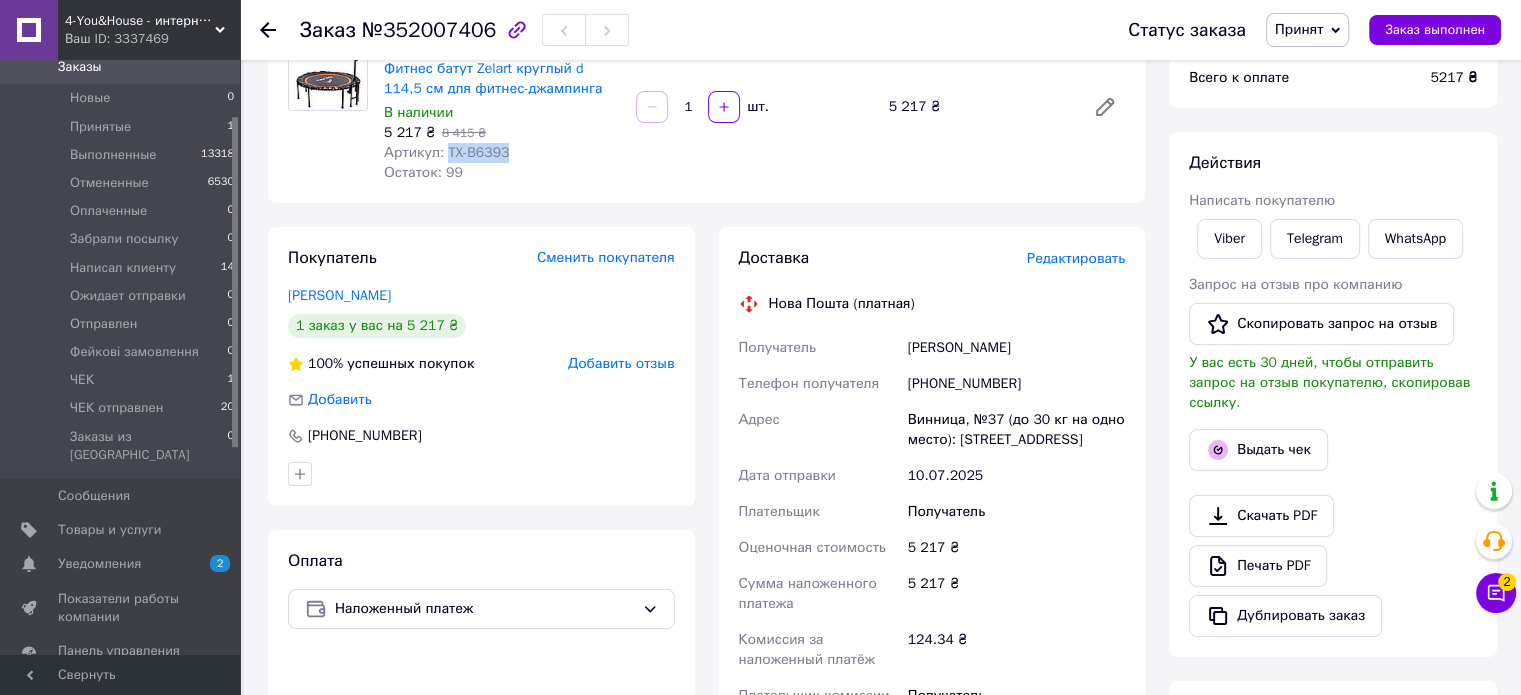 click on "Принят" at bounding box center [1299, 29] 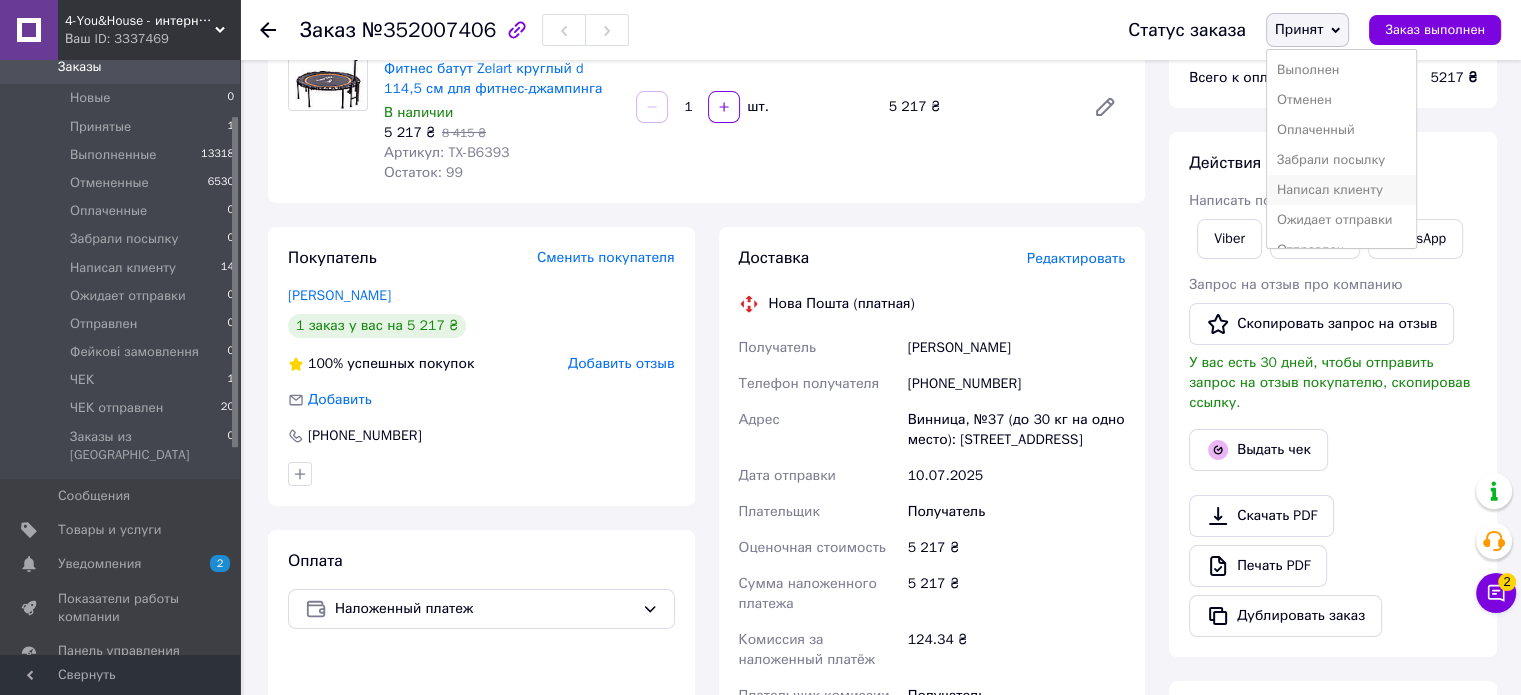 click on "Написал клиенту" at bounding box center [1341, 190] 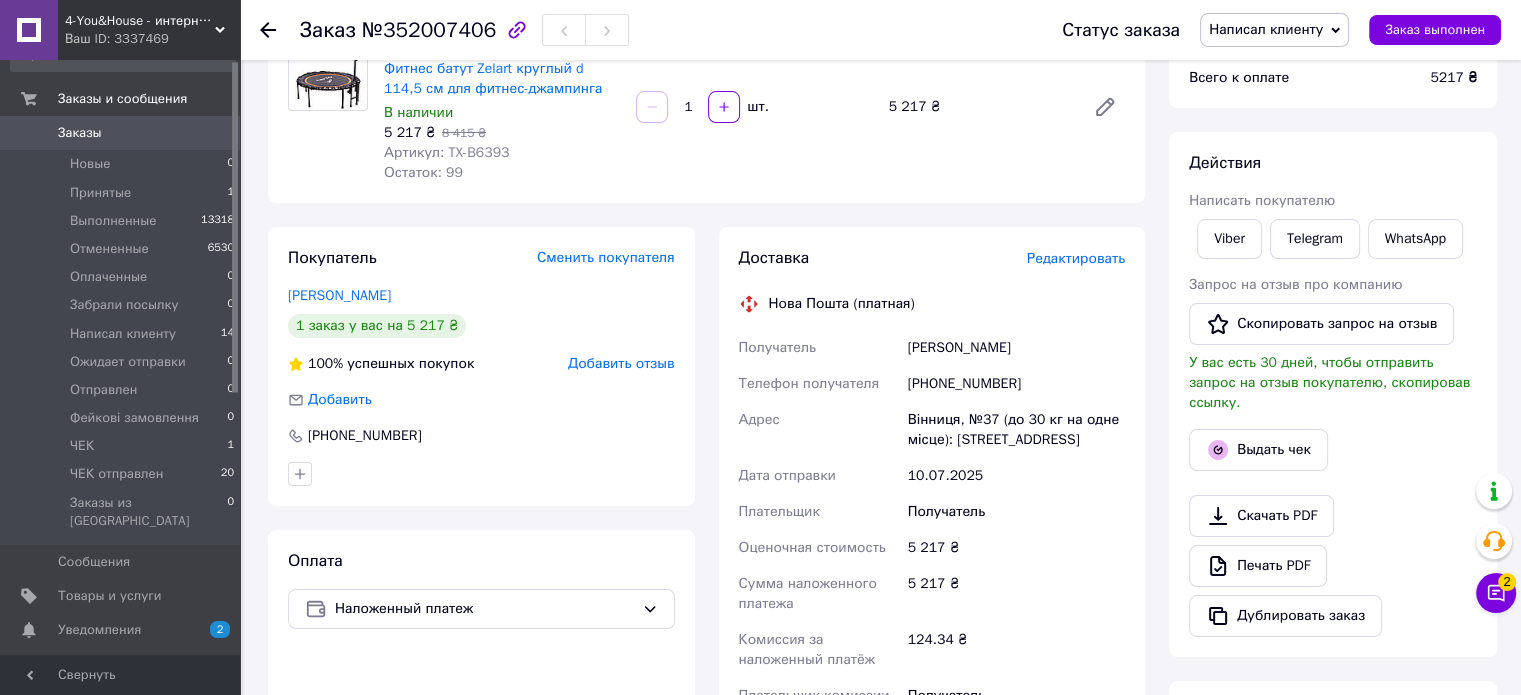 scroll, scrollTop: 0, scrollLeft: 0, axis: both 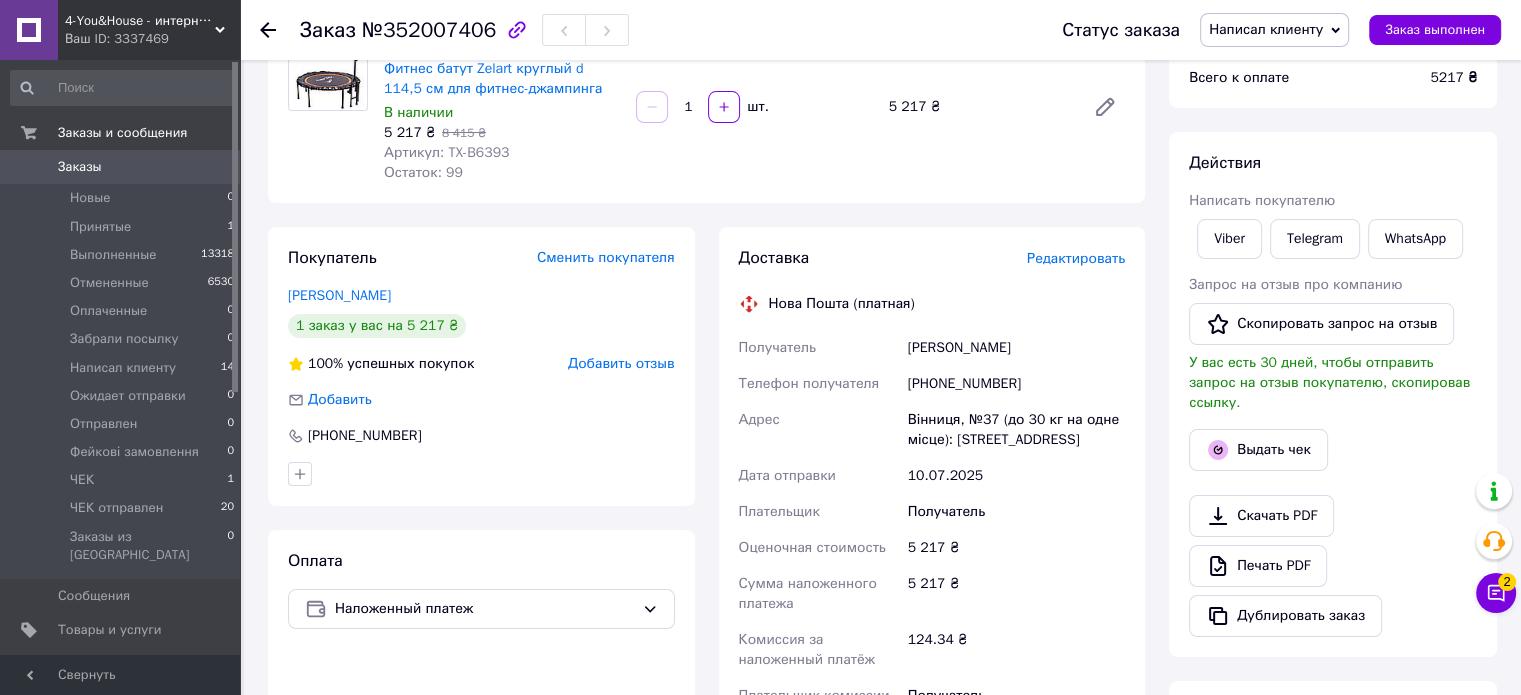 click on "Заказы" at bounding box center [121, 167] 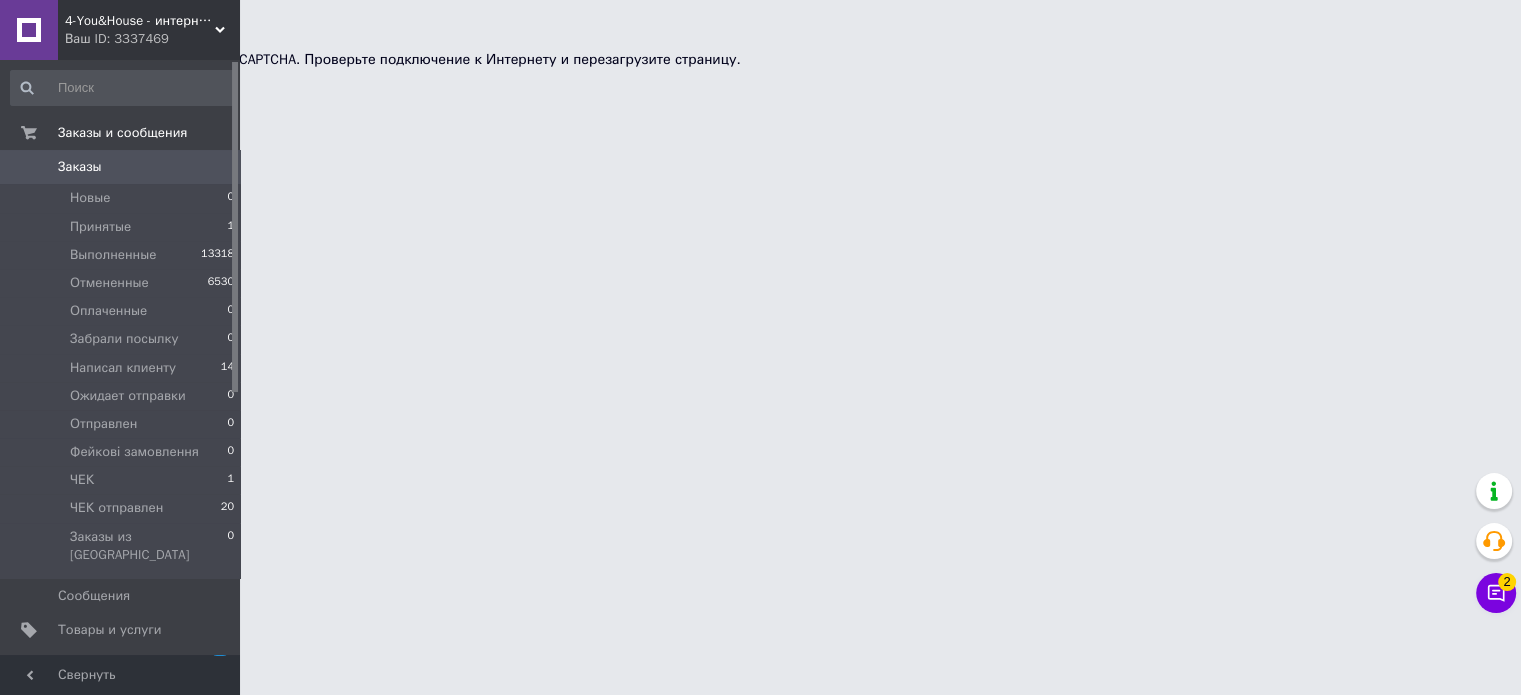 scroll, scrollTop: 0, scrollLeft: 0, axis: both 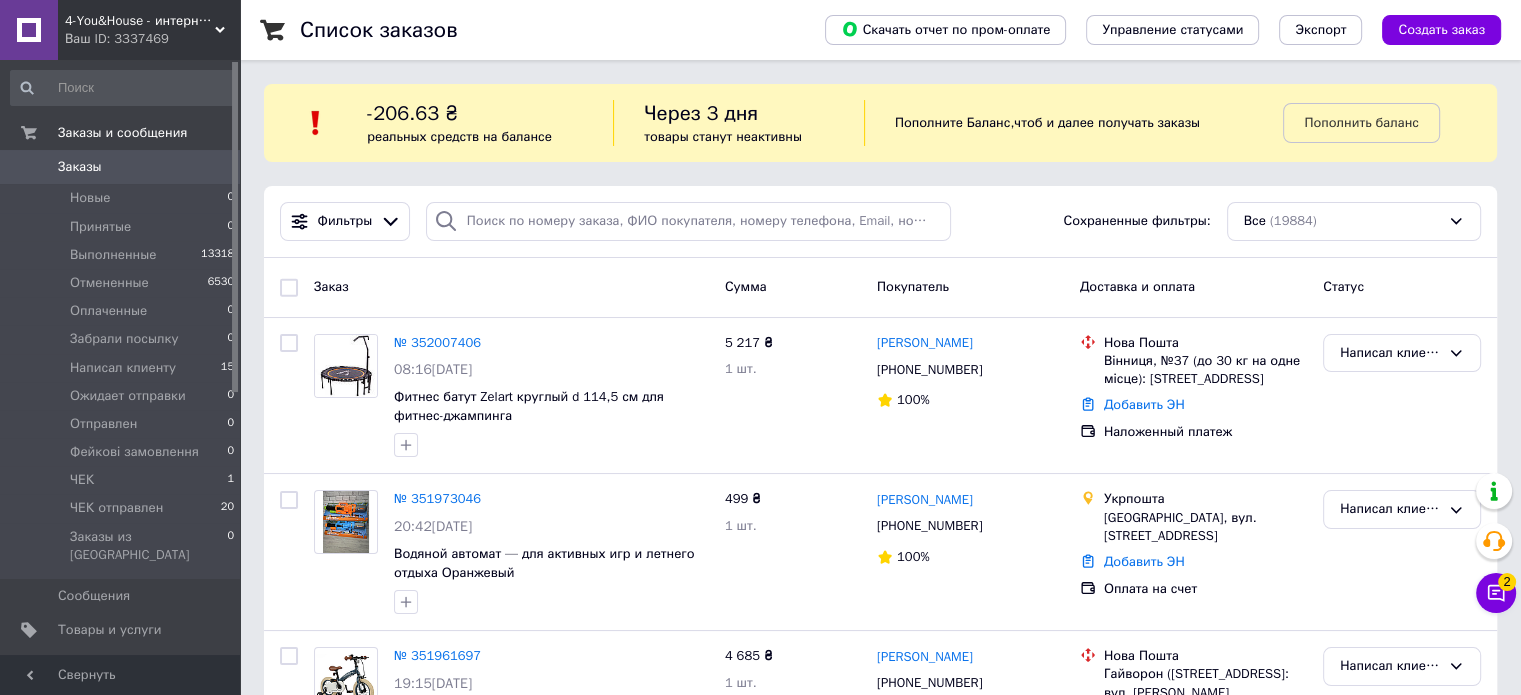 click on "Заказы" at bounding box center [80, 167] 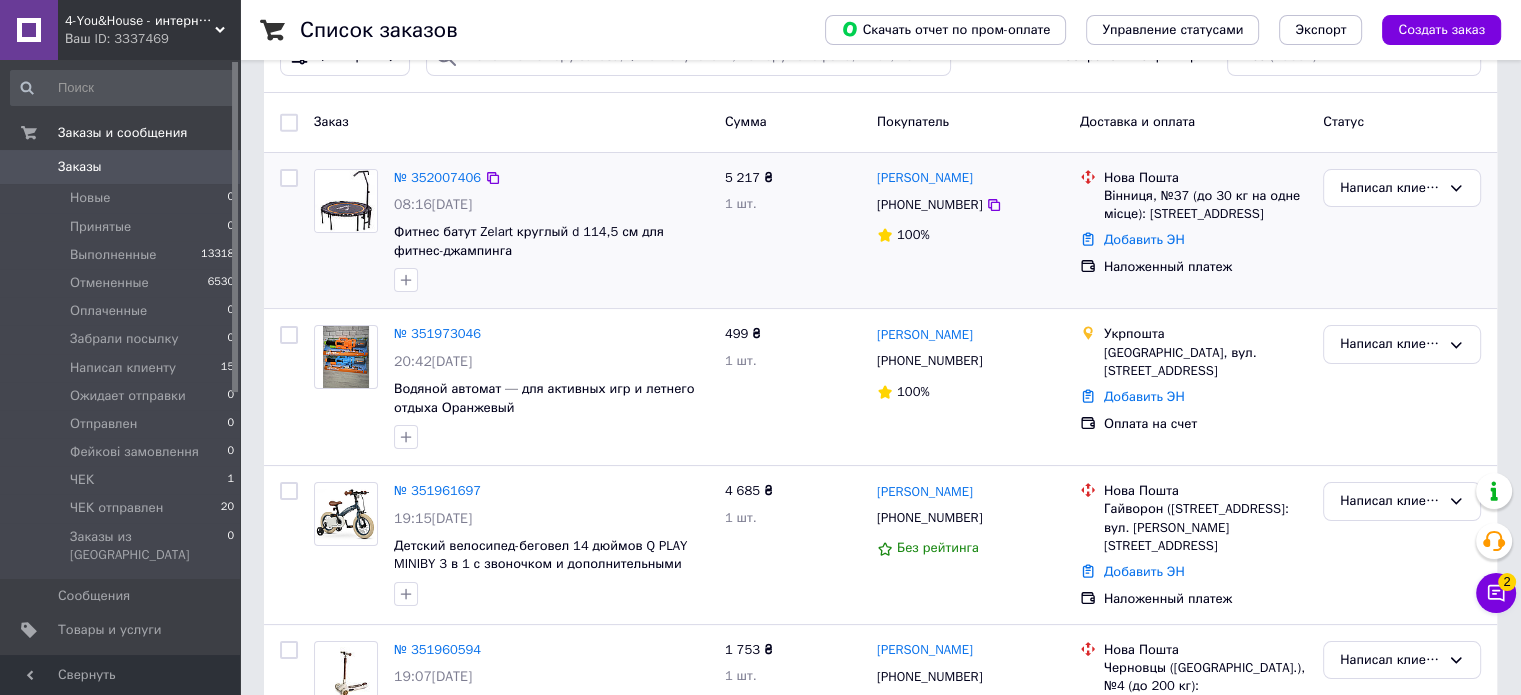 scroll, scrollTop: 200, scrollLeft: 0, axis: vertical 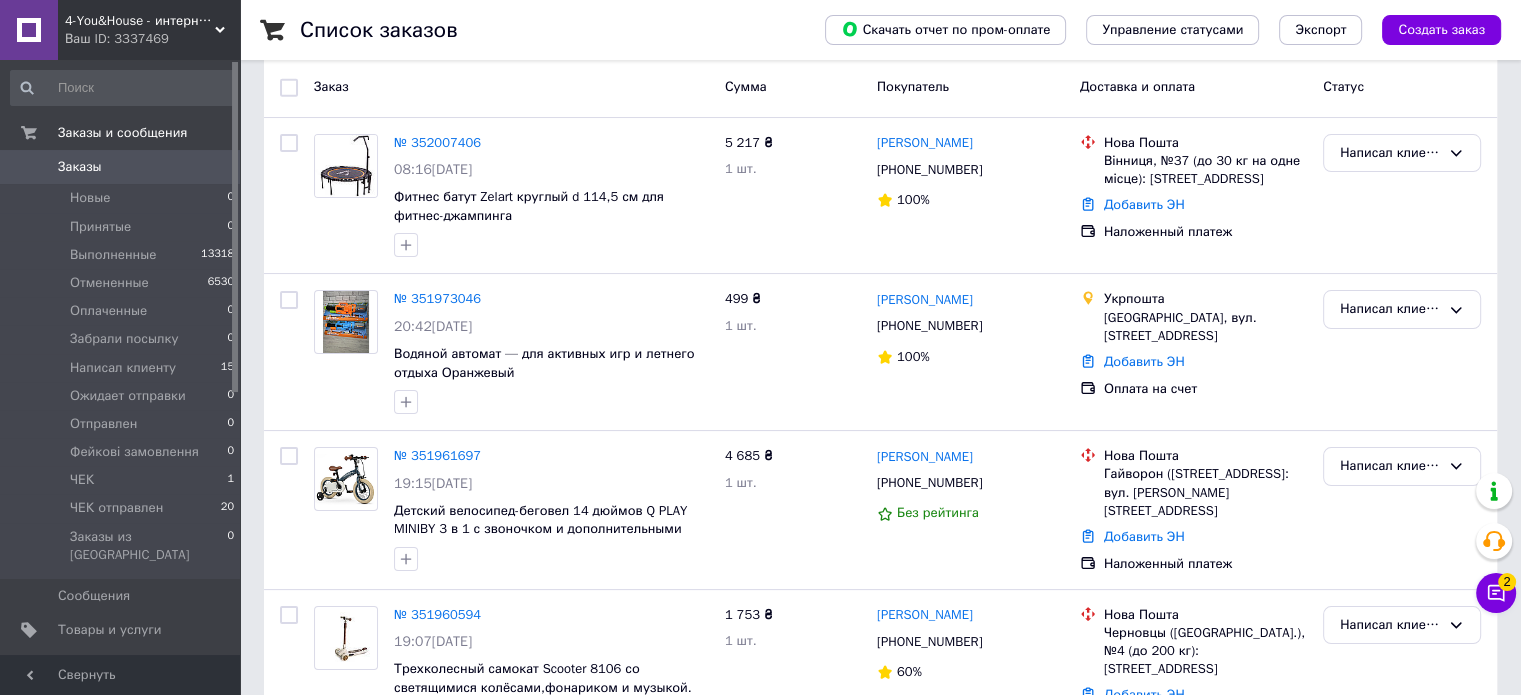 click on "Заказы" at bounding box center [121, 167] 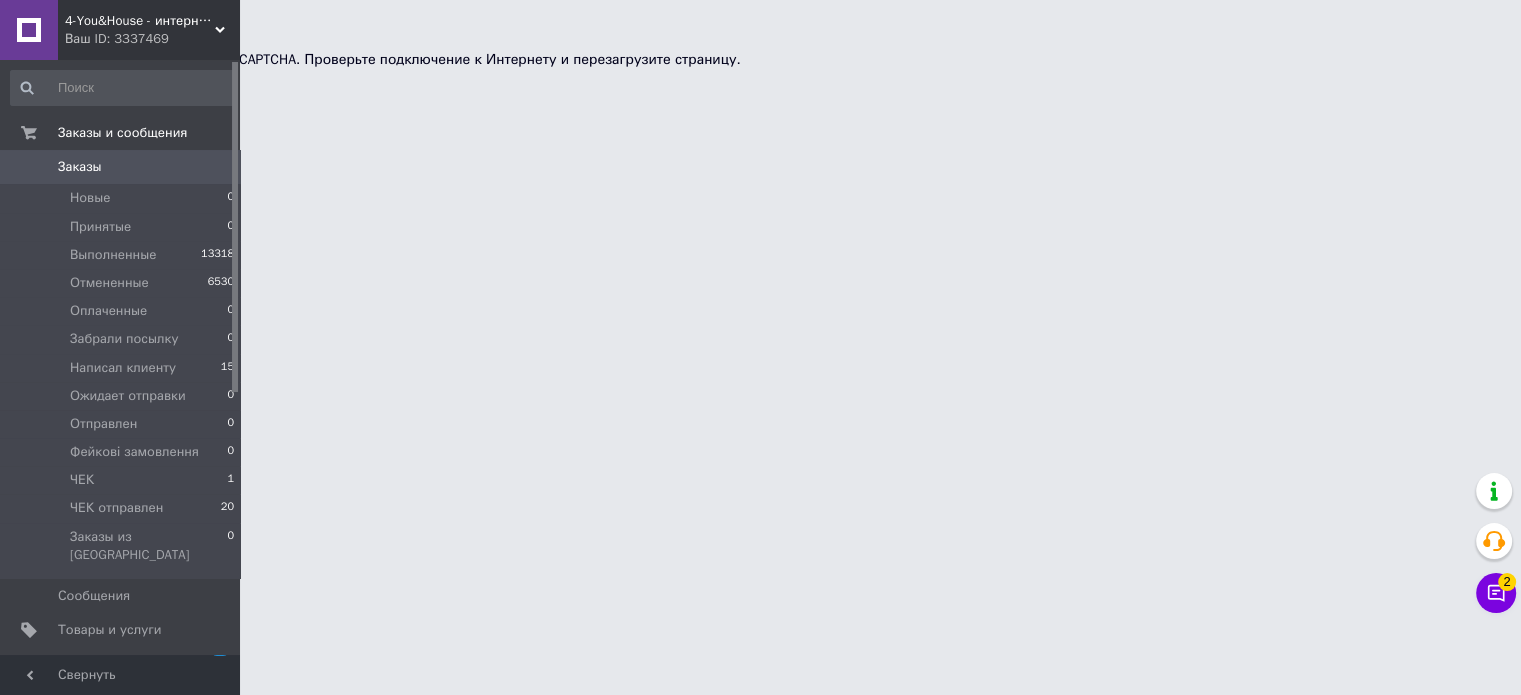 scroll, scrollTop: 0, scrollLeft: 0, axis: both 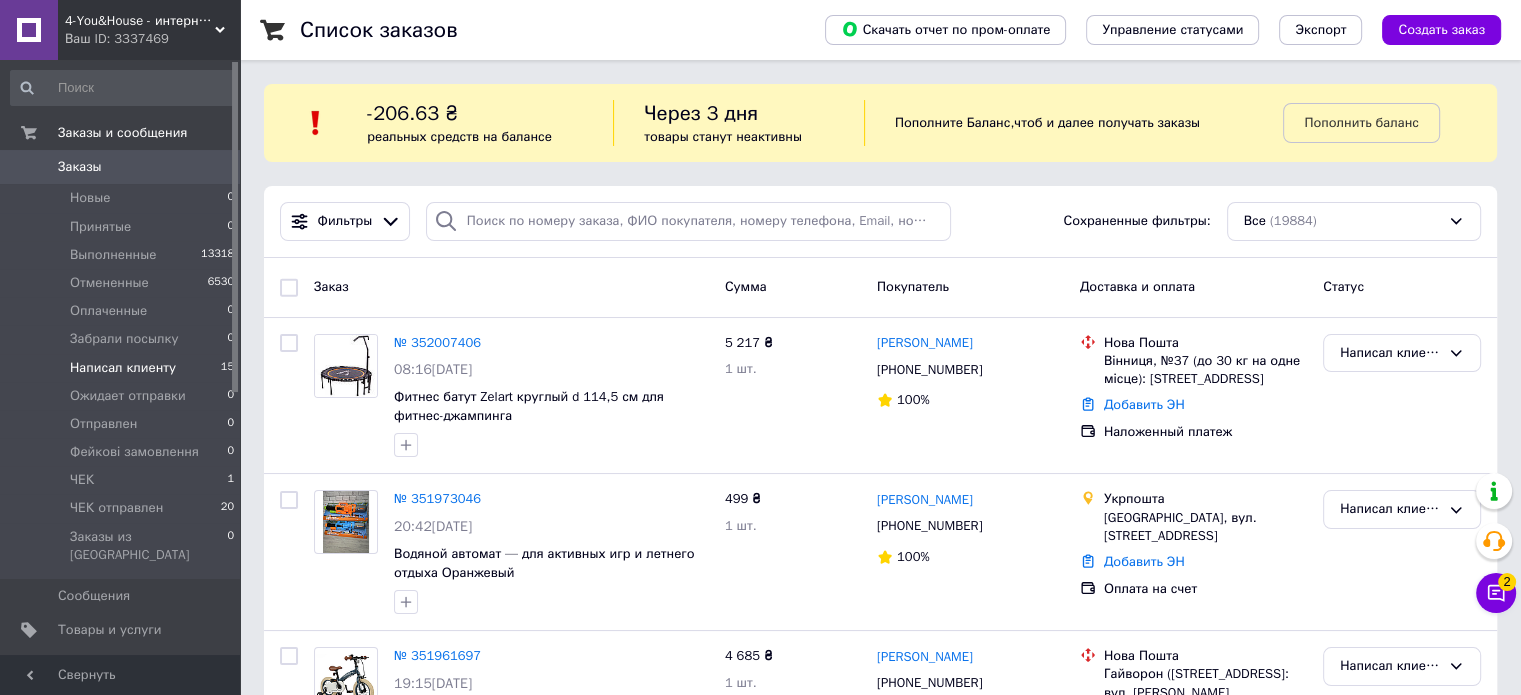 click on "Написал клиенту" at bounding box center [123, 368] 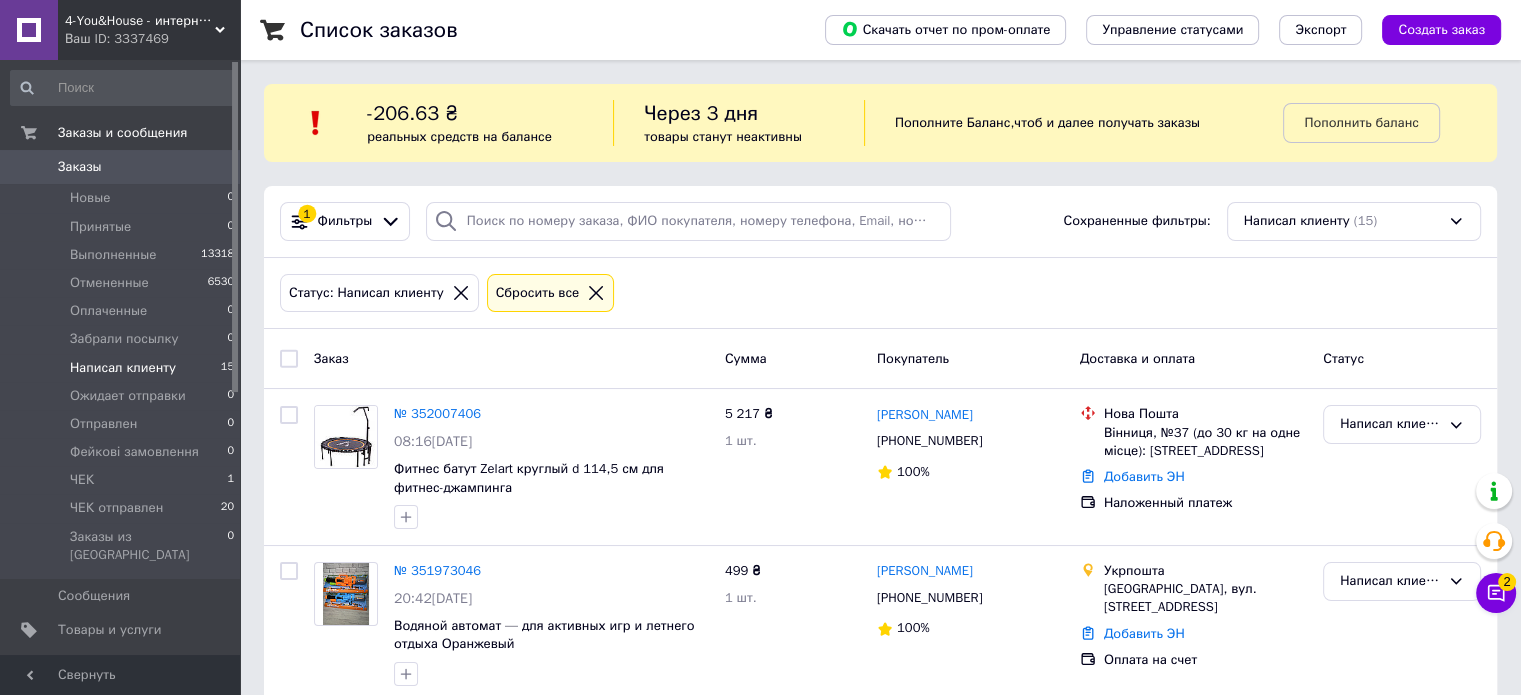 click on "Заказы" at bounding box center (121, 167) 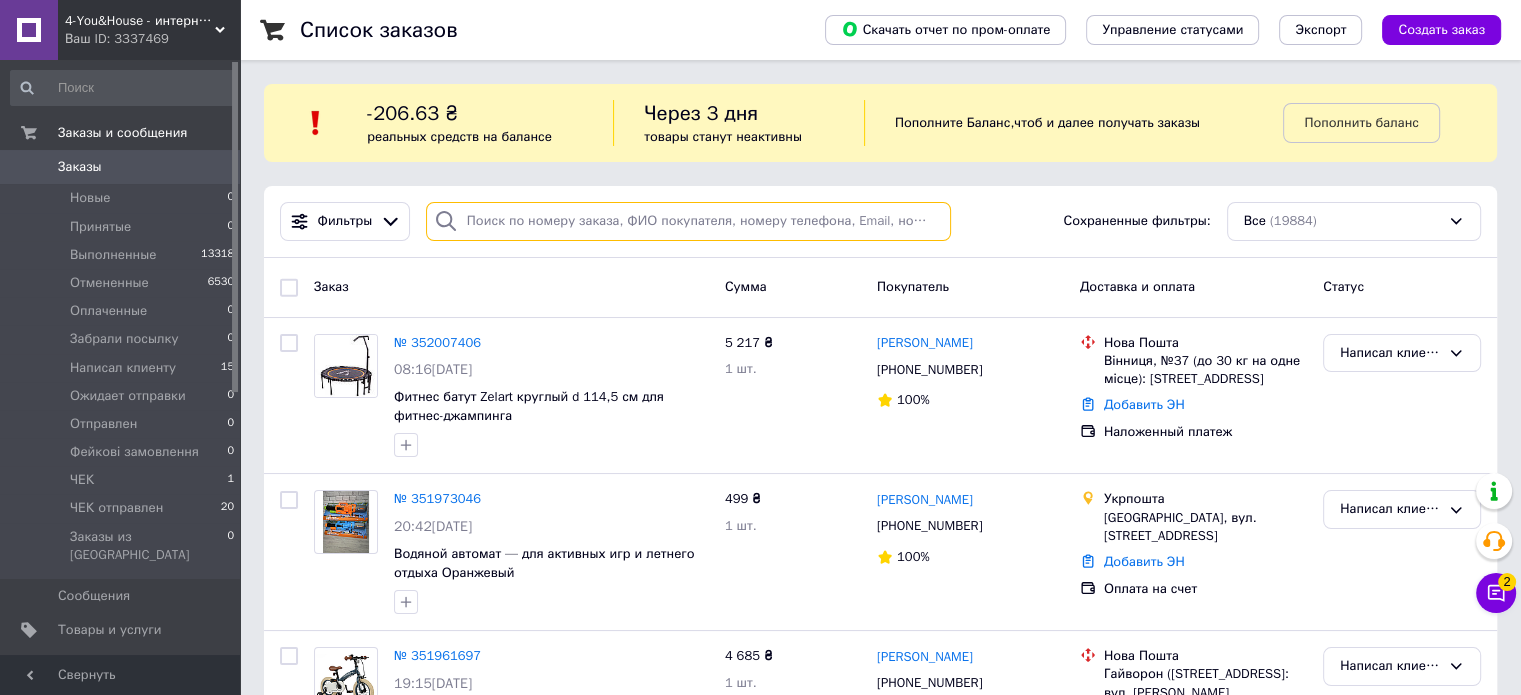 click at bounding box center (688, 221) 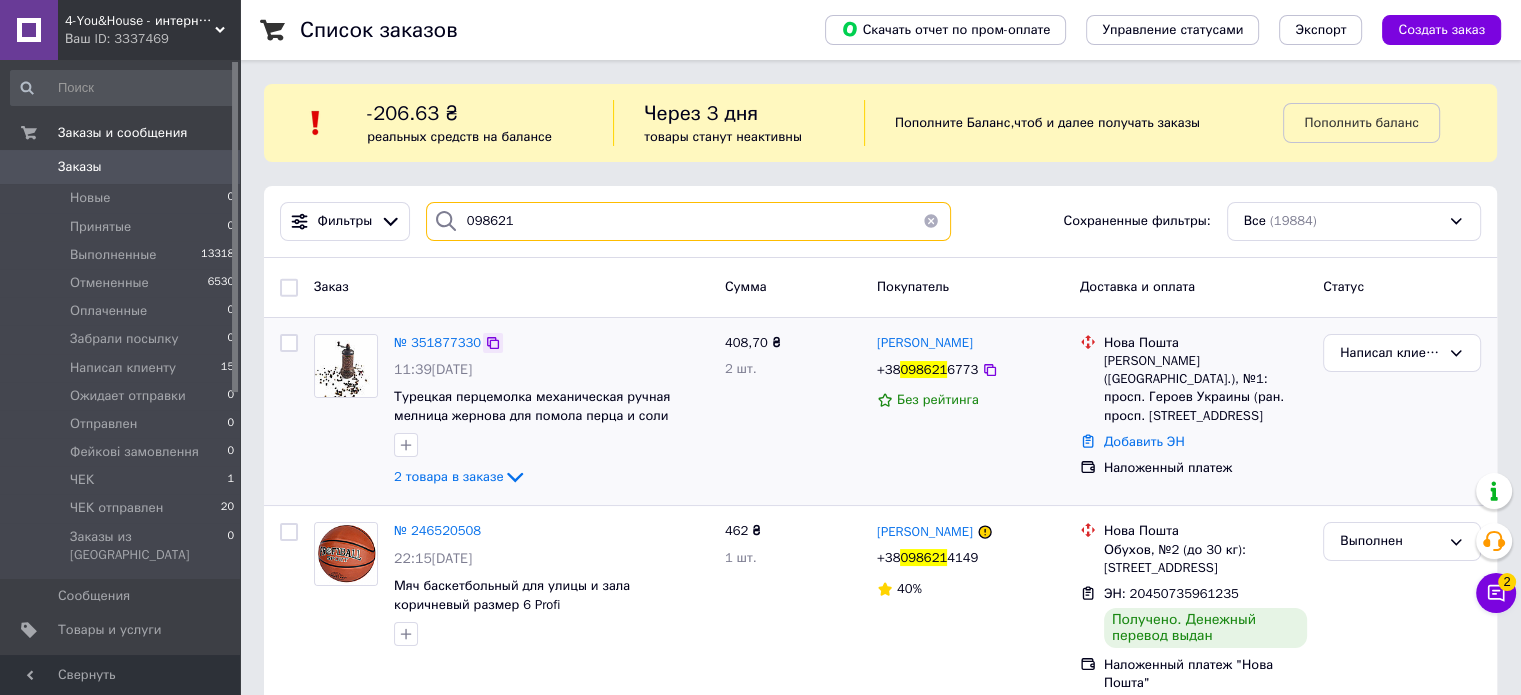 type on "098621" 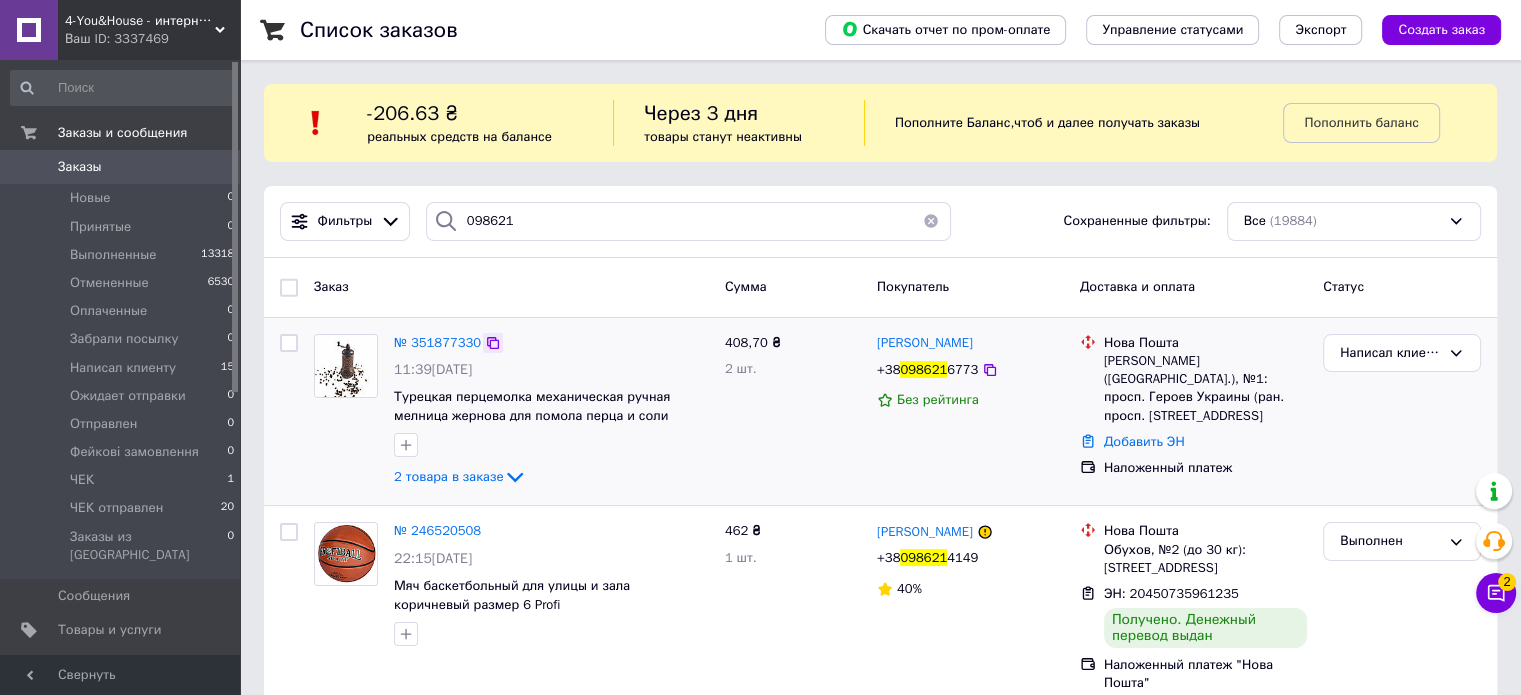 click 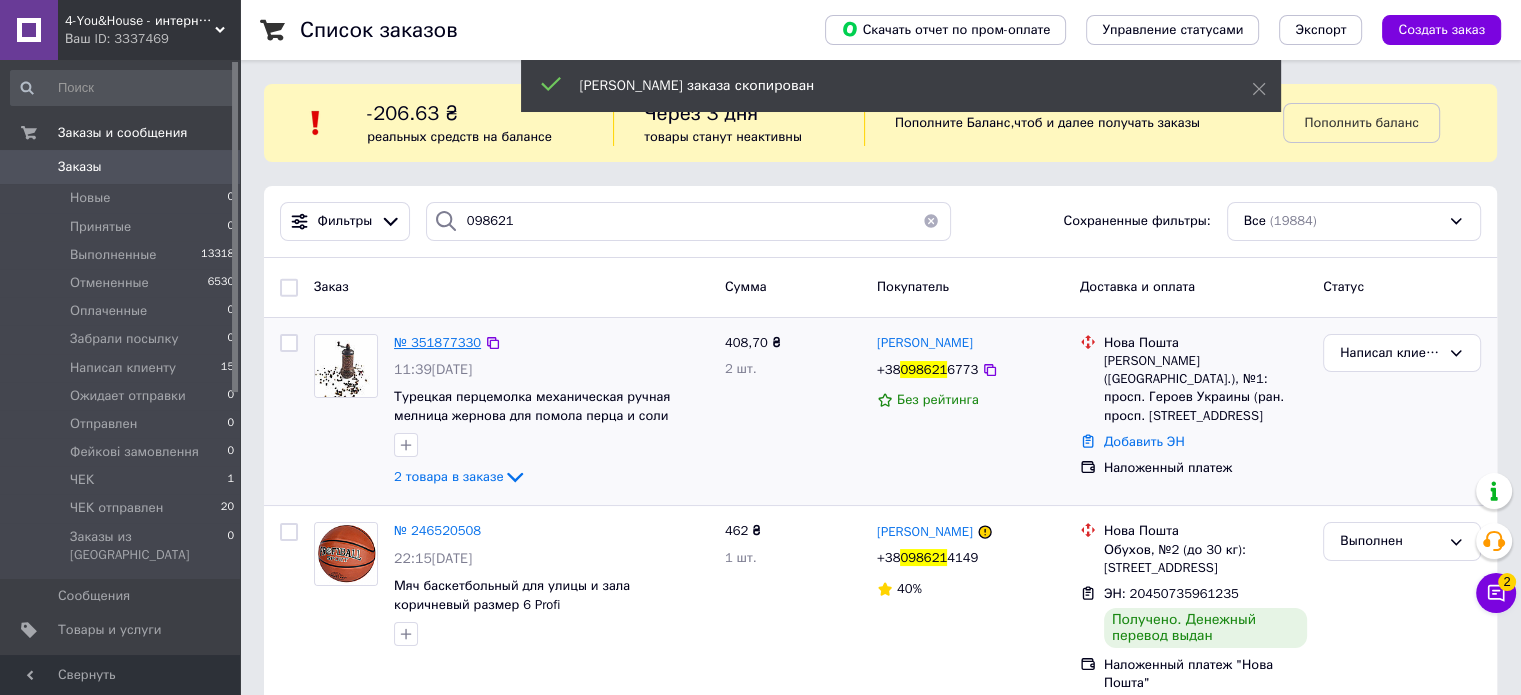 click on "№ 351877330" at bounding box center (437, 342) 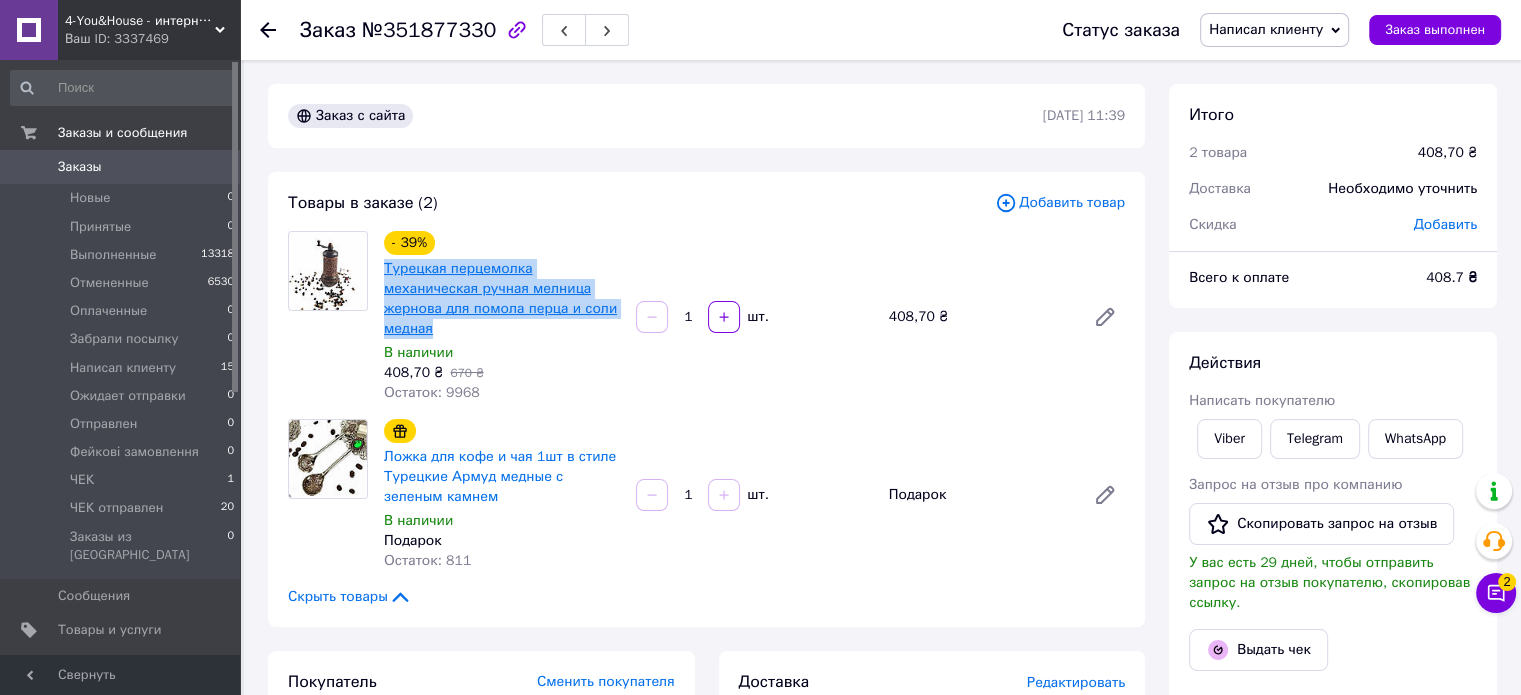 drag, startPoint x: 576, startPoint y: 307, endPoint x: 384, endPoint y: 270, distance: 195.53261 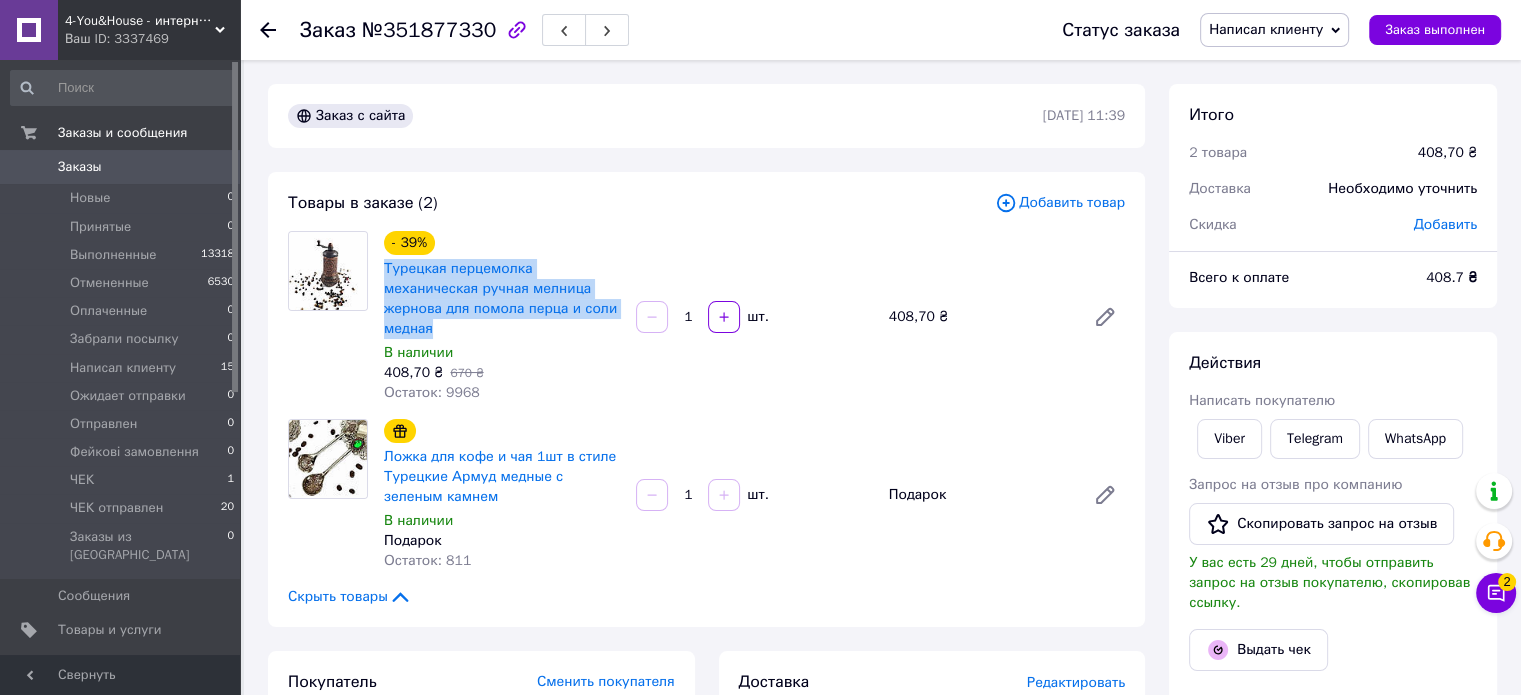 copy on "Турецкая перцемолка механическая ручная мелница жернова для помола перца и соли медная" 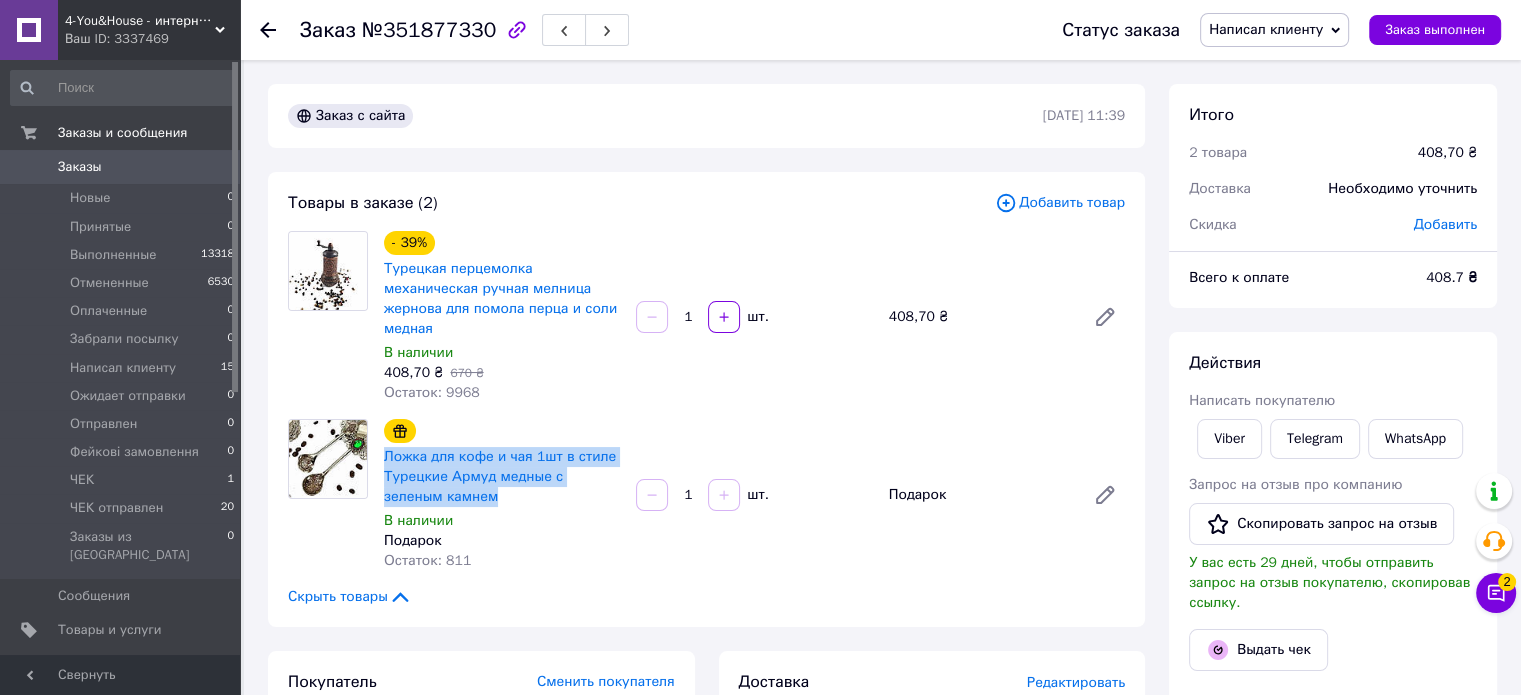 drag, startPoint x: 441, startPoint y: 475, endPoint x: 377, endPoint y: 441, distance: 72.47068 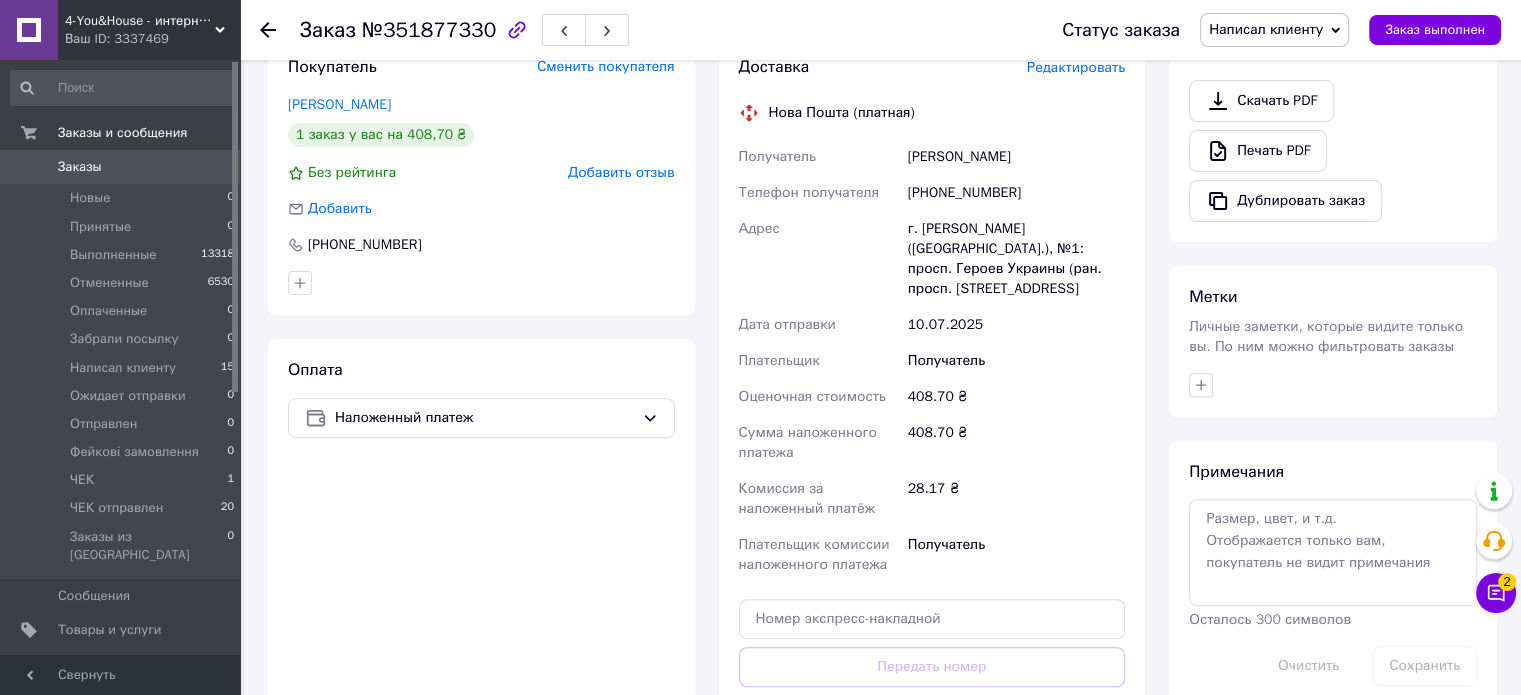 scroll, scrollTop: 800, scrollLeft: 0, axis: vertical 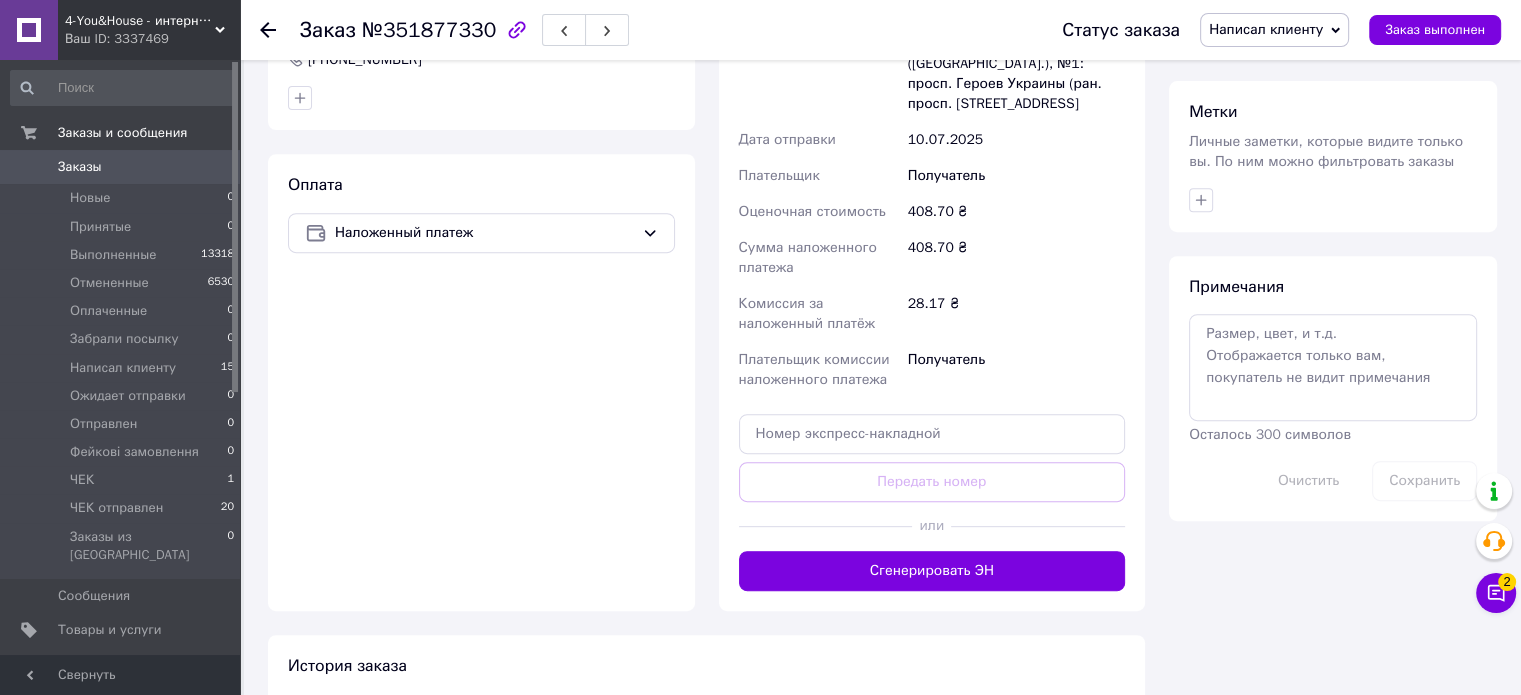 click on "Сгенерировать ЭН" at bounding box center (932, 571) 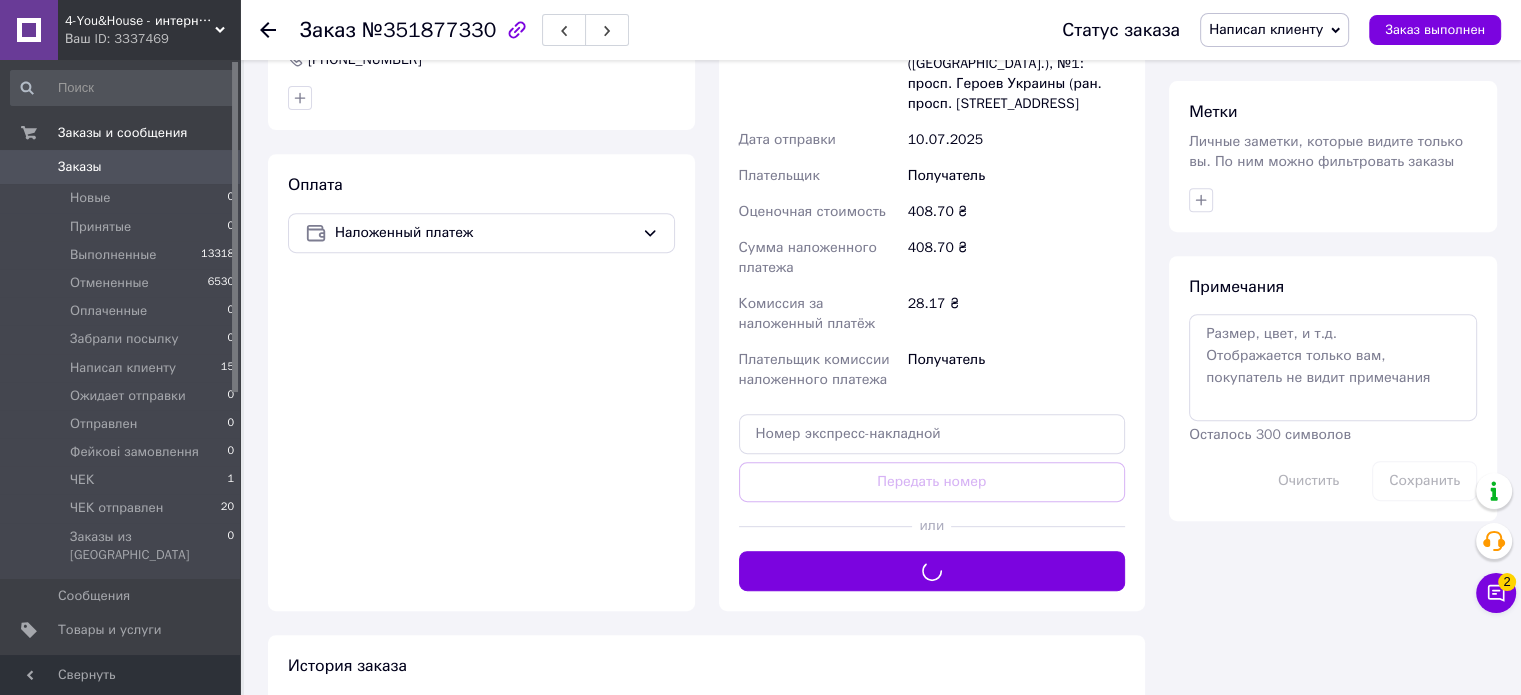 click on "Написал клиенту" at bounding box center [1266, 29] 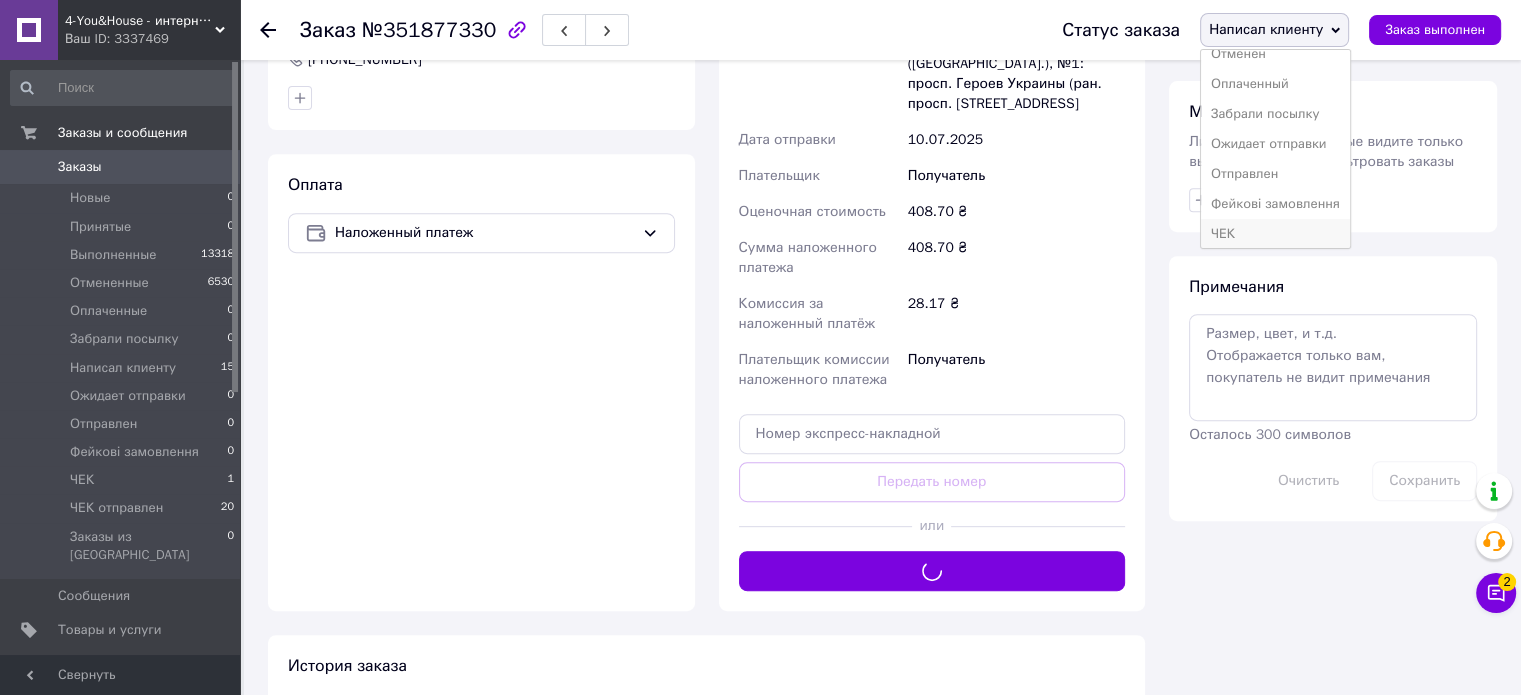 scroll, scrollTop: 112, scrollLeft: 0, axis: vertical 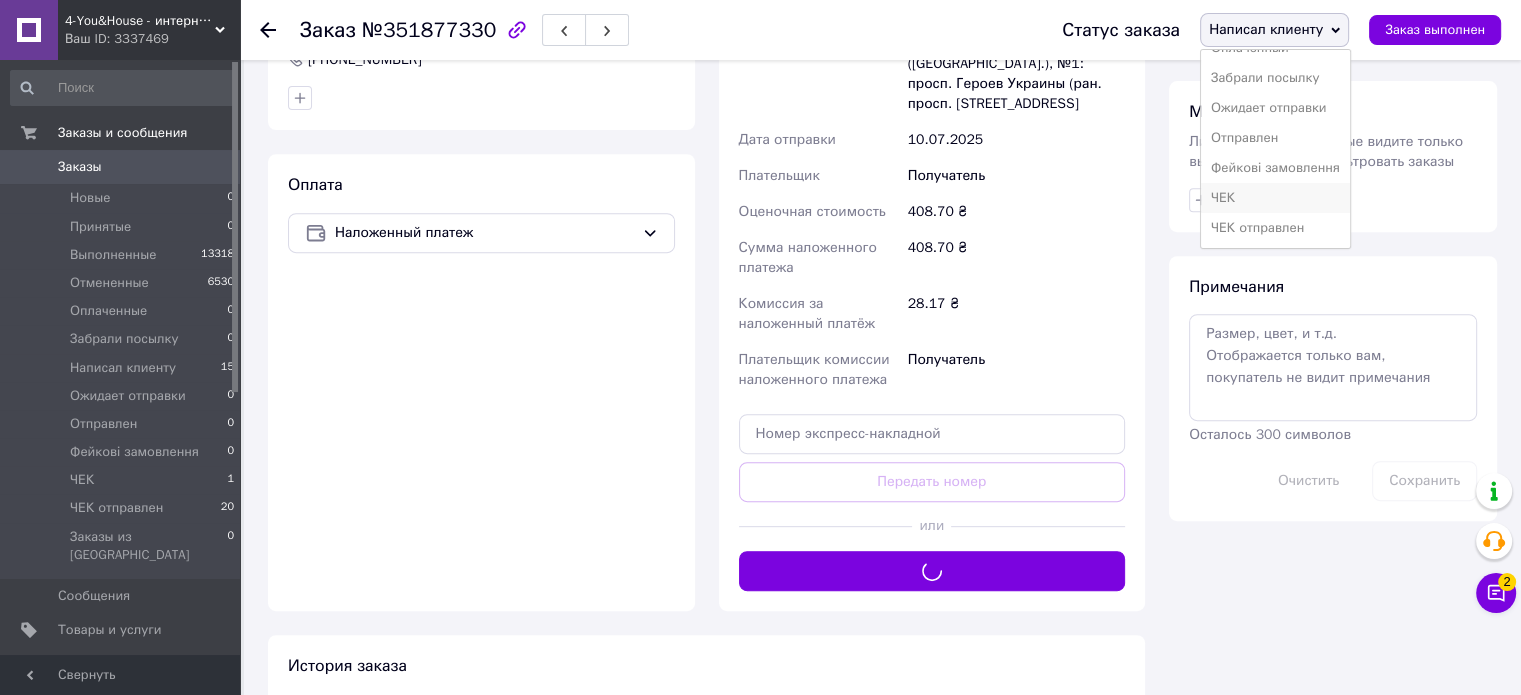 click on "ЧЕК" at bounding box center [1275, 198] 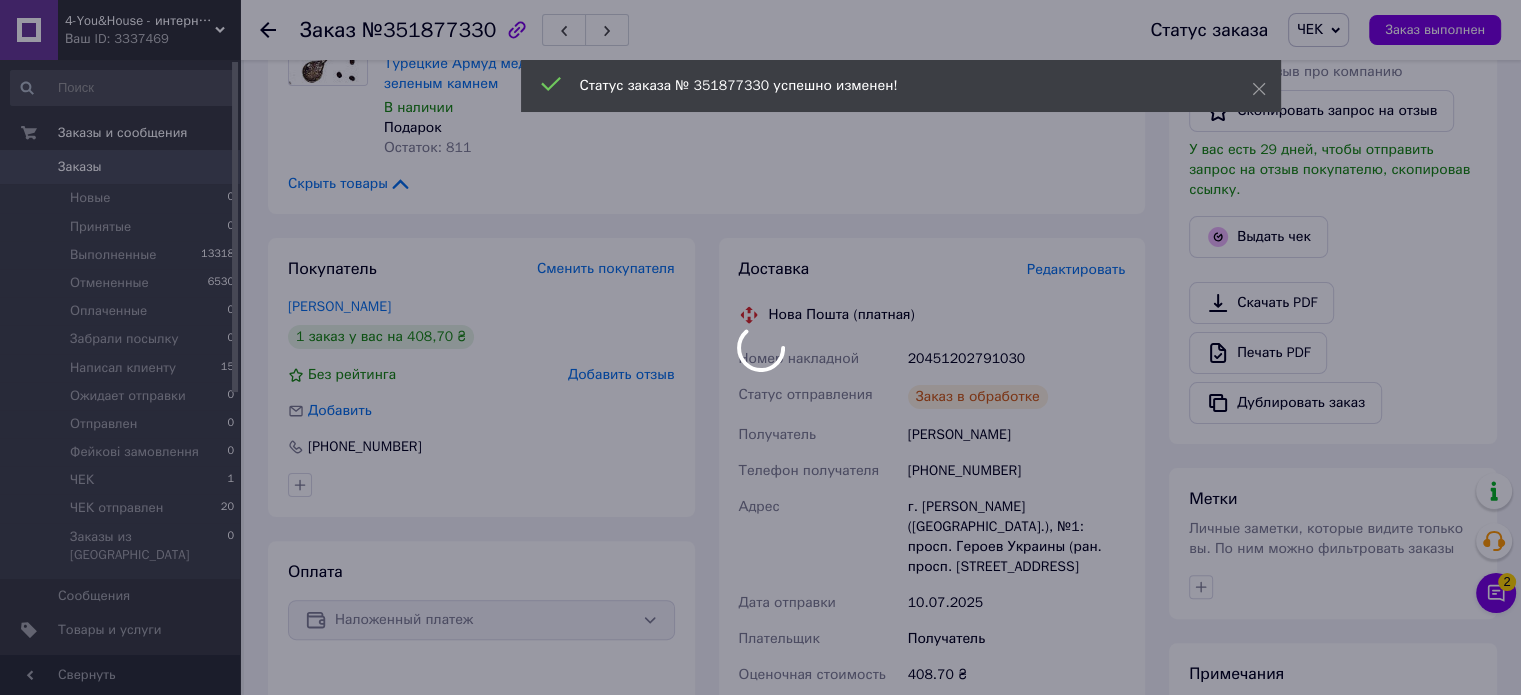scroll, scrollTop: 400, scrollLeft: 0, axis: vertical 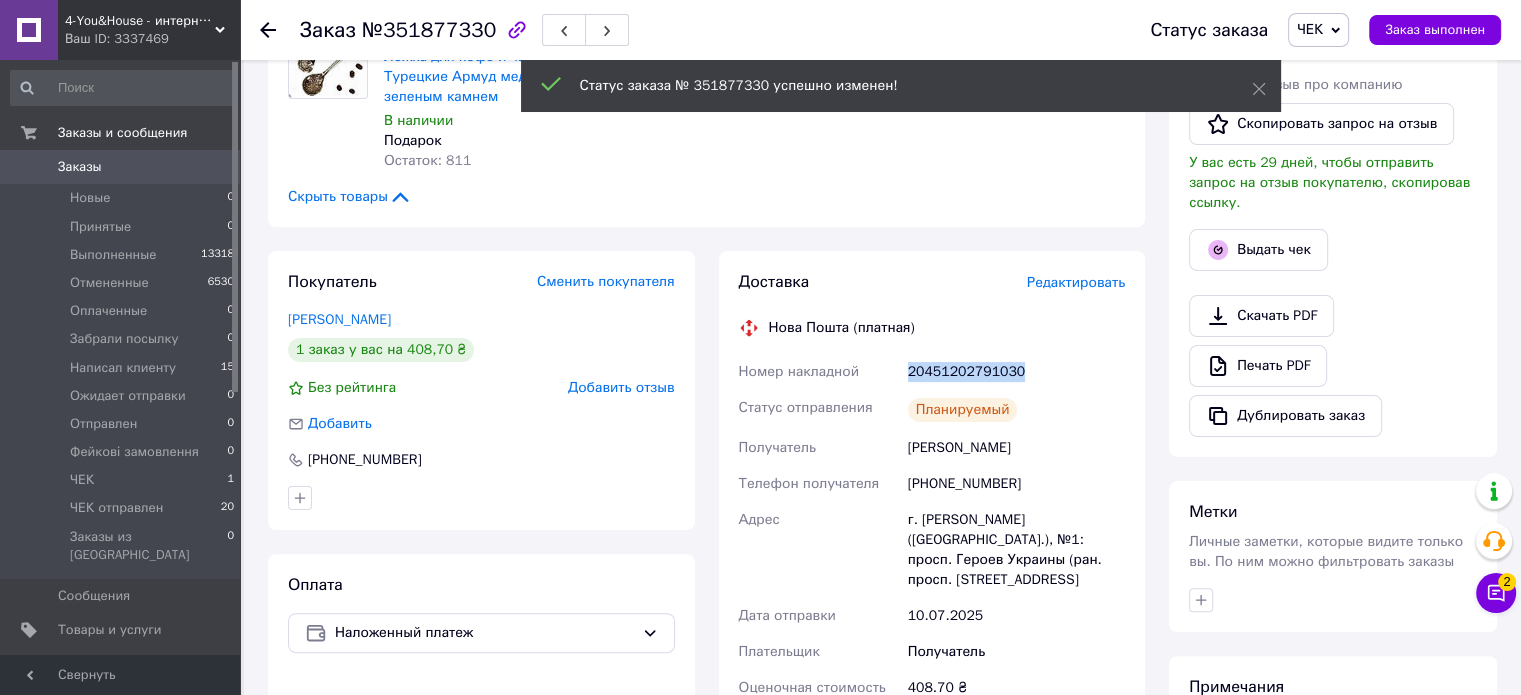 drag, startPoint x: 1026, startPoint y: 356, endPoint x: 904, endPoint y: 351, distance: 122.10242 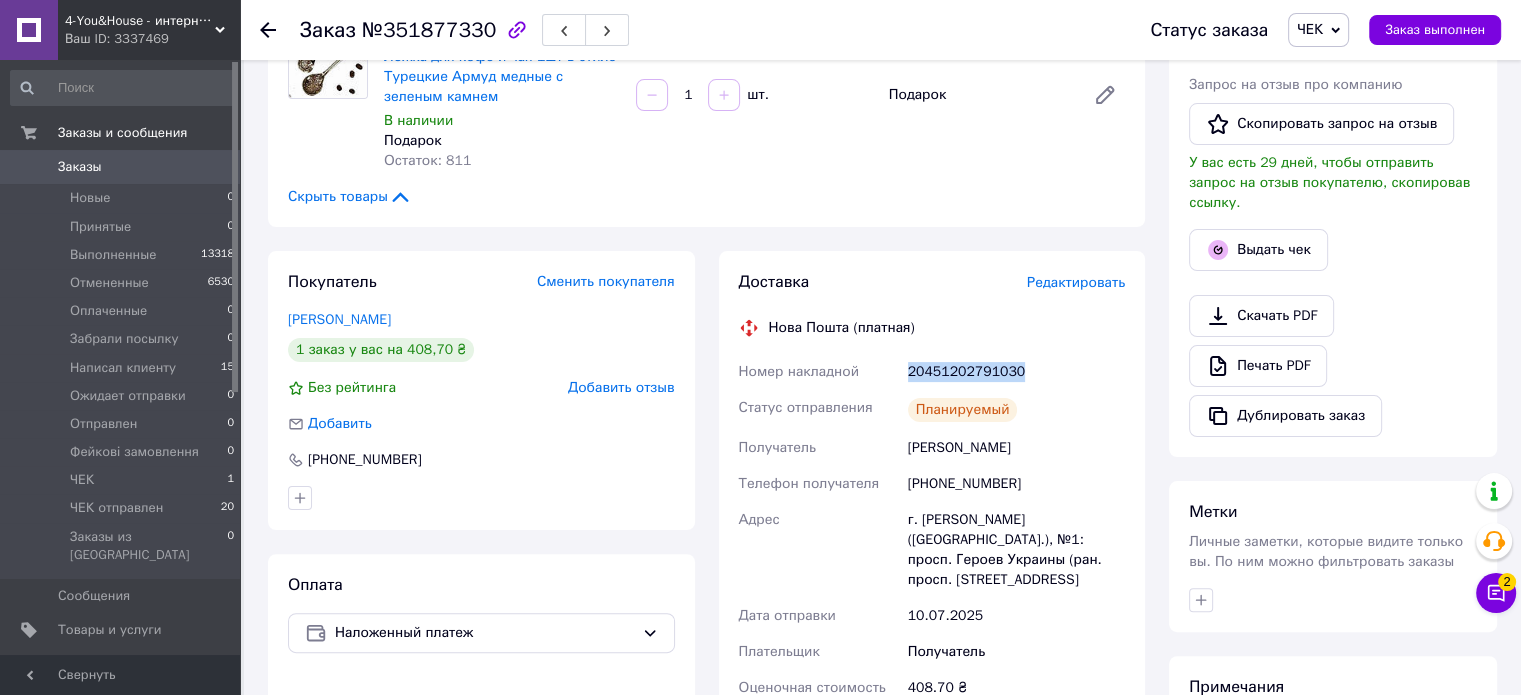 click on "Заказы" at bounding box center (121, 167) 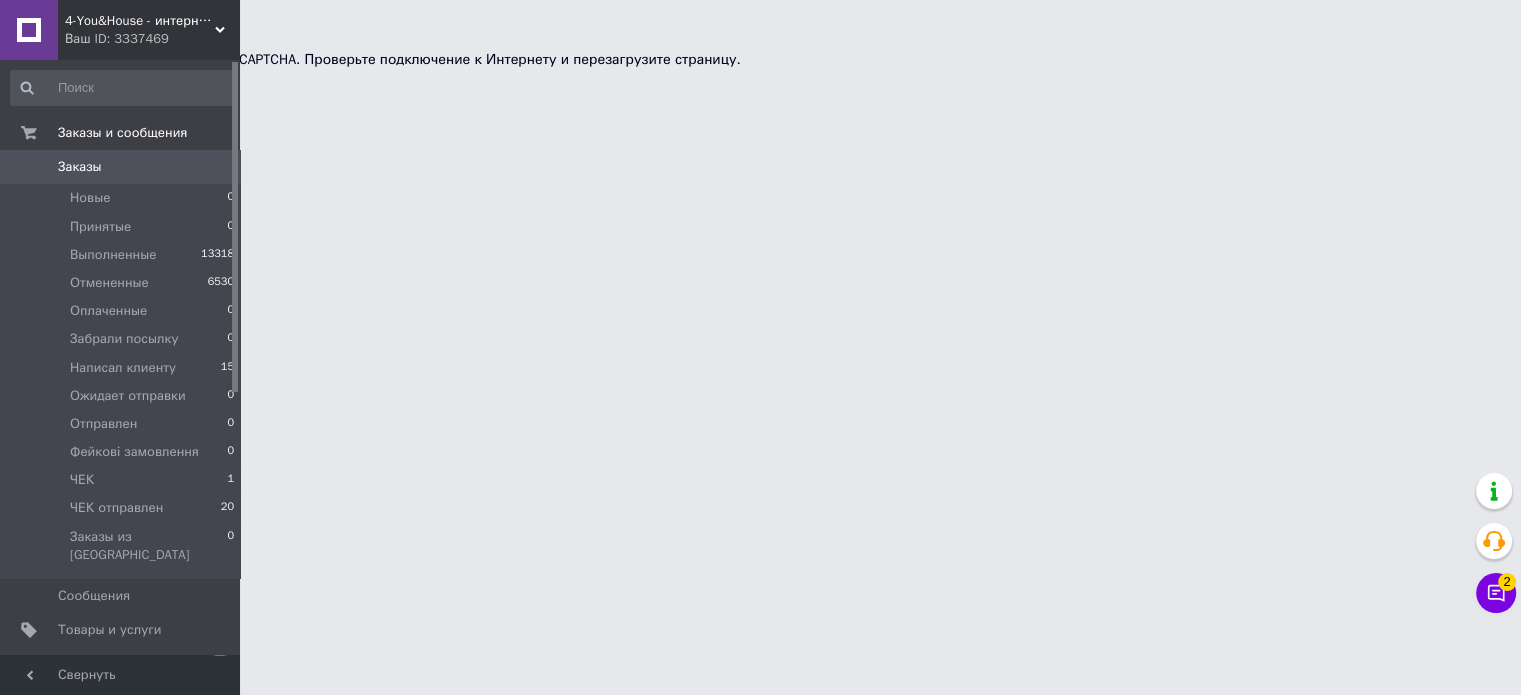 scroll, scrollTop: 0, scrollLeft: 0, axis: both 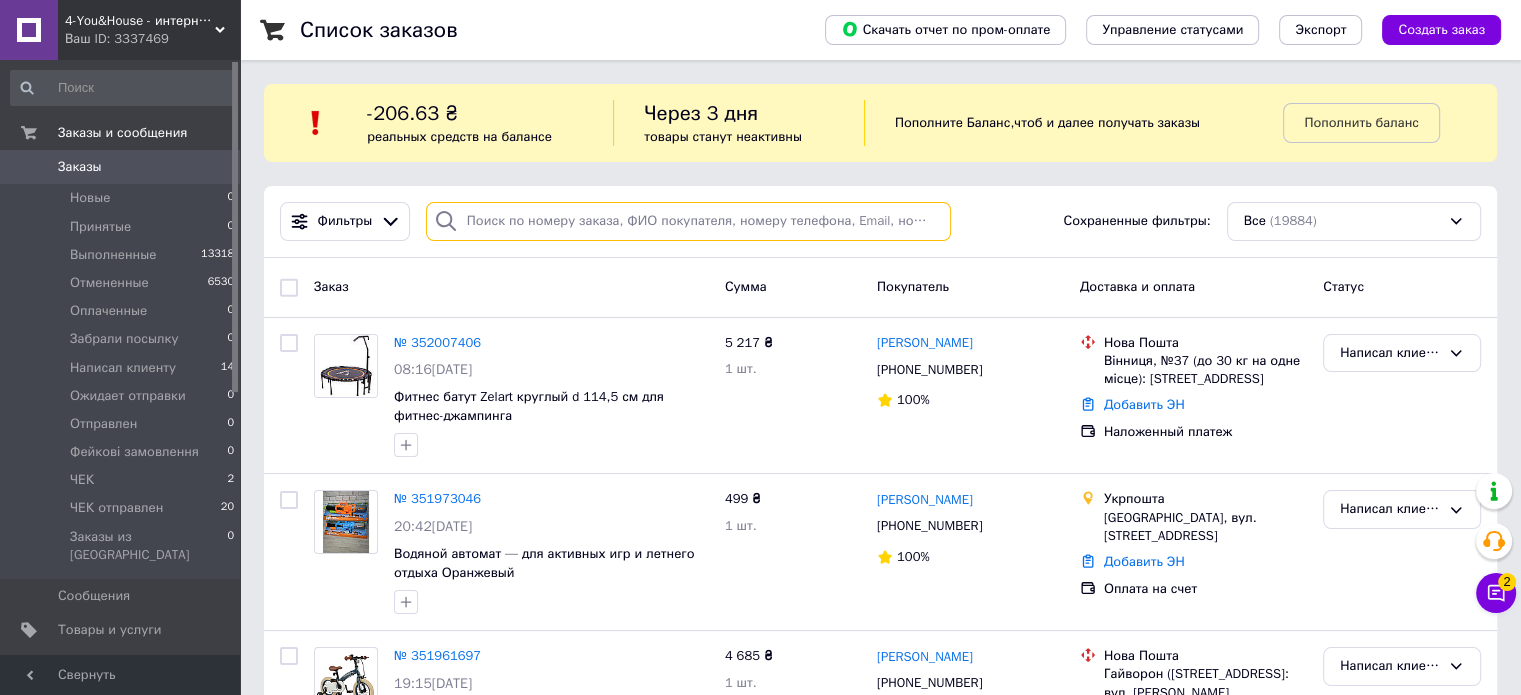 click at bounding box center (688, 221) 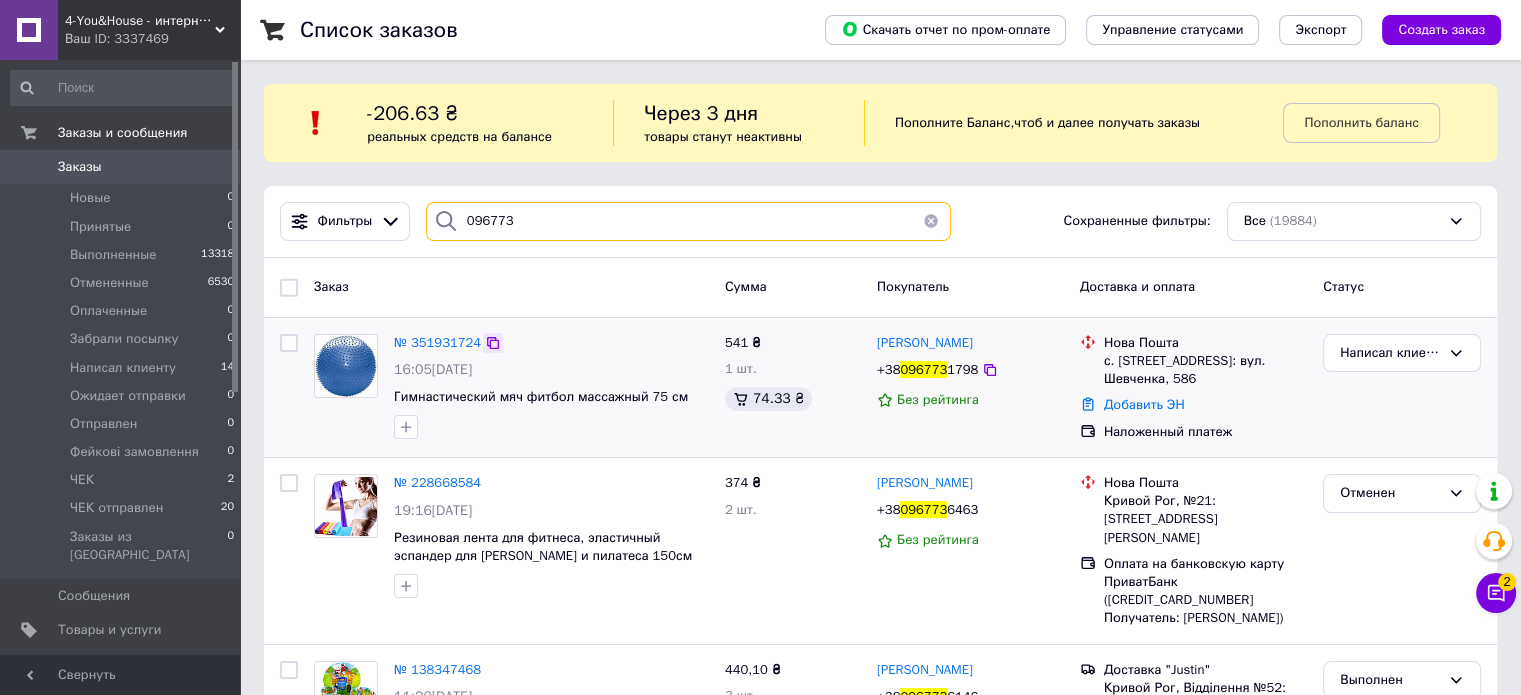 type on "096773" 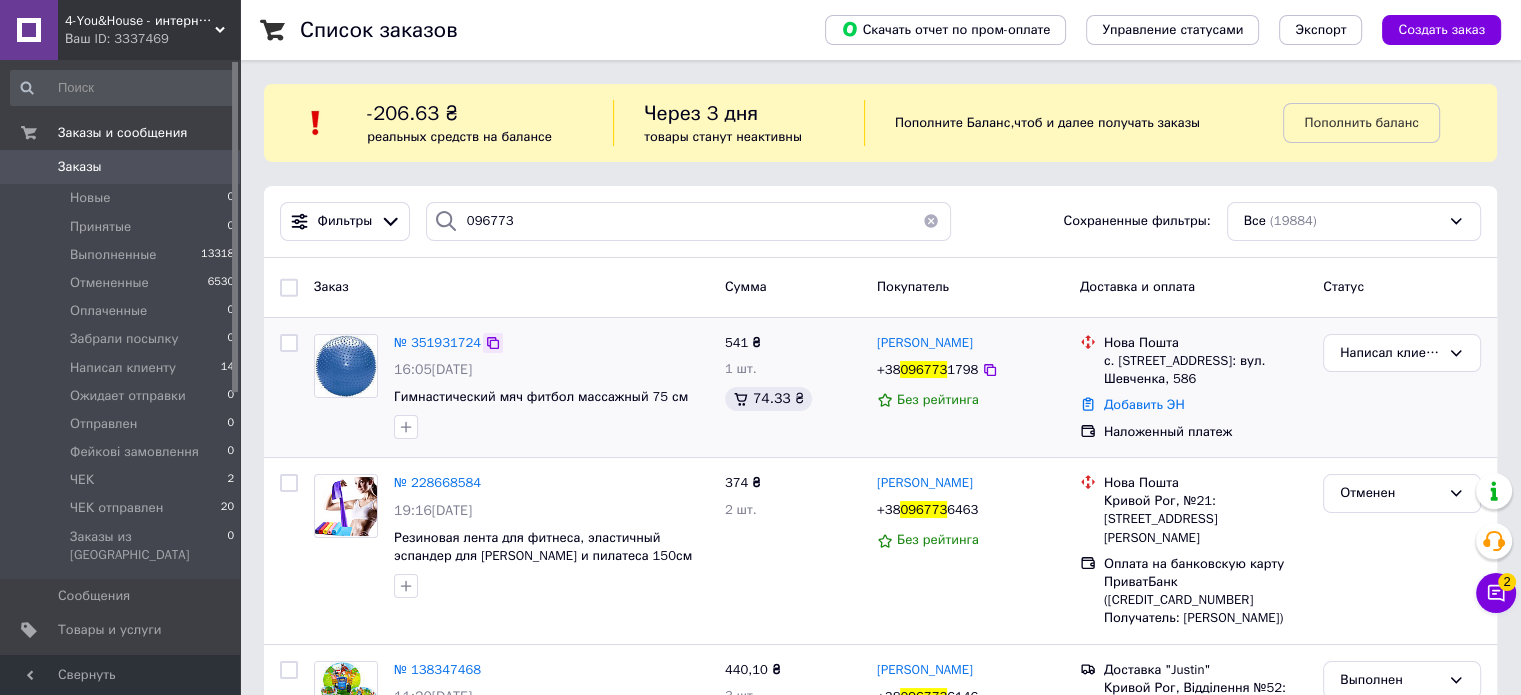 click 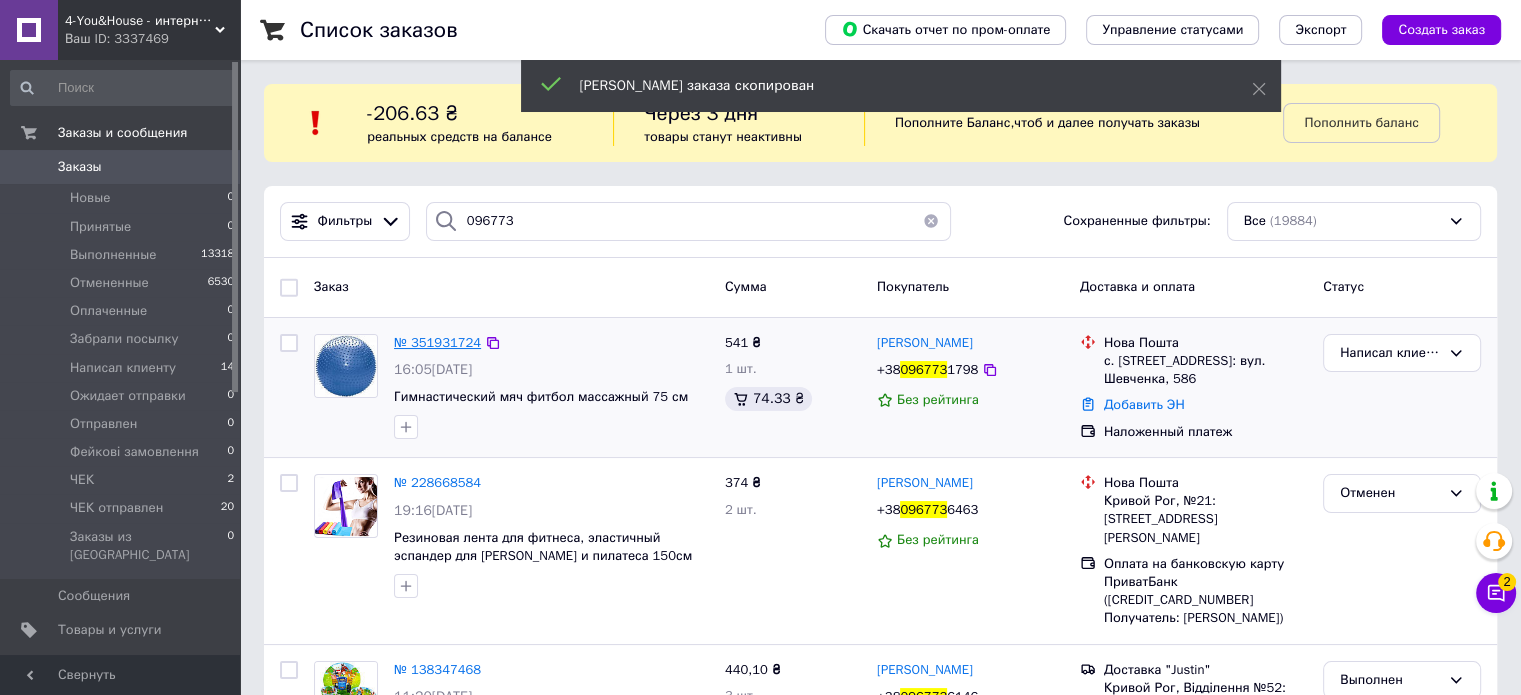 click on "№ 351931724" at bounding box center [437, 342] 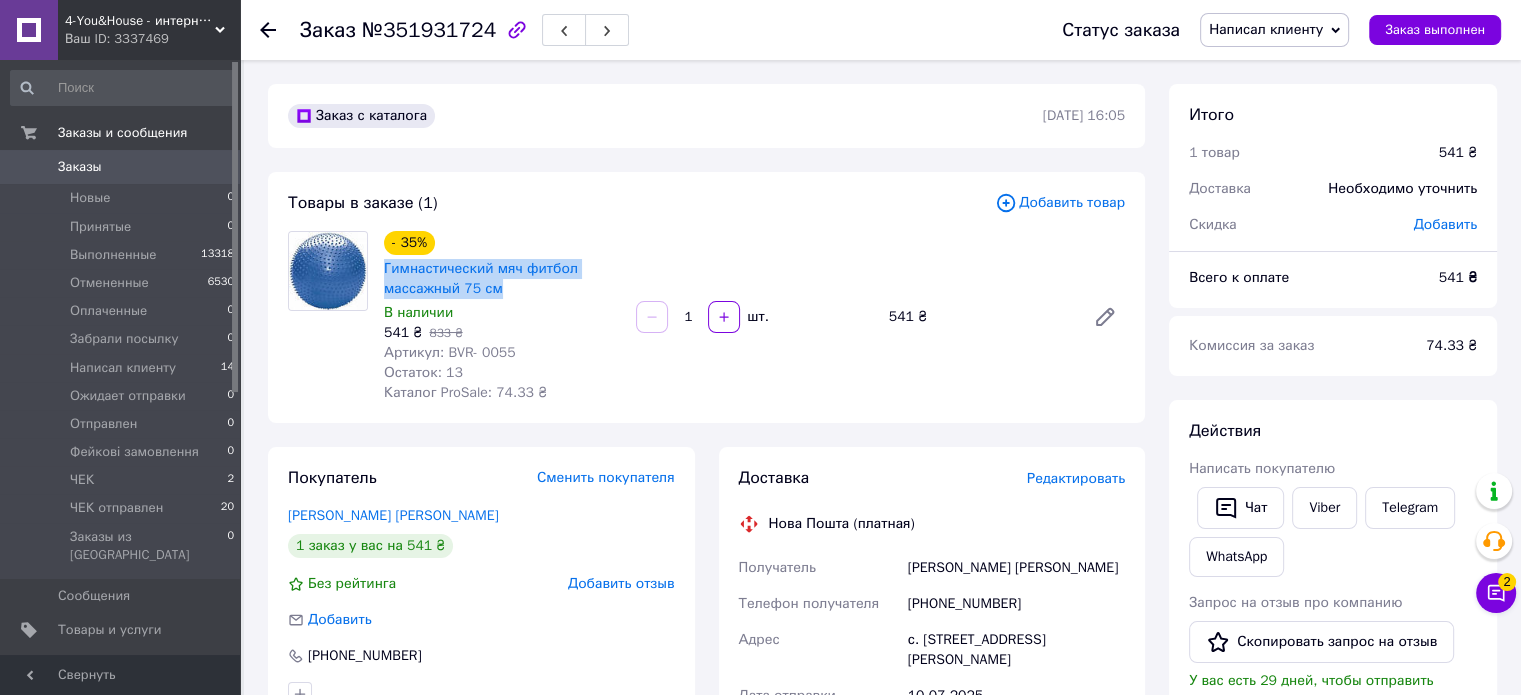 drag, startPoint x: 496, startPoint y: 291, endPoint x: 378, endPoint y: 271, distance: 119.682915 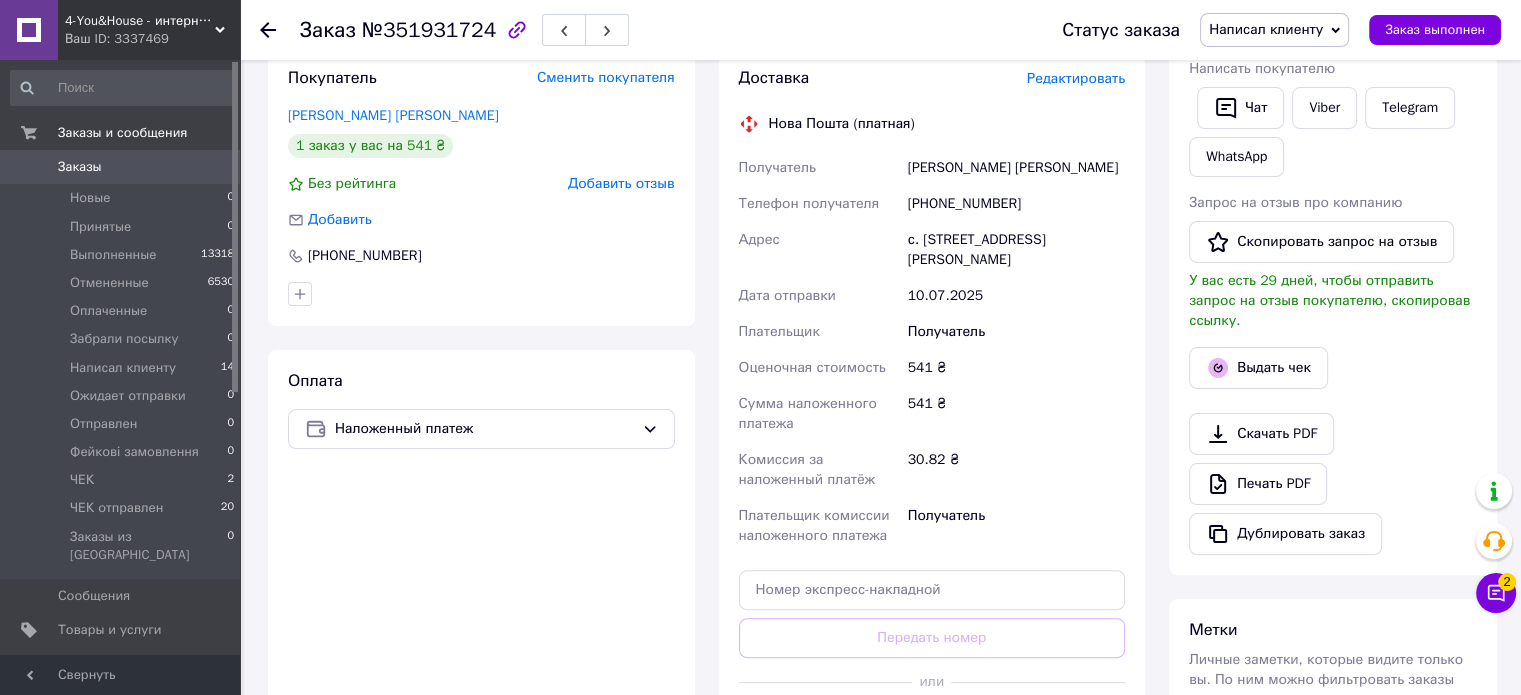 scroll, scrollTop: 500, scrollLeft: 0, axis: vertical 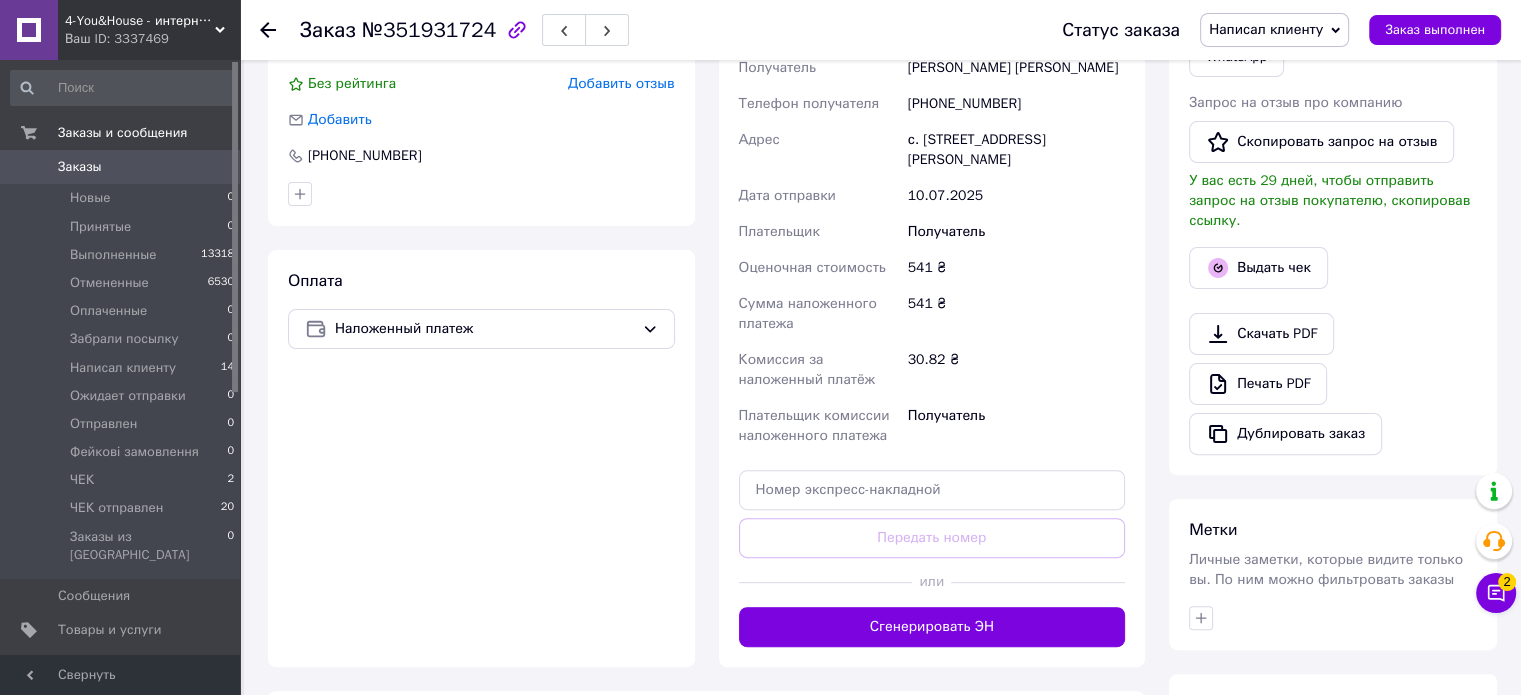 drag, startPoint x: 988, startPoint y: 622, endPoint x: 1020, endPoint y: 548, distance: 80.622574 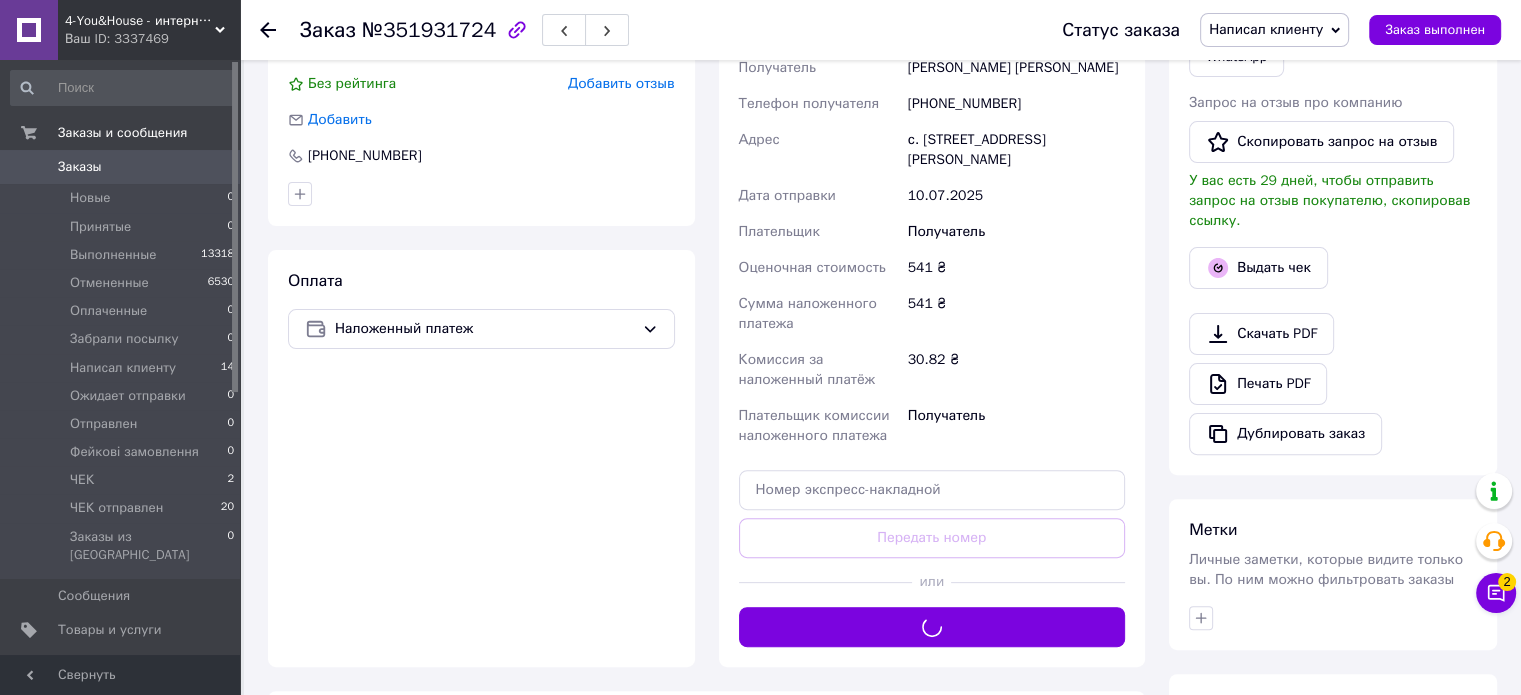 click on "Написал клиенту" at bounding box center (1266, 29) 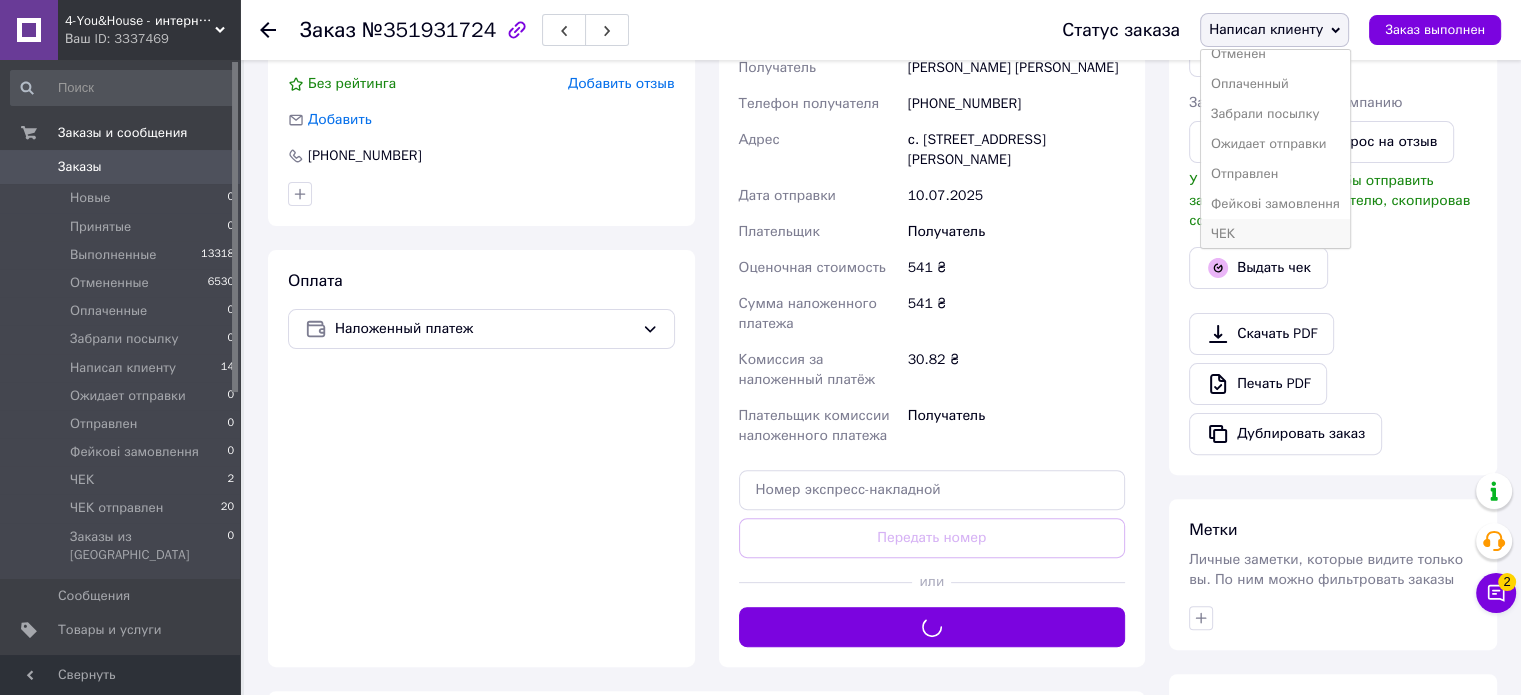 scroll, scrollTop: 112, scrollLeft: 0, axis: vertical 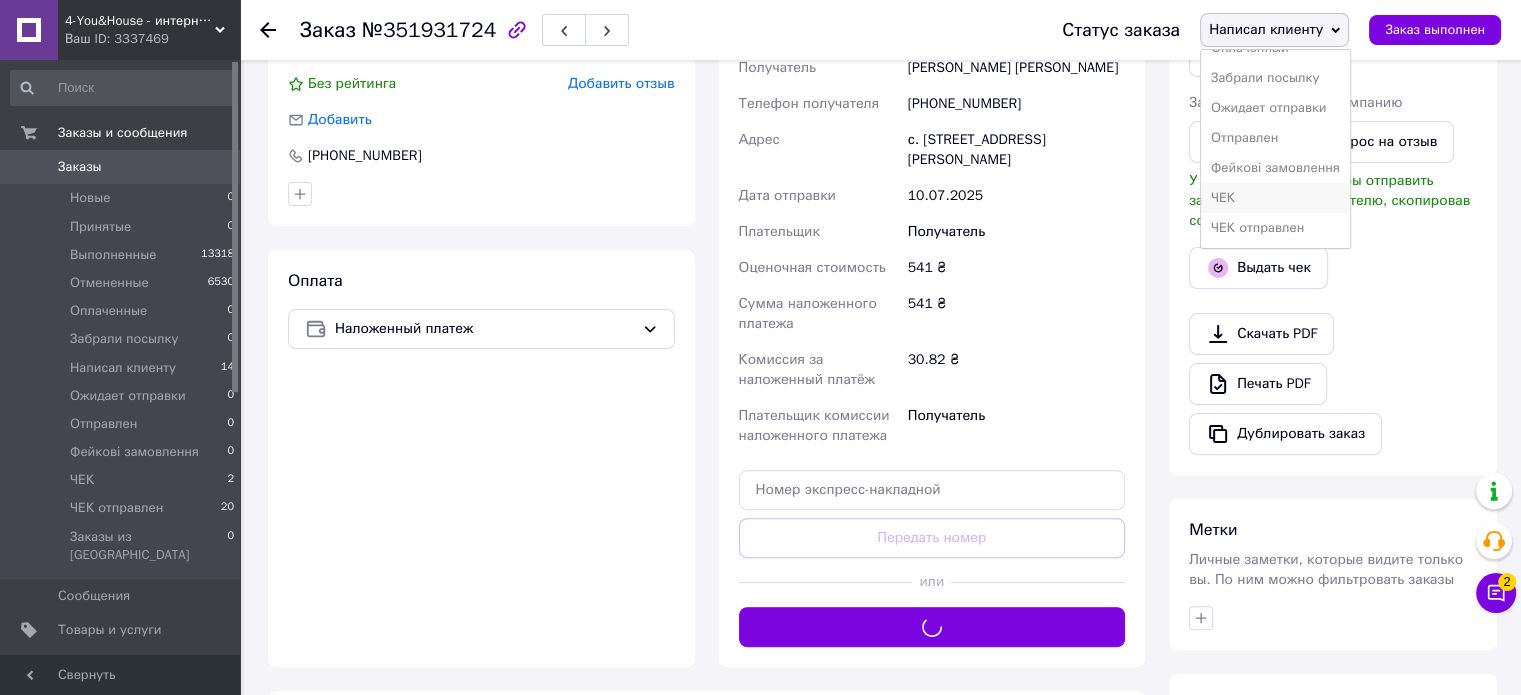click on "ЧЕК" at bounding box center [1275, 198] 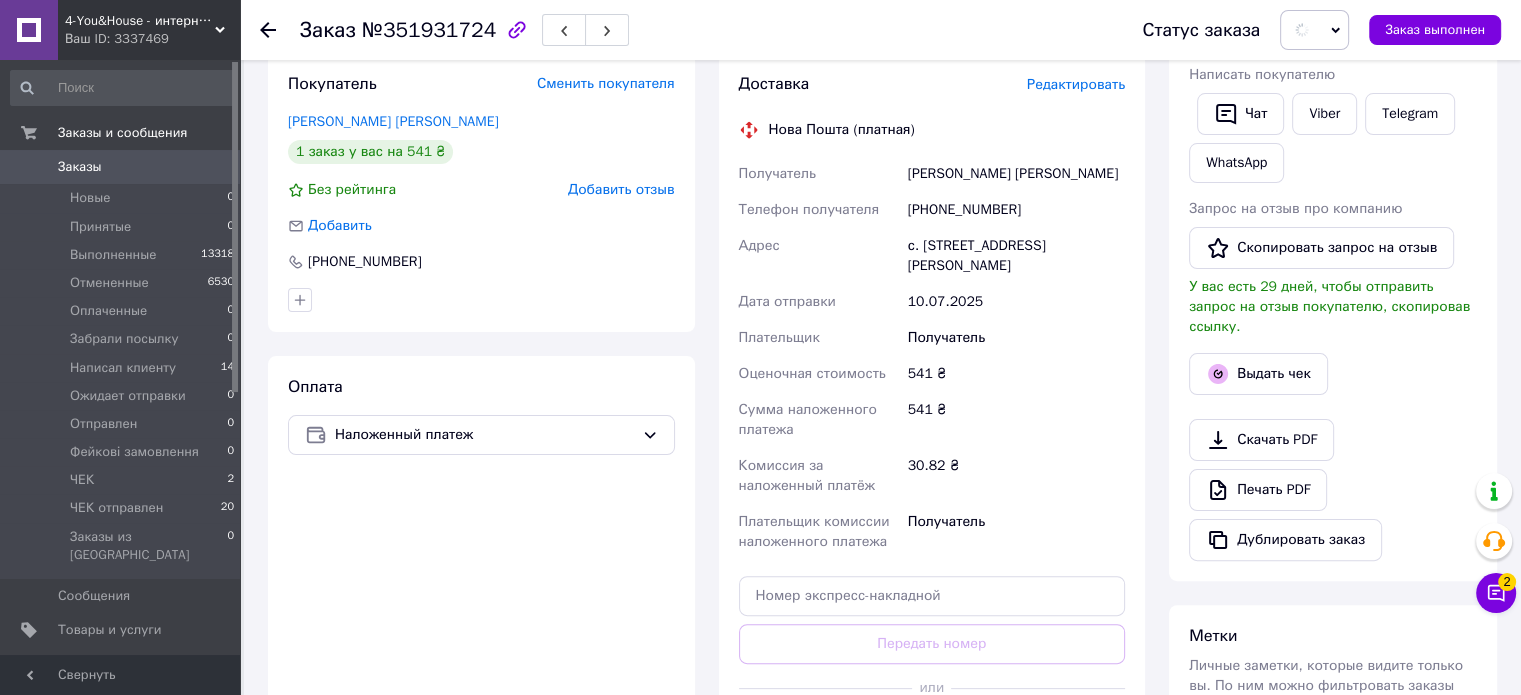 scroll, scrollTop: 300, scrollLeft: 0, axis: vertical 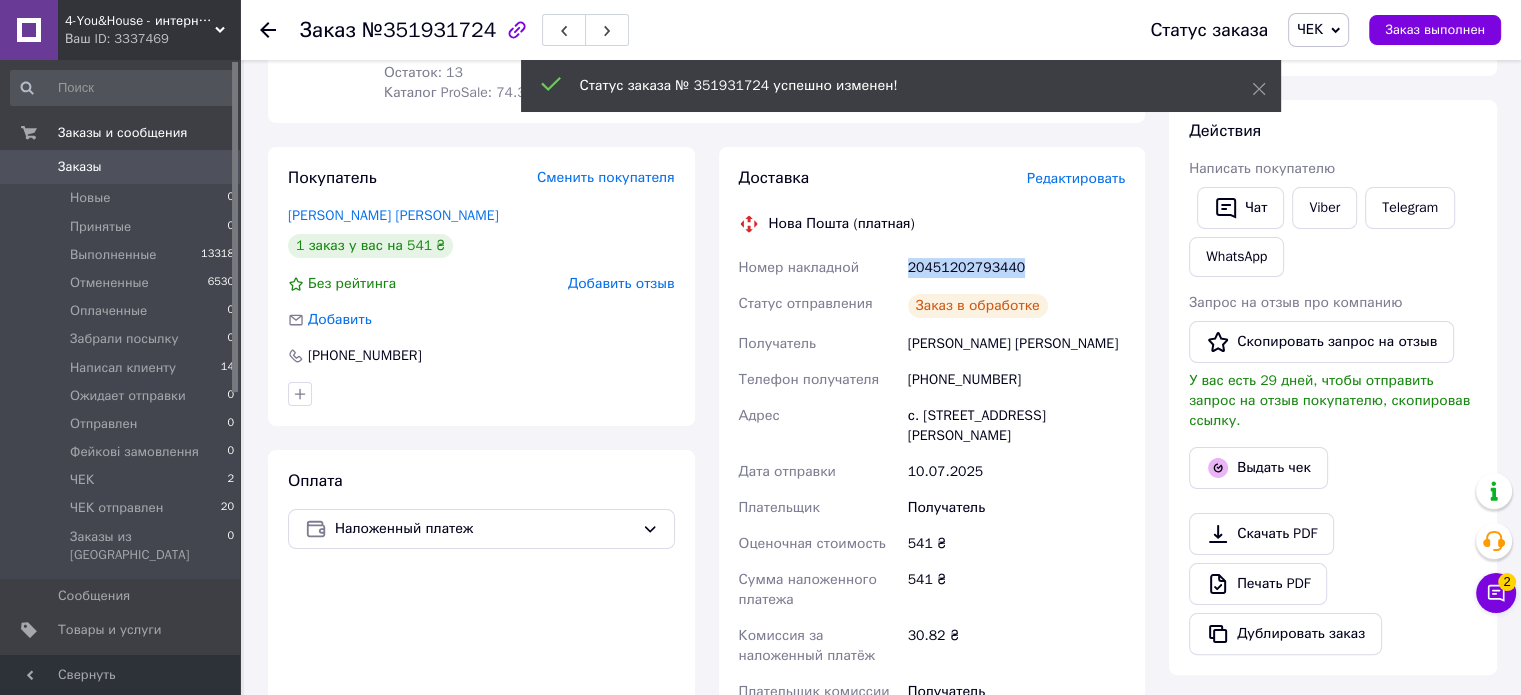 drag, startPoint x: 955, startPoint y: 269, endPoint x: 904, endPoint y: 270, distance: 51.009804 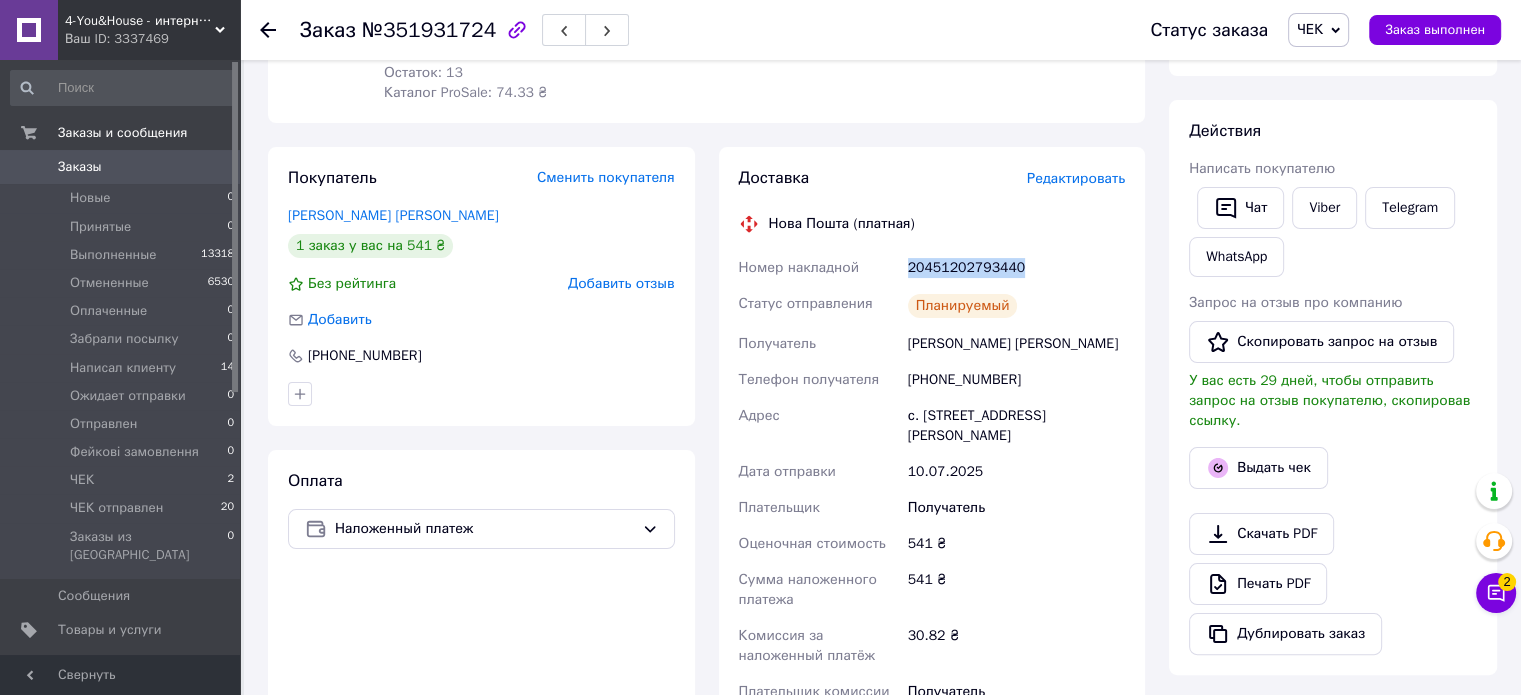 click on "Заказы" at bounding box center [121, 167] 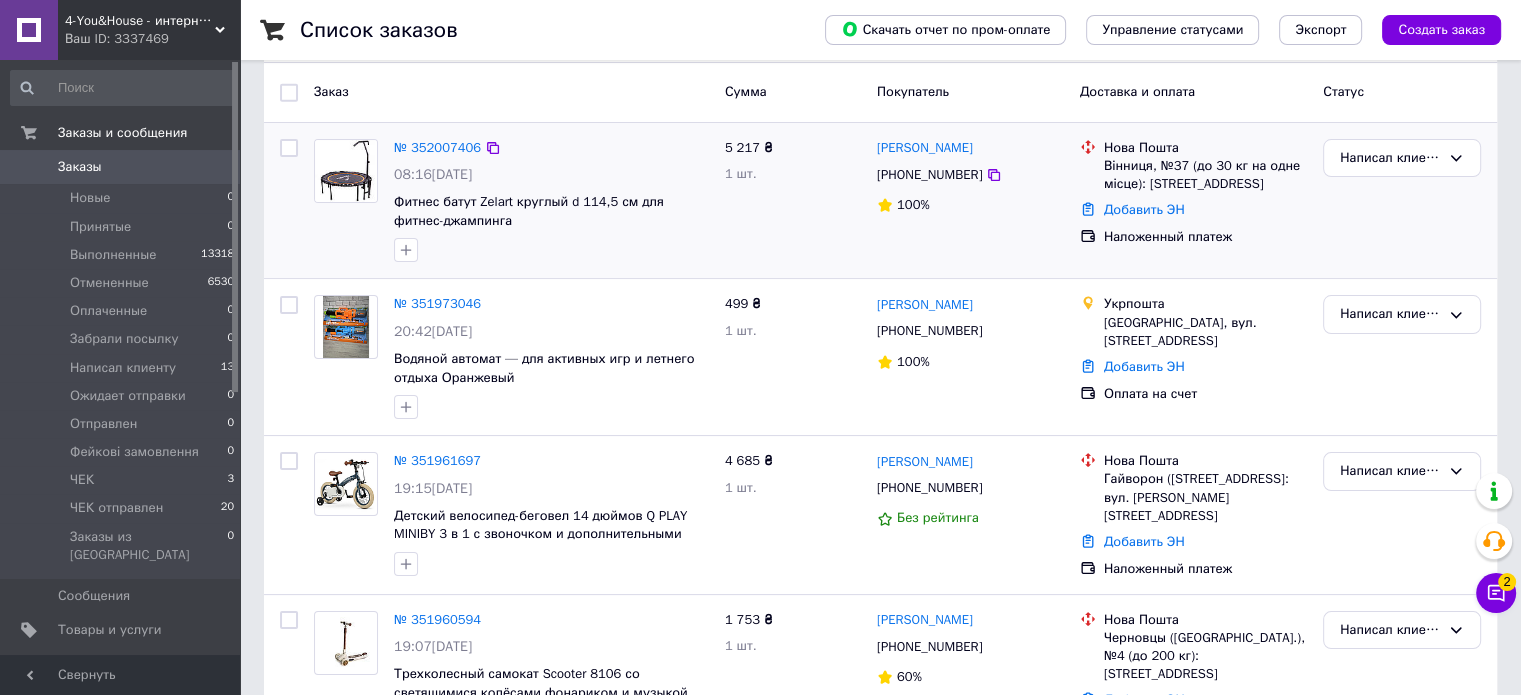 scroll, scrollTop: 200, scrollLeft: 0, axis: vertical 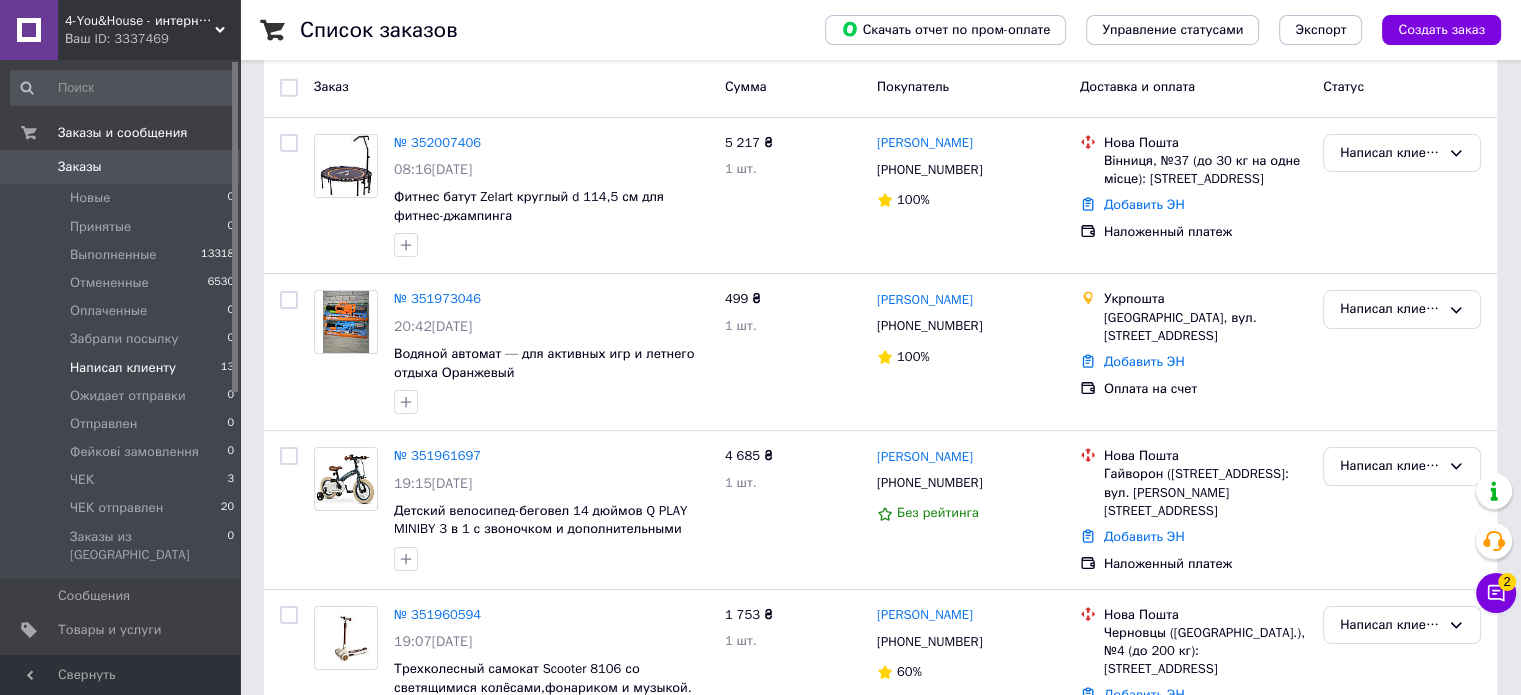 click on "Написал клиенту" at bounding box center [123, 368] 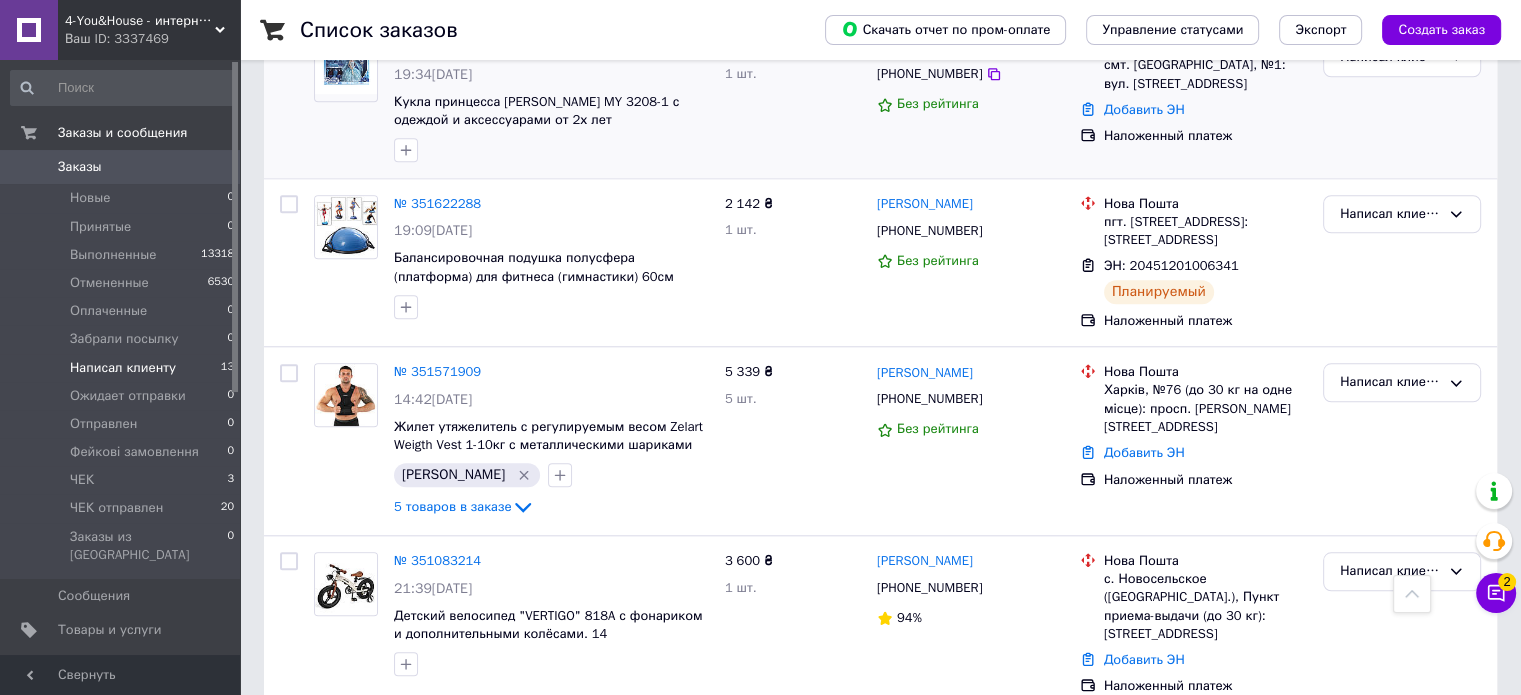 scroll, scrollTop: 1882, scrollLeft: 0, axis: vertical 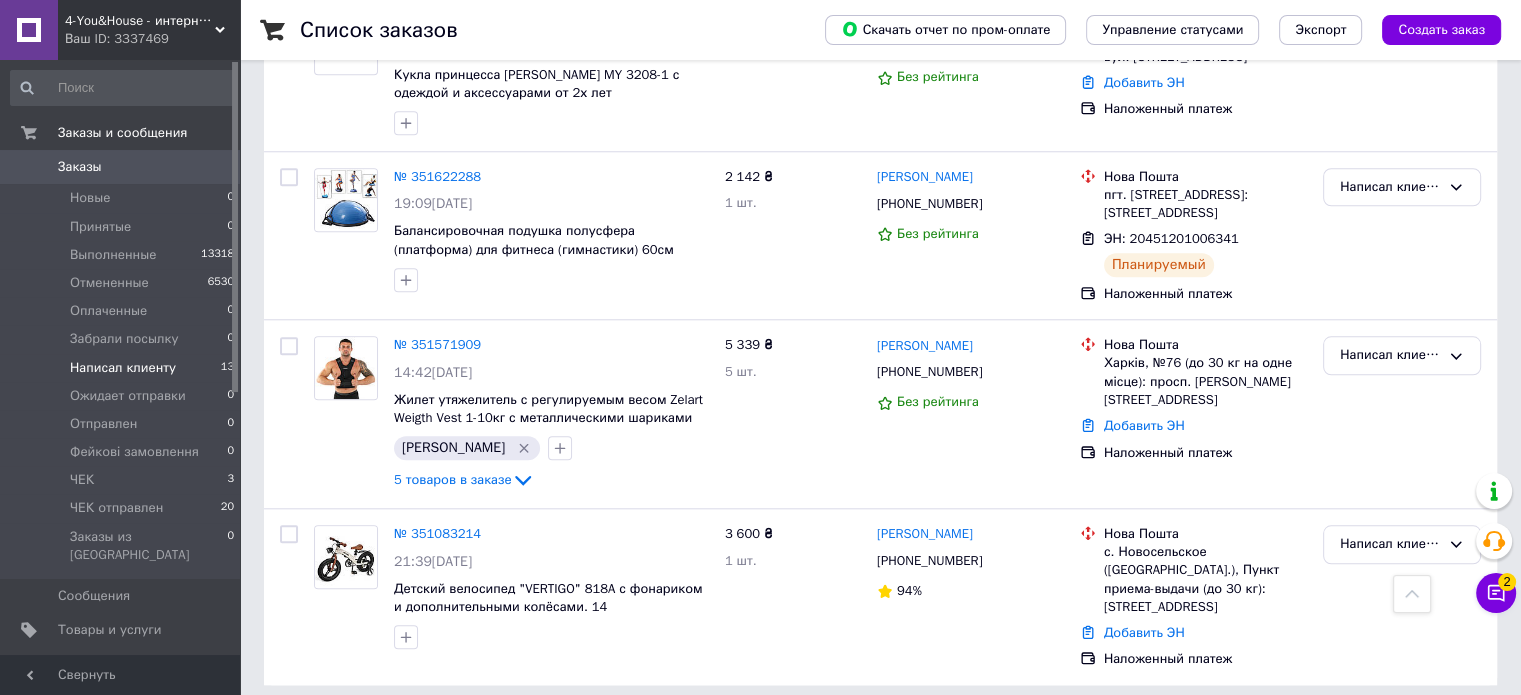 click on "Заказы" at bounding box center (121, 167) 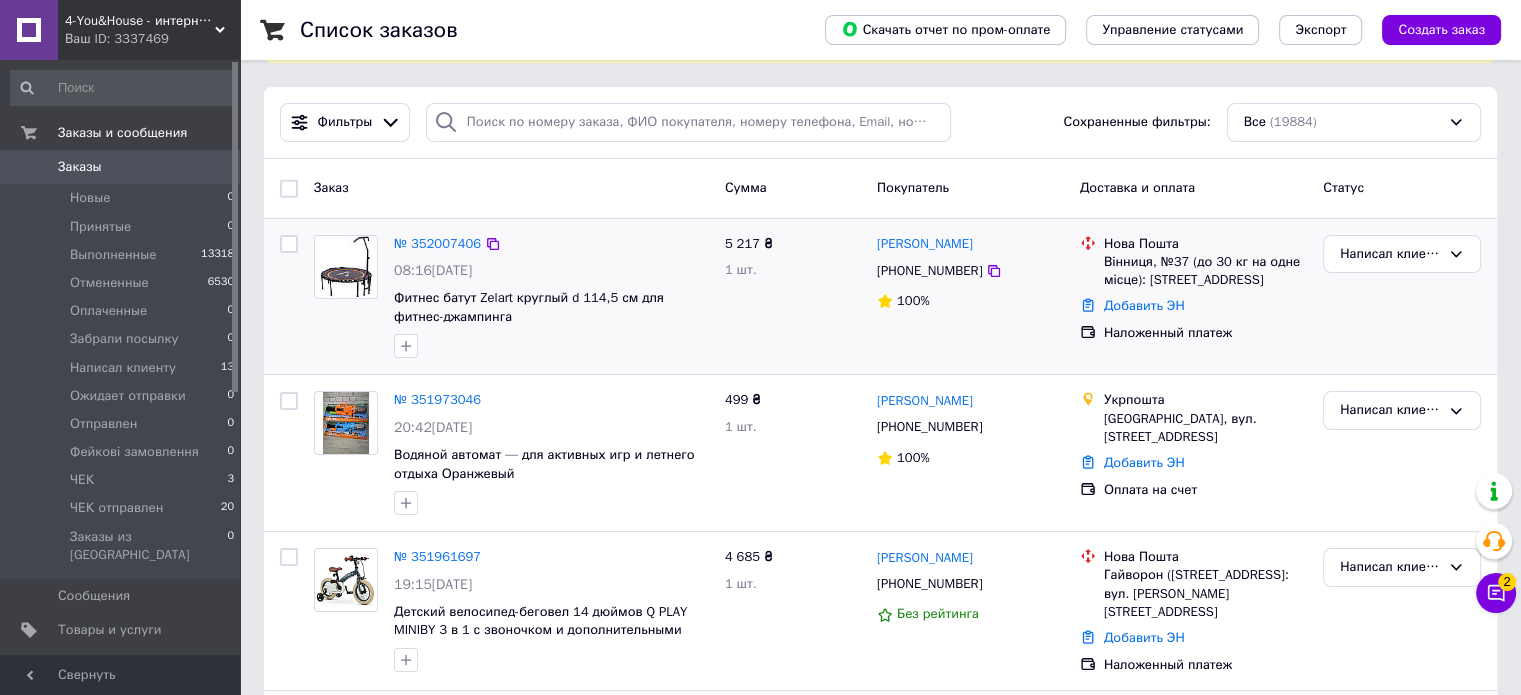 scroll, scrollTop: 100, scrollLeft: 0, axis: vertical 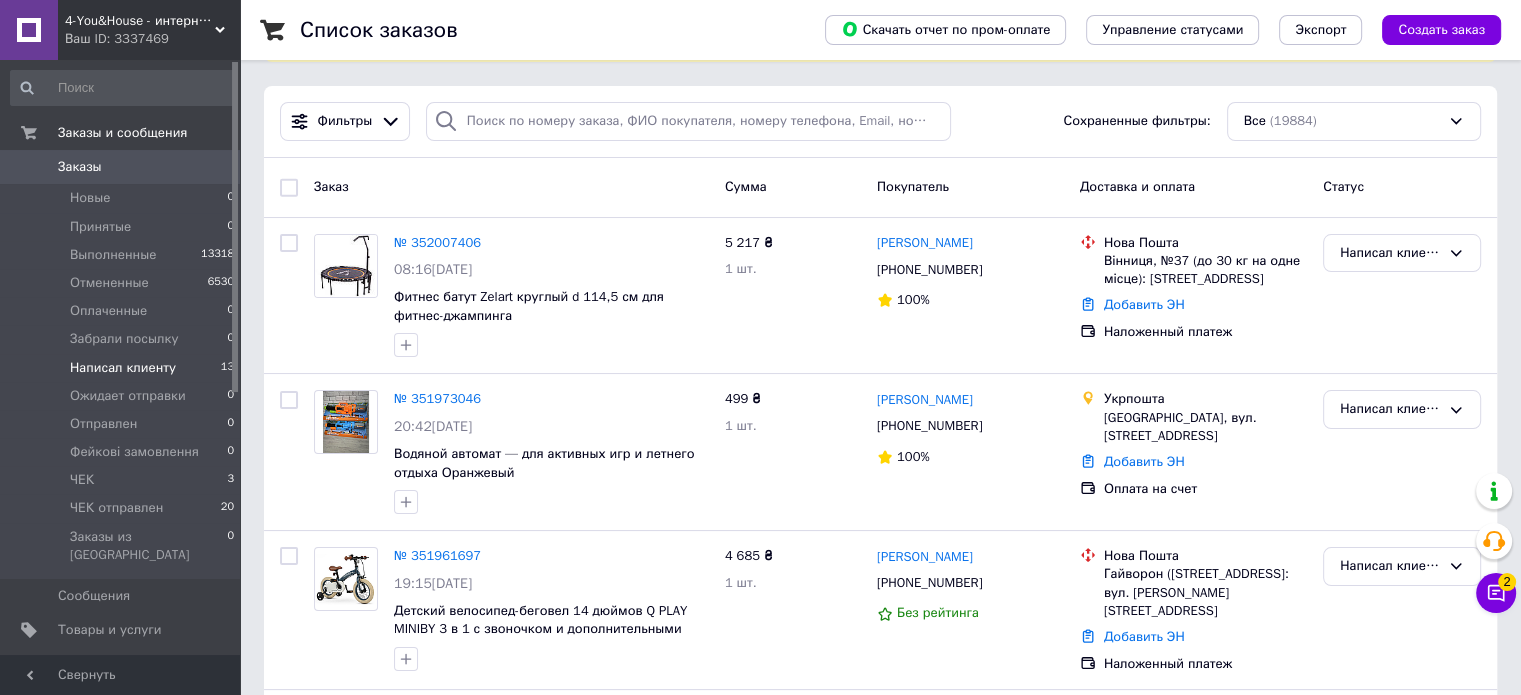 click on "Написал клиенту" at bounding box center [123, 368] 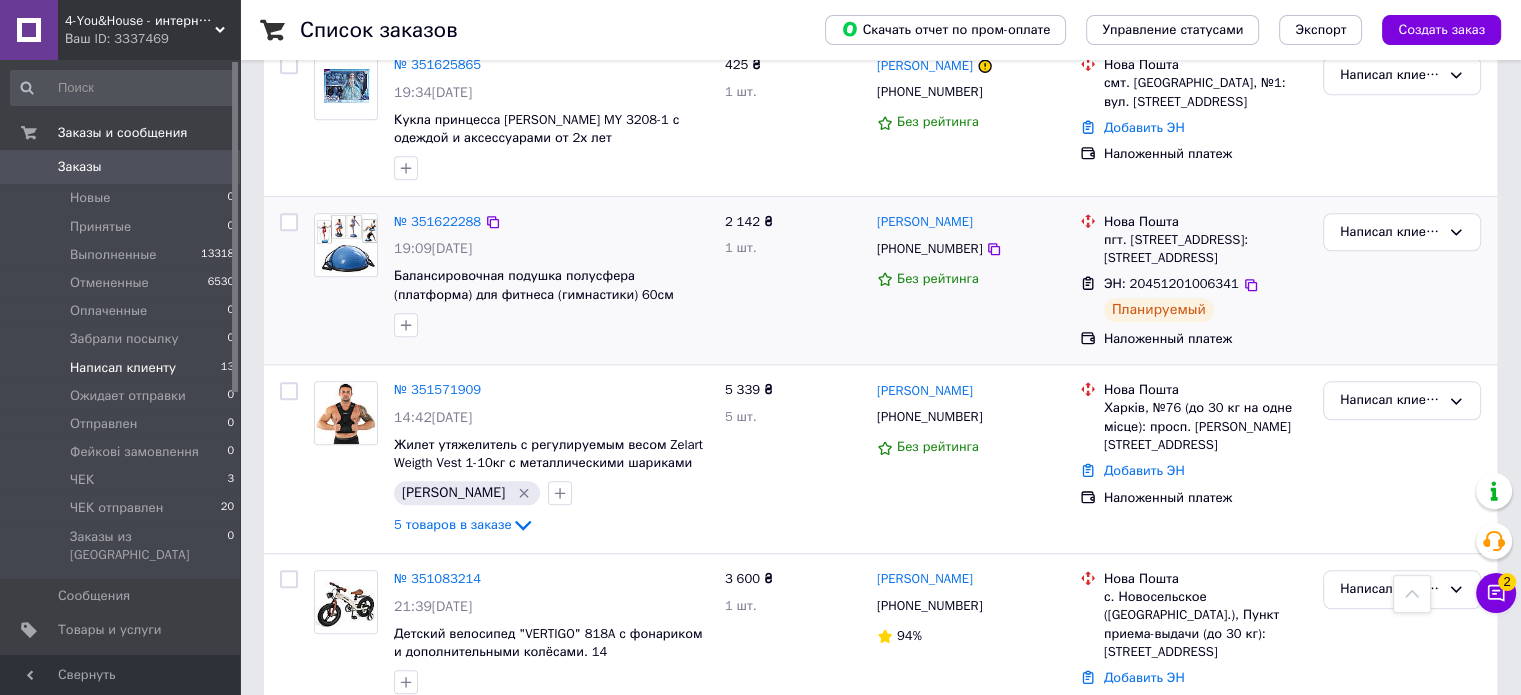 scroll, scrollTop: 1882, scrollLeft: 0, axis: vertical 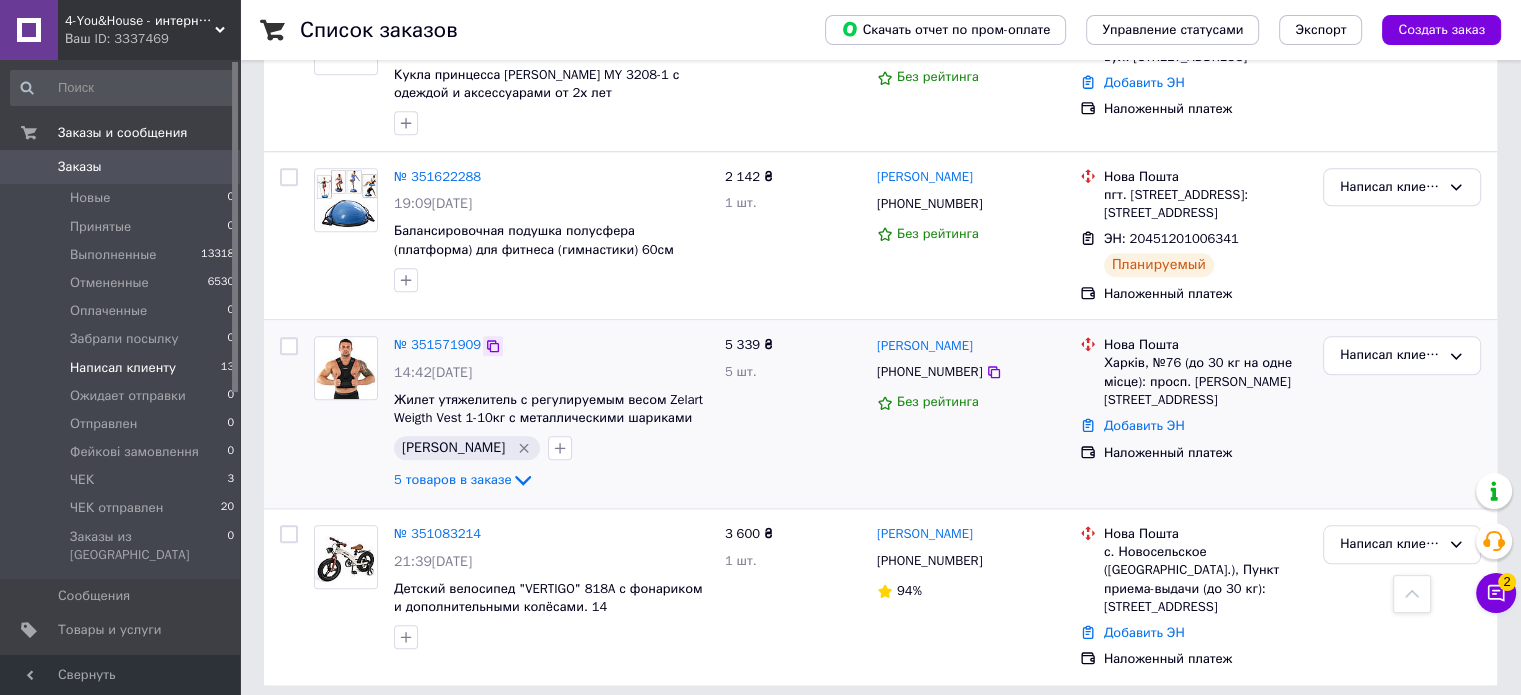 click 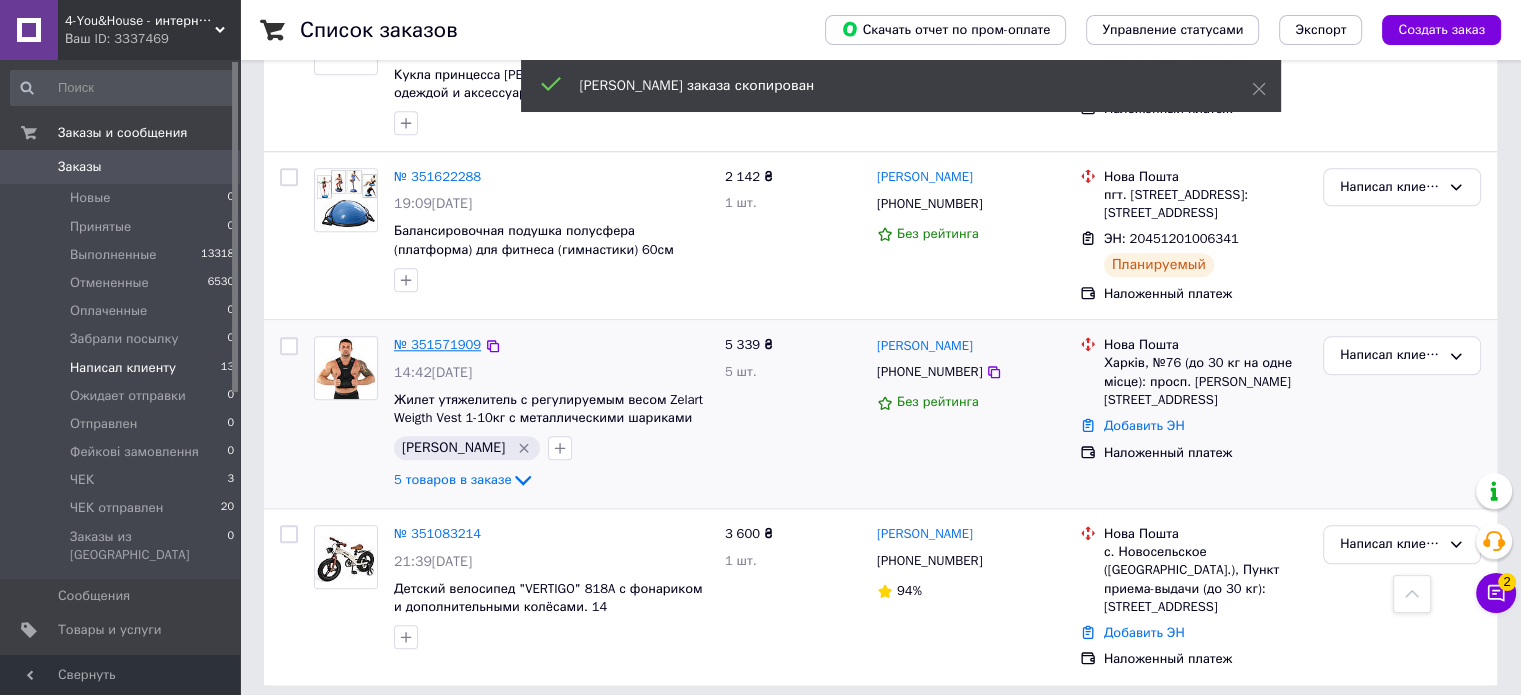 click on "№ 351571909" at bounding box center (437, 344) 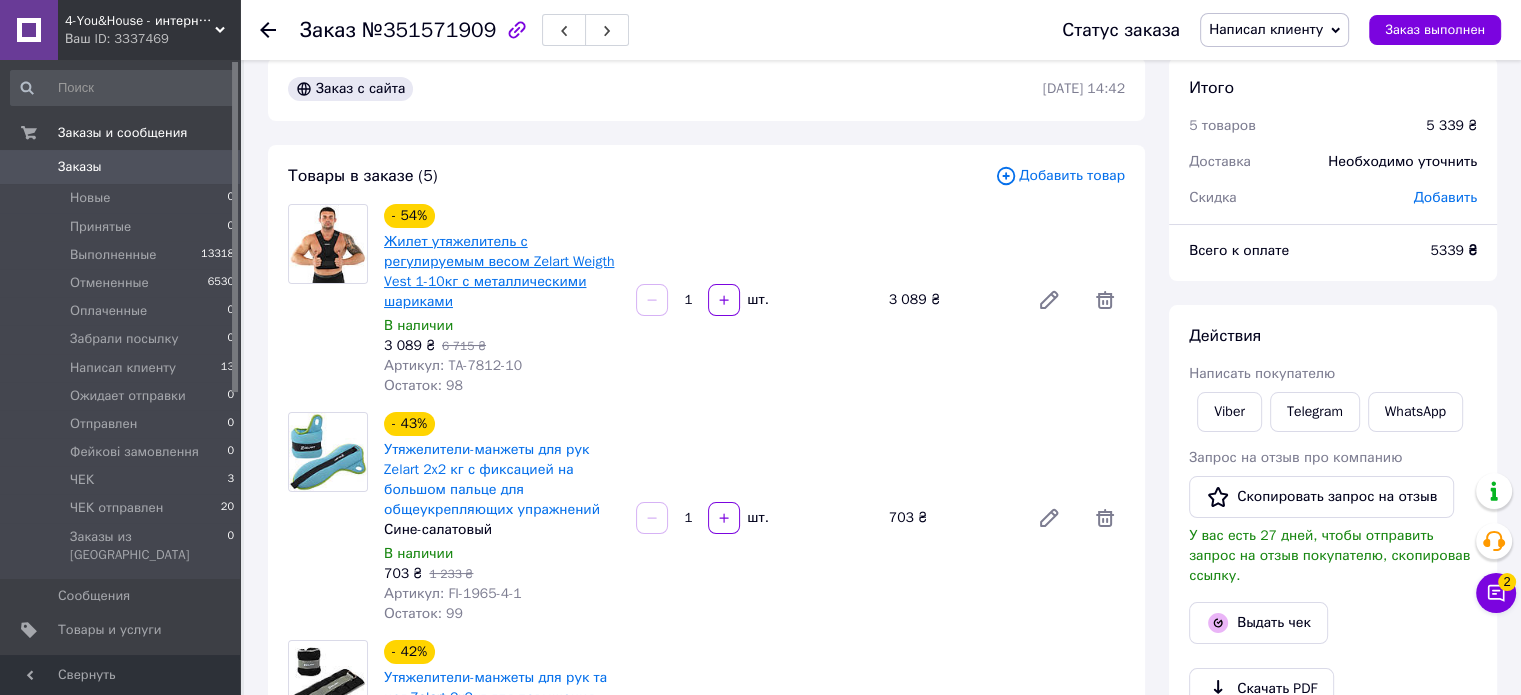 scroll, scrollTop: 0, scrollLeft: 0, axis: both 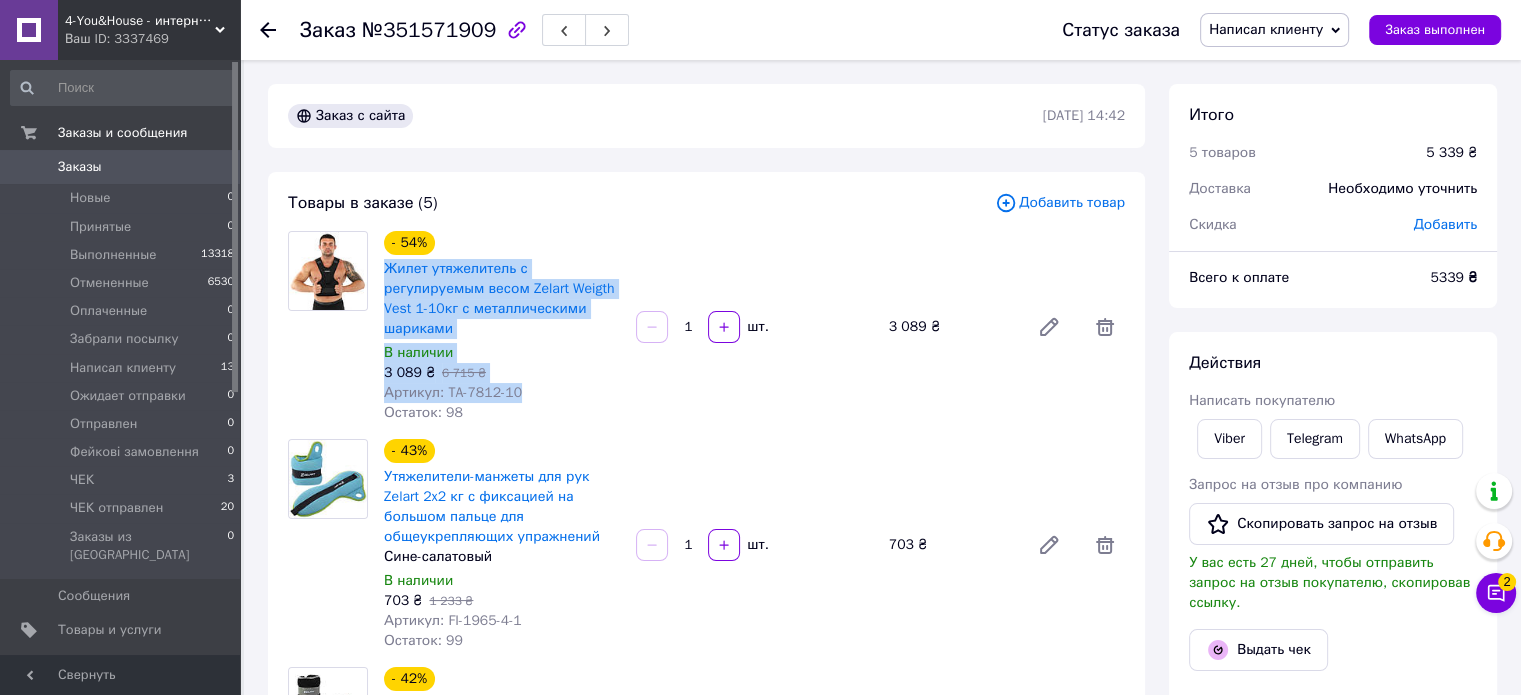 drag, startPoint x: 530, startPoint y: 377, endPoint x: 382, endPoint y: 274, distance: 180.31361 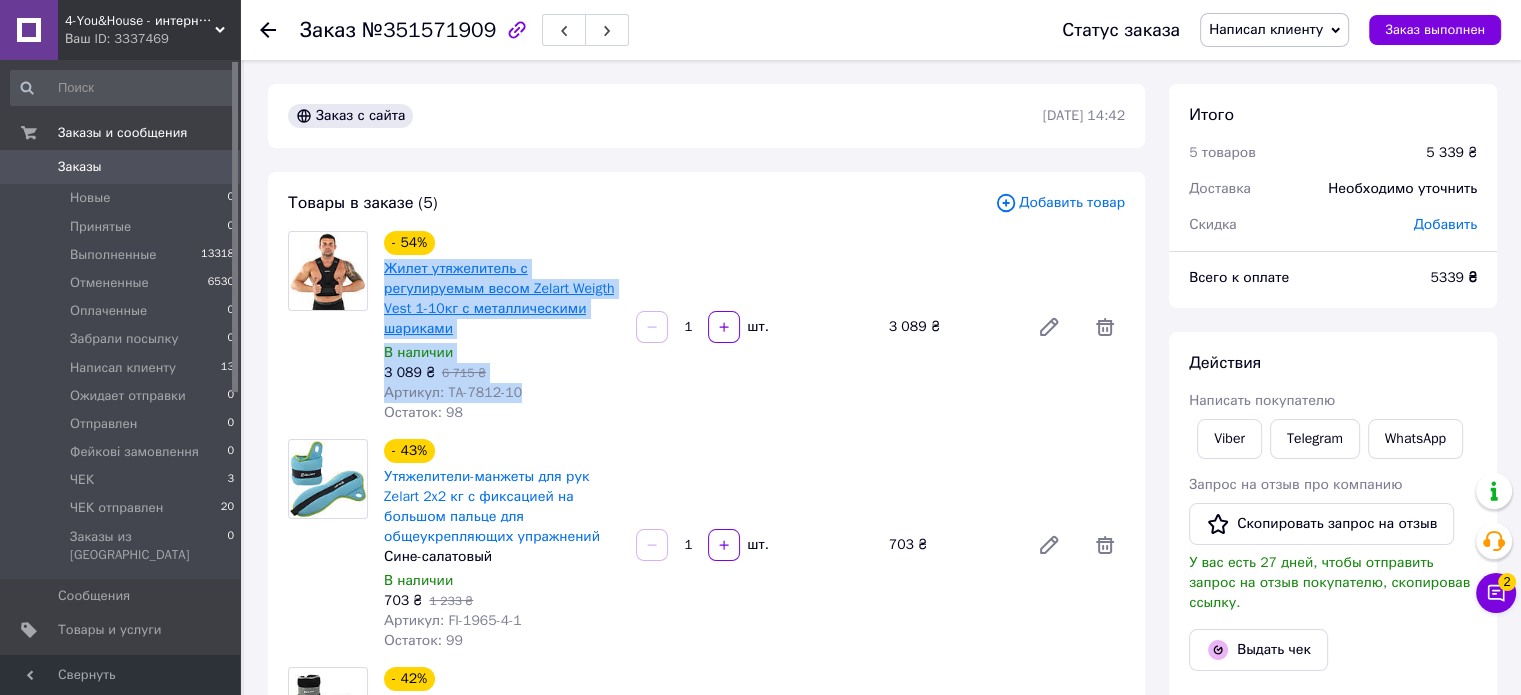 copy on "Жилет утяжелитель с регулируемым весом Zelart Weigth Vest 1-10кг с металлическими шариками В наличии 3 089 ₴   6 715 ₴ Артикул: TA-7812-10" 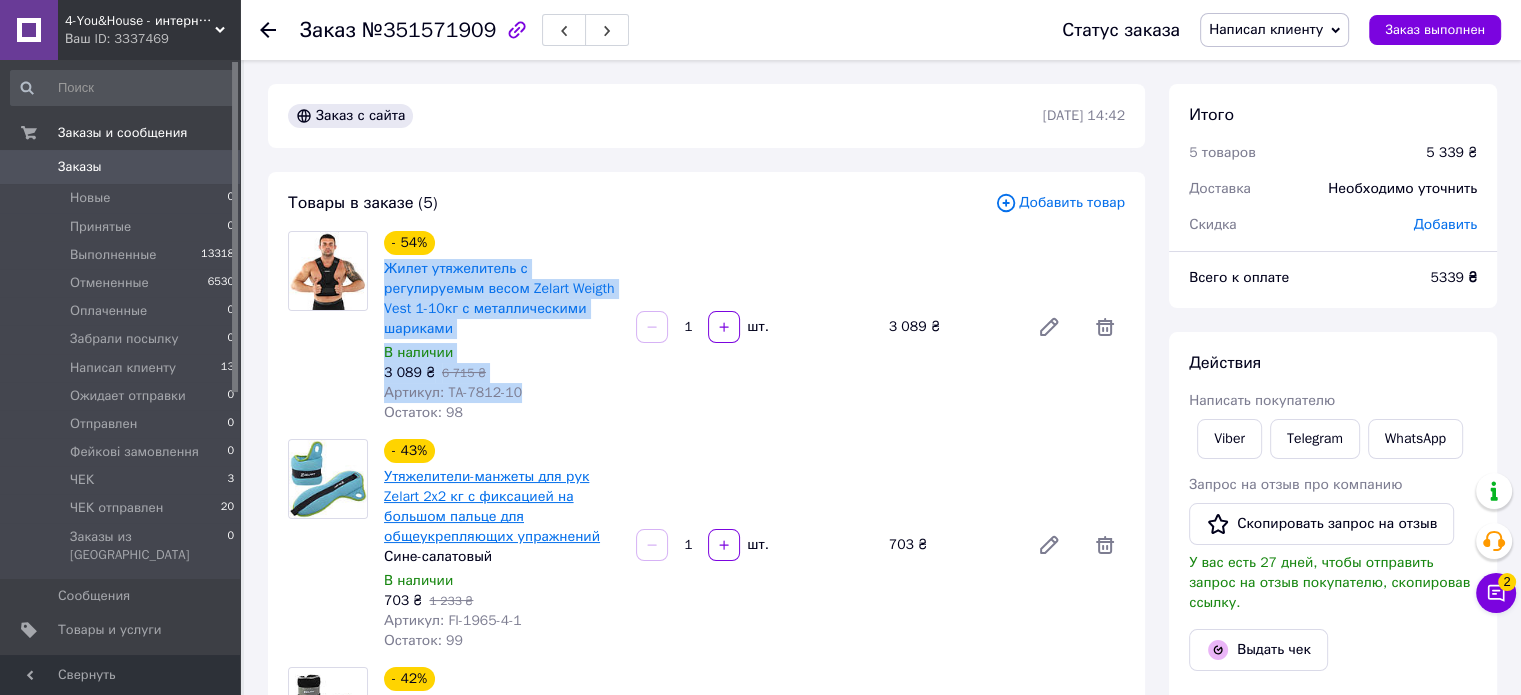 scroll, scrollTop: 200, scrollLeft: 0, axis: vertical 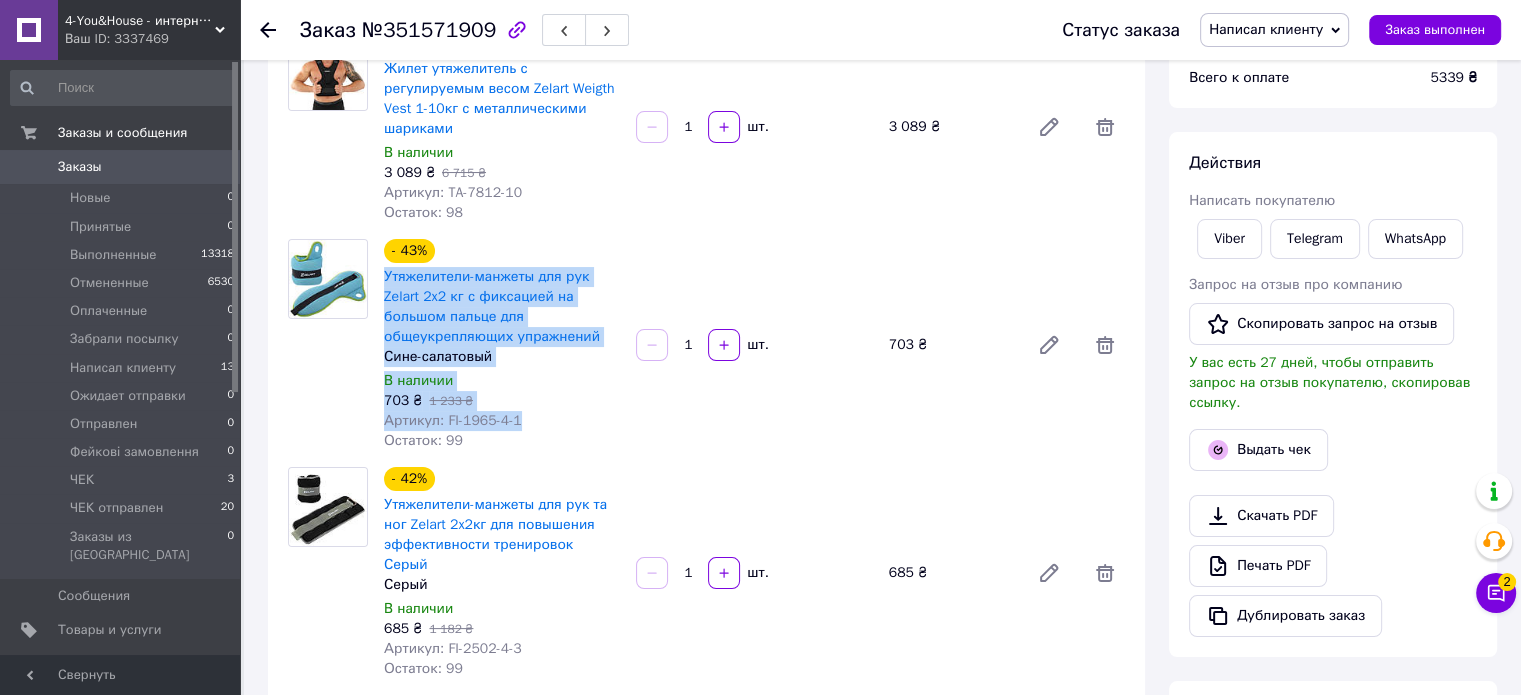 drag, startPoint x: 531, startPoint y: 405, endPoint x: 383, endPoint y: 259, distance: 207.89421 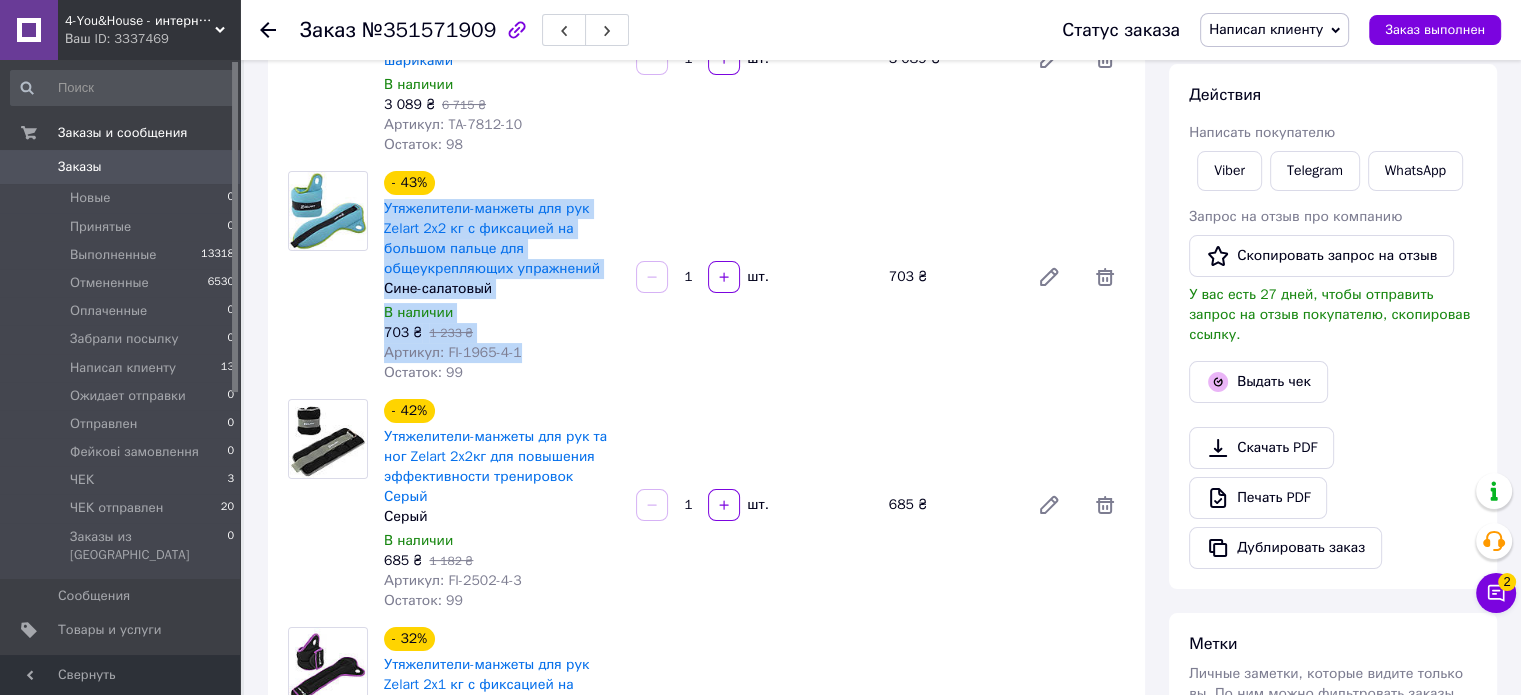 scroll, scrollTop: 300, scrollLeft: 0, axis: vertical 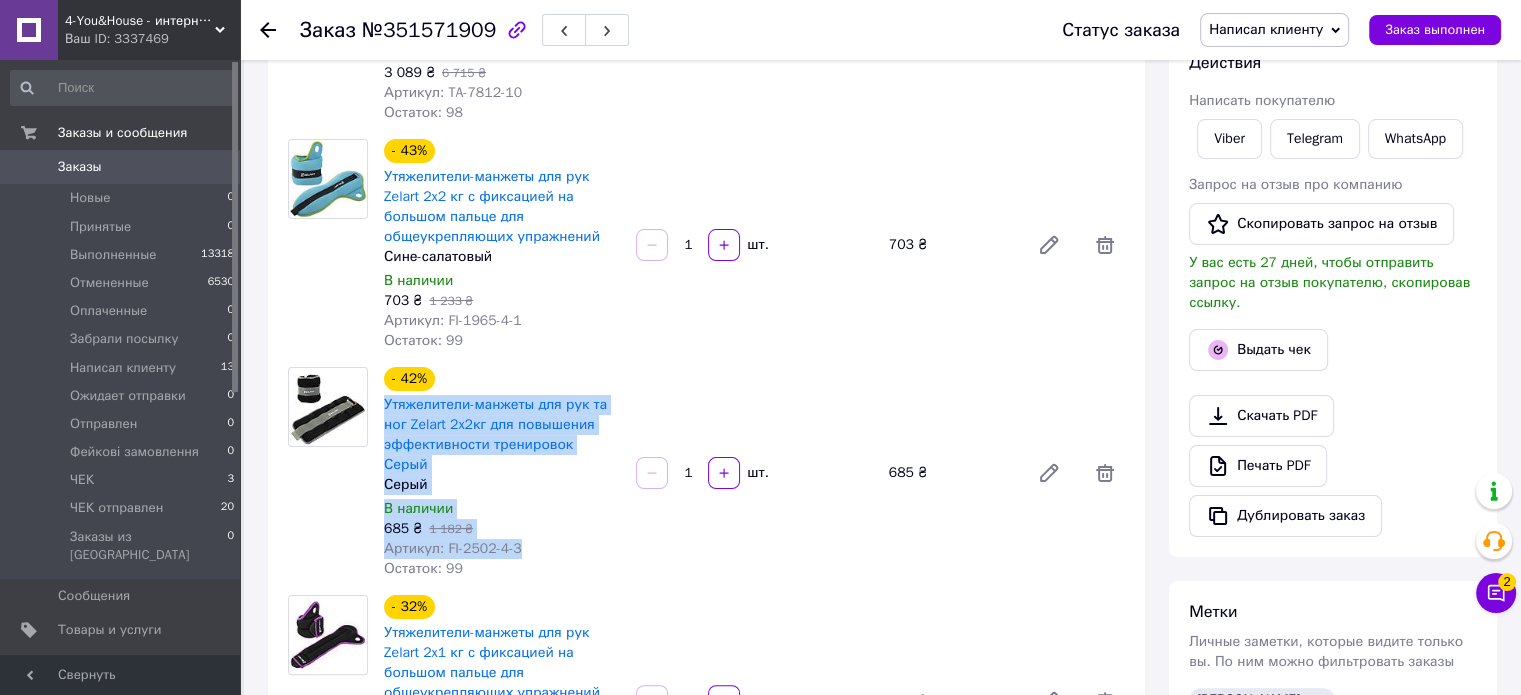 drag, startPoint x: 515, startPoint y: 511, endPoint x: 381, endPoint y: 385, distance: 183.93477 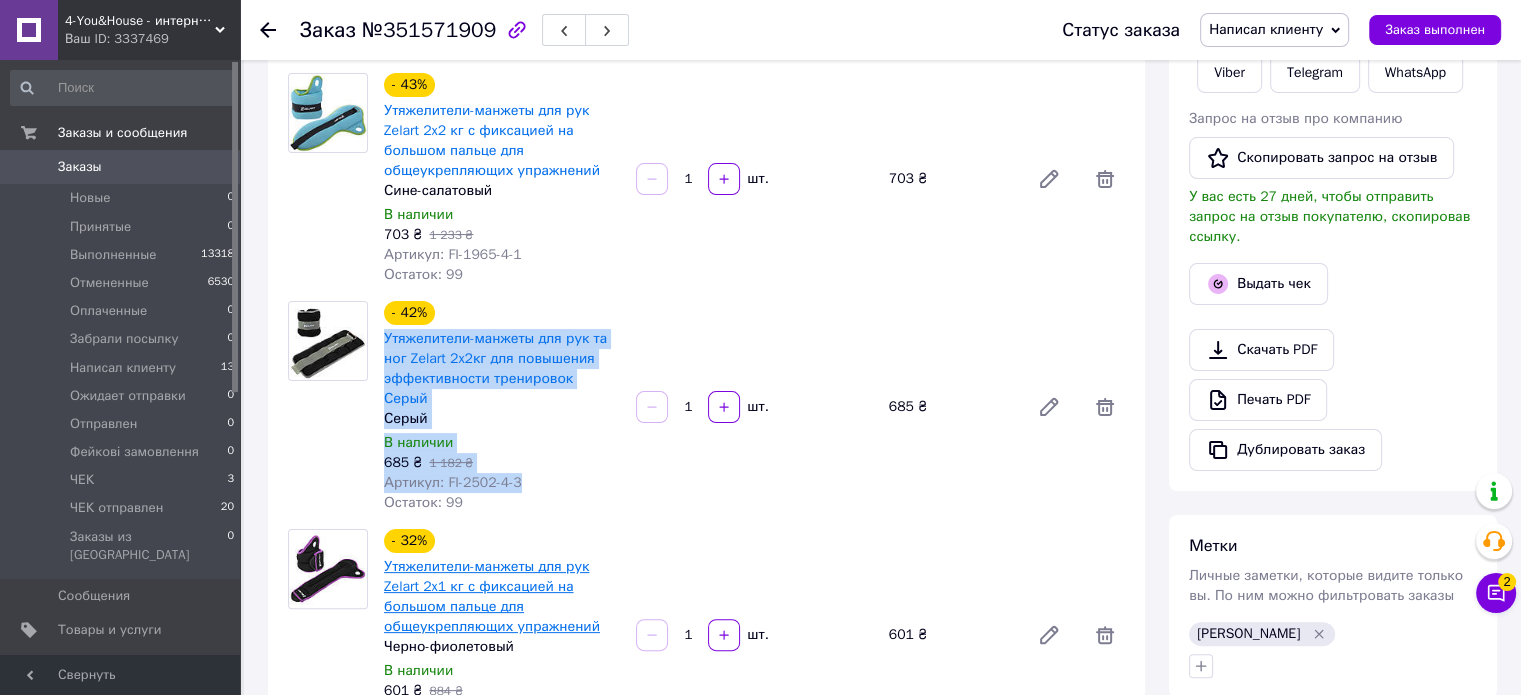 scroll, scrollTop: 600, scrollLeft: 0, axis: vertical 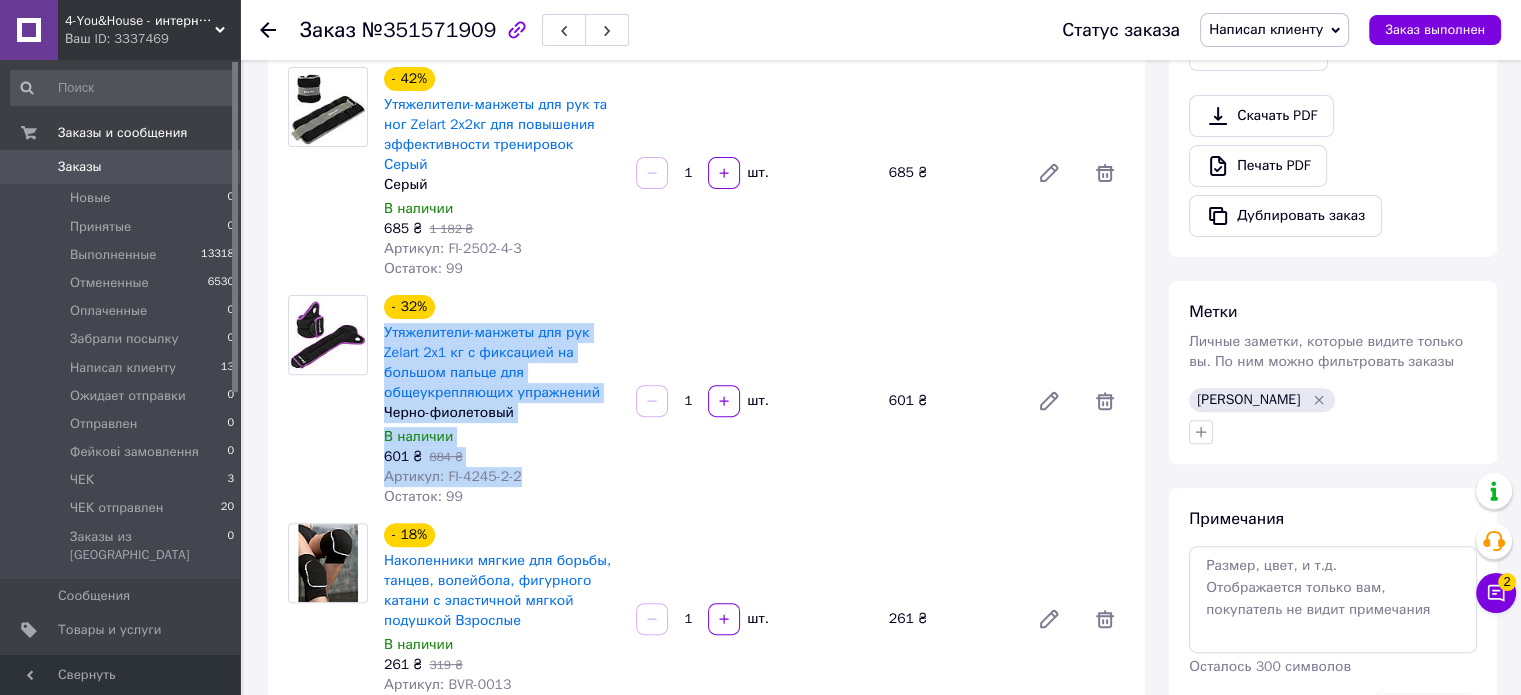 drag, startPoint x: 519, startPoint y: 441, endPoint x: 383, endPoint y: 291, distance: 202.47469 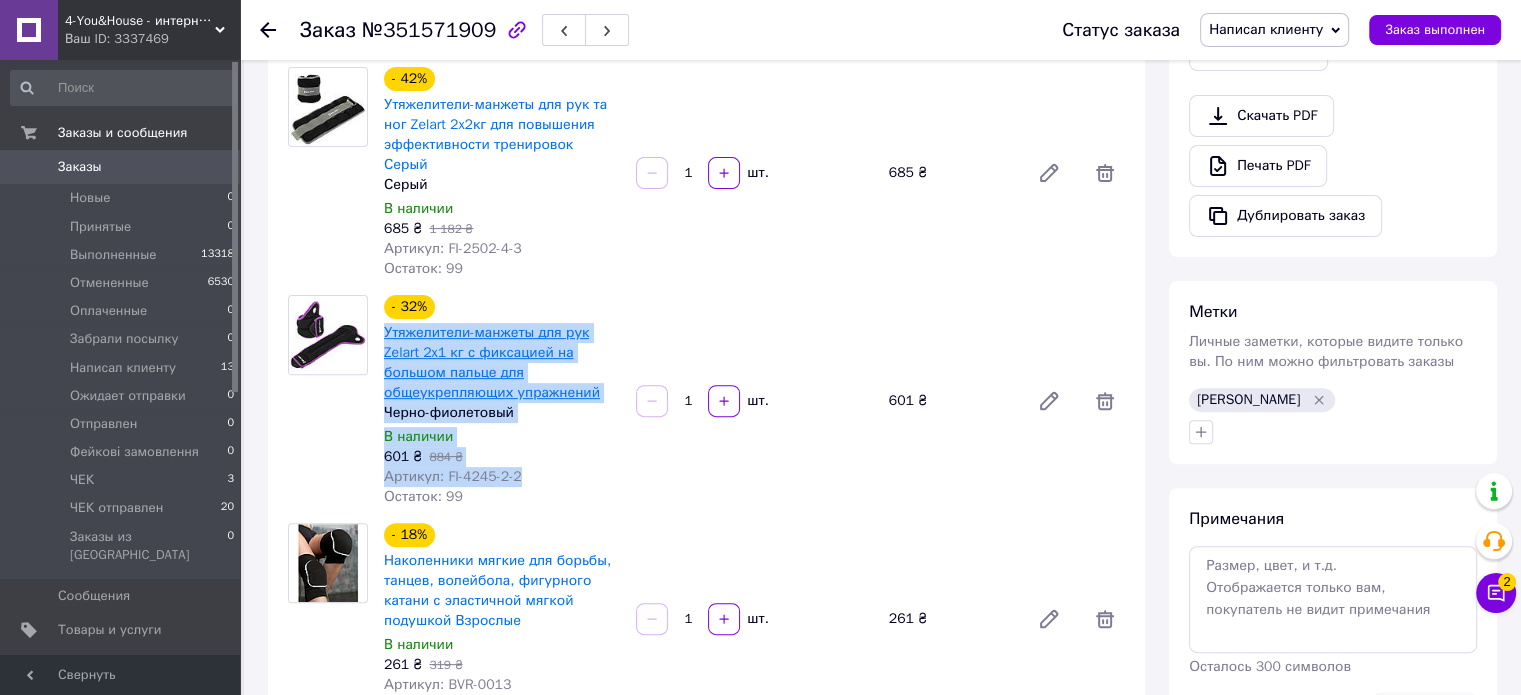 copy on "Утяжелители-манжеты для рук Zelart 2x1 кг с фиксацией на большом пальце для общеукрепляющих упражнений Черно-фиолетовый В наличии 601 ₴   884 ₴ Артикул: FI-4245-2-2" 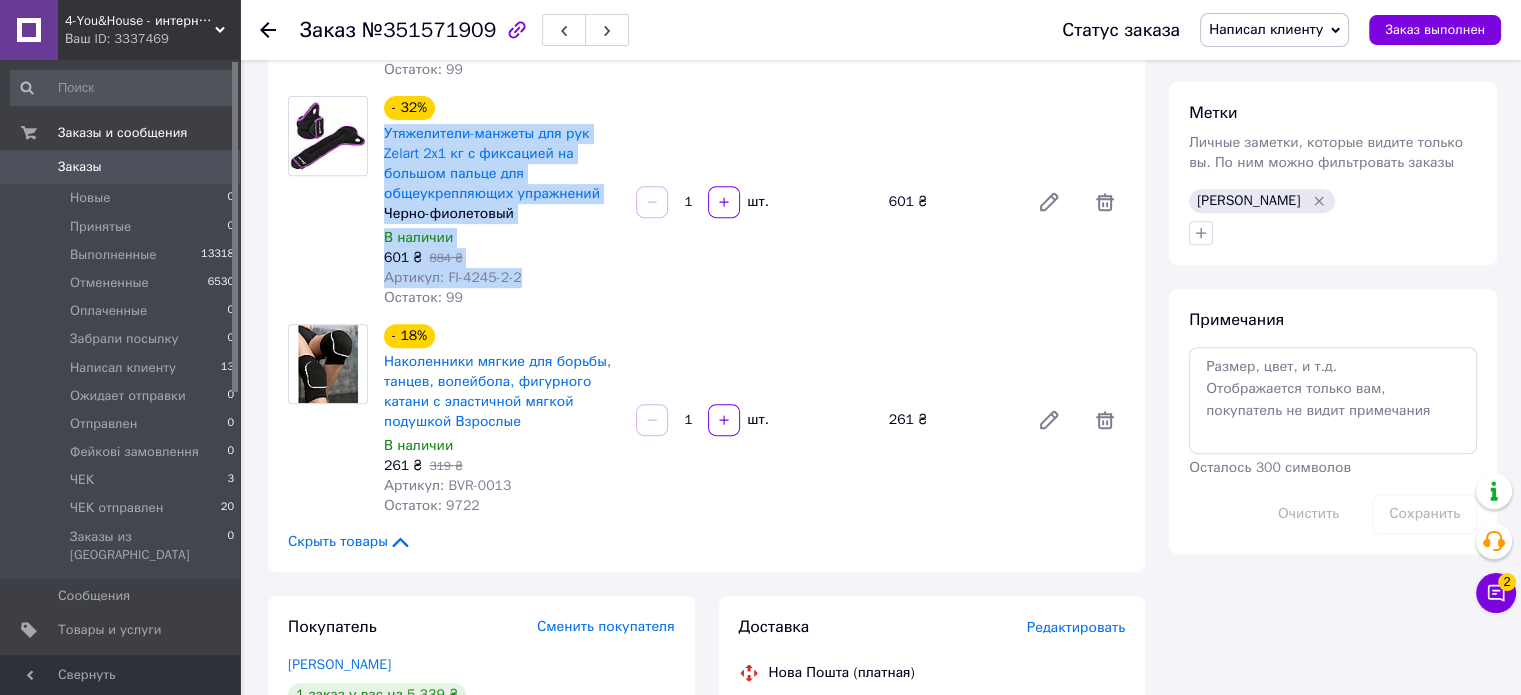 scroll, scrollTop: 800, scrollLeft: 0, axis: vertical 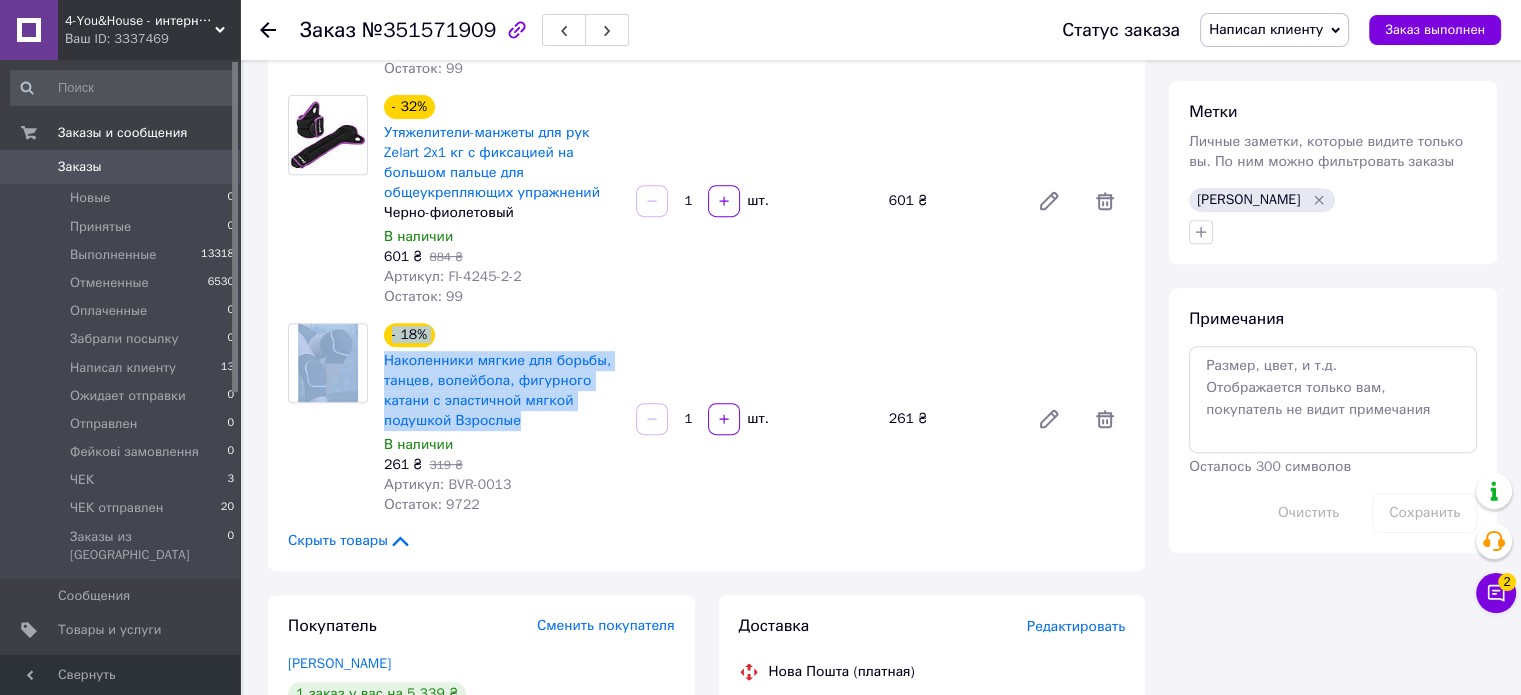 drag, startPoint x: 526, startPoint y: 385, endPoint x: 375, endPoint y: 334, distance: 159.38005 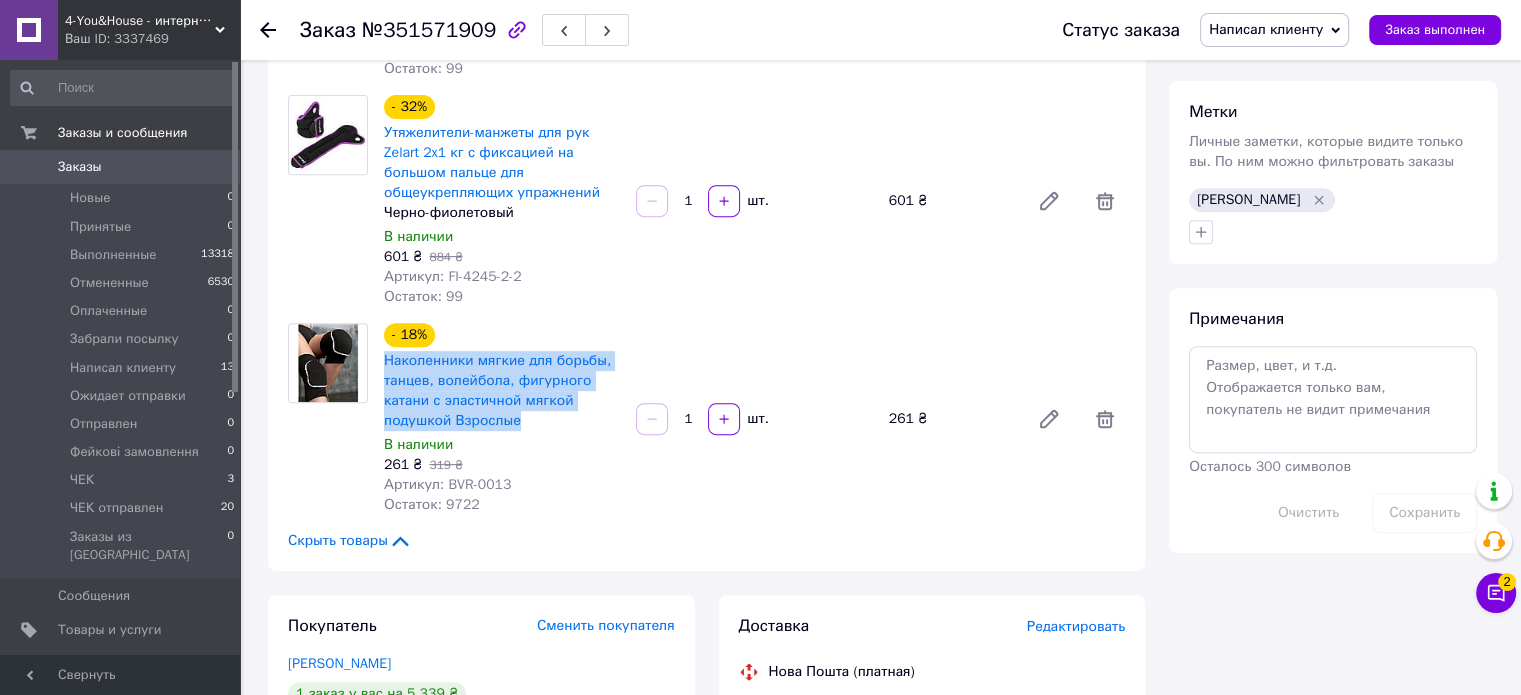 drag, startPoint x: 532, startPoint y: 385, endPoint x: 377, endPoint y: 319, distance: 168.46661 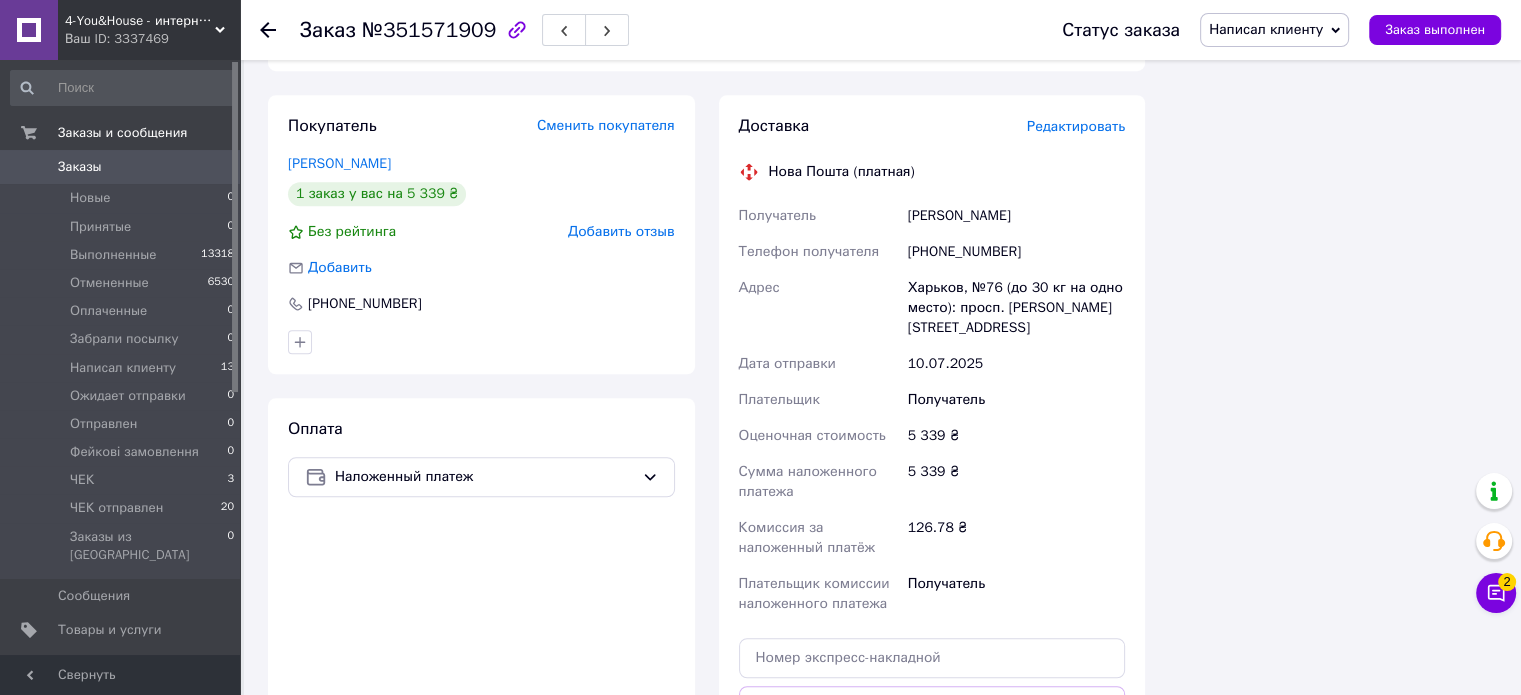 scroll, scrollTop: 1400, scrollLeft: 0, axis: vertical 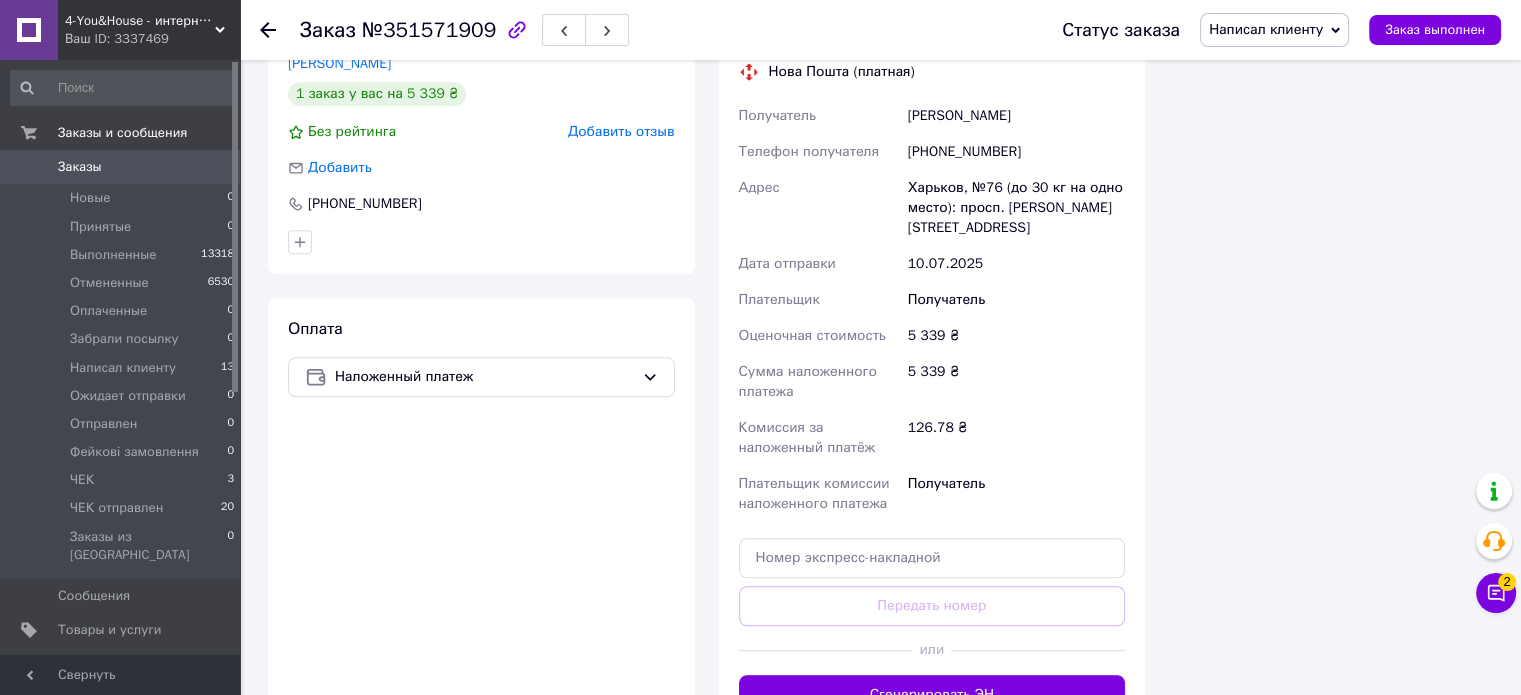 click on "Сгенерировать ЭН" at bounding box center [932, 695] 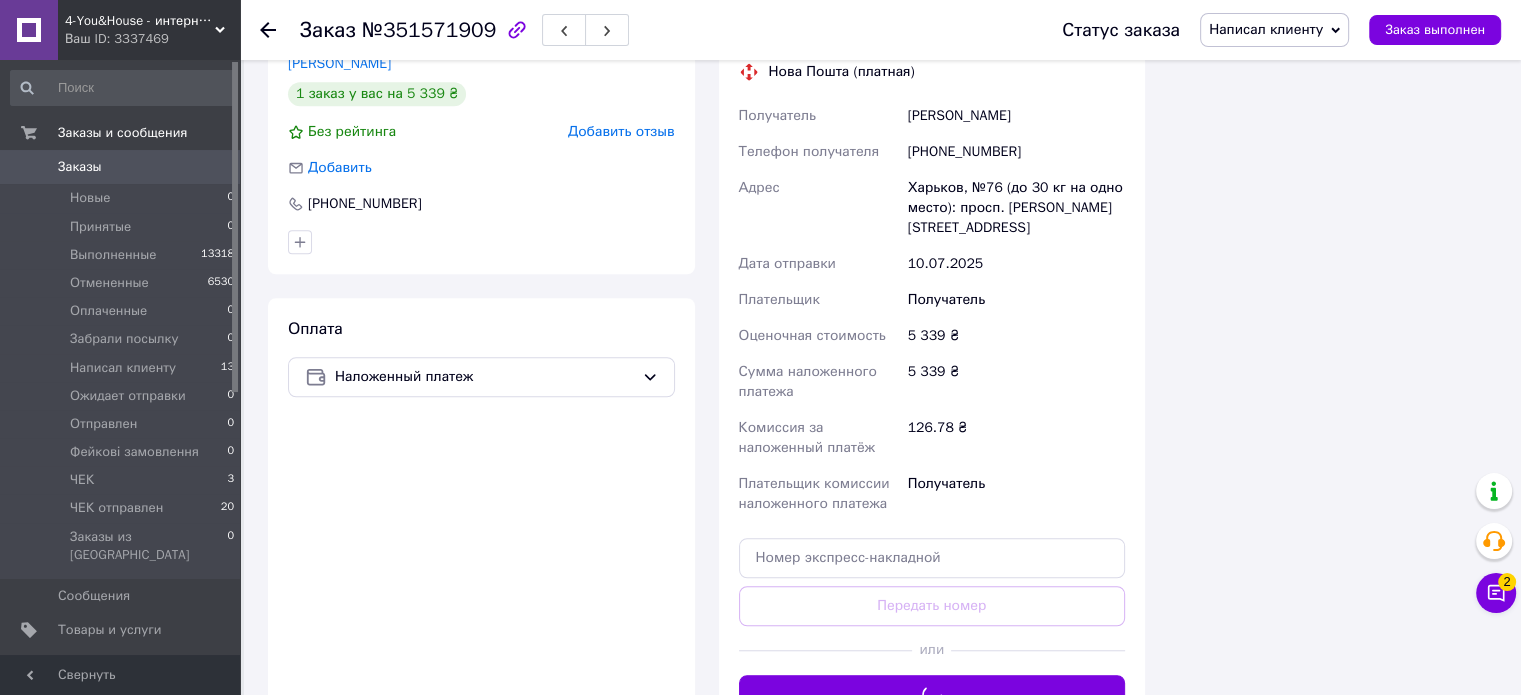 click on "Написал клиенту" at bounding box center (1266, 29) 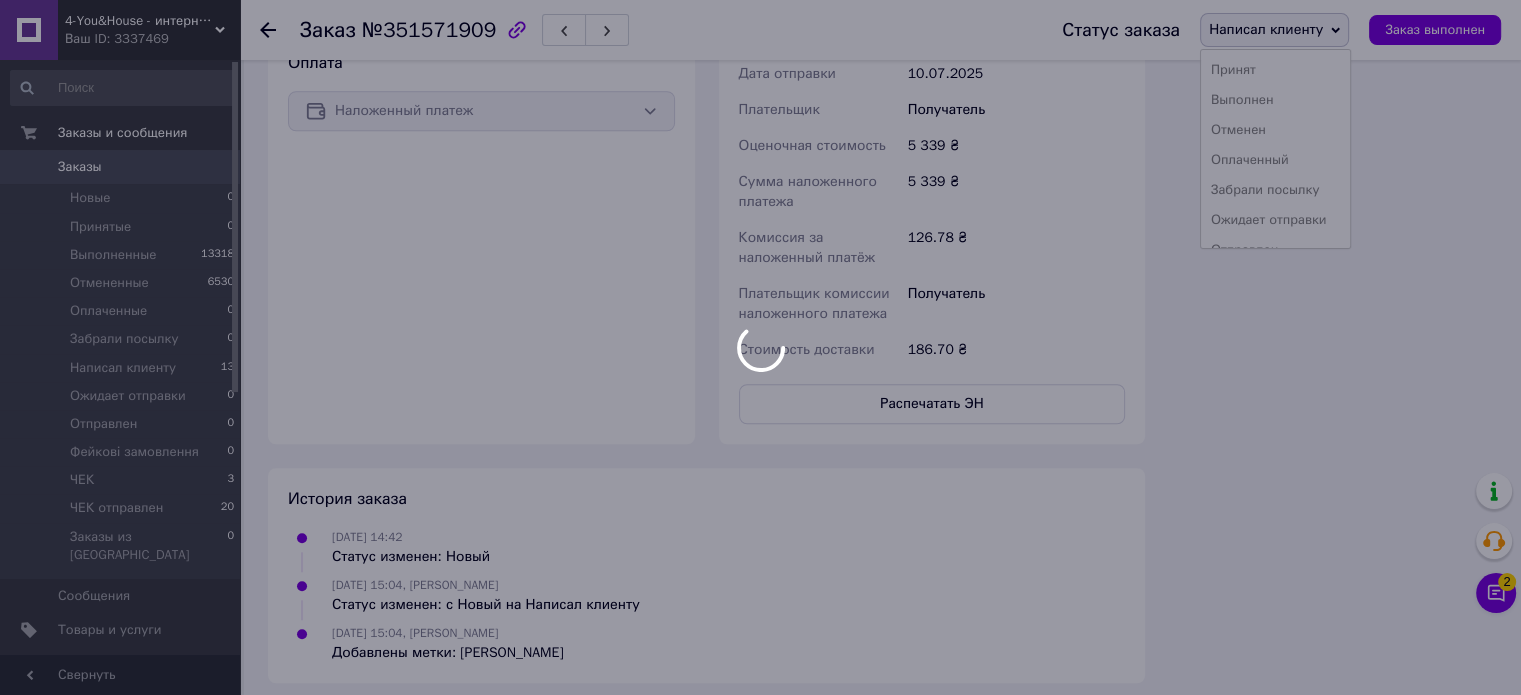 scroll, scrollTop: 1643, scrollLeft: 0, axis: vertical 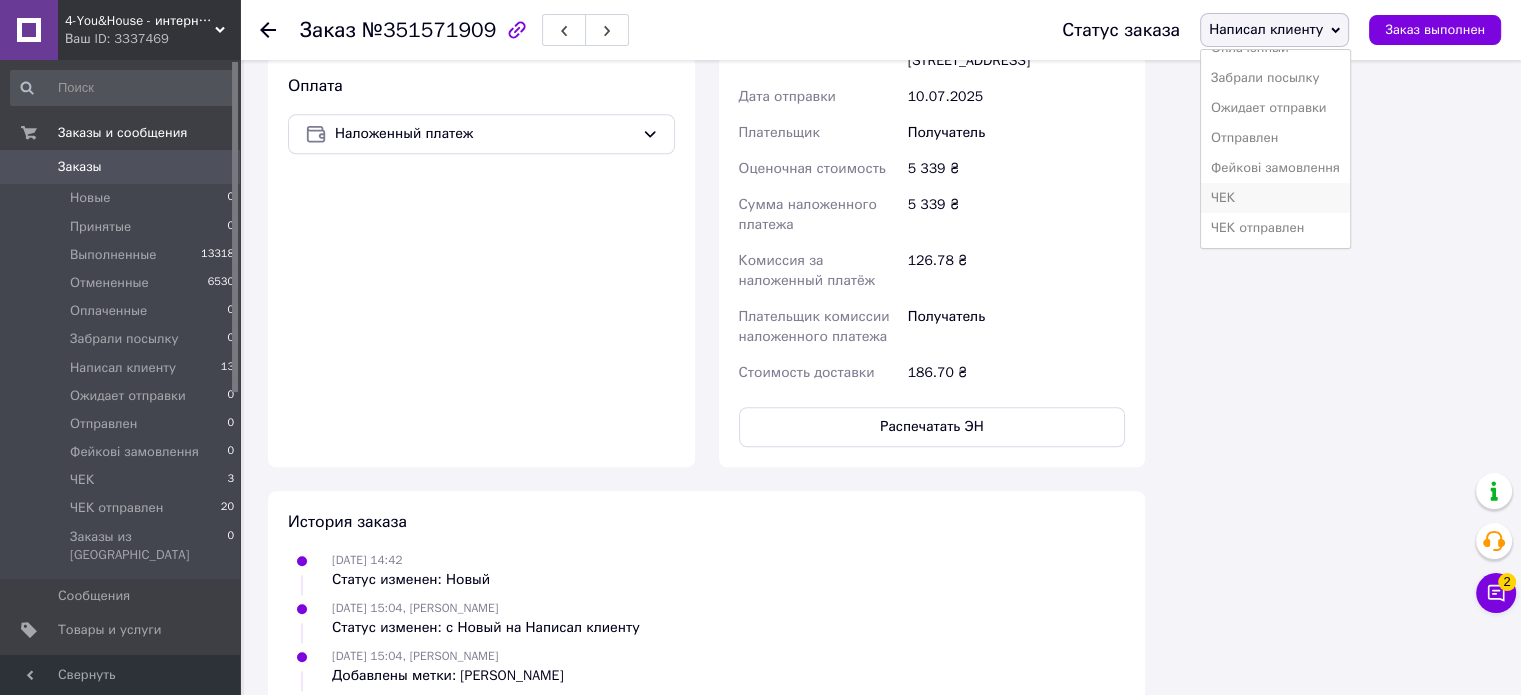 click on "ЧЕК" at bounding box center [1275, 198] 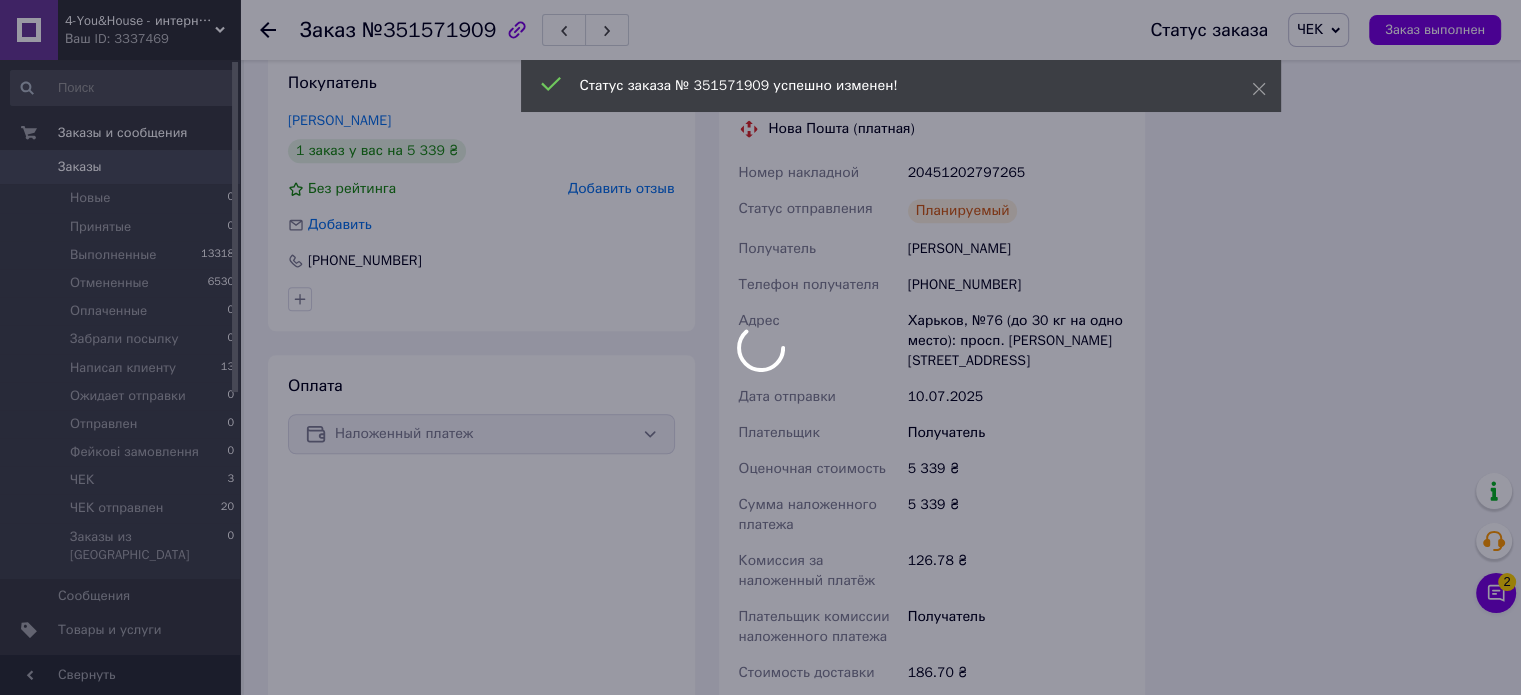 scroll, scrollTop: 1243, scrollLeft: 0, axis: vertical 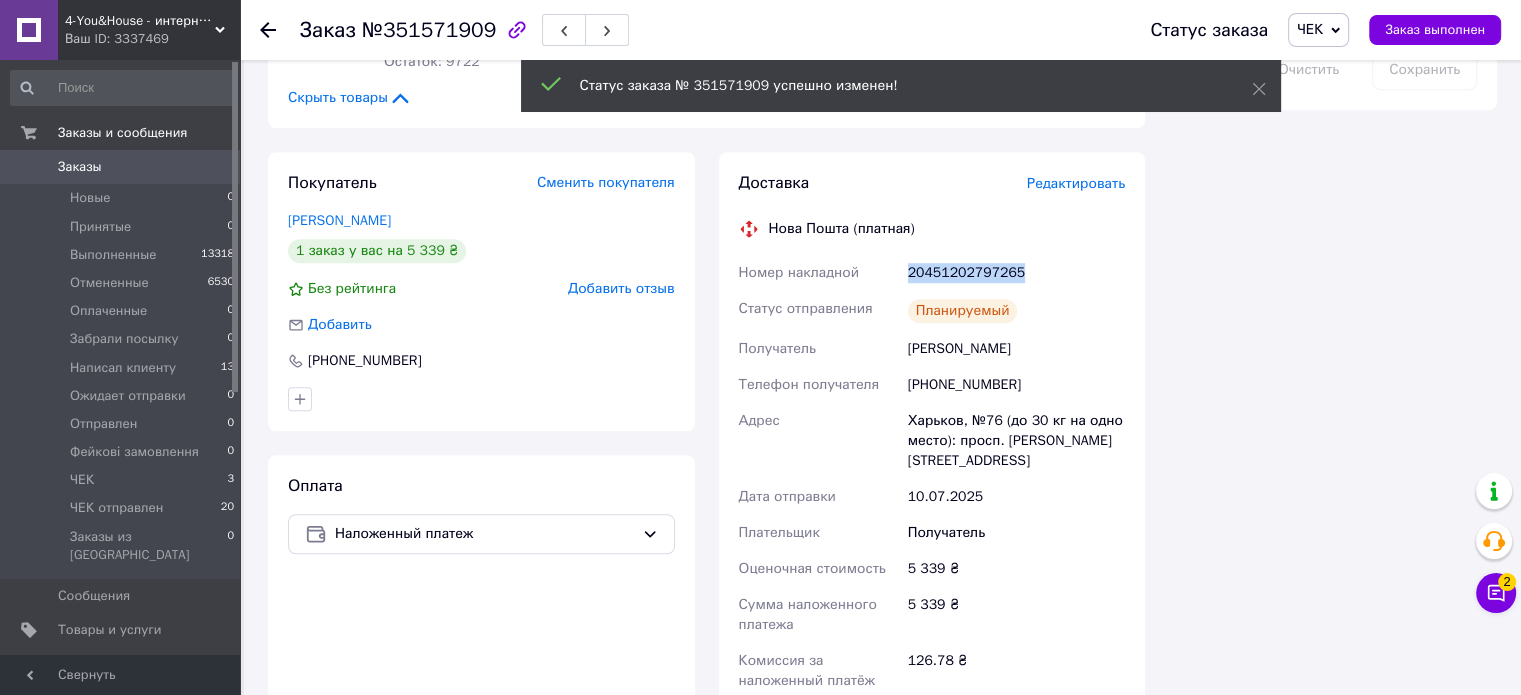click on "Номер накладной 20451202797265 Статус отправления Планируемый Получатель Малік [PERSON_NAME] Телефон получателя [PHONE_NUMBER] [PERSON_NAME], №76 (до 30 кг на одно место): просп. [PERSON_NAME], 1 Дата отправки [DATE] Плательщик Получатель Оценочная стоимость 5 339 ₴ Сумма наложенного платежа 5 339 ₴ Комиссия за наложенный платёж 126.78 ₴ Плательщик комиссии наложенного платежа Получатель Стоимость доставки 186.70 ₴" at bounding box center [932, 523] 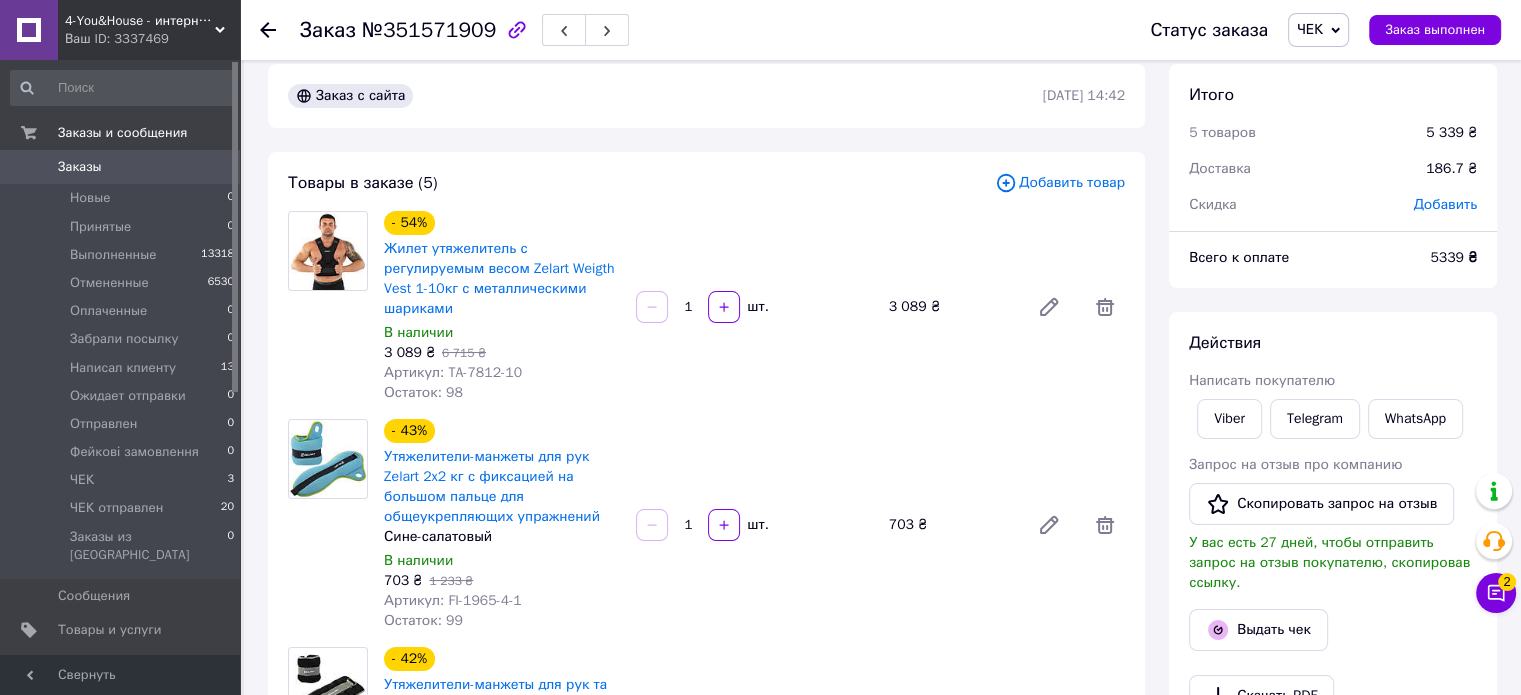 scroll, scrollTop: 0, scrollLeft: 0, axis: both 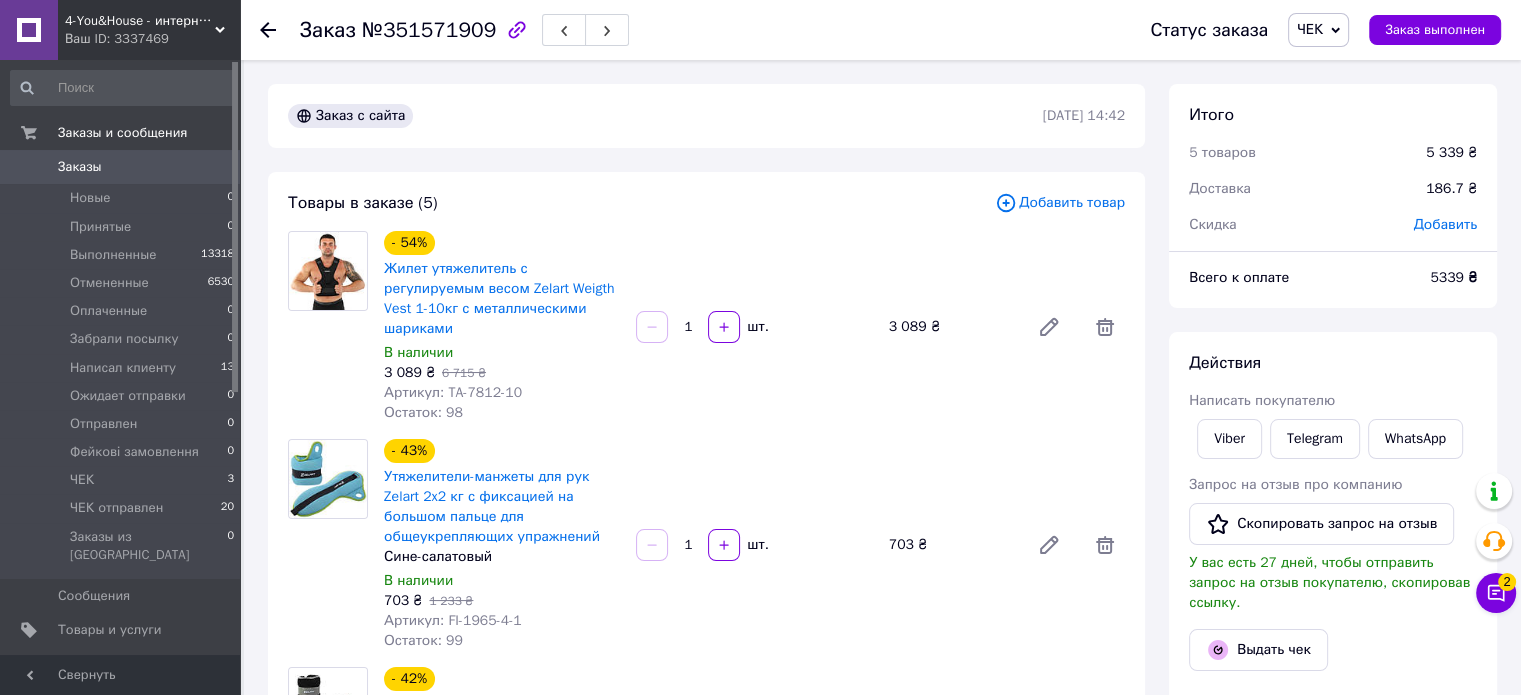 drag, startPoint x: 58, startPoint y: 158, endPoint x: 63, endPoint y: 167, distance: 10.29563 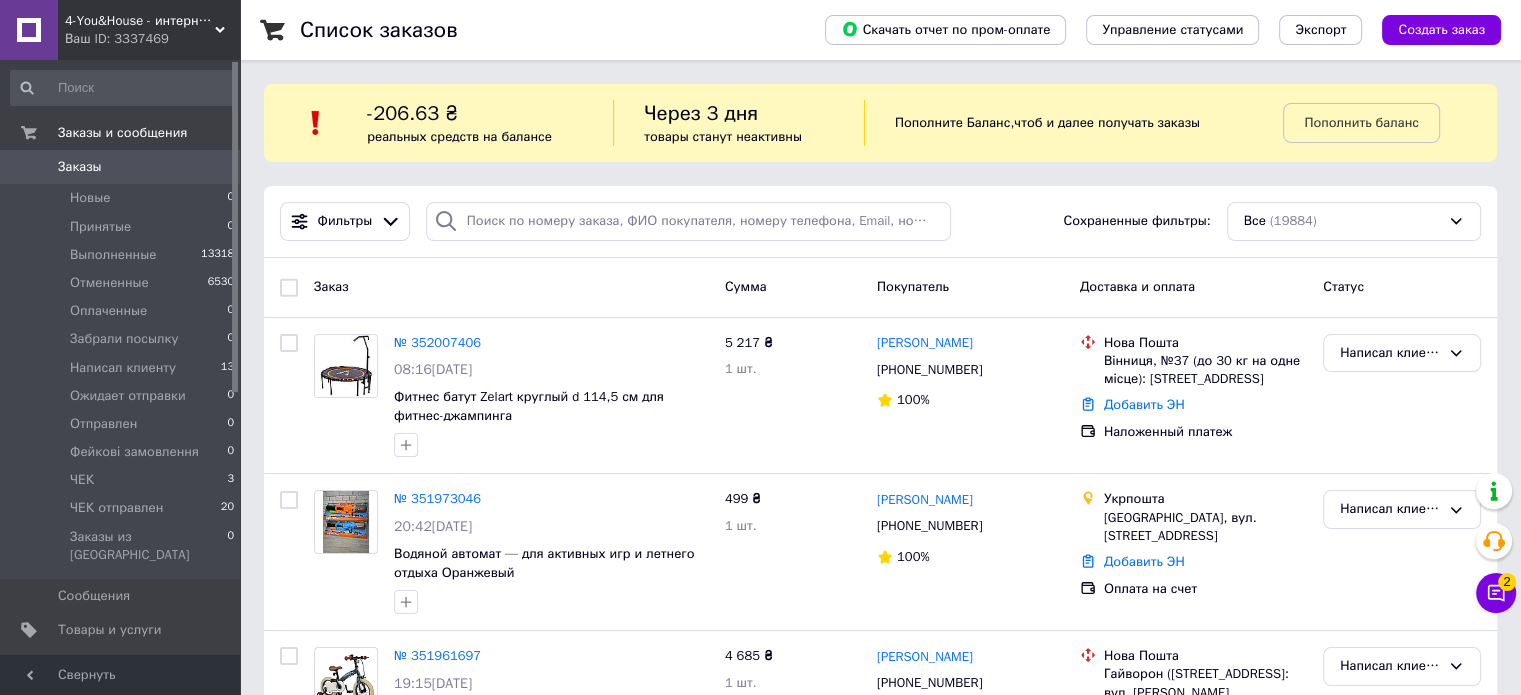 click on "Заказы" at bounding box center [121, 167] 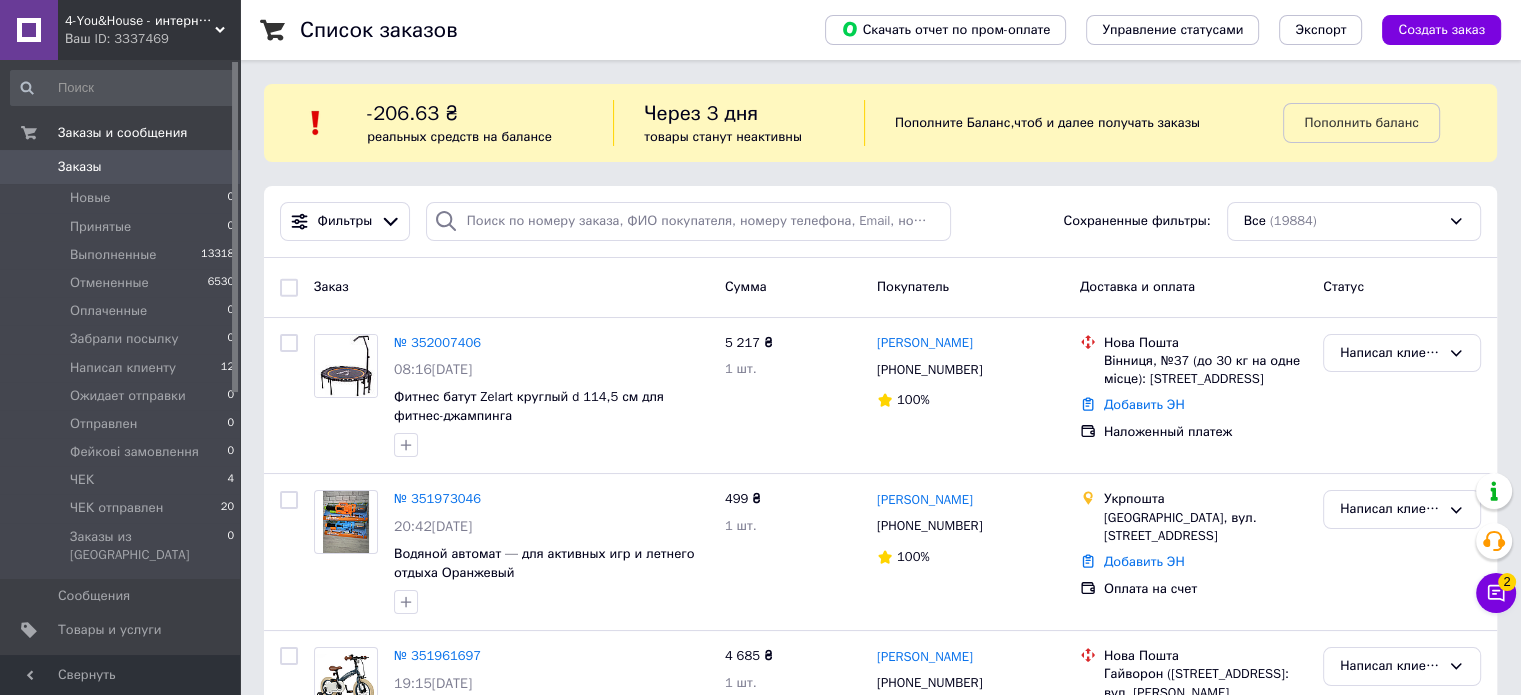 click on "Заказы" at bounding box center (121, 167) 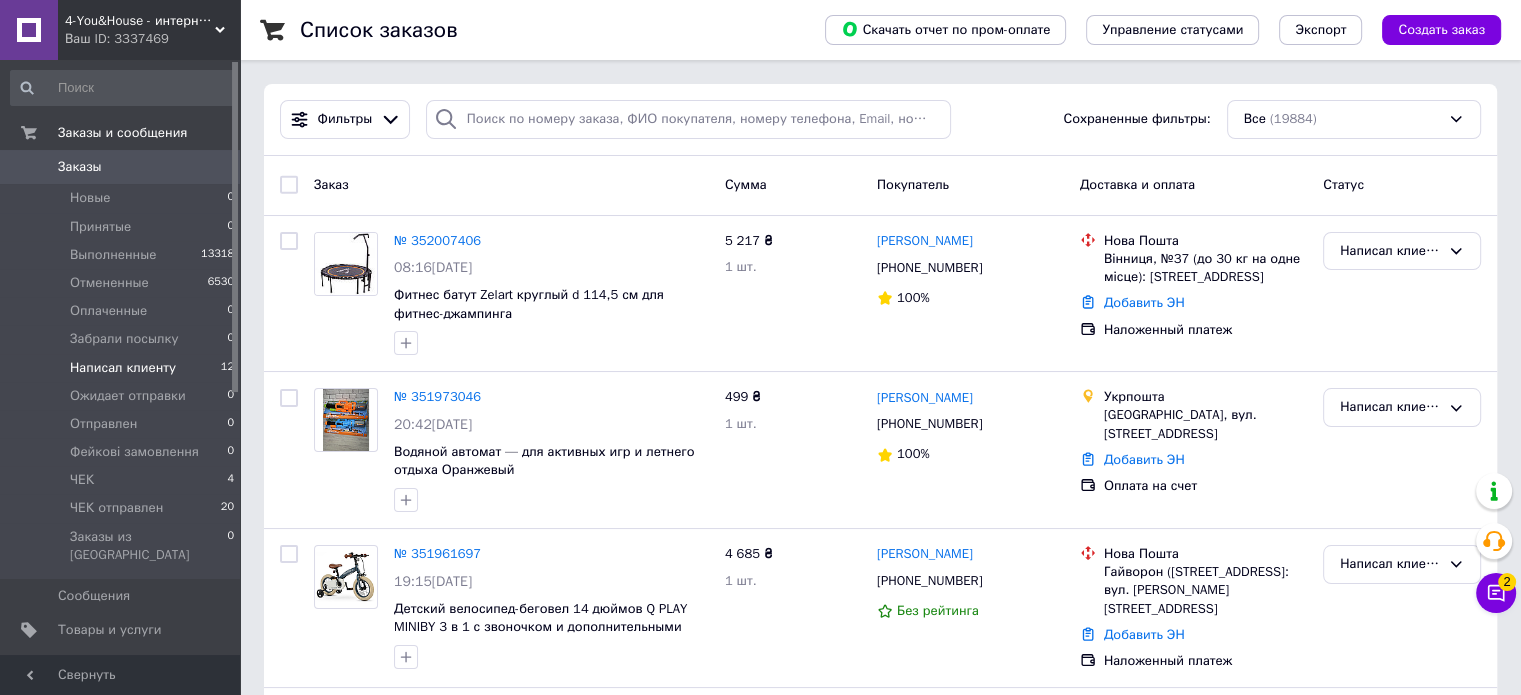 click on "Написал клиенту" at bounding box center [123, 368] 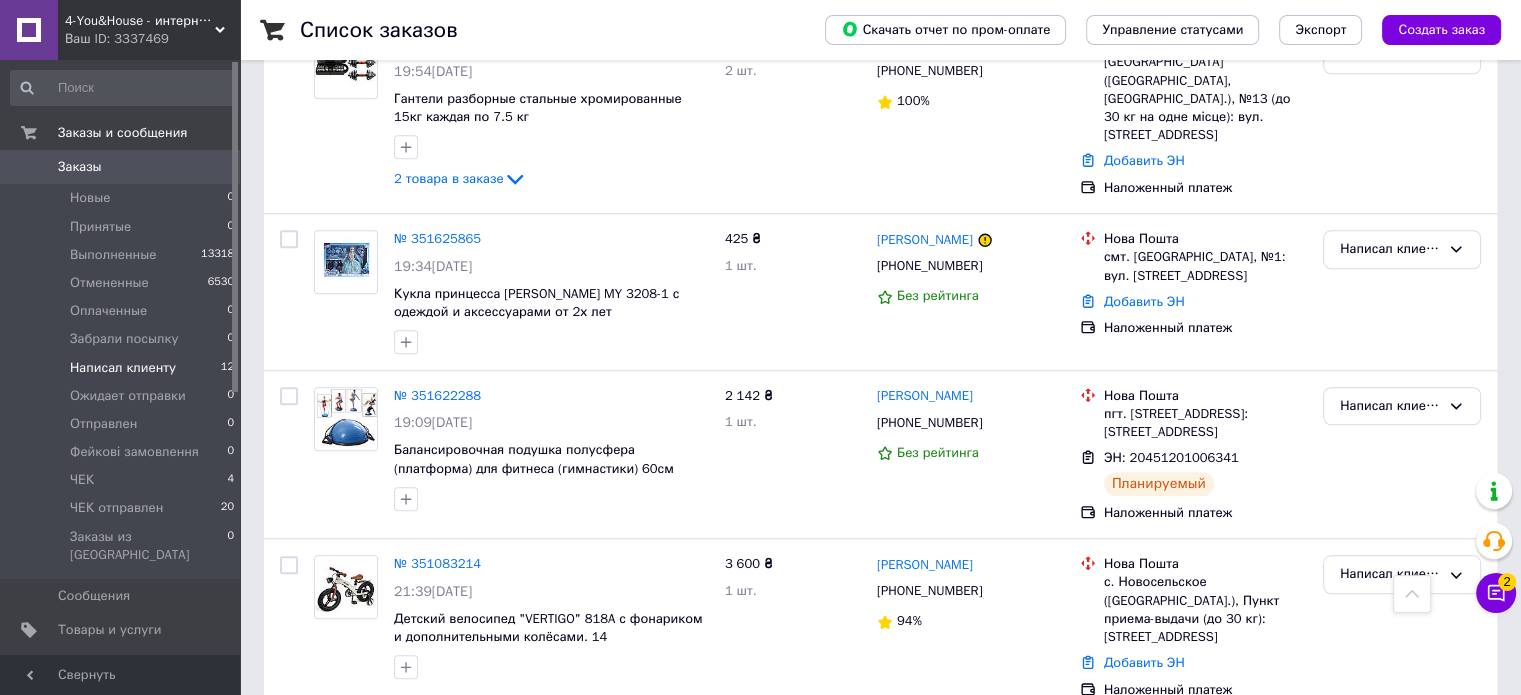 scroll, scrollTop: 1693, scrollLeft: 0, axis: vertical 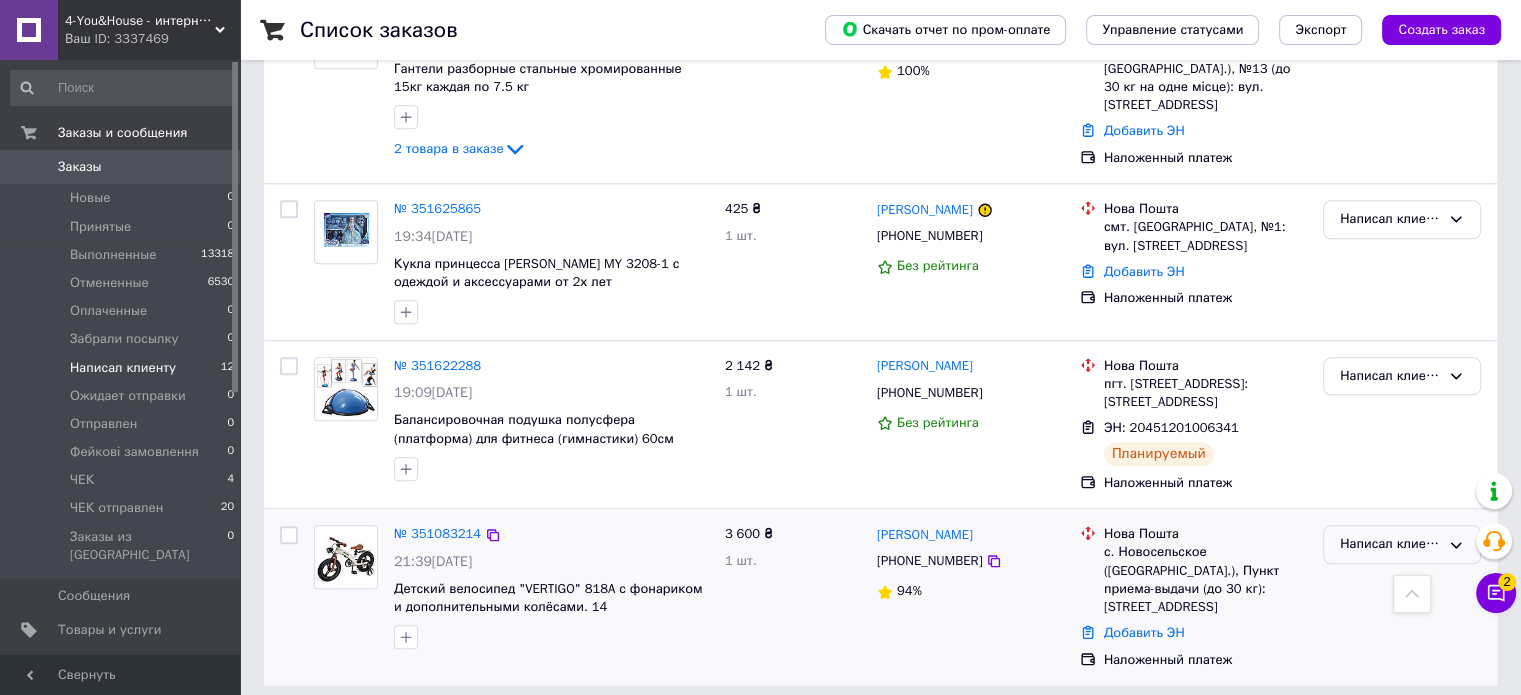 click on "Написал клиенту" at bounding box center (1390, 544) 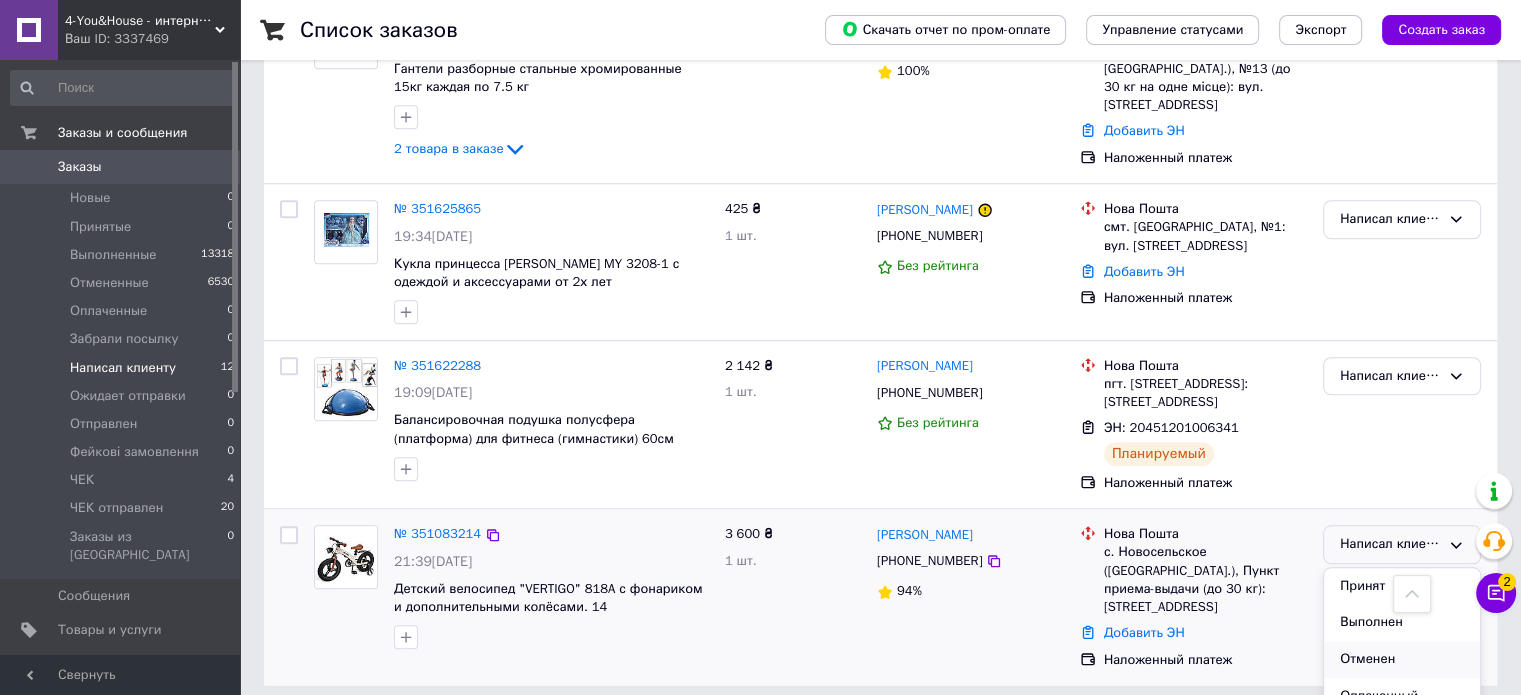 click on "Отменен" at bounding box center (1402, 659) 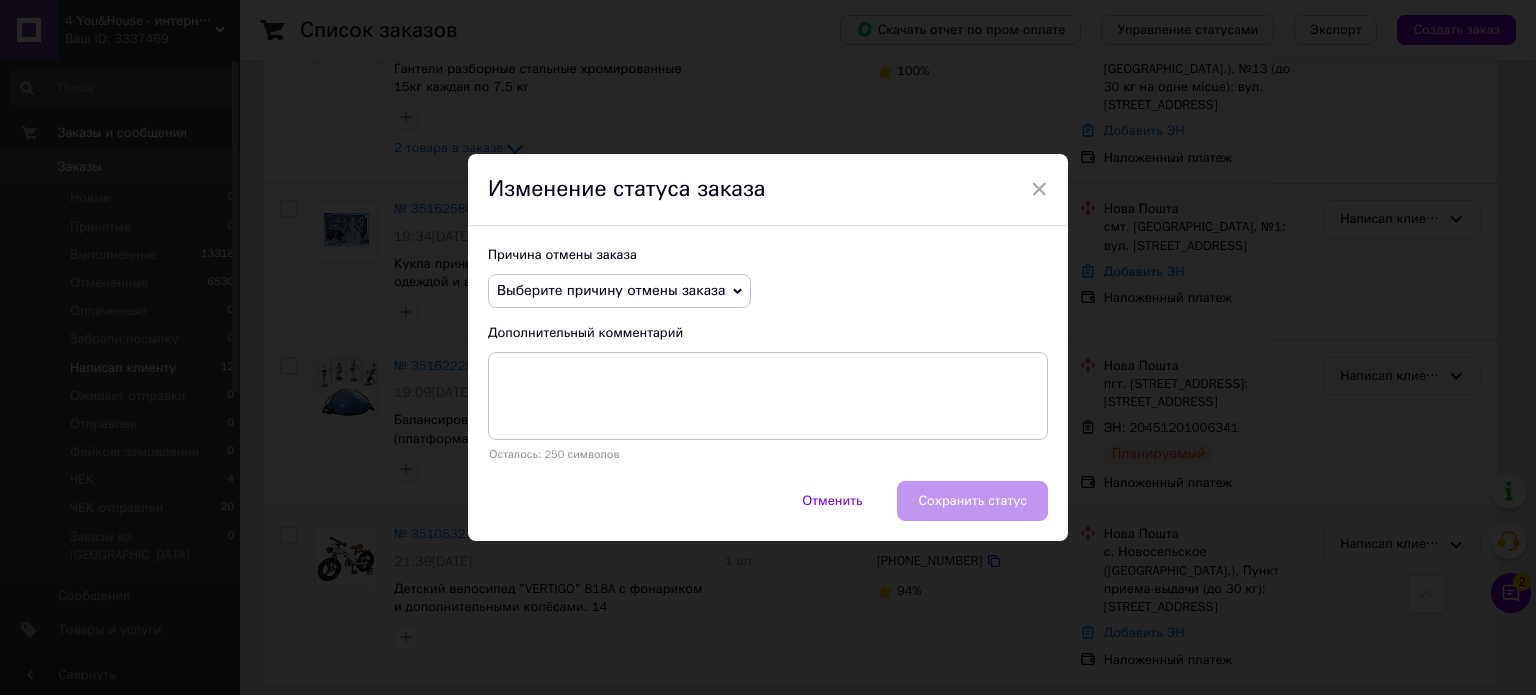 click on "Выберите причину отмены заказа" at bounding box center [611, 290] 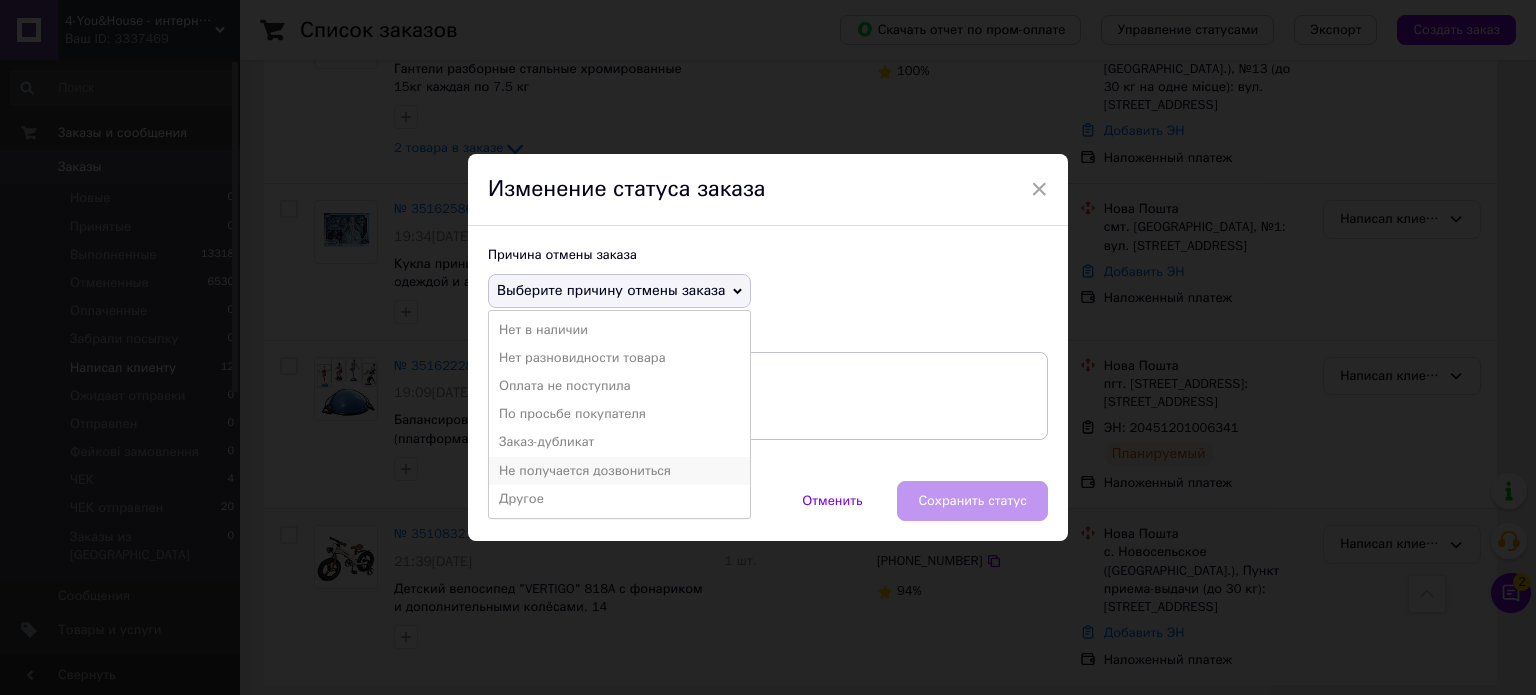 click on "Не получается дозвониться" at bounding box center [619, 471] 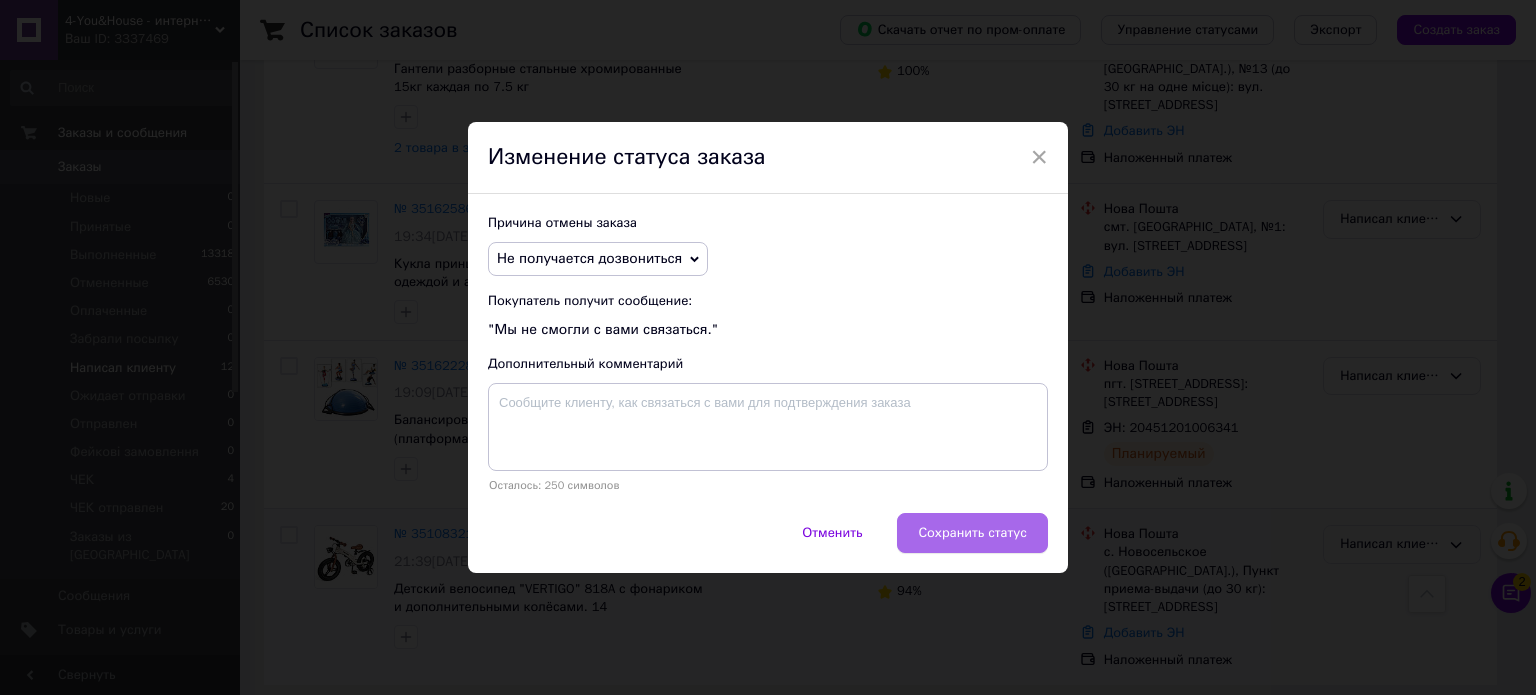 click on "Сохранить статус" at bounding box center [972, 533] 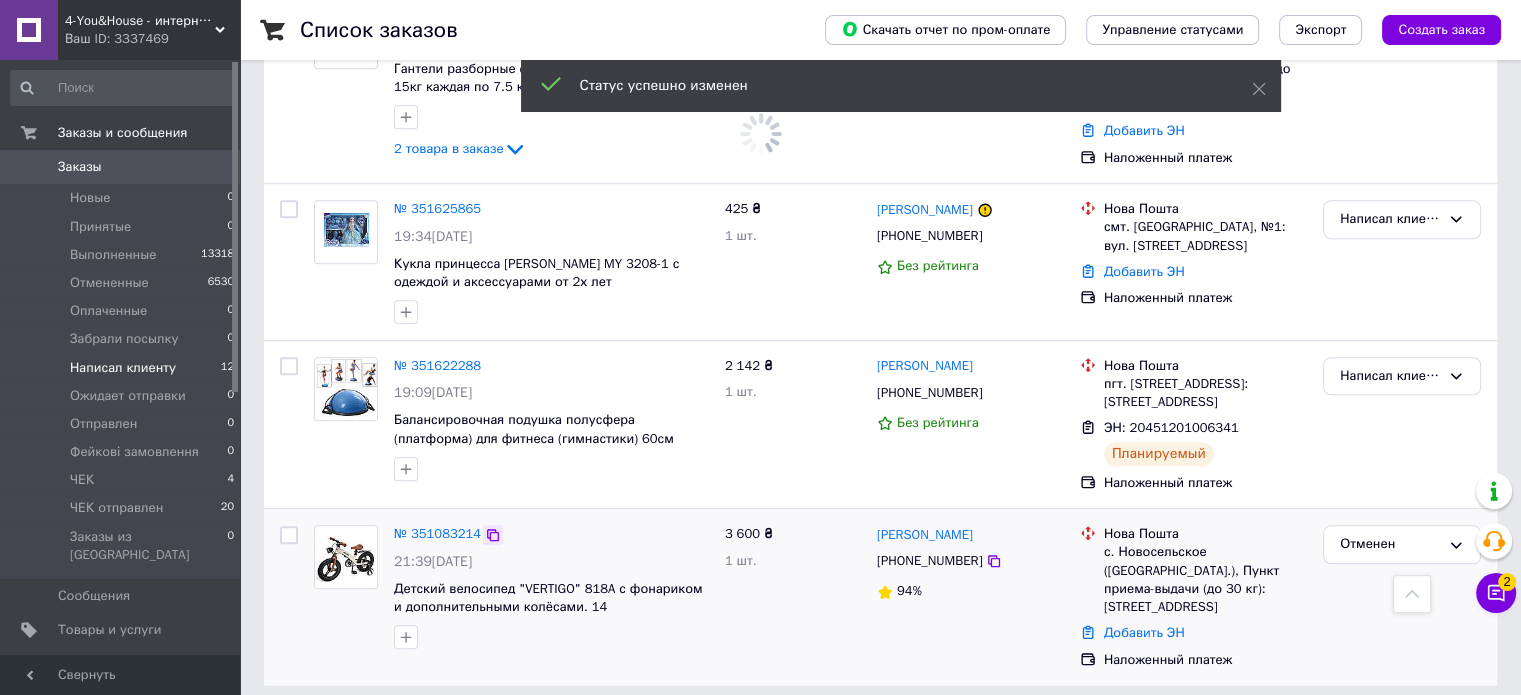 click 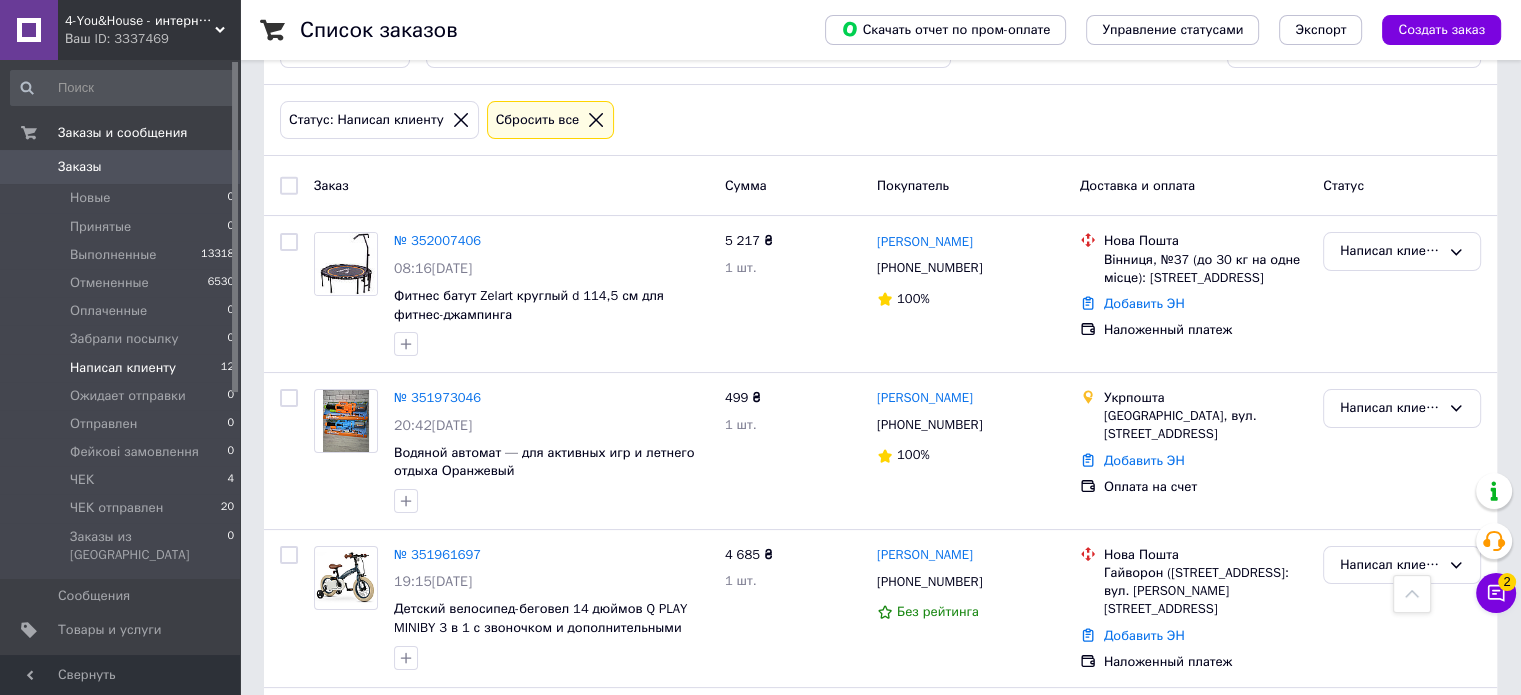 scroll, scrollTop: 92, scrollLeft: 0, axis: vertical 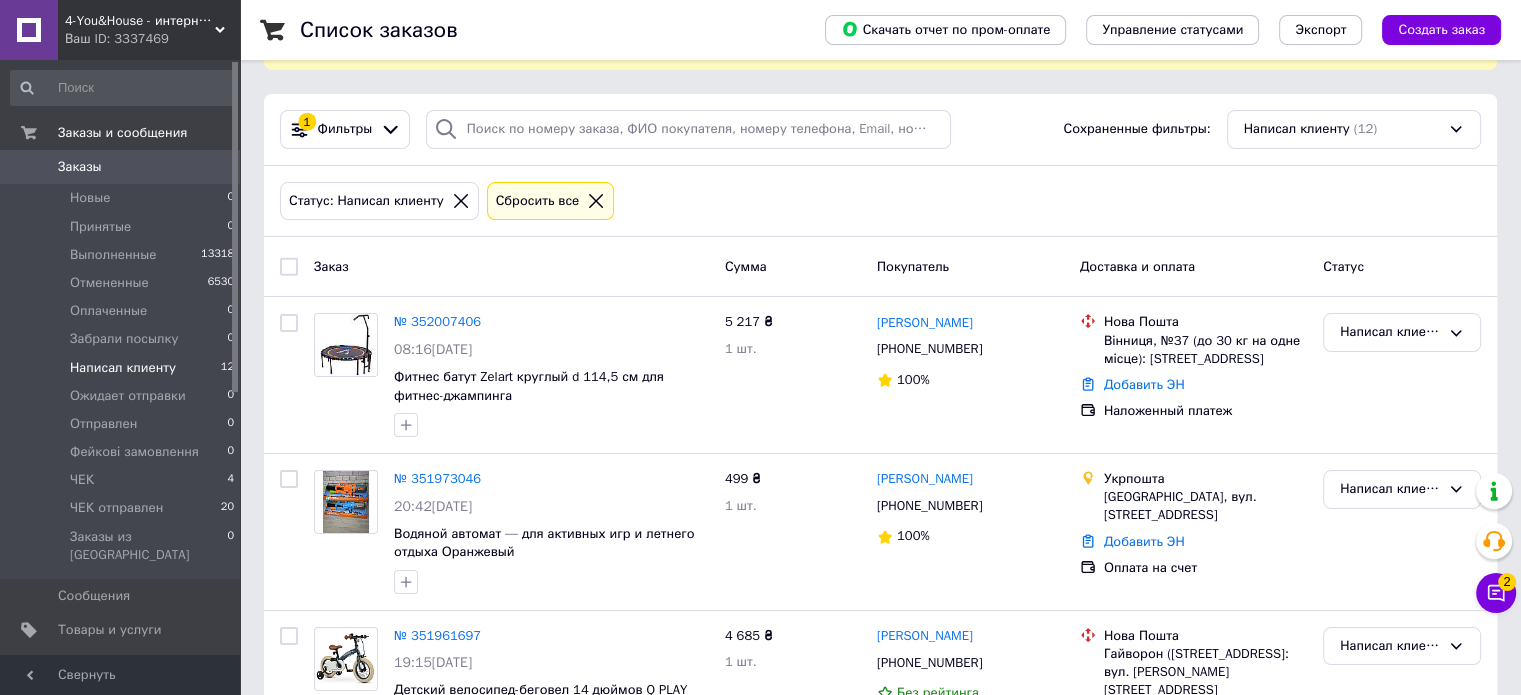 click on "Заказы" at bounding box center (80, 167) 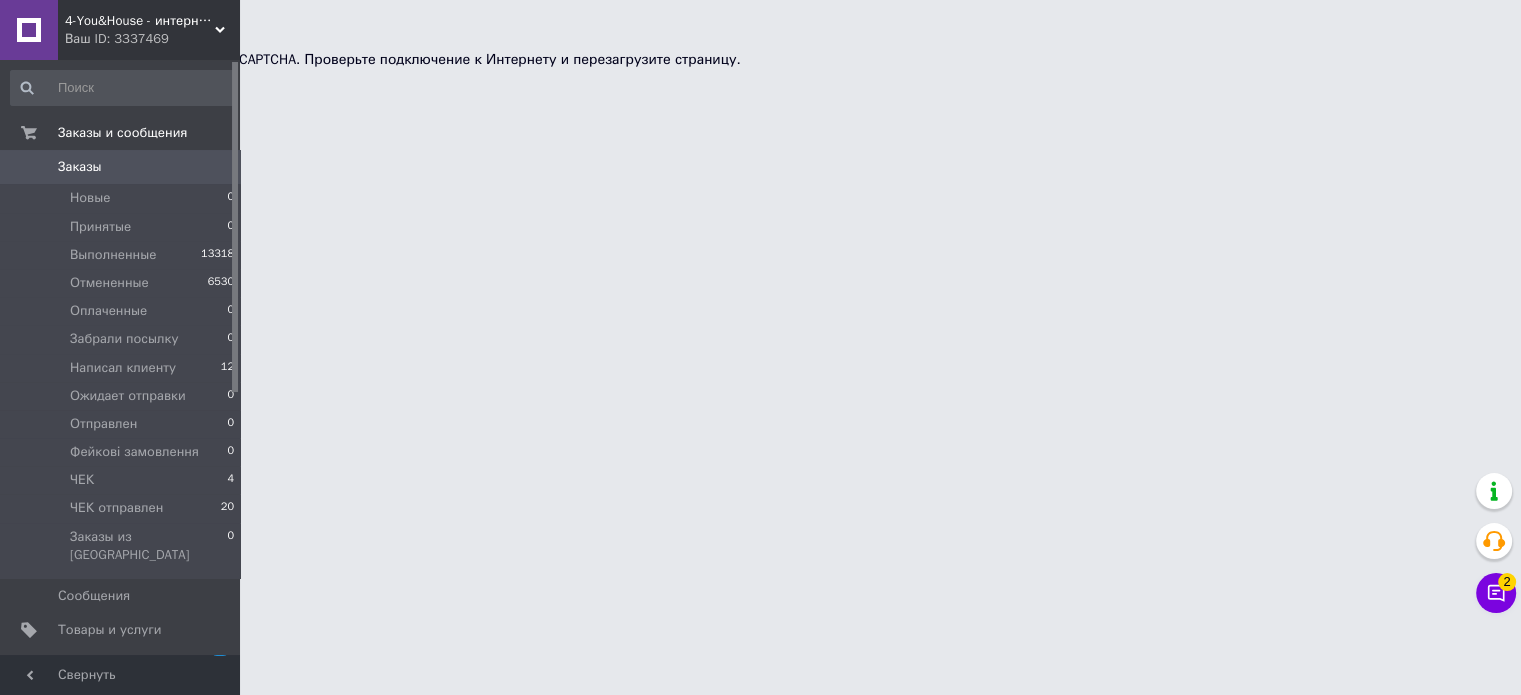 scroll, scrollTop: 0, scrollLeft: 0, axis: both 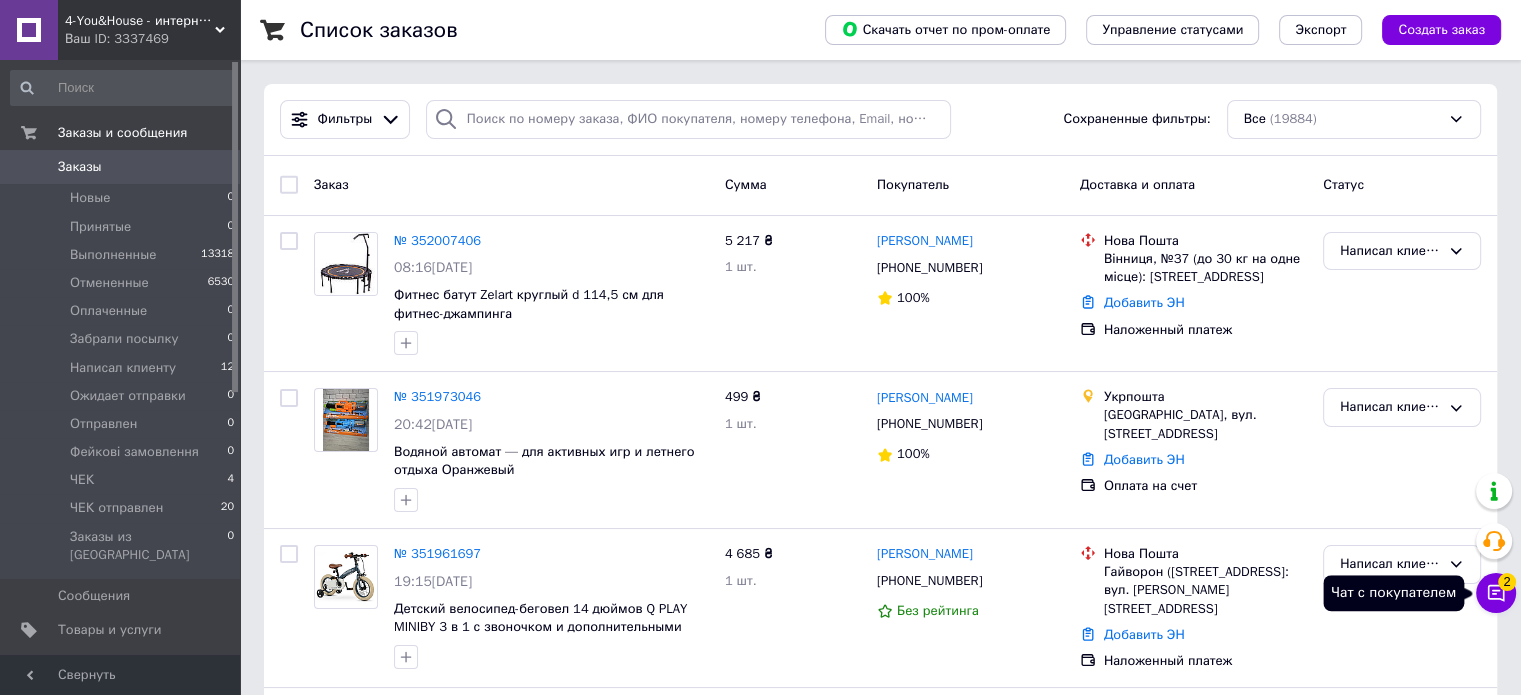 click 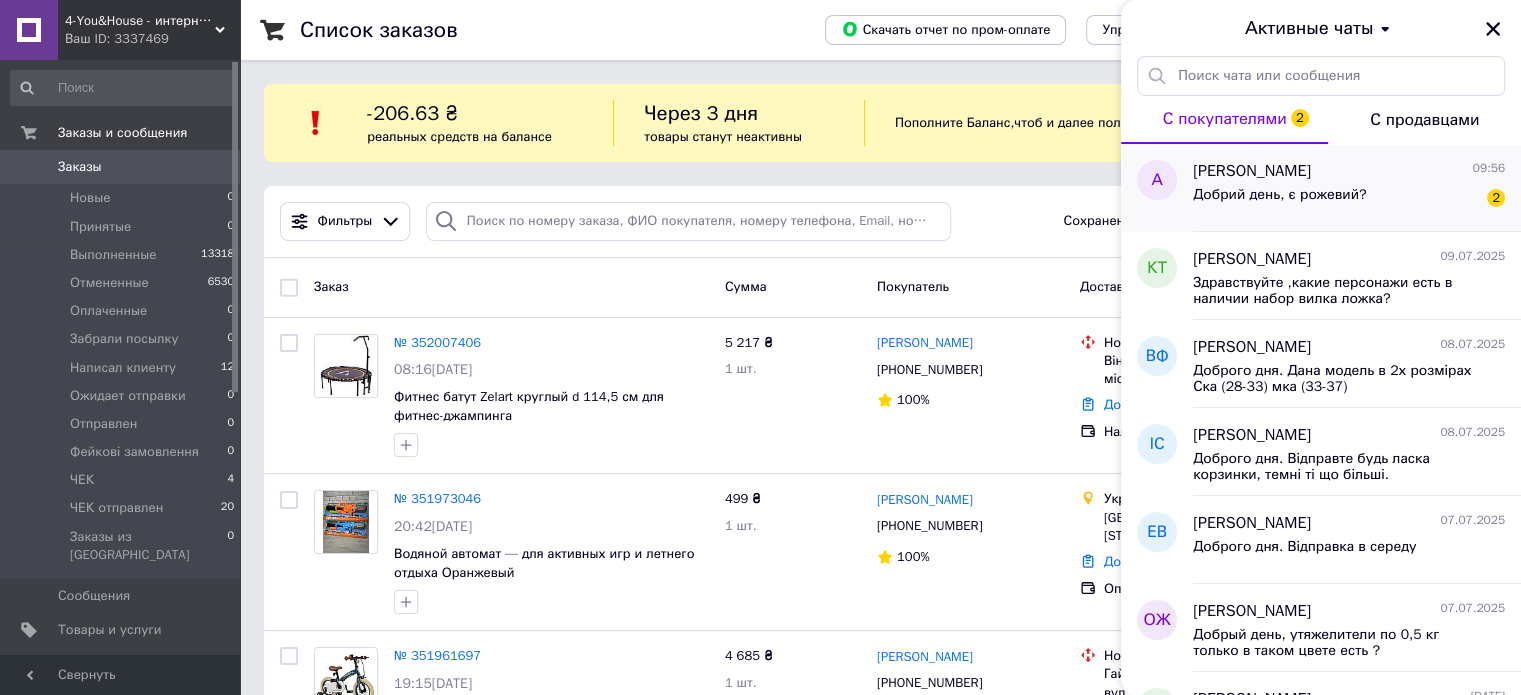 click on "Добрий день, є рожевий?" at bounding box center [1279, 195] 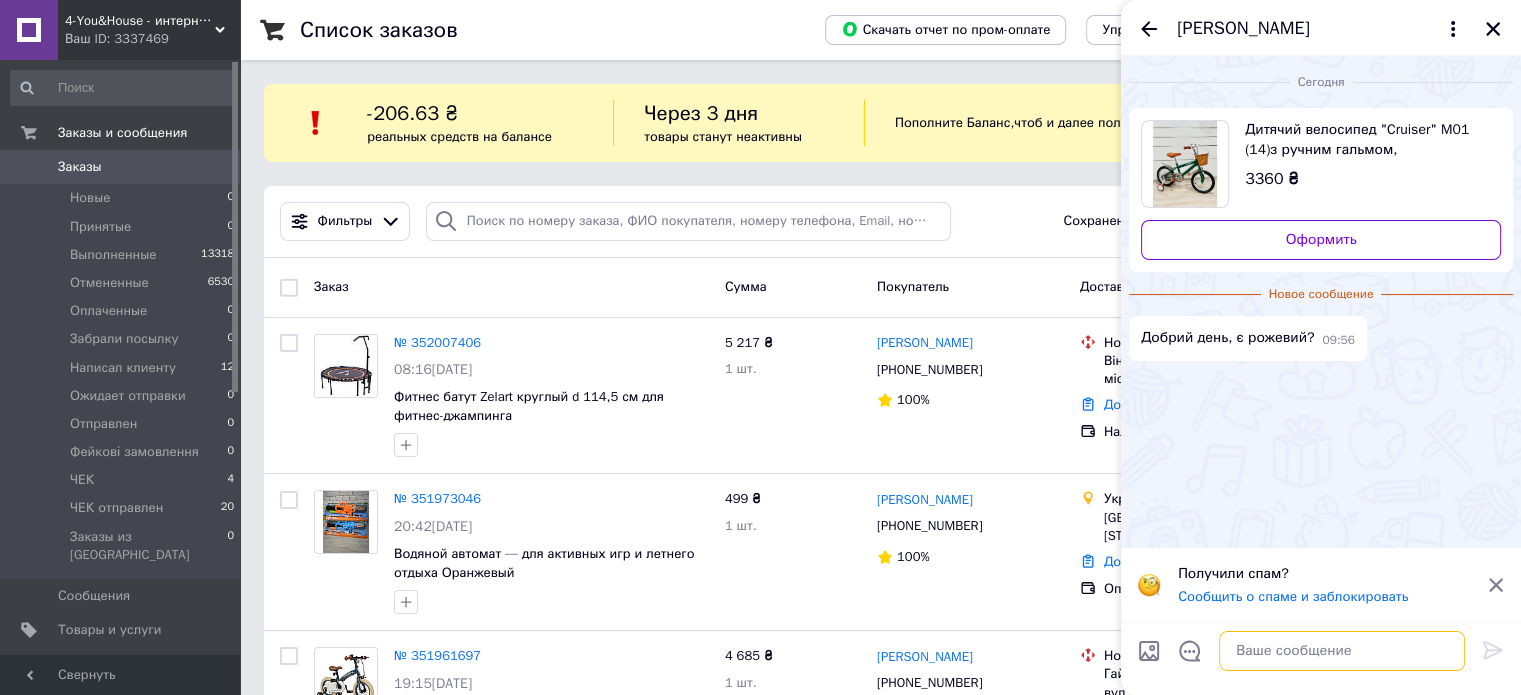 click at bounding box center [1342, 651] 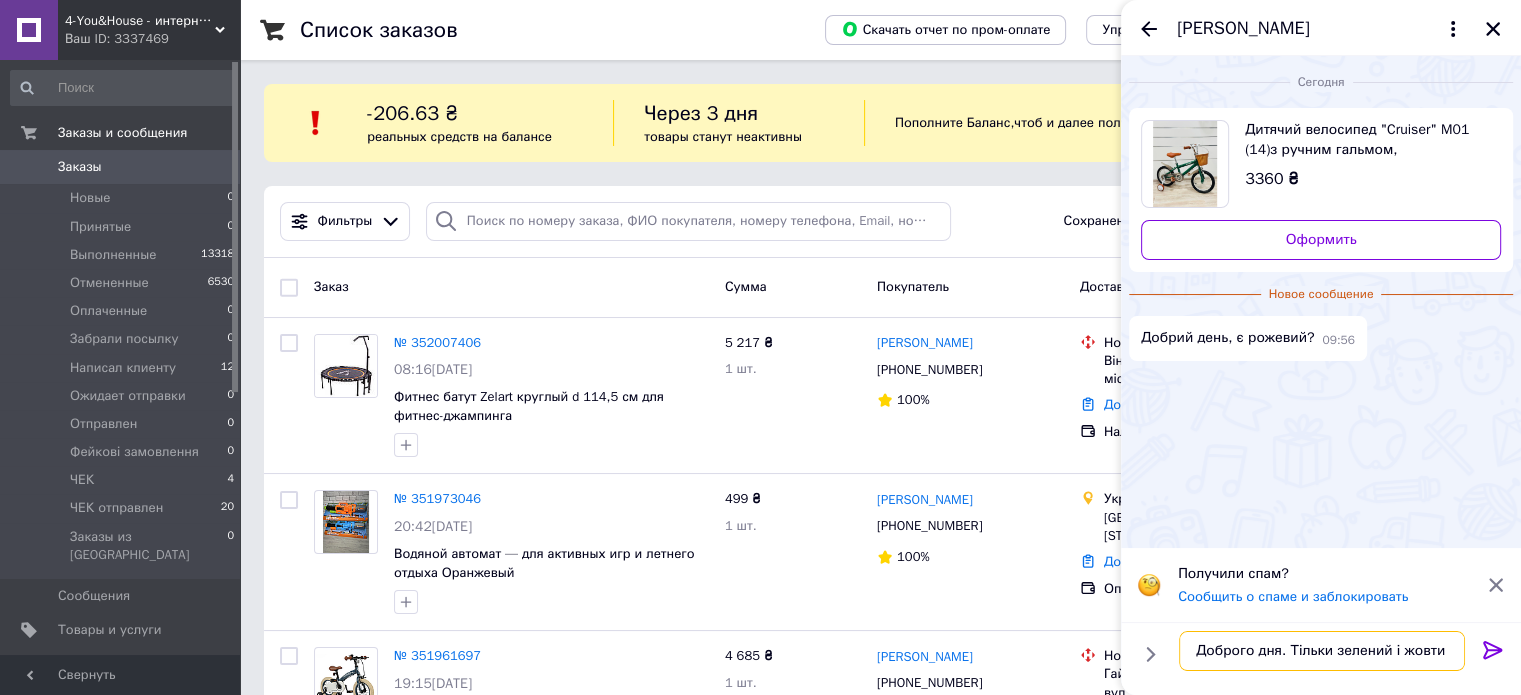 type on "Доброго дня. Тільки зелений і жовтий" 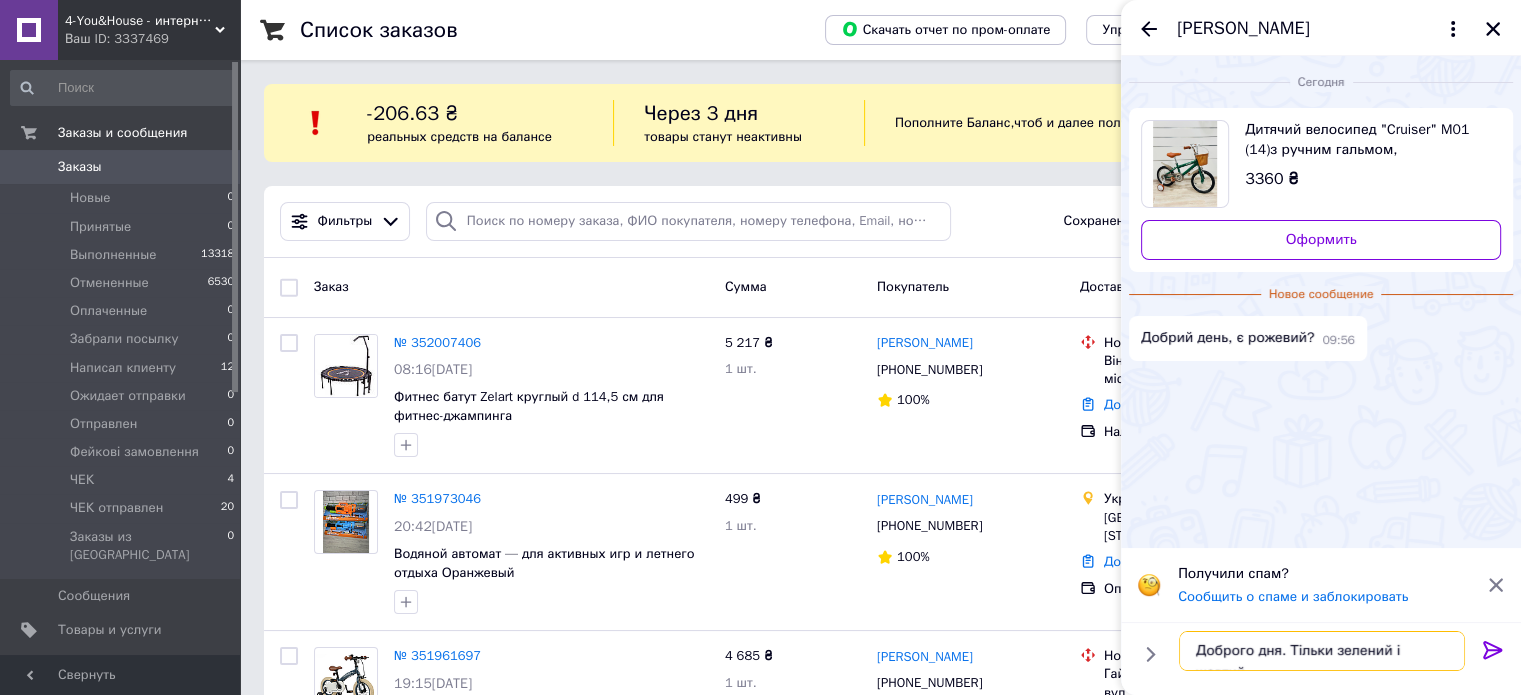 type 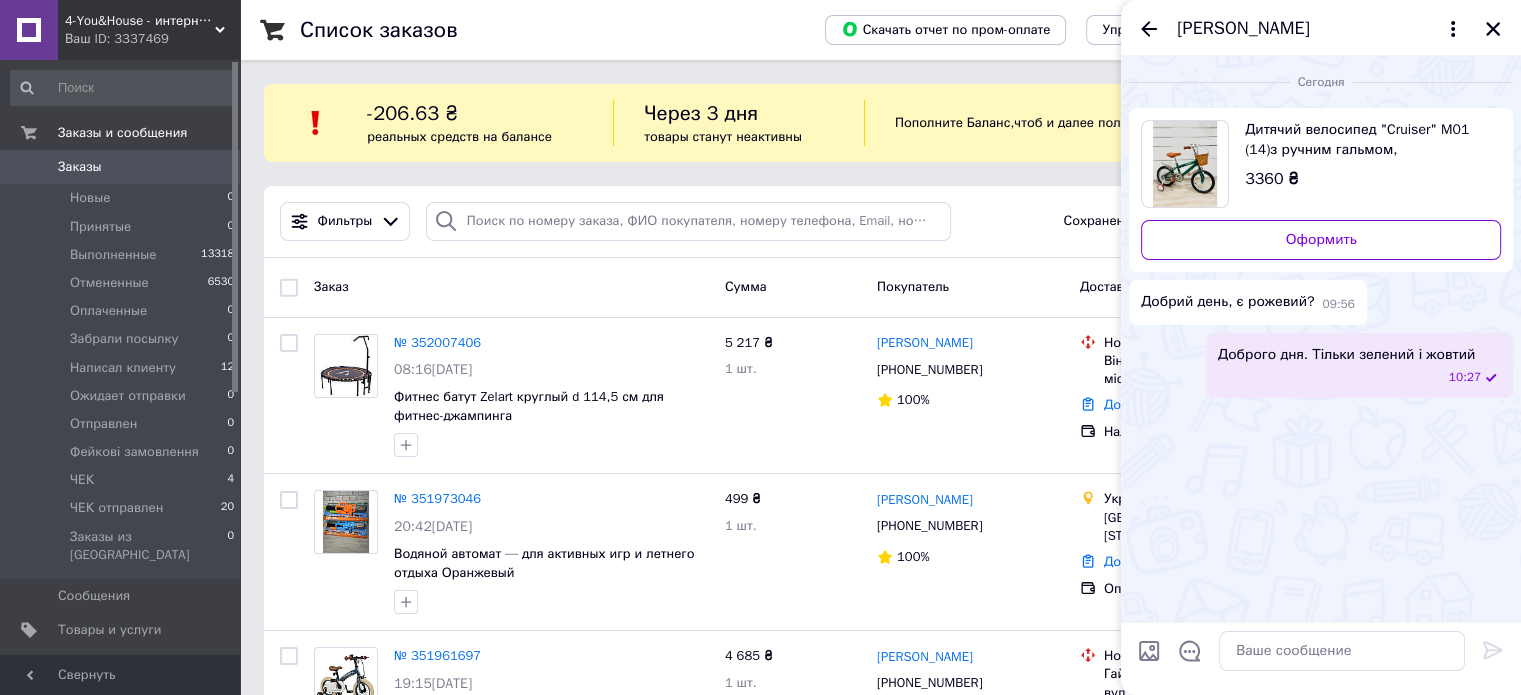 click 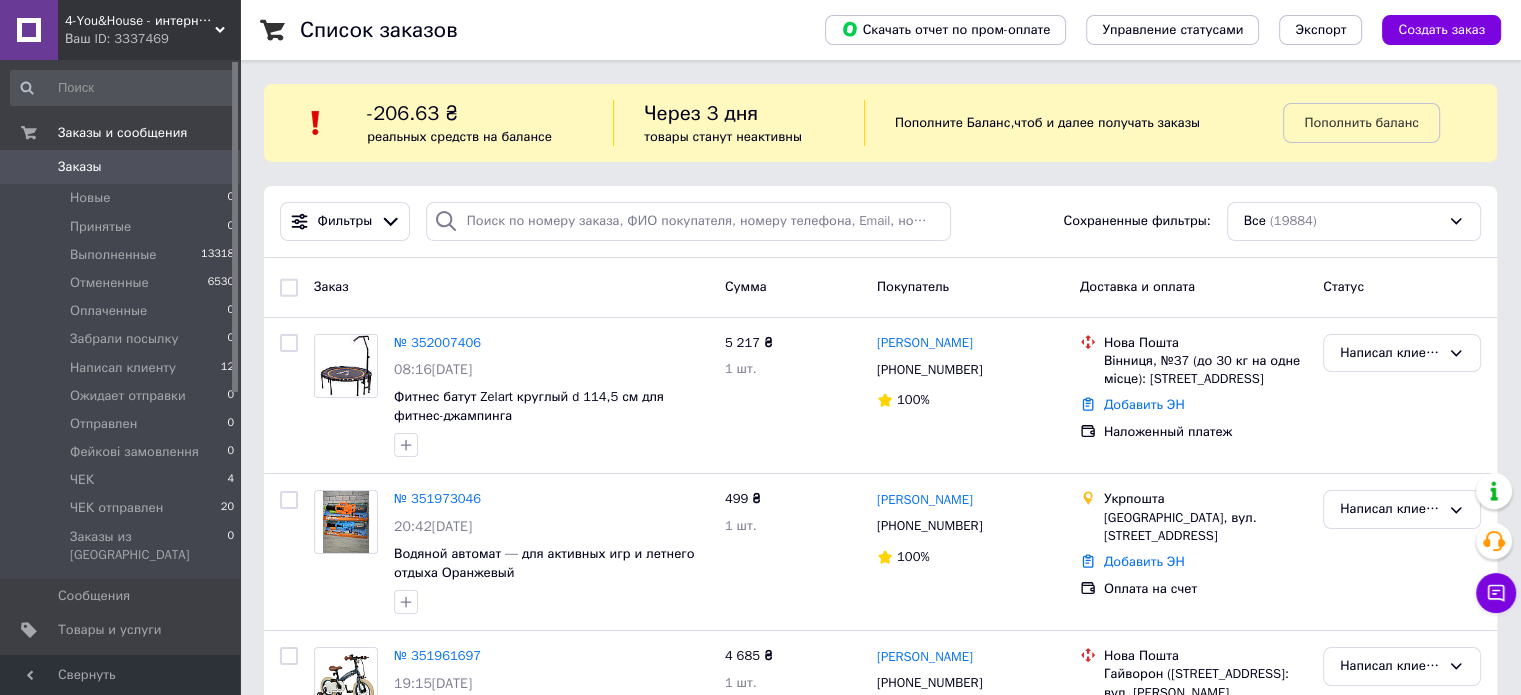 click on "Заказы" at bounding box center [121, 167] 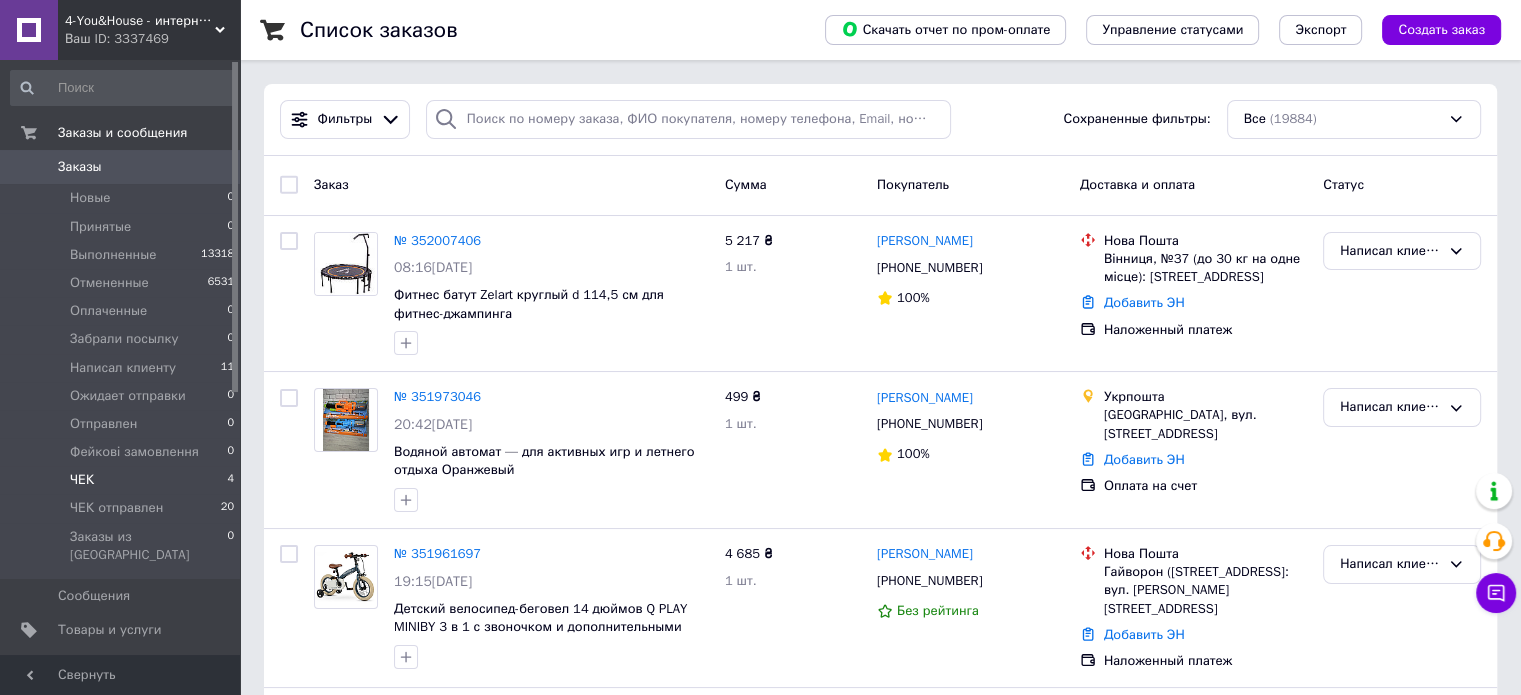 click on "ЧЕК 4" at bounding box center (123, 480) 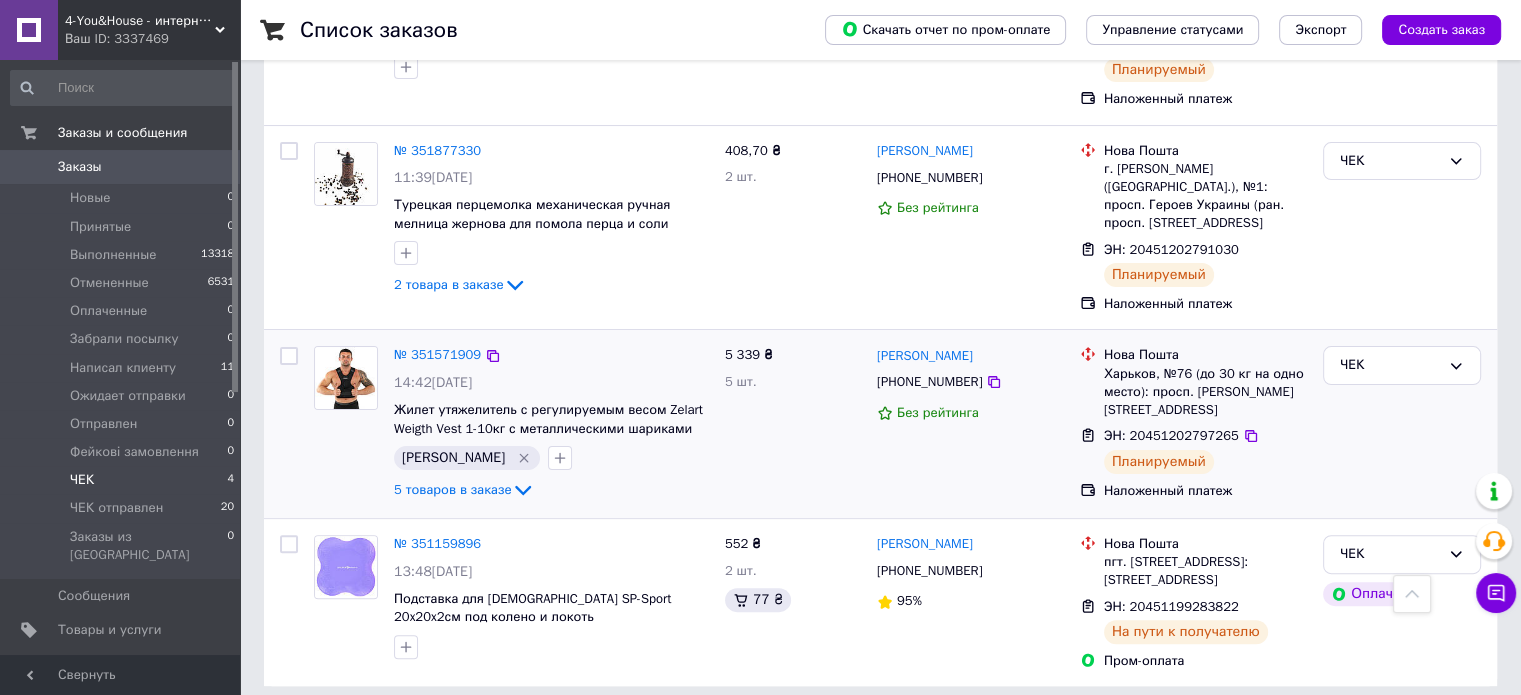scroll, scrollTop: 449, scrollLeft: 0, axis: vertical 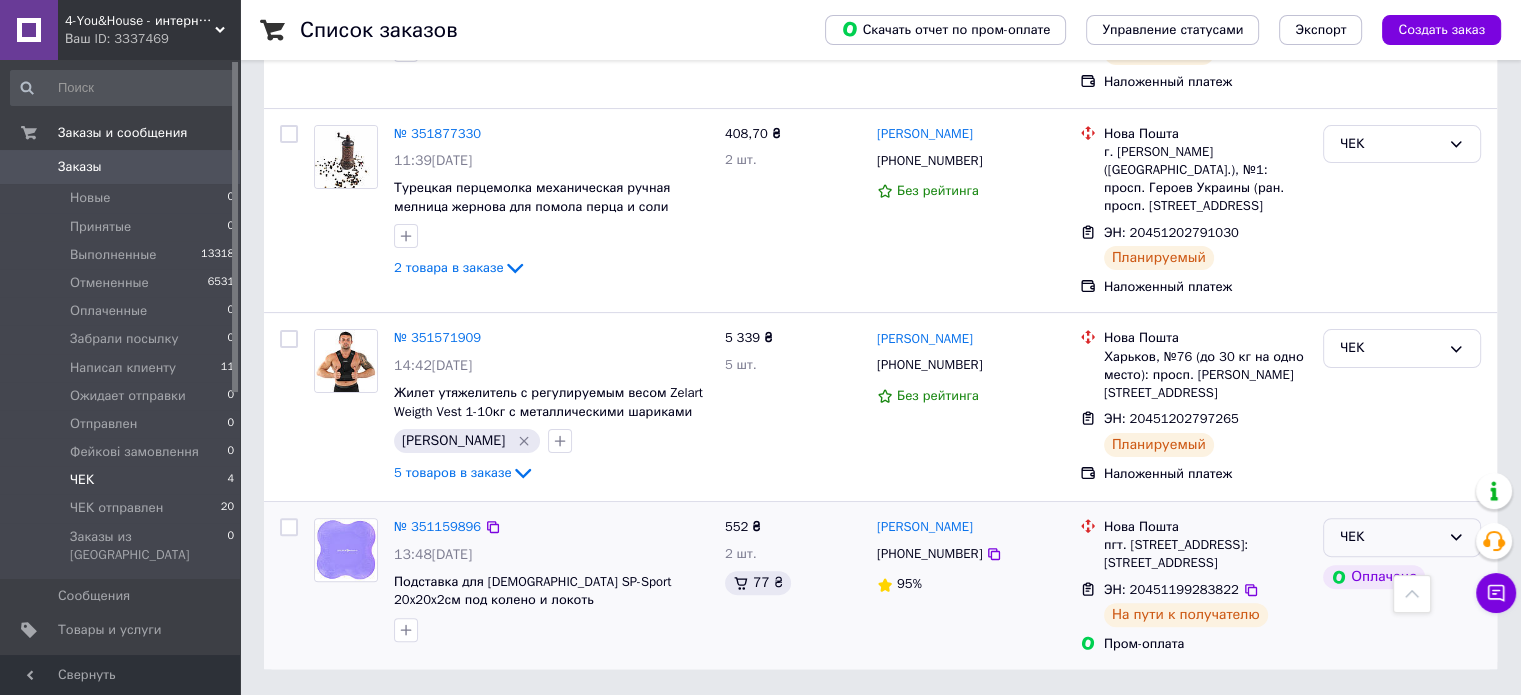 click on "ЧЕК" at bounding box center [1390, 537] 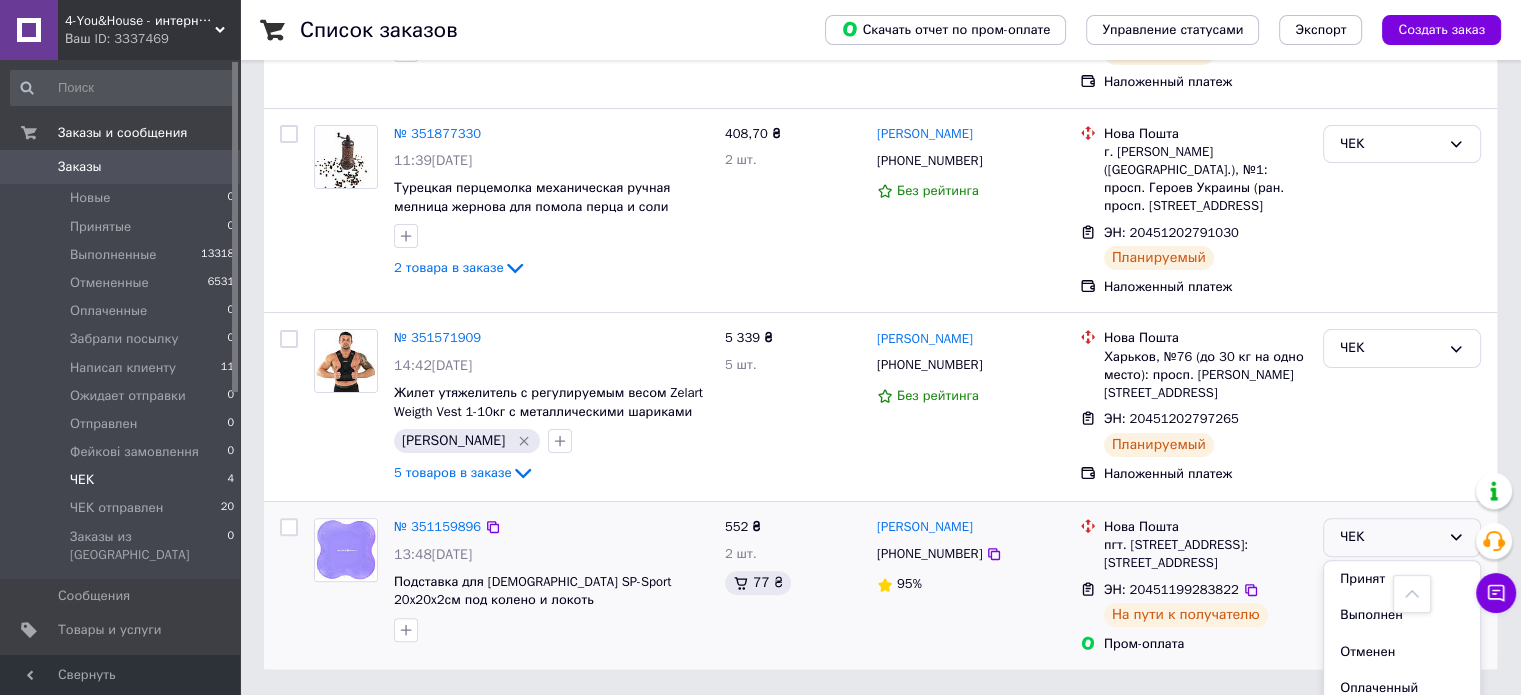 scroll, scrollTop: 220, scrollLeft: 0, axis: vertical 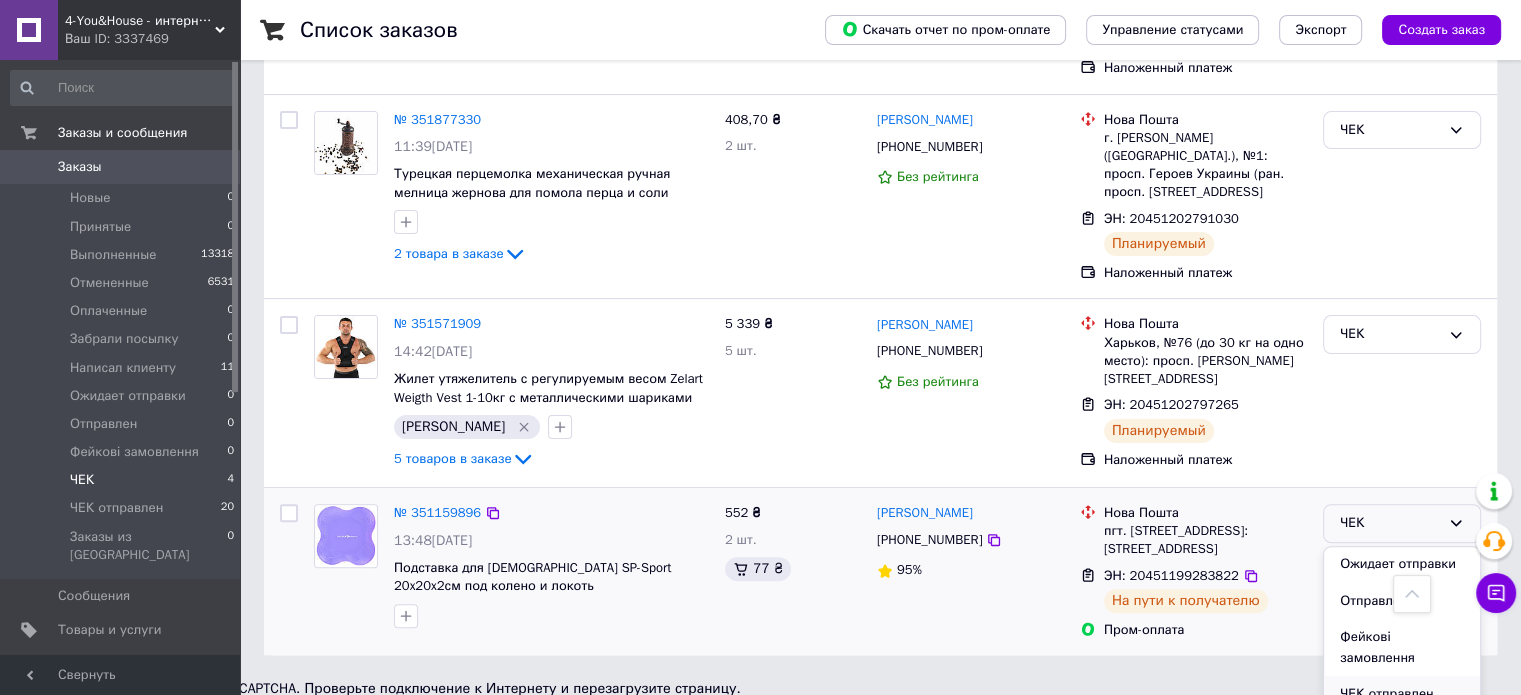 click on "ЧЕК отправлен" at bounding box center [1402, 694] 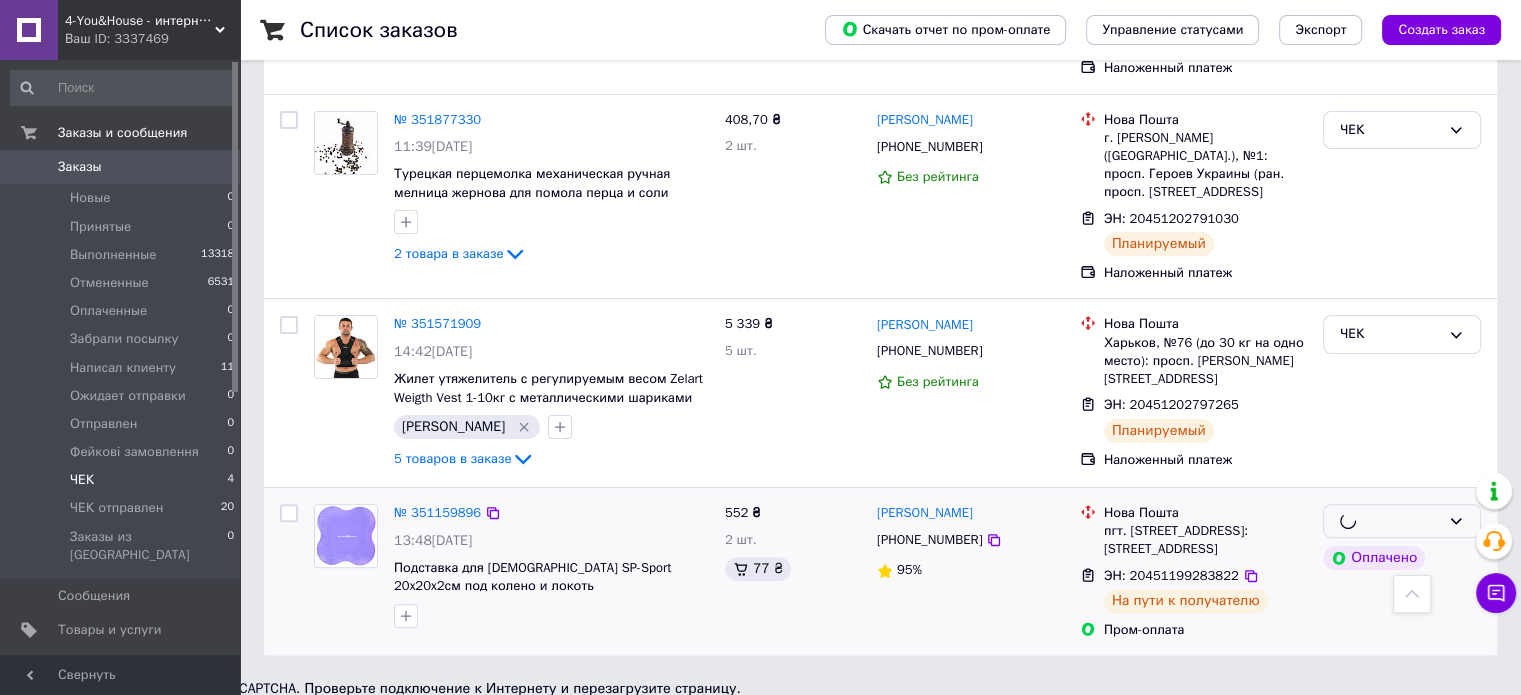 scroll, scrollTop: 449, scrollLeft: 0, axis: vertical 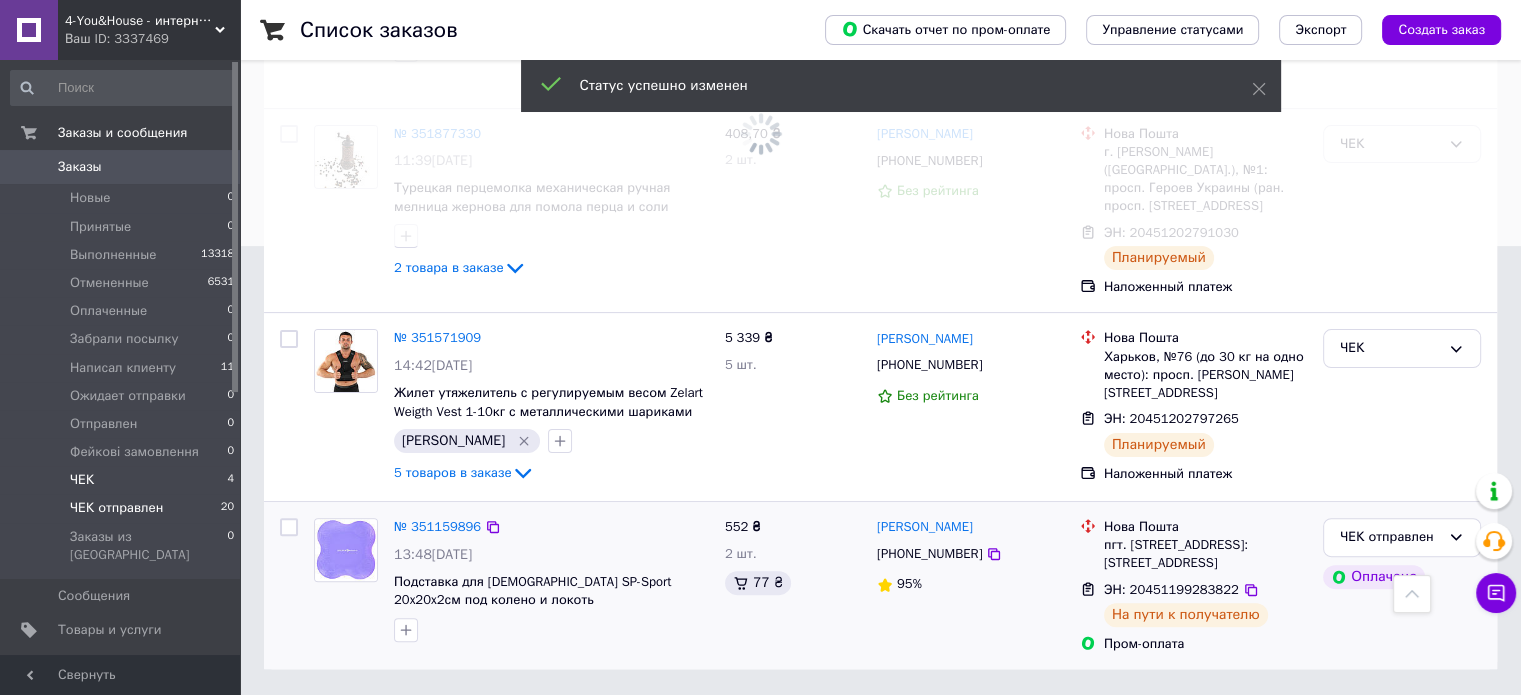 click on "ЧЕК отправлен" at bounding box center [116, 508] 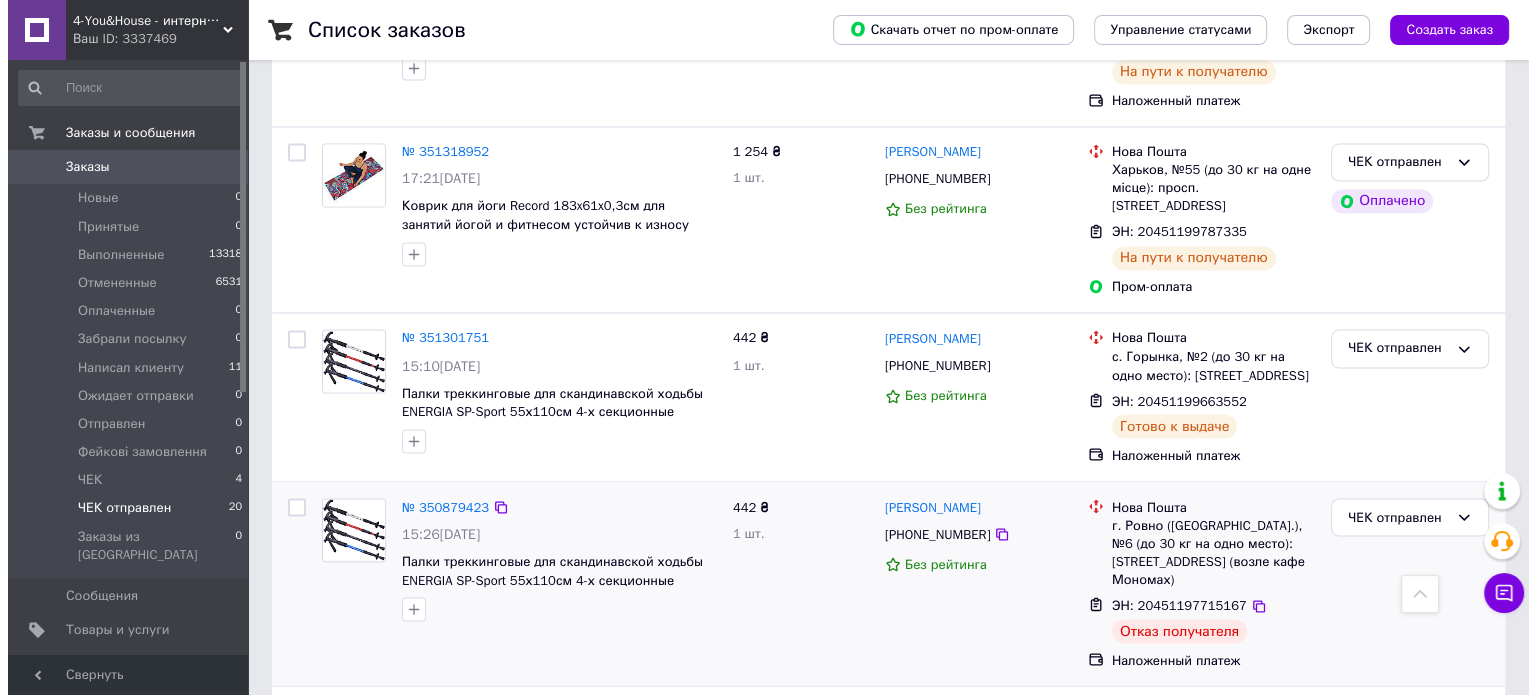 scroll, scrollTop: 3472, scrollLeft: 0, axis: vertical 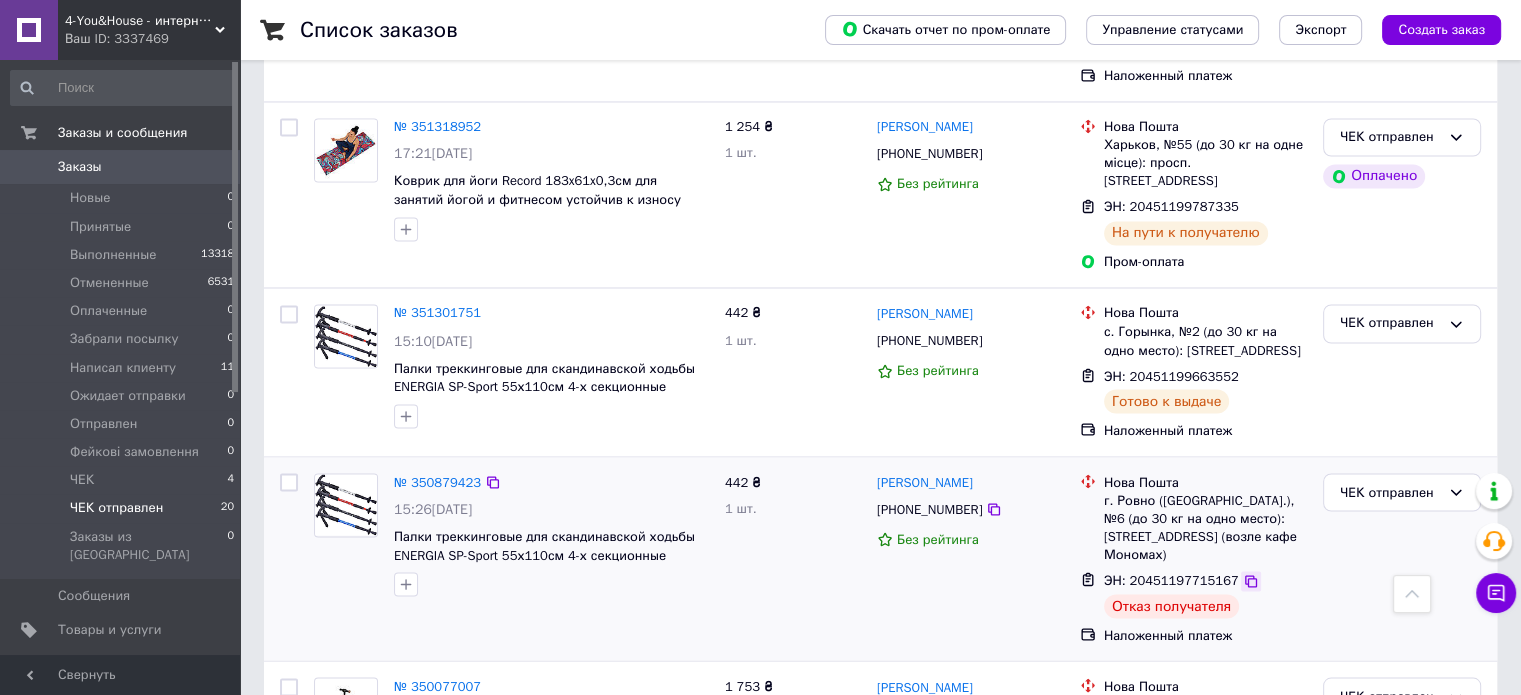 click 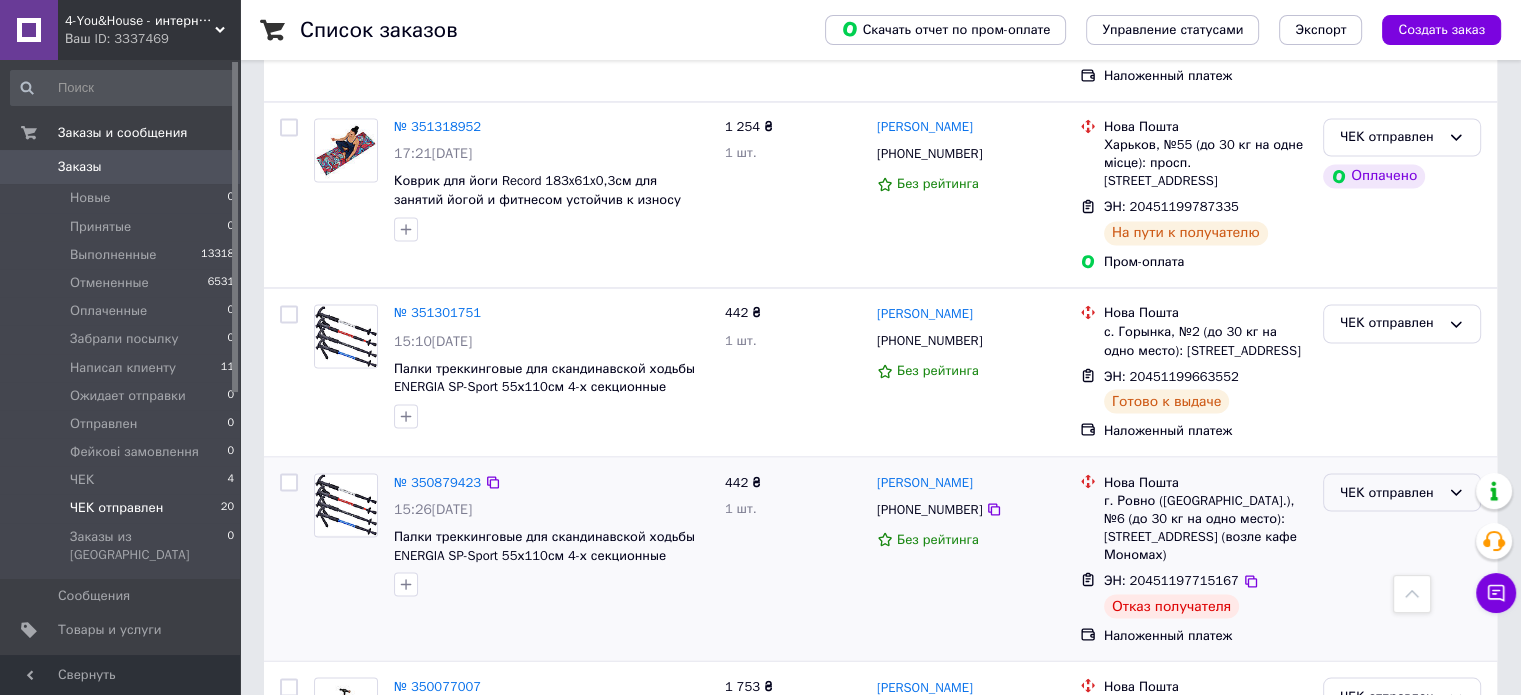 click on "ЧЕК отправлен" at bounding box center [1390, 492] 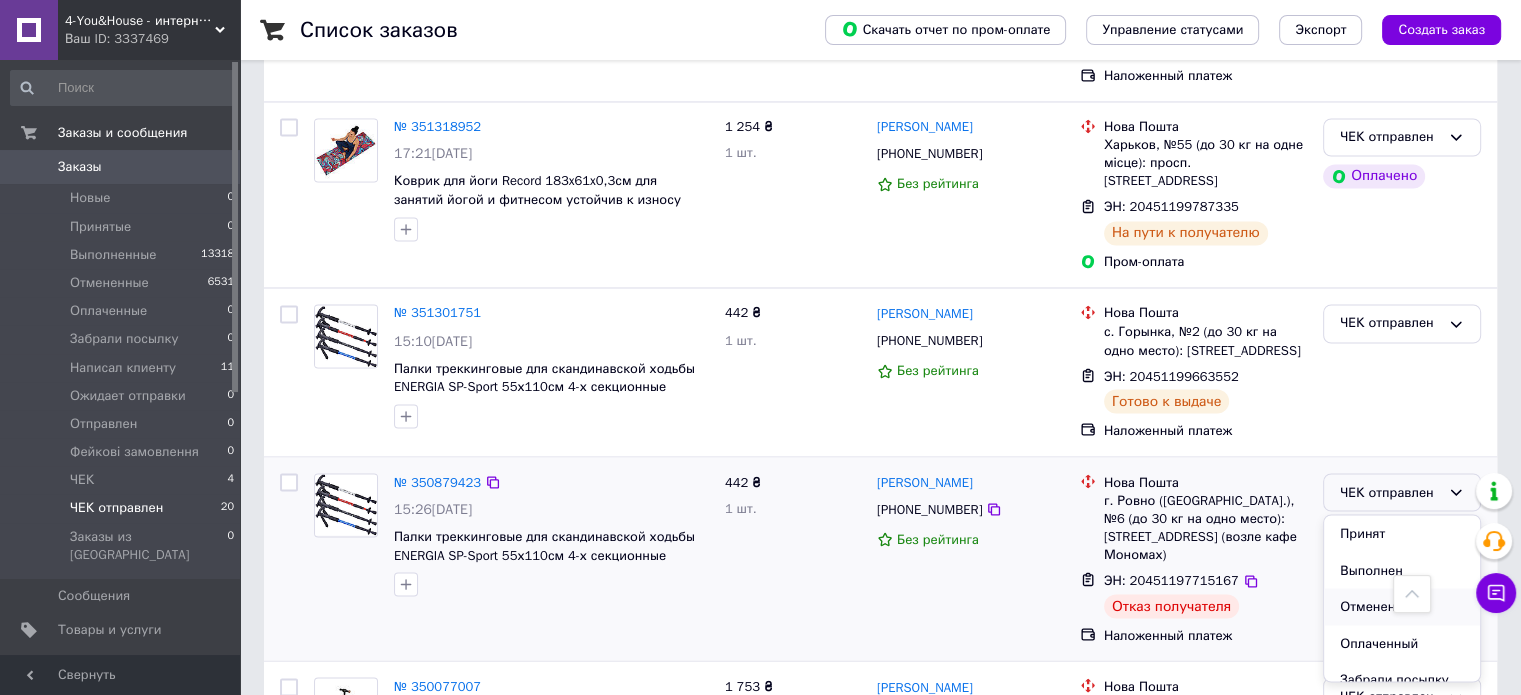 click on "Отменен" at bounding box center (1402, 606) 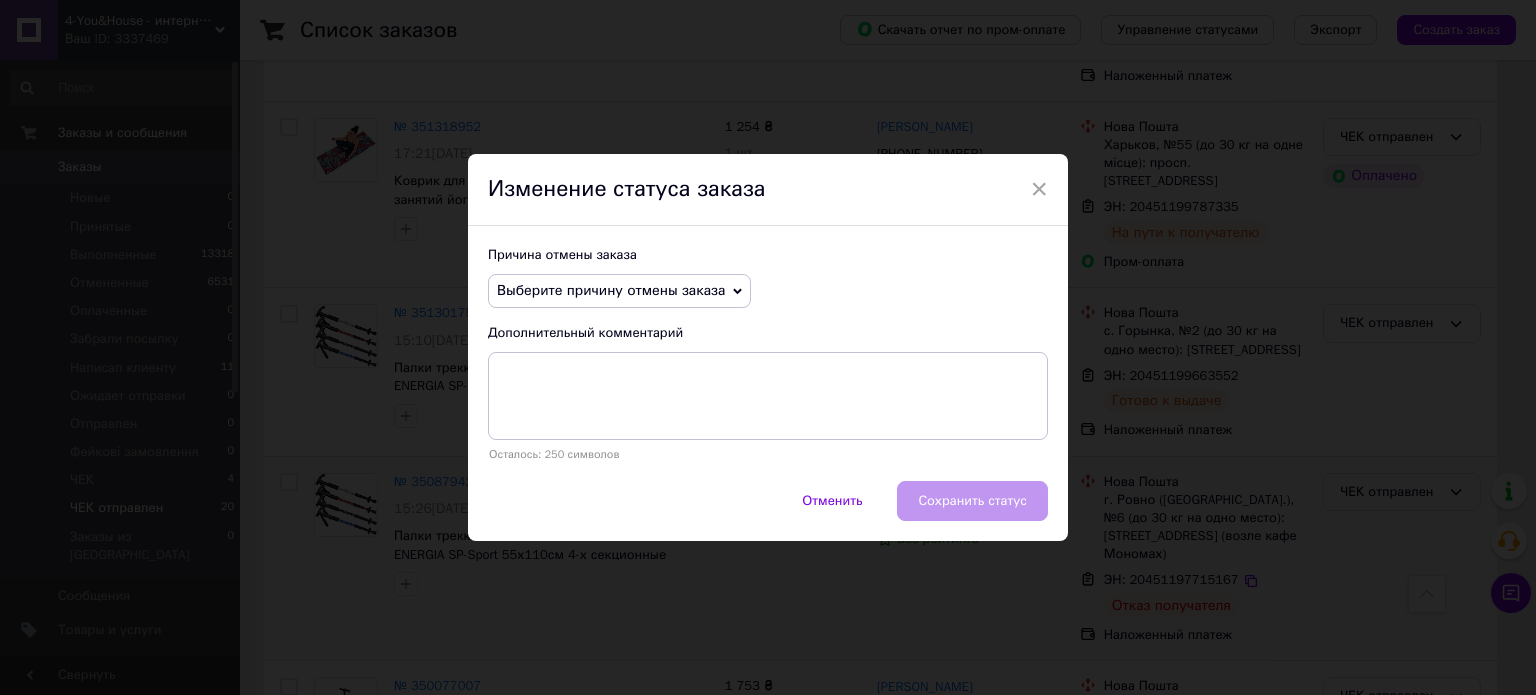 click on "Выберите причину отмены заказа" at bounding box center [611, 290] 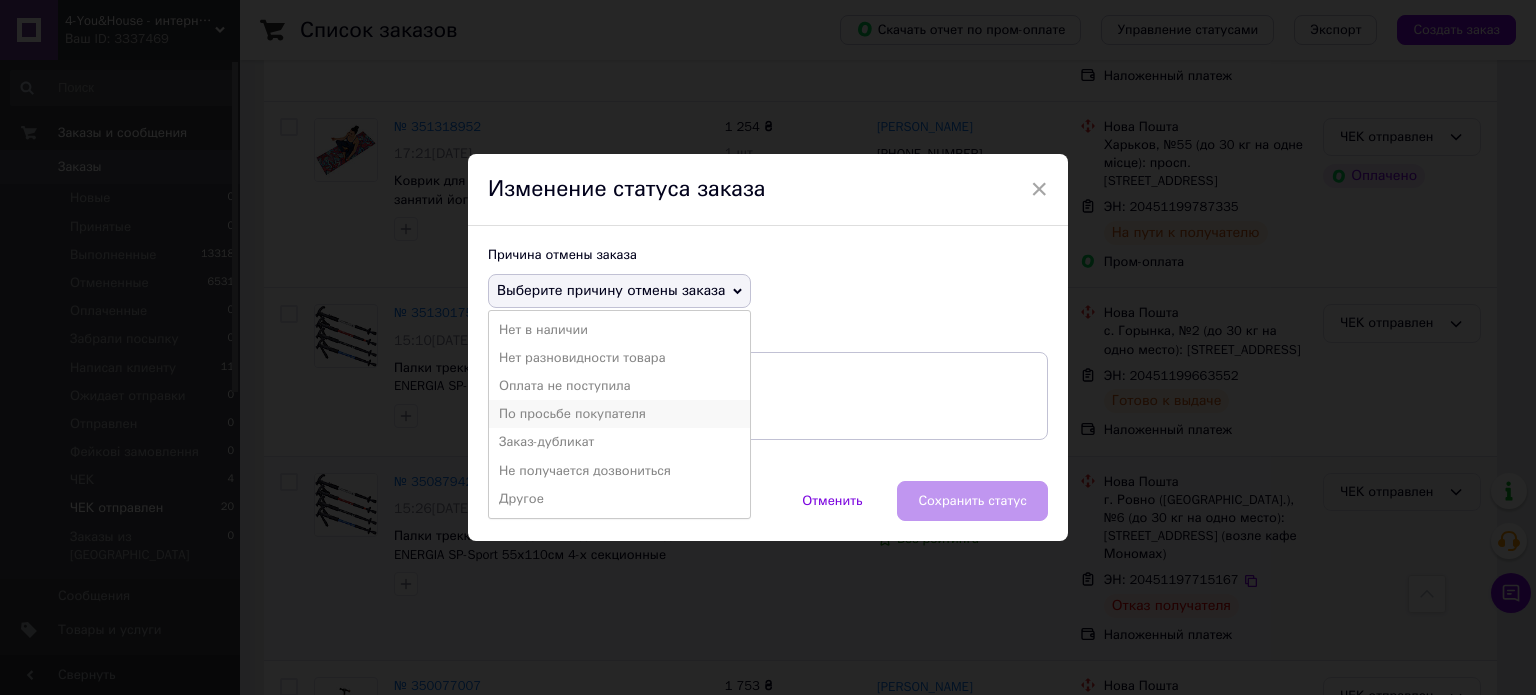 click on "По просьбе покупателя" at bounding box center [619, 414] 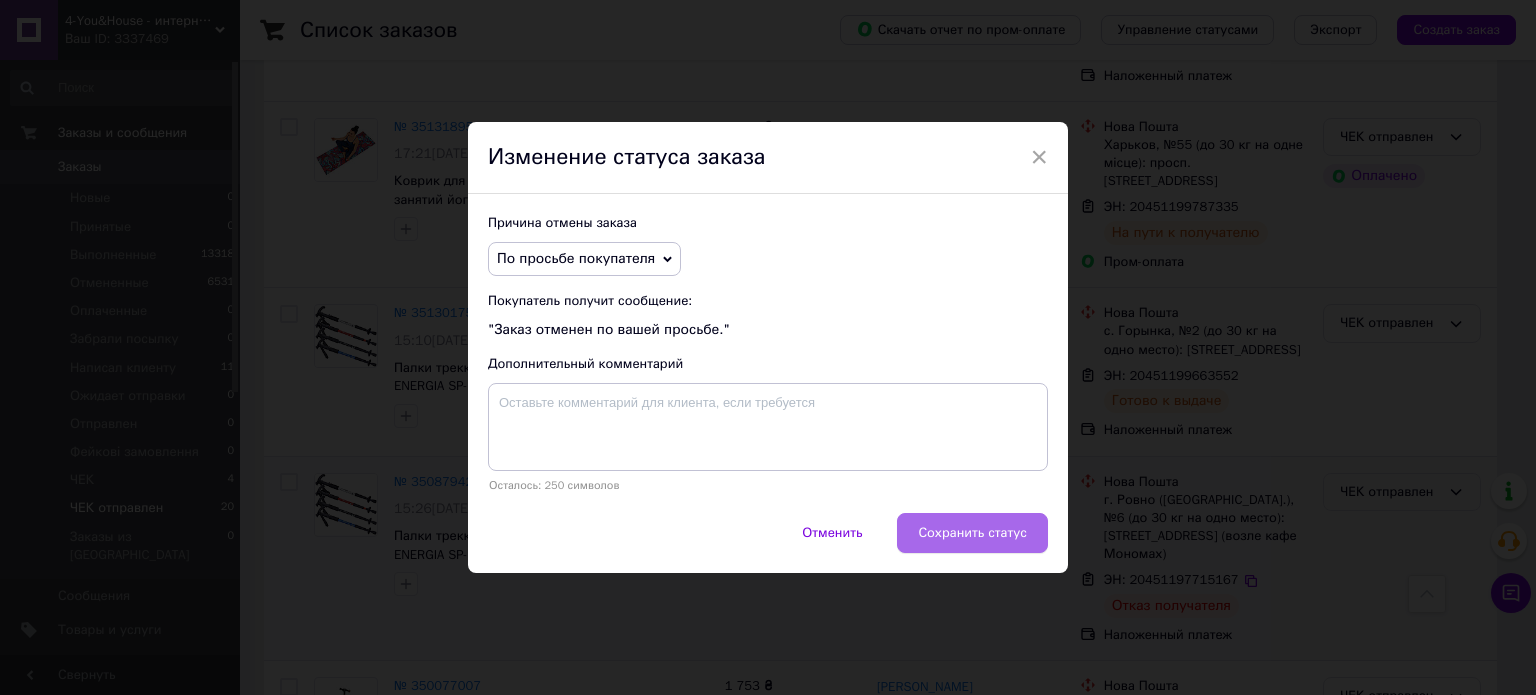 click on "Сохранить статус" at bounding box center (972, 533) 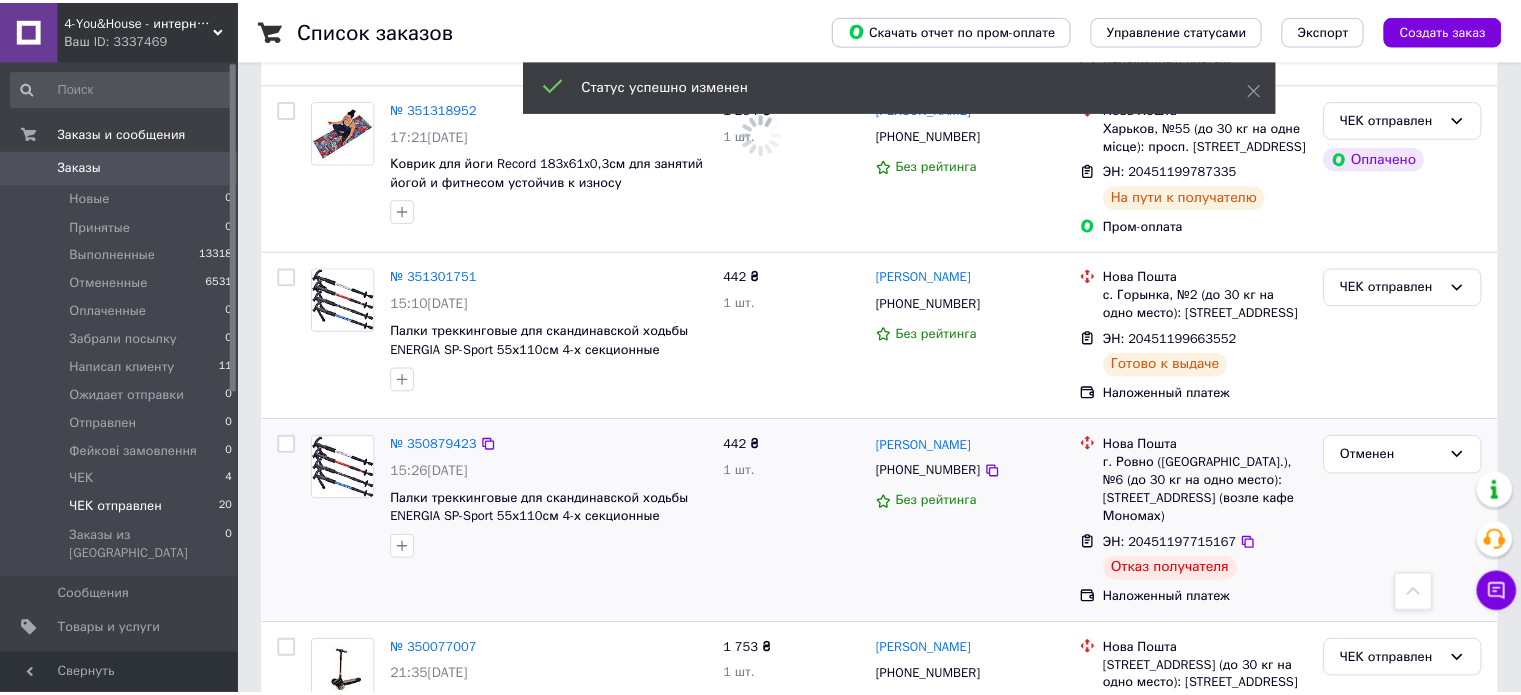 scroll, scrollTop: 3436, scrollLeft: 0, axis: vertical 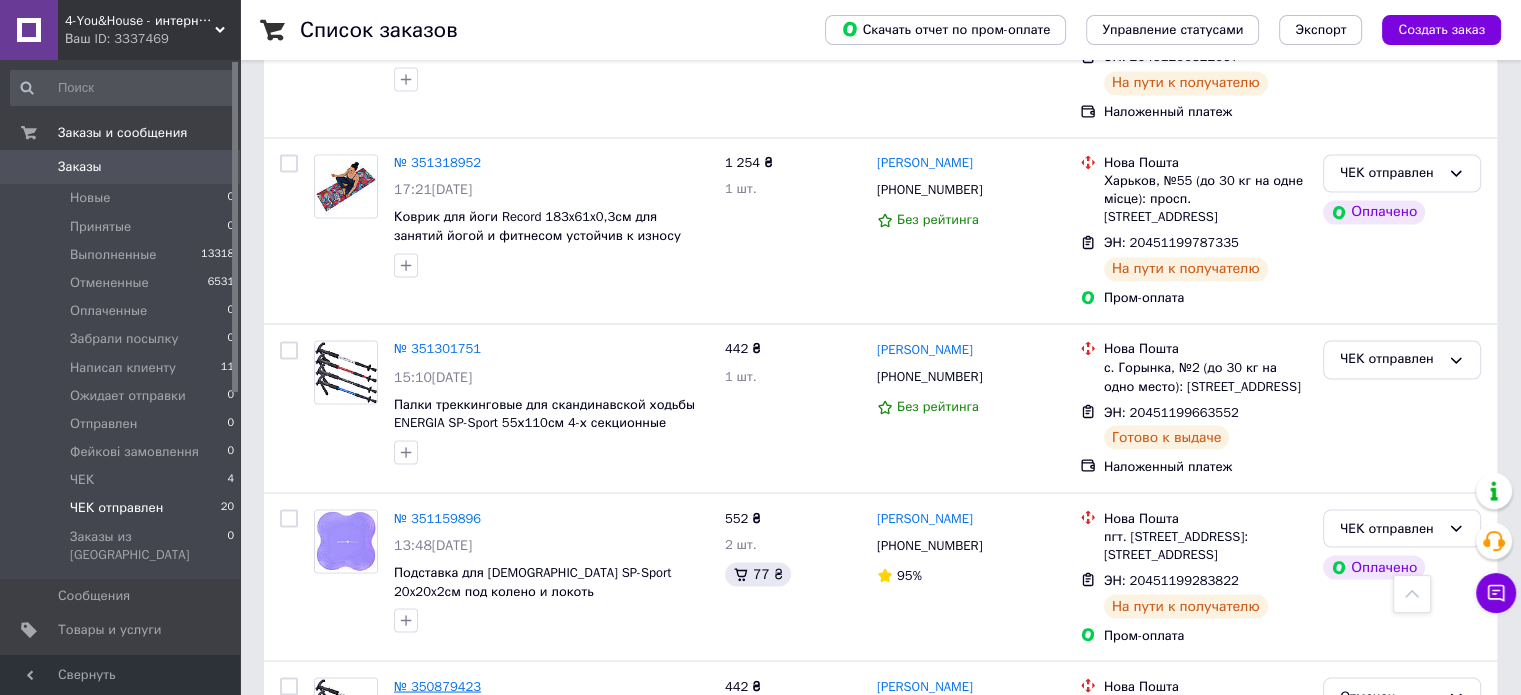 click on "№ 350879423" at bounding box center (437, 685) 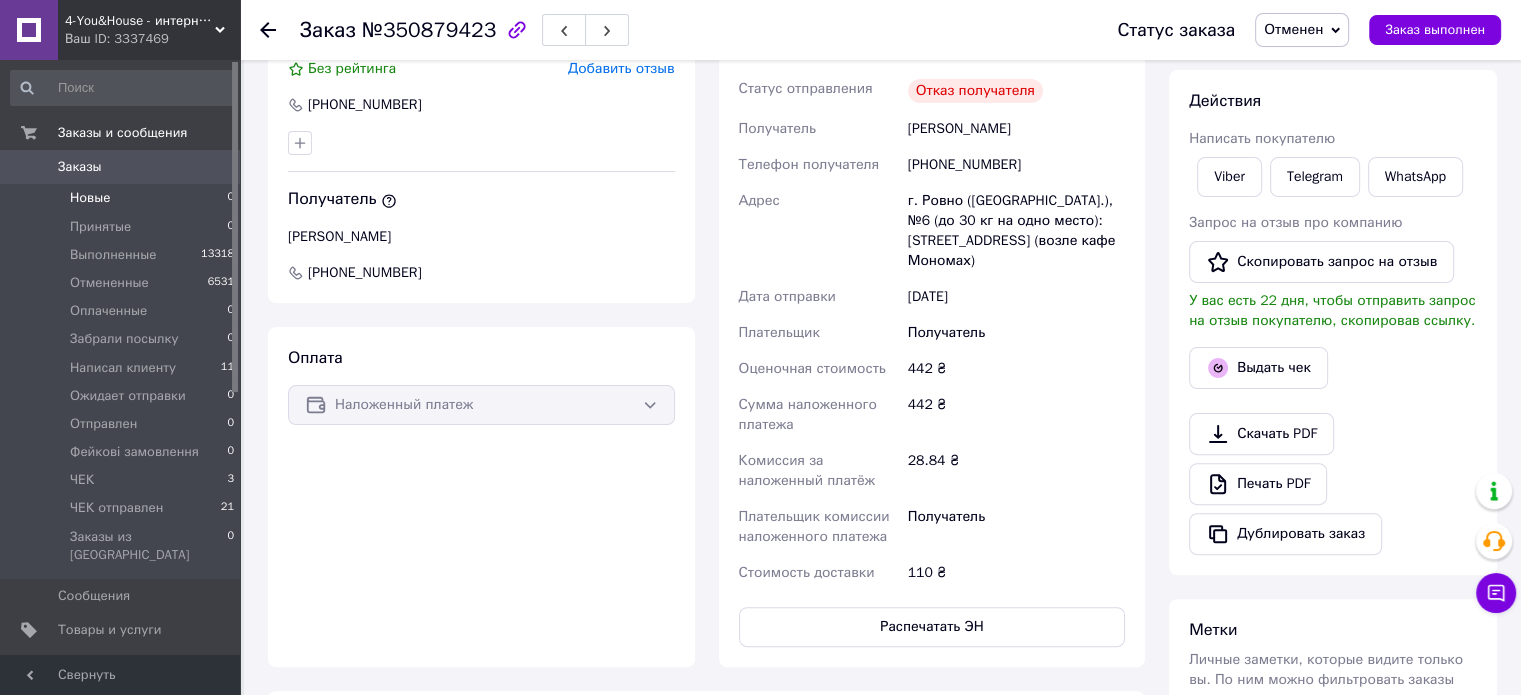 scroll, scrollTop: 481, scrollLeft: 0, axis: vertical 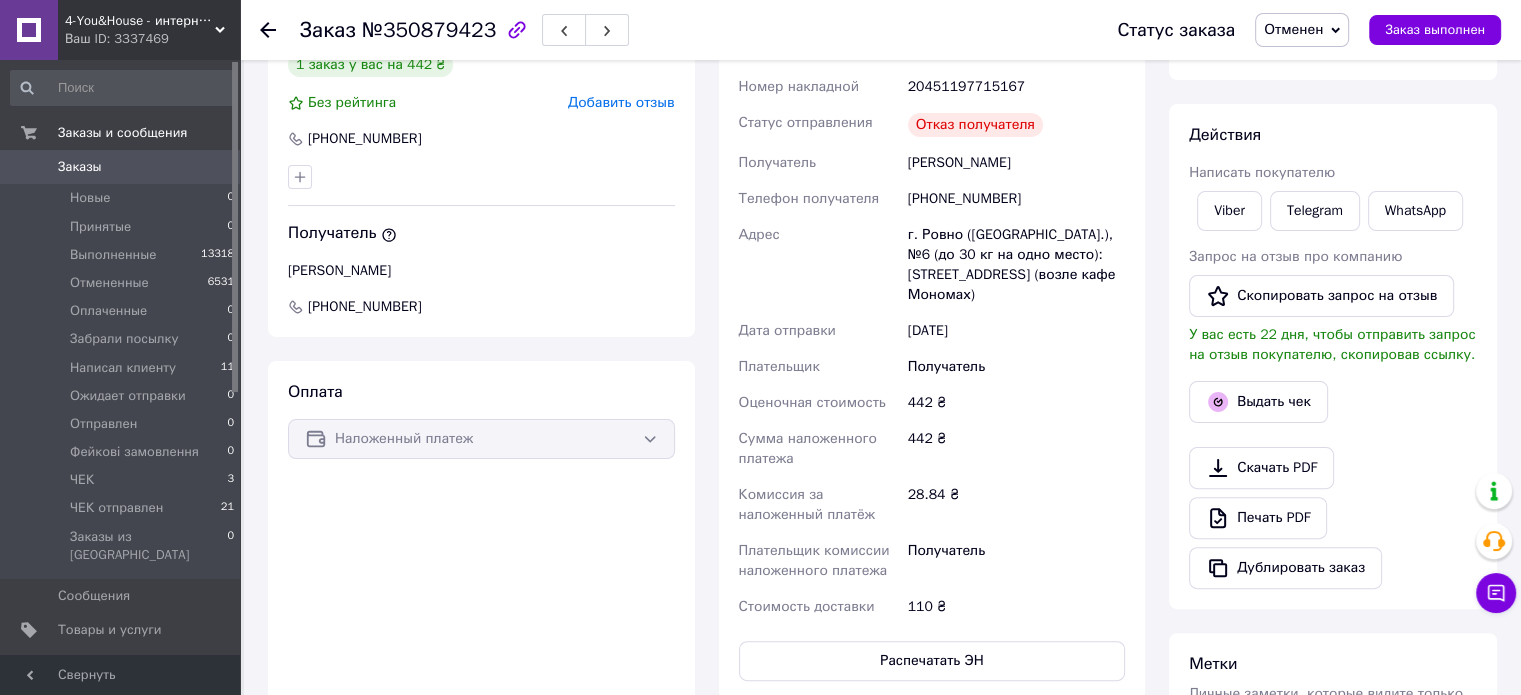 click on "Заказы 0" at bounding box center [123, 167] 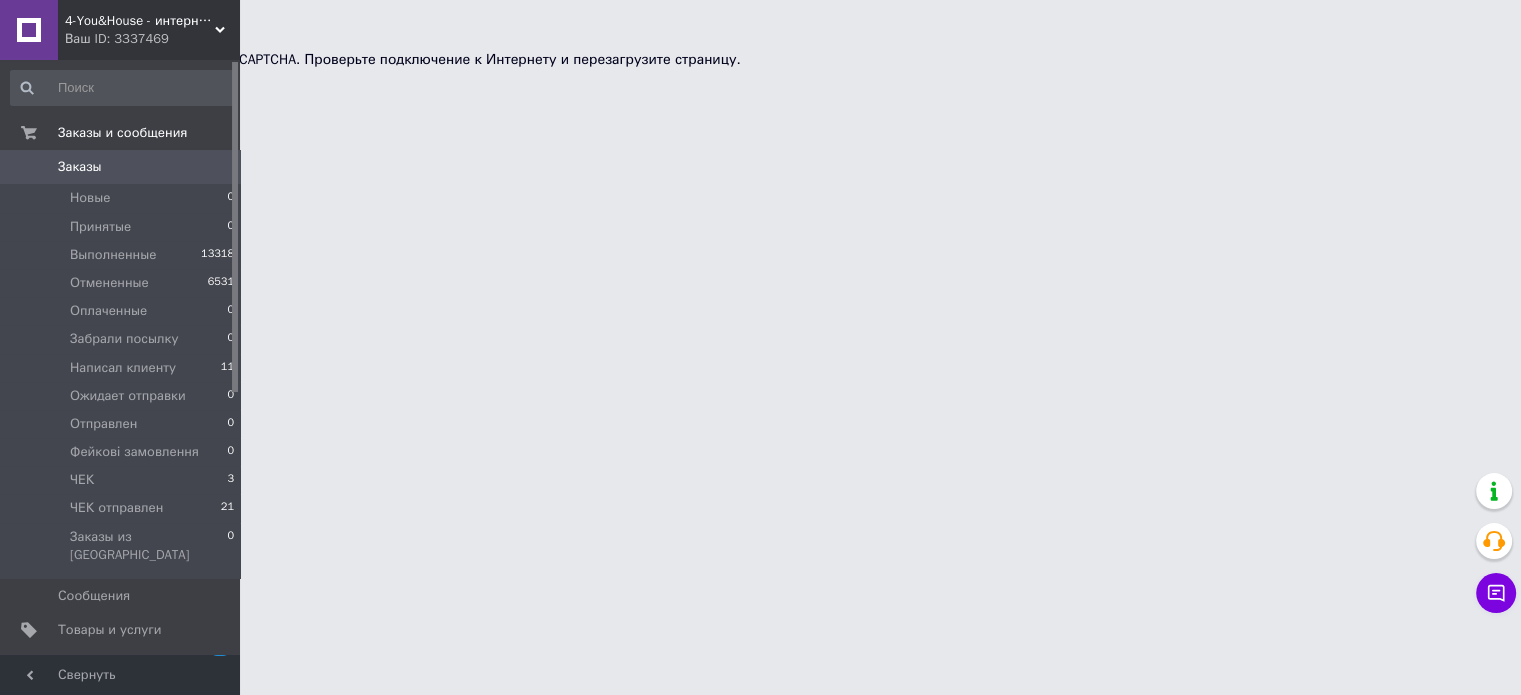 scroll, scrollTop: 0, scrollLeft: 0, axis: both 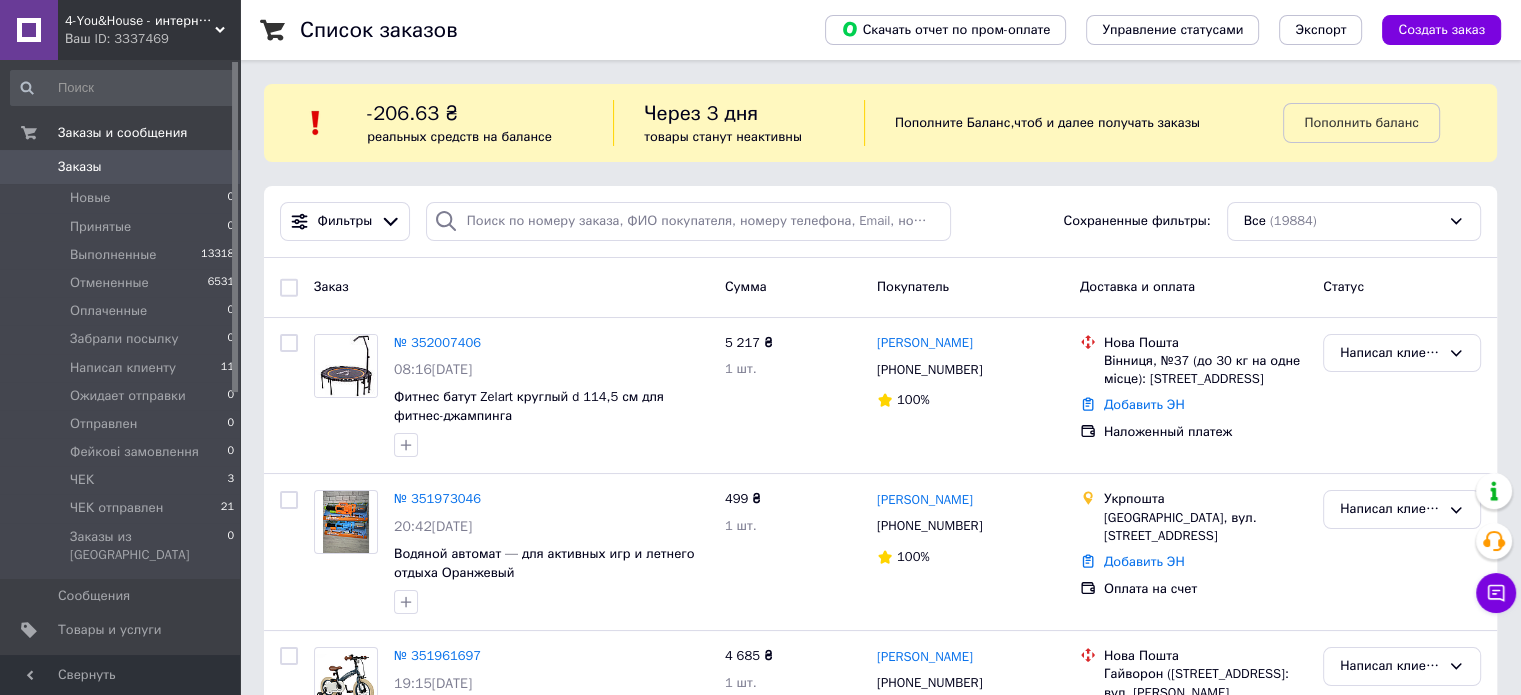 click on "Заказы 0" at bounding box center (123, 167) 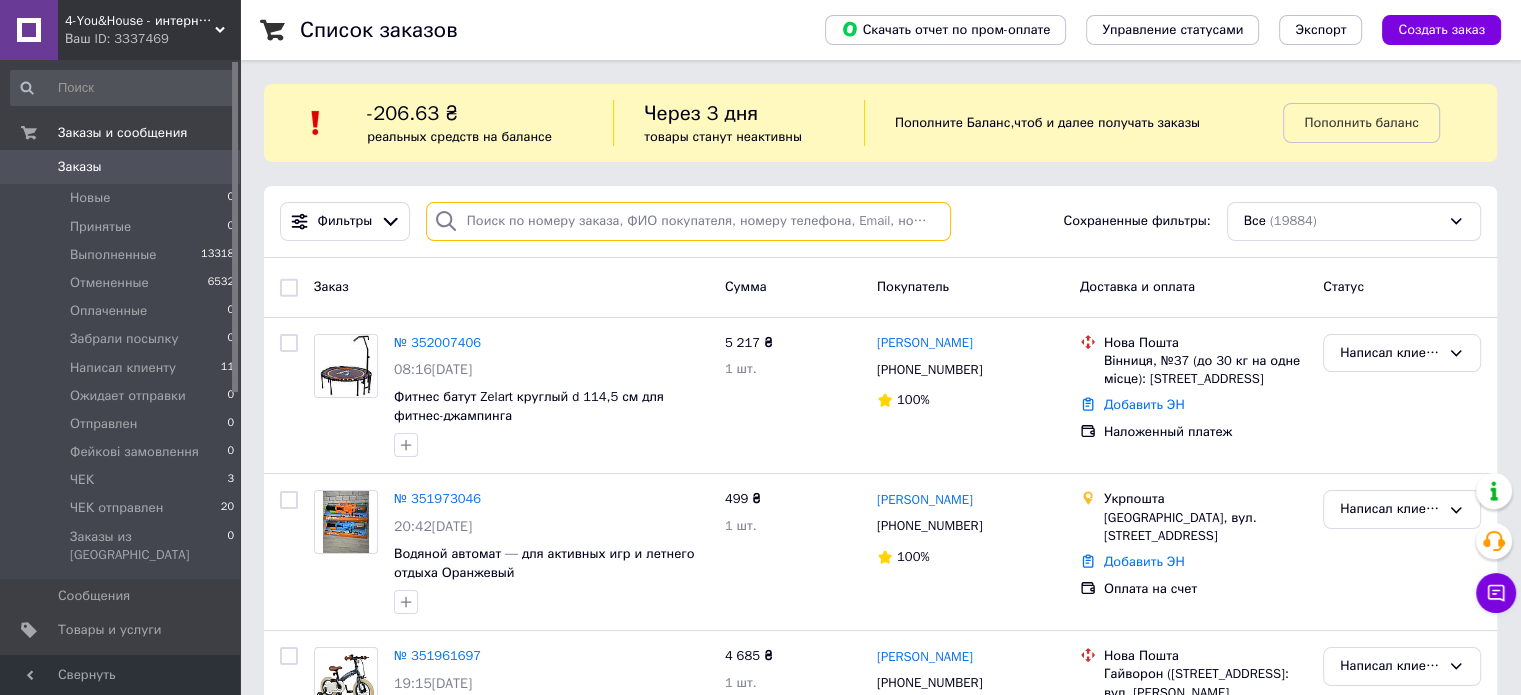 click at bounding box center [688, 221] 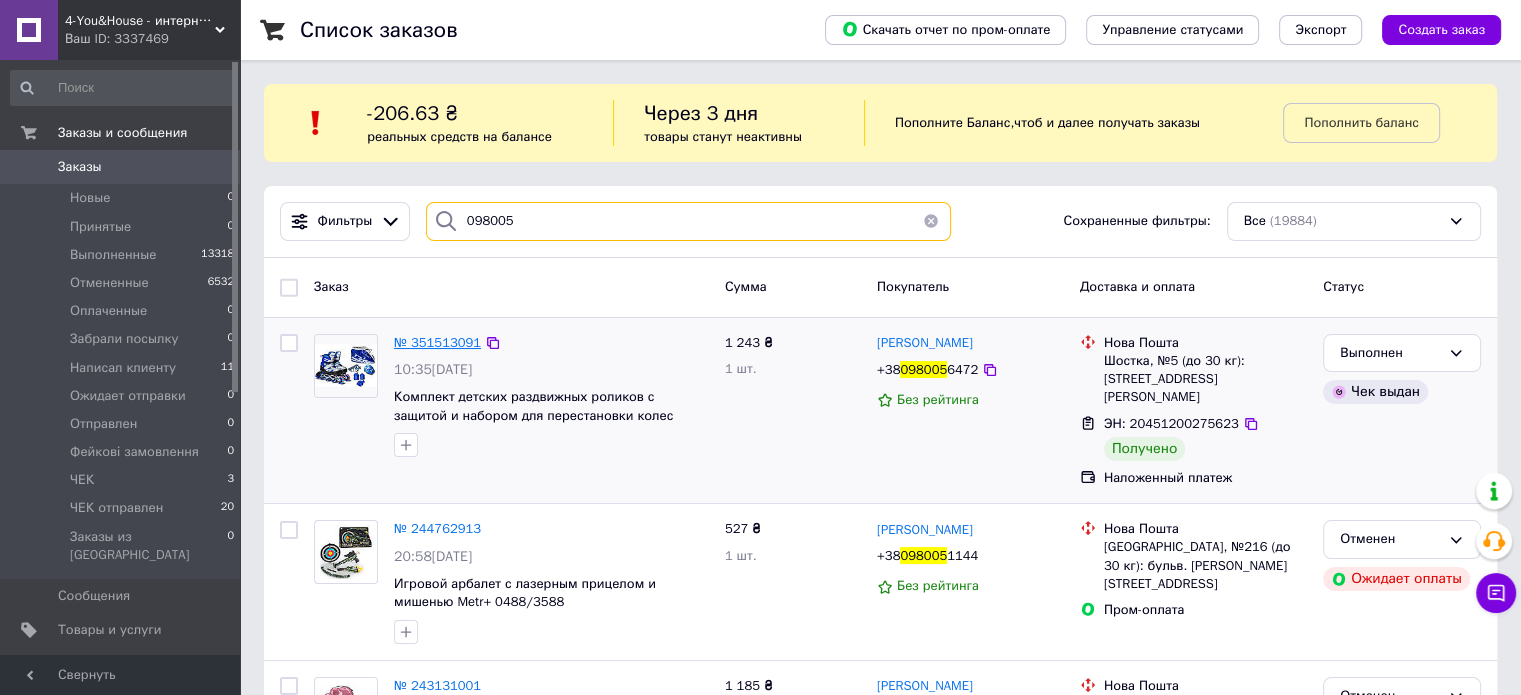 type on "098005" 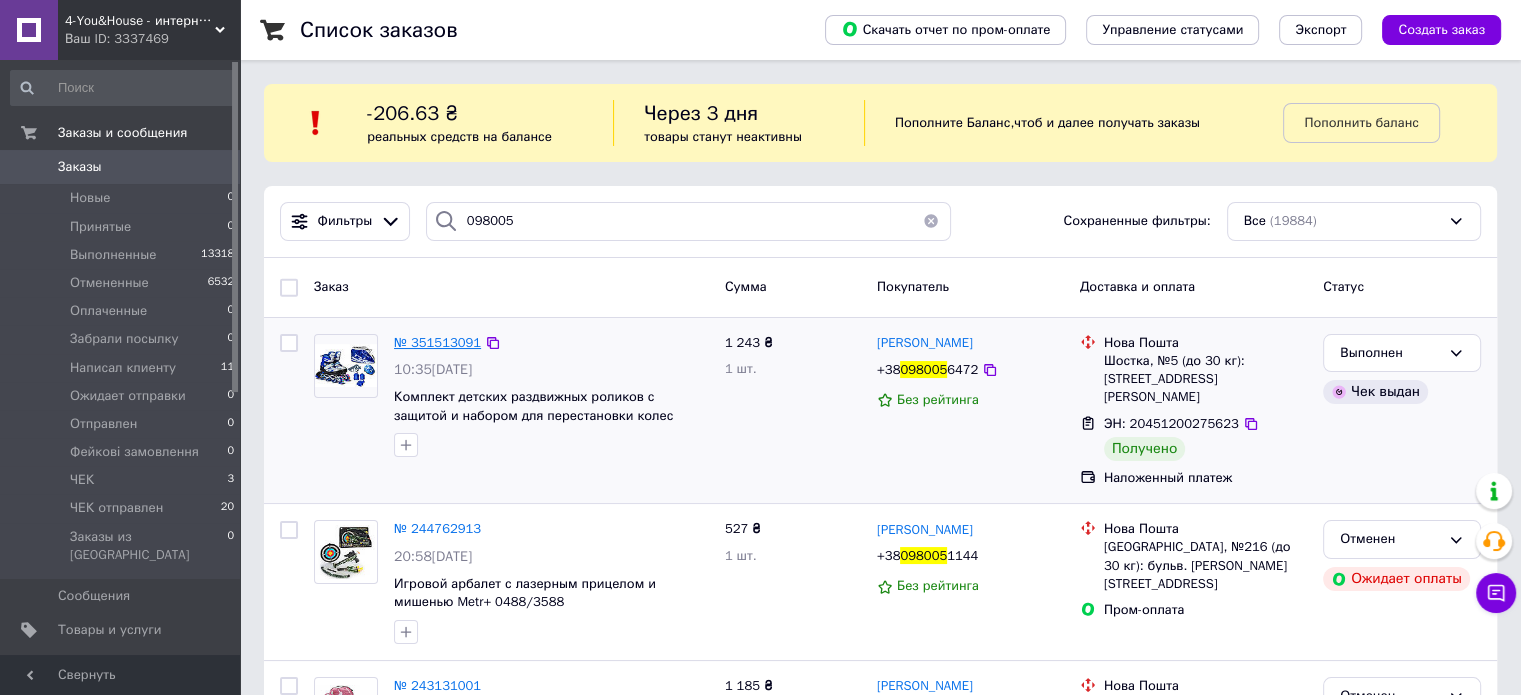 click on "№ 351513091" at bounding box center [437, 342] 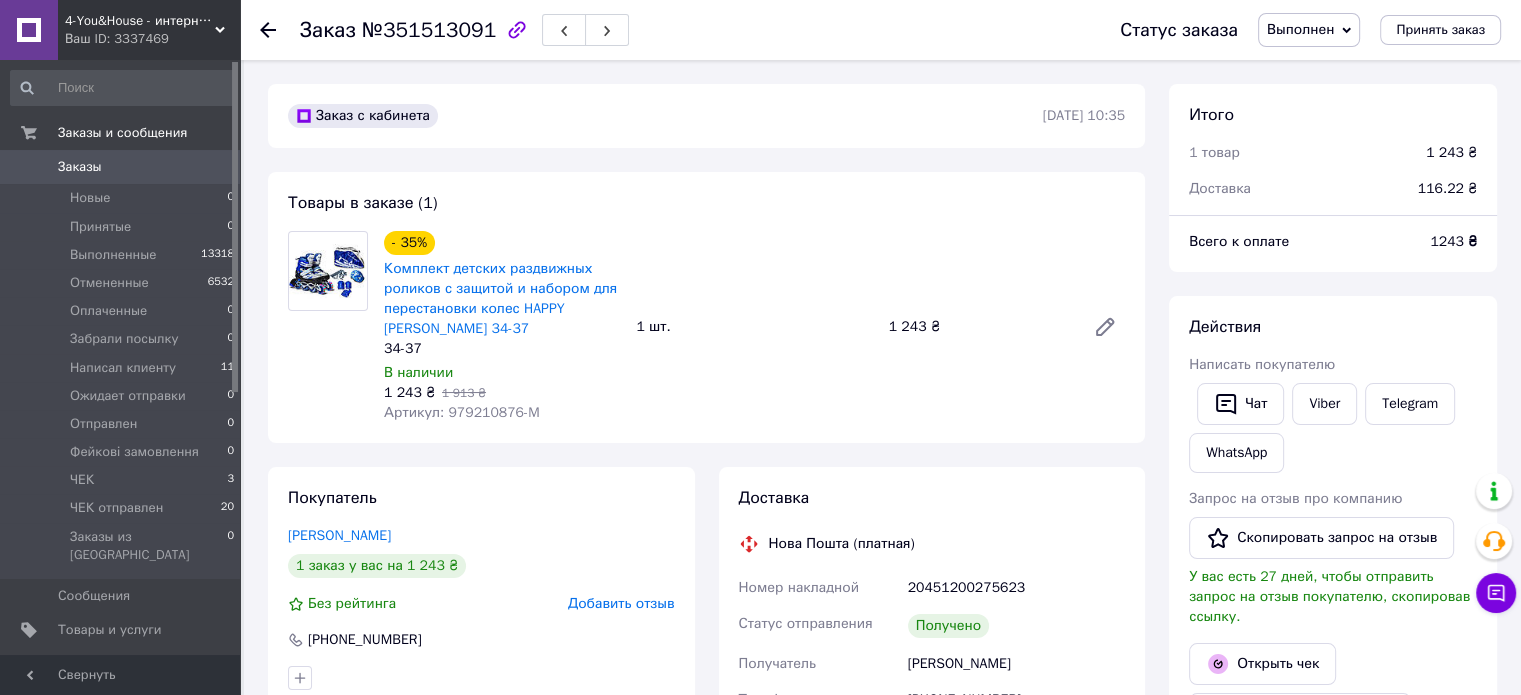 scroll, scrollTop: 100, scrollLeft: 0, axis: vertical 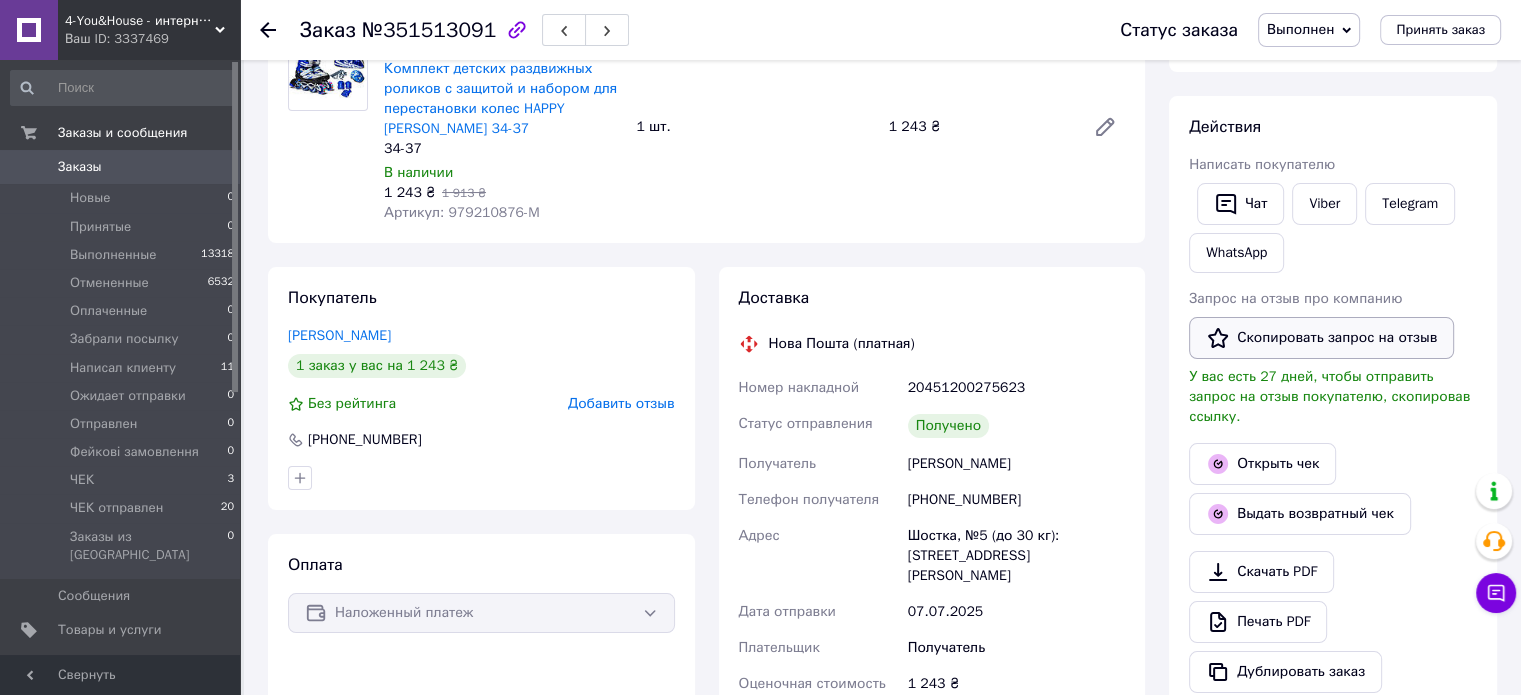 click on "Скопировать запрос на отзыв" at bounding box center [1321, 338] 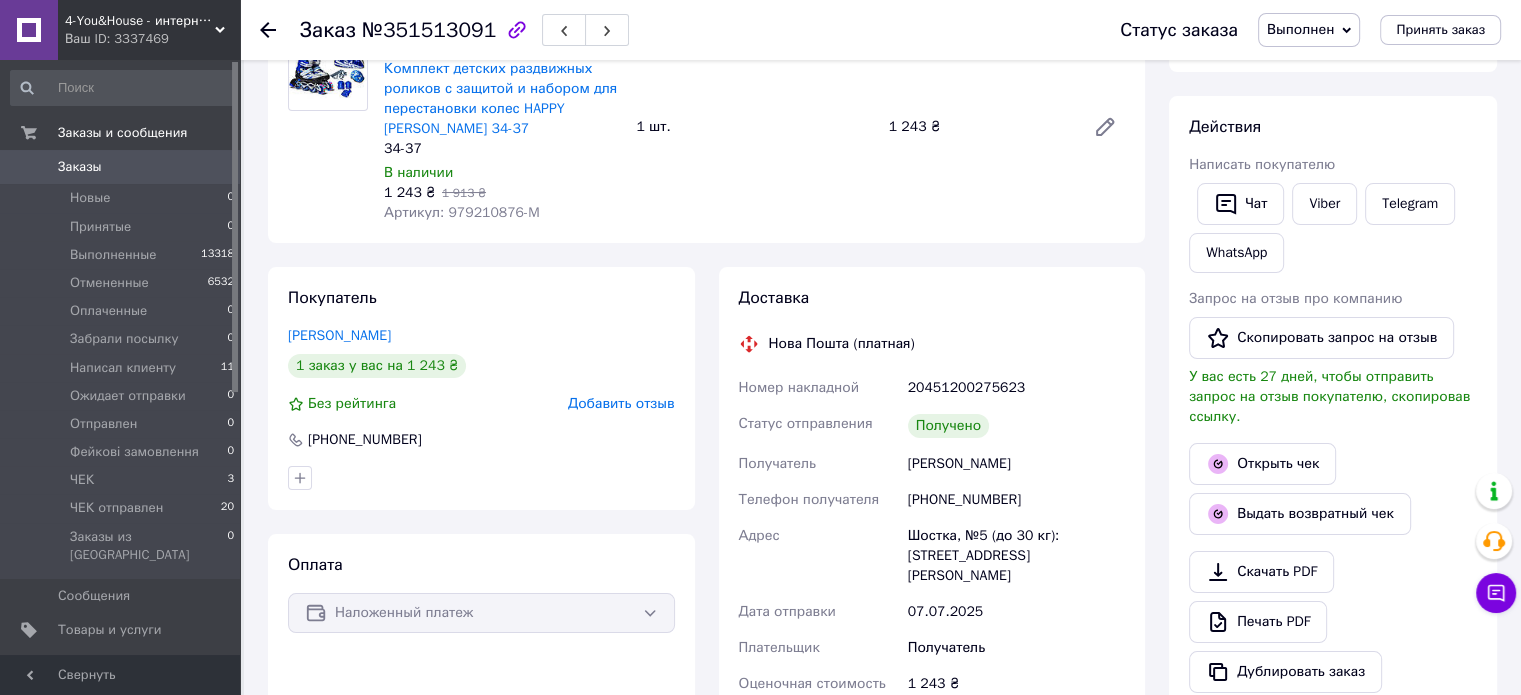 click on "Заказы" at bounding box center [121, 167] 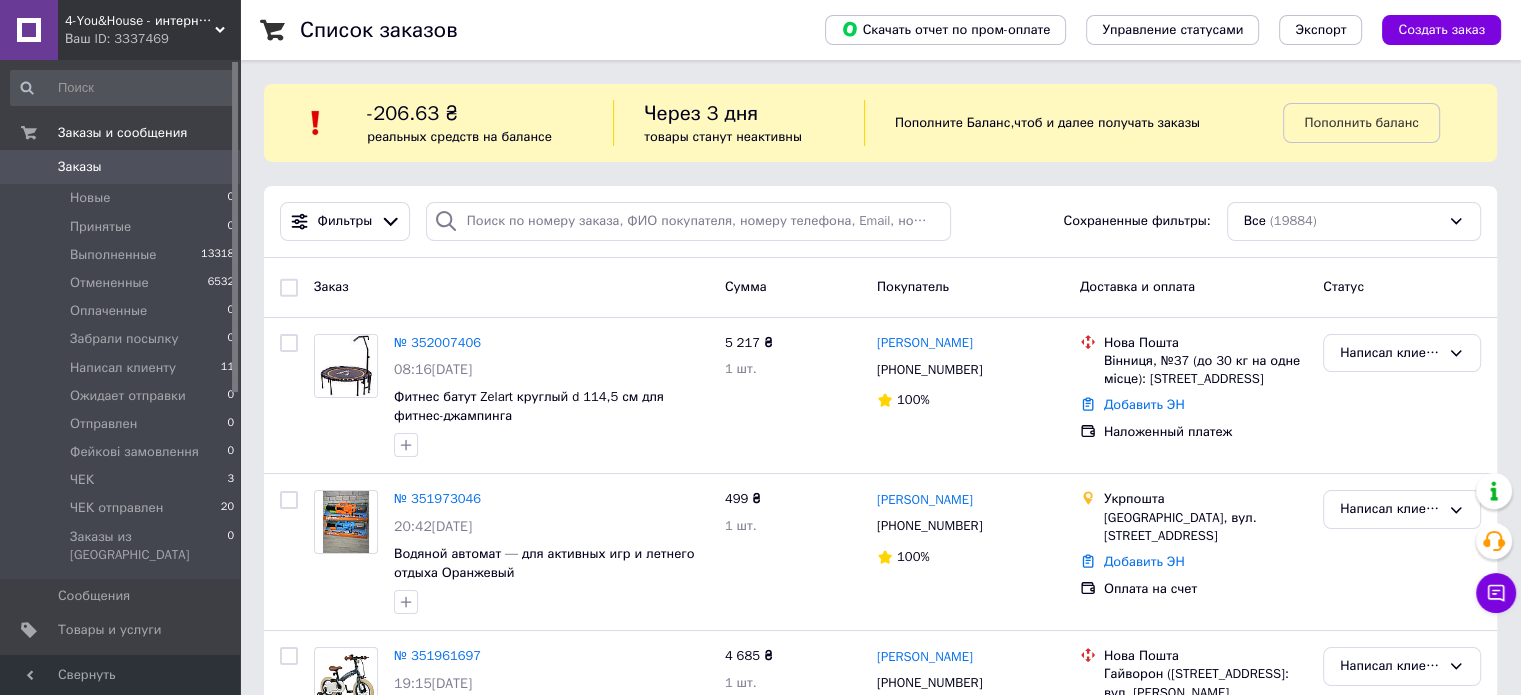 click on "Заказы" at bounding box center [121, 167] 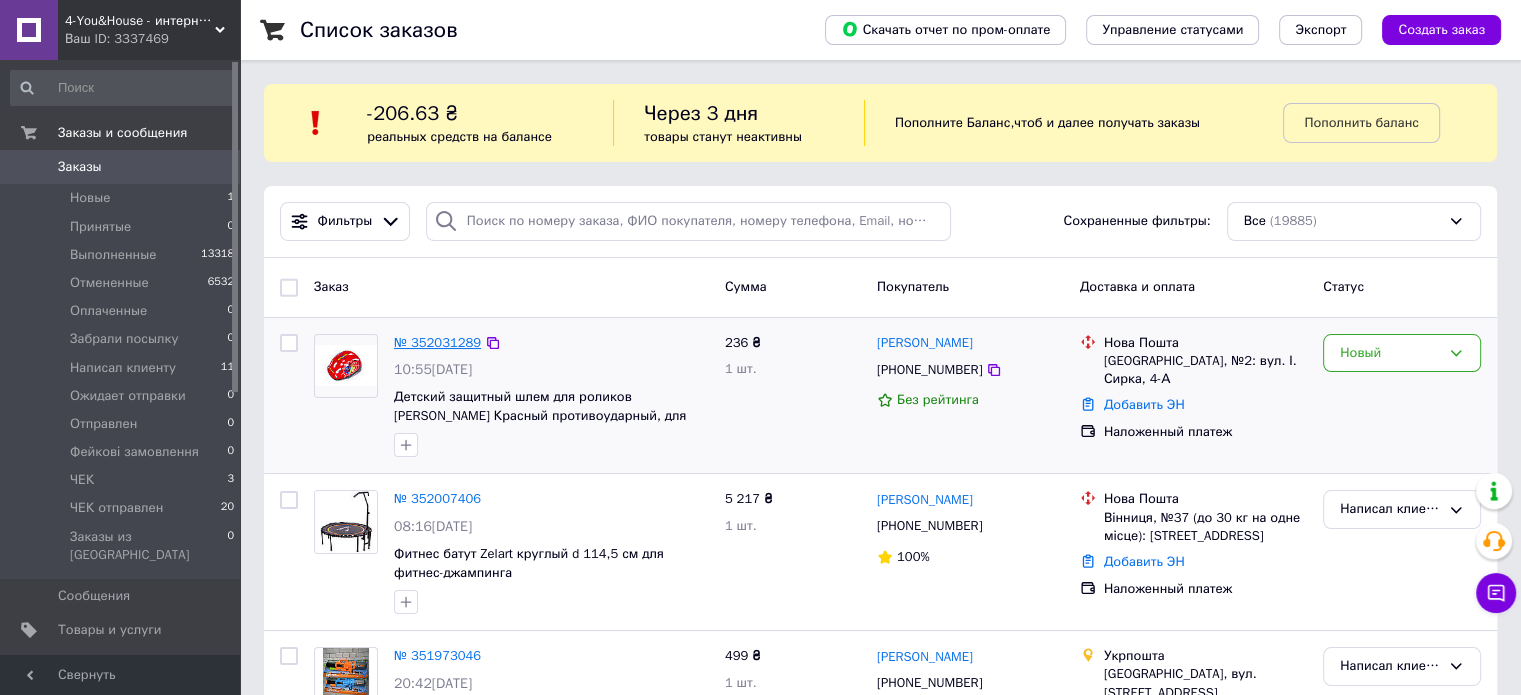 click on "№ 352031289" at bounding box center [437, 342] 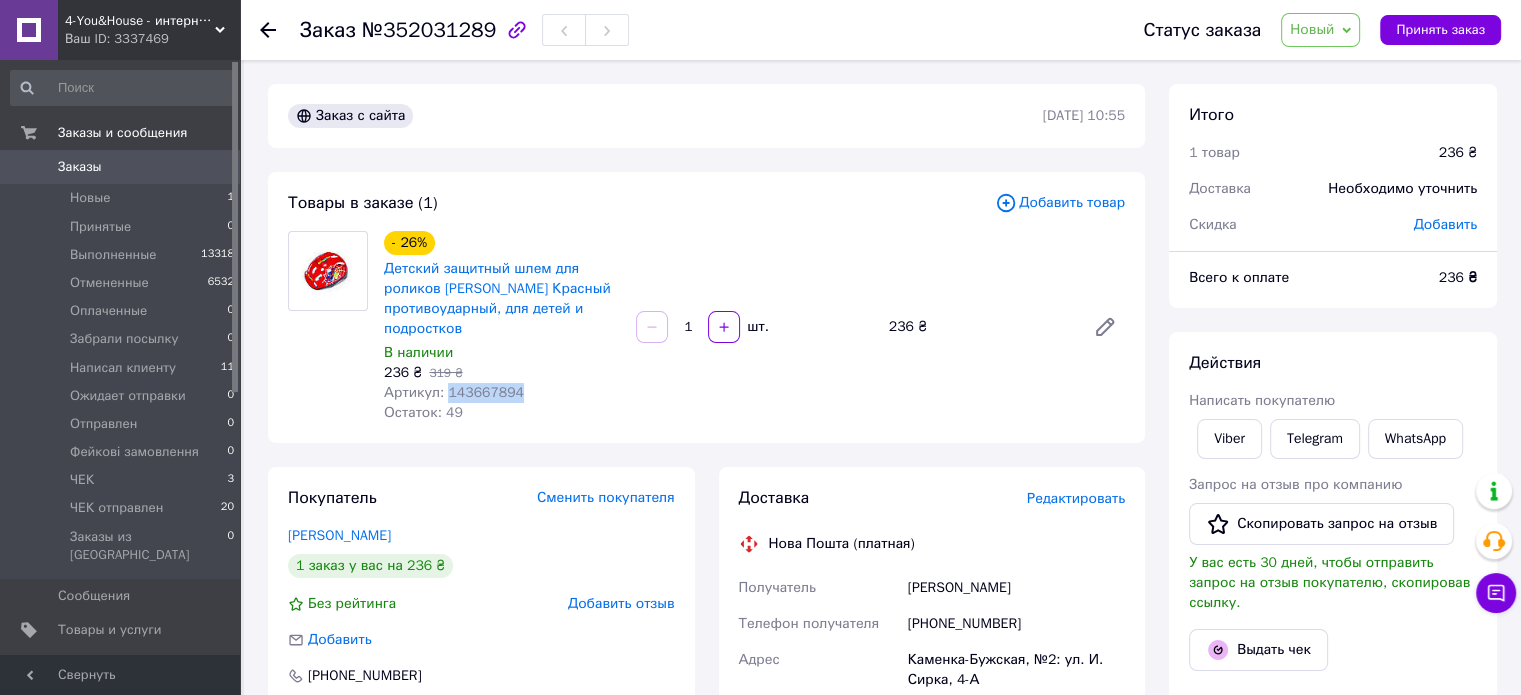 drag, startPoint x: 523, startPoint y: 394, endPoint x: 444, endPoint y: 394, distance: 79 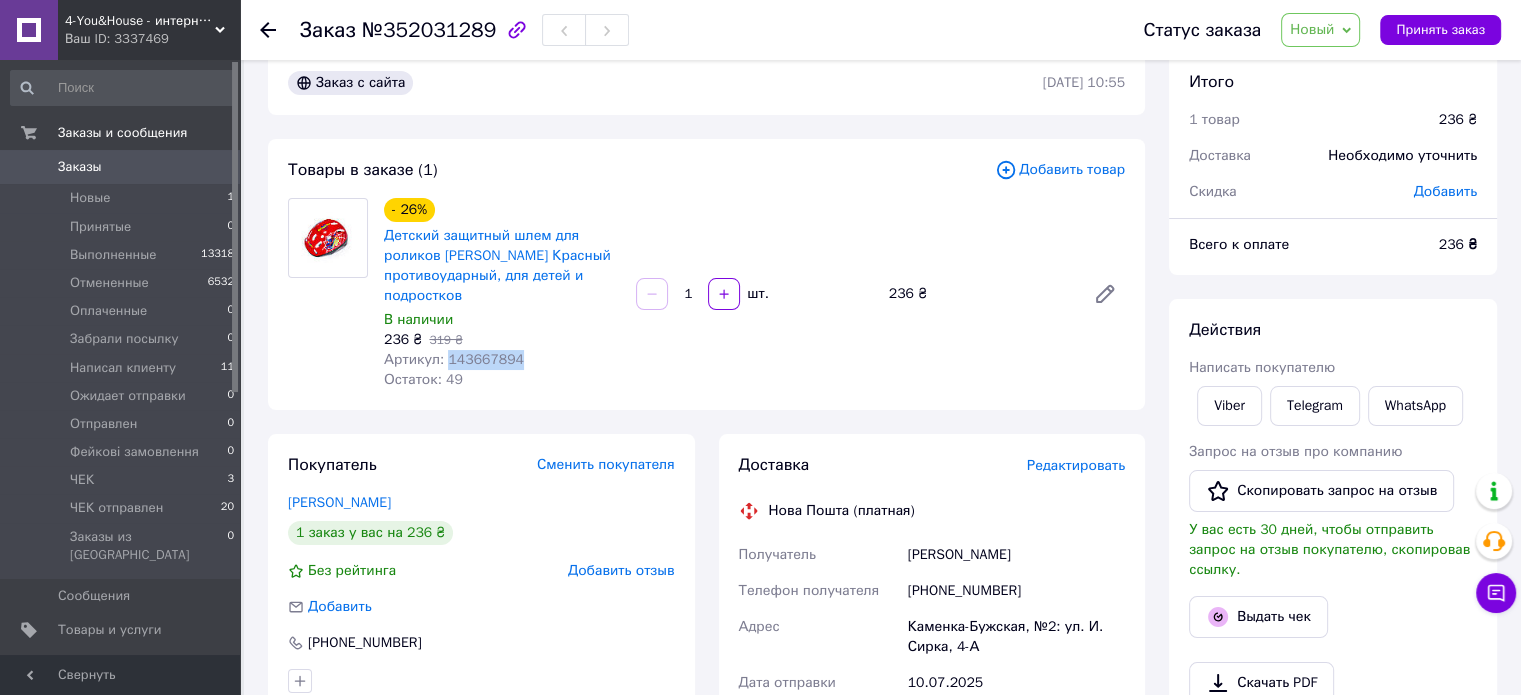 scroll, scrollTop: 0, scrollLeft: 0, axis: both 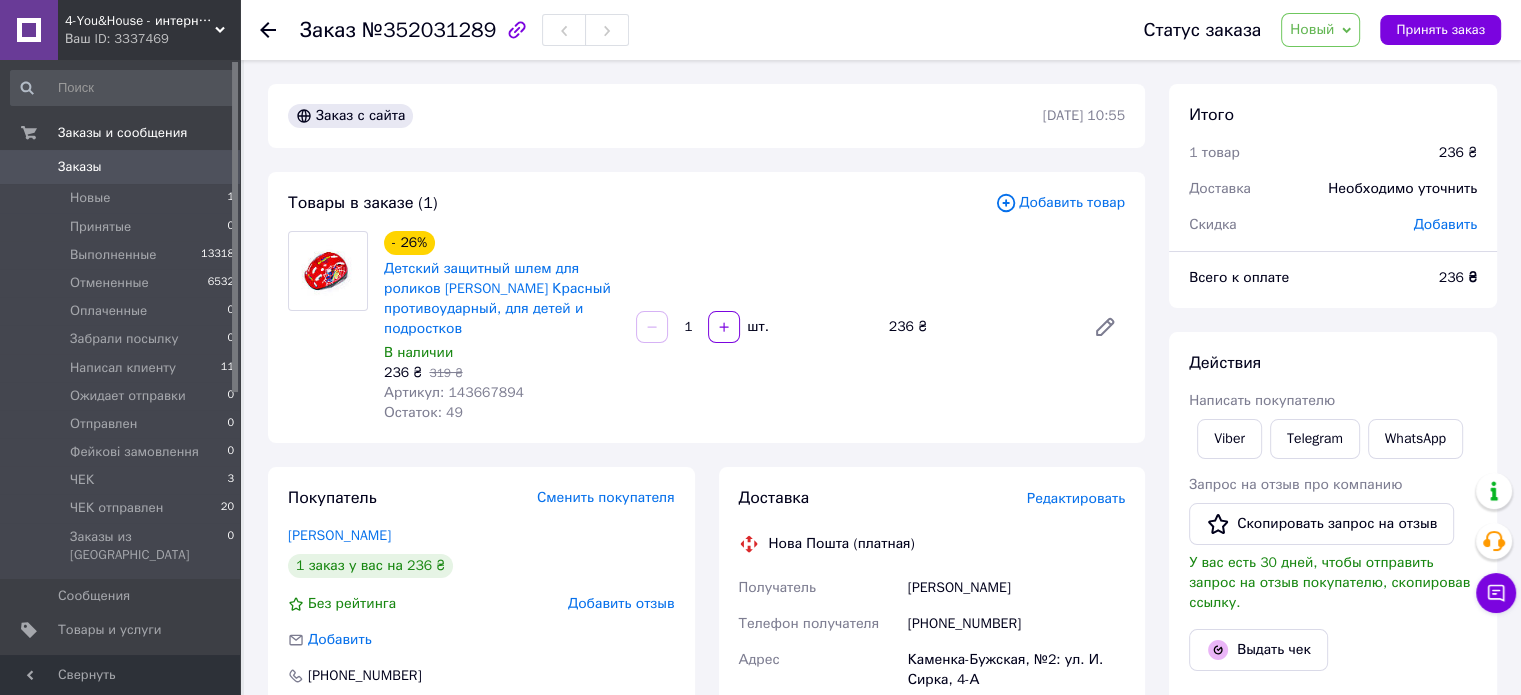 click on "Ваш ID: 3337469" at bounding box center (152, 39) 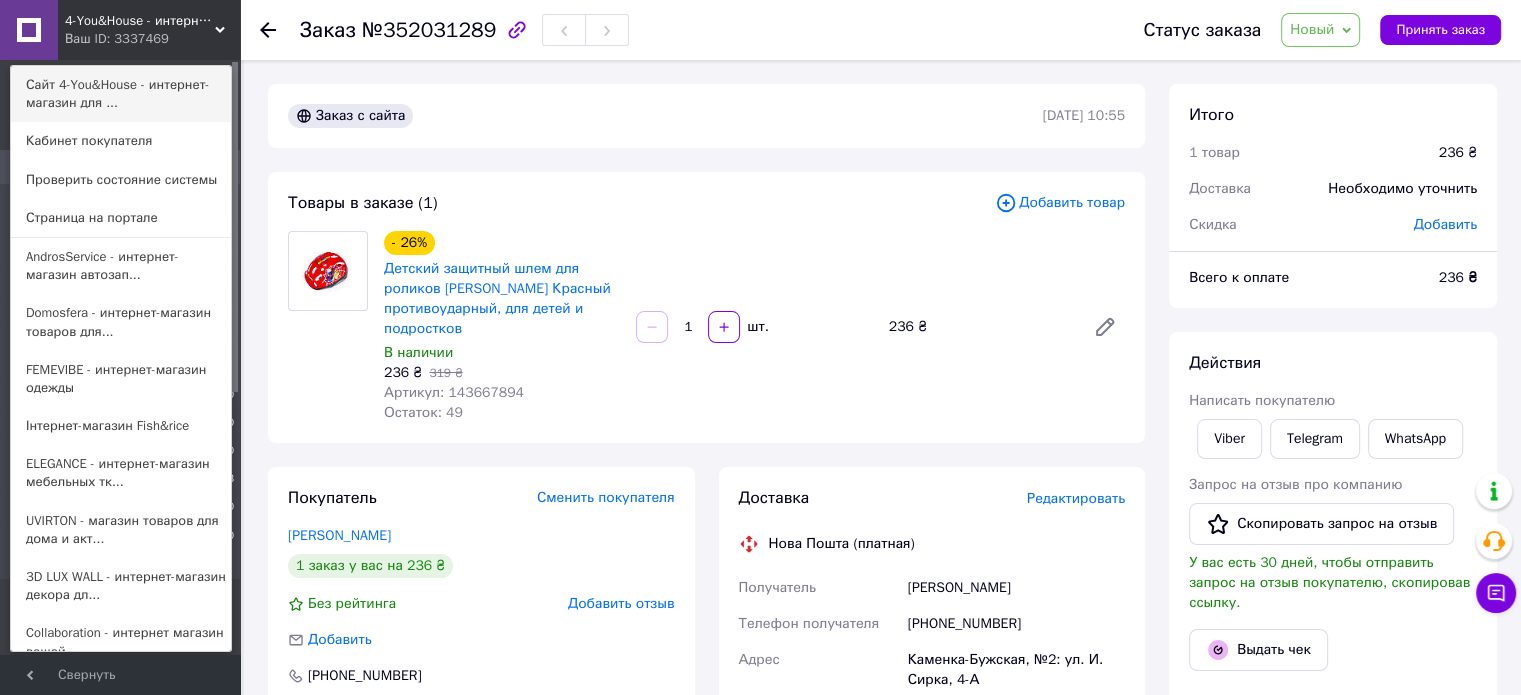 click on "Сайт 4-You&House - интернет-магазин для ..." at bounding box center (121, 94) 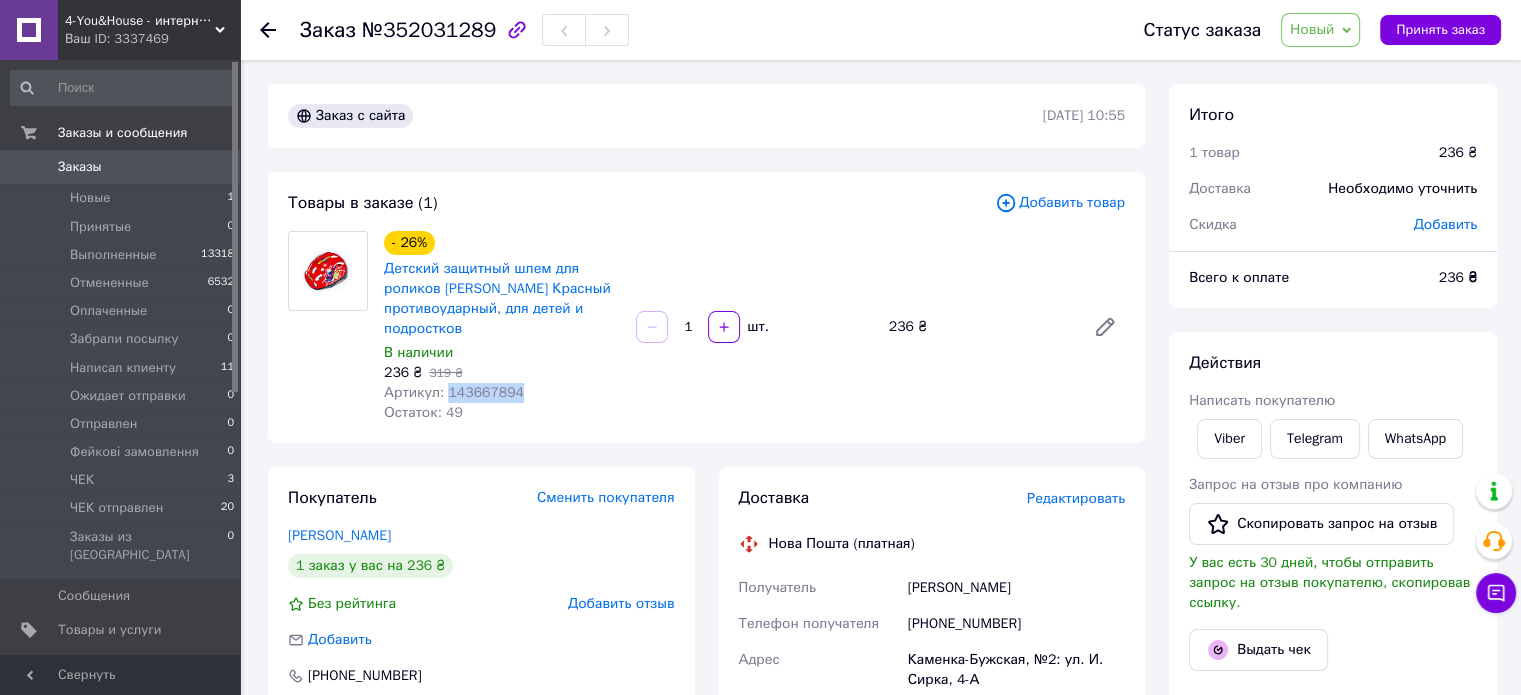 drag, startPoint x: 522, startPoint y: 395, endPoint x: 444, endPoint y: 391, distance: 78.10249 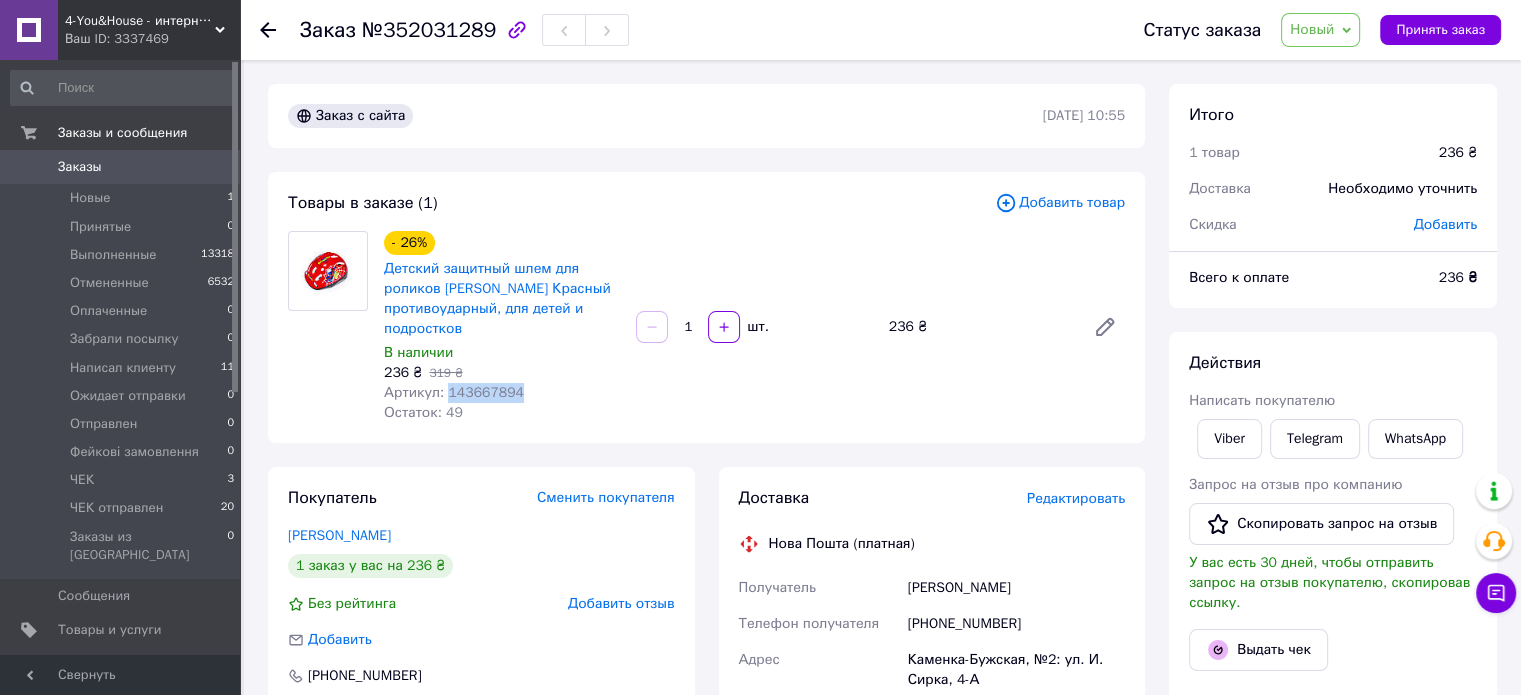drag, startPoint x: 134, startPoint y: 602, endPoint x: 890, endPoint y: 632, distance: 756.59503 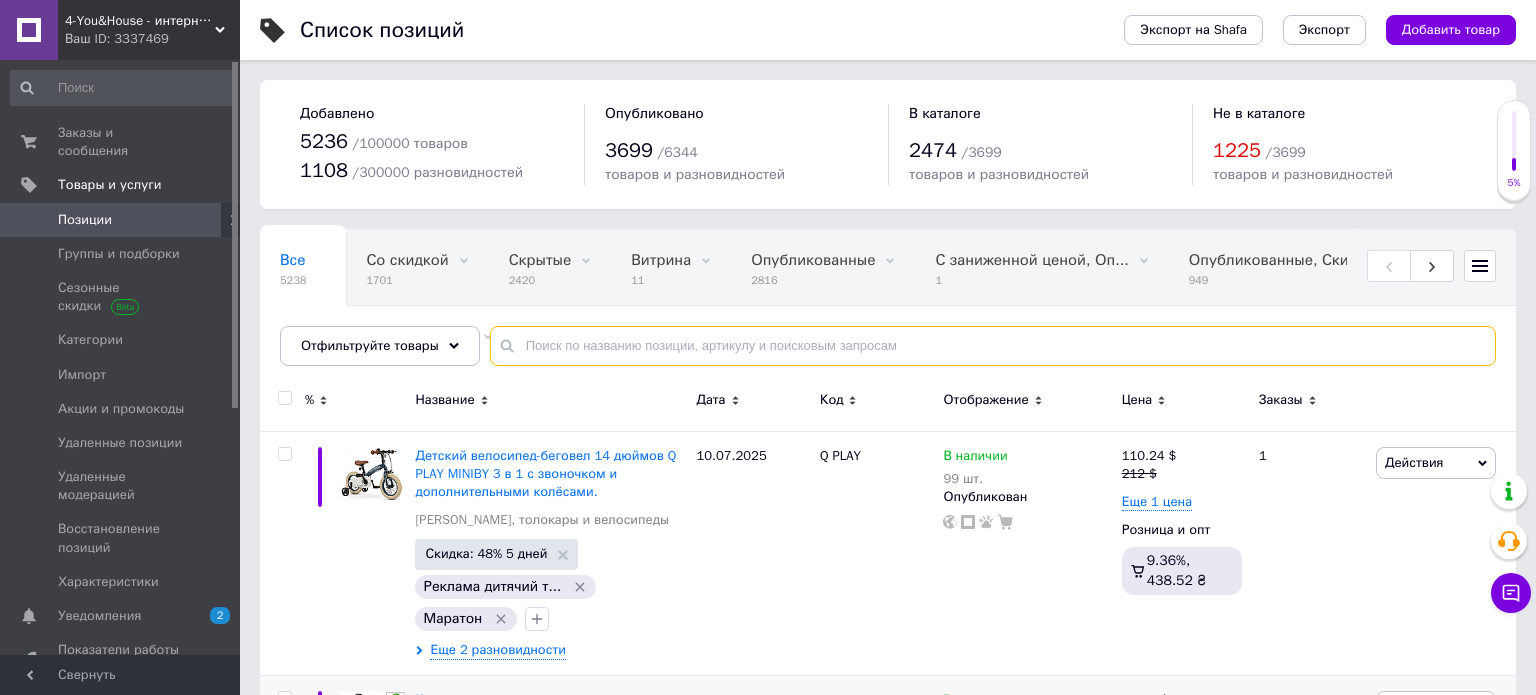 click at bounding box center (993, 346) 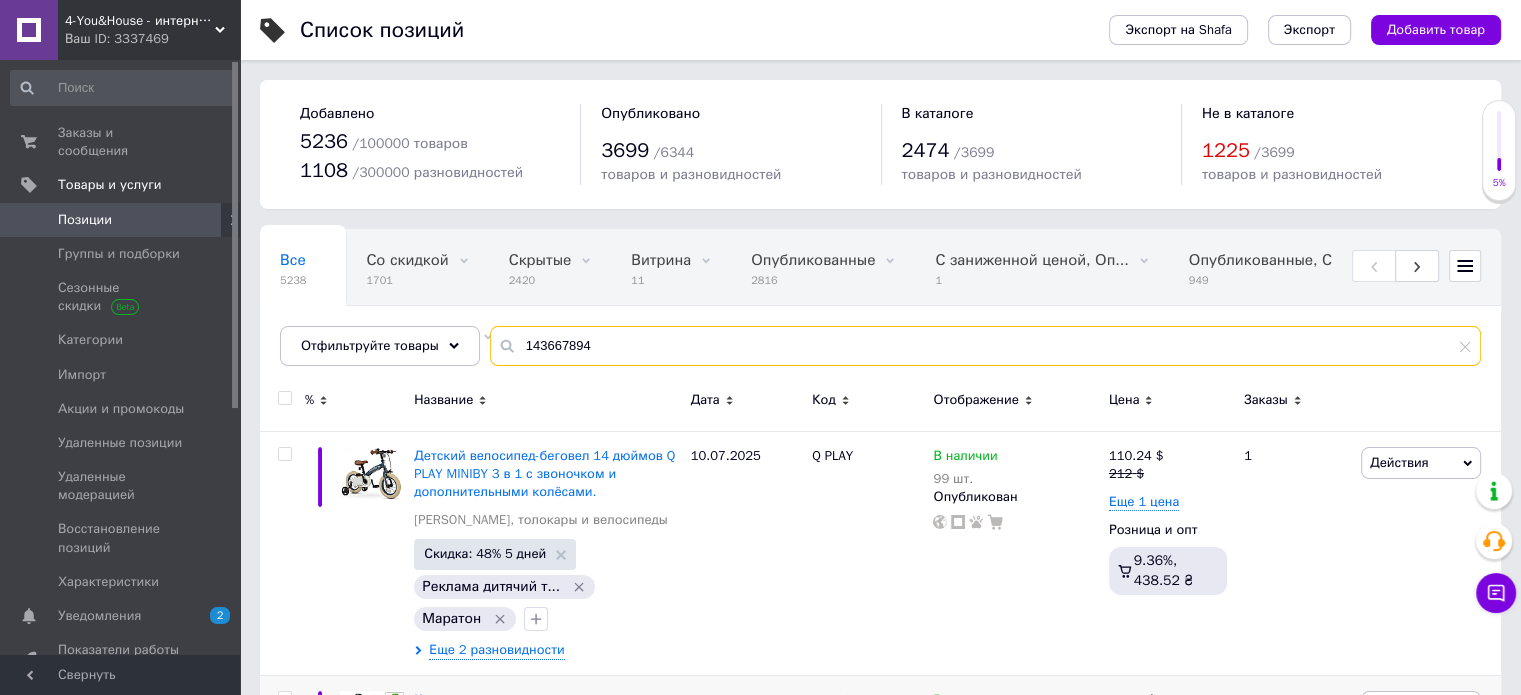 type on "143667894" 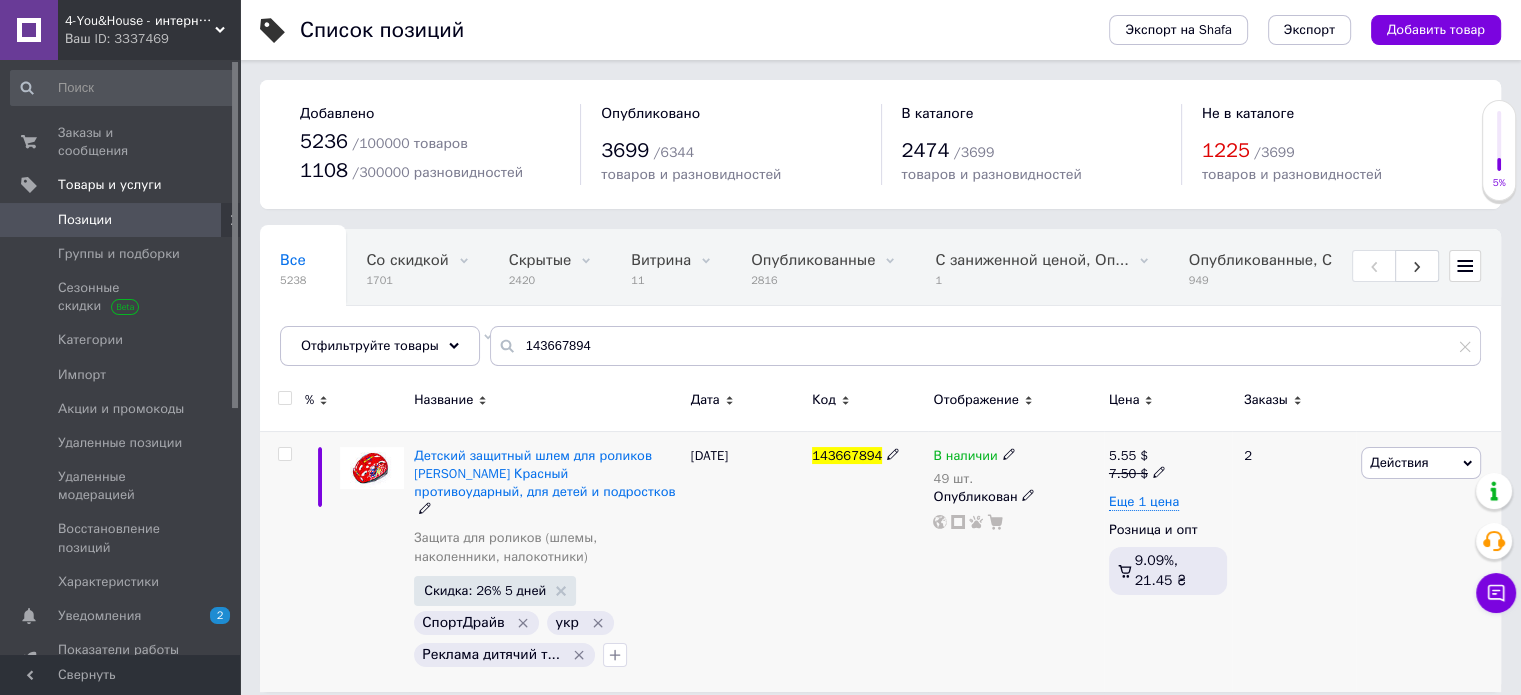 drag, startPoint x: 970, startPoint y: 451, endPoint x: 997, endPoint y: 455, distance: 27.294687 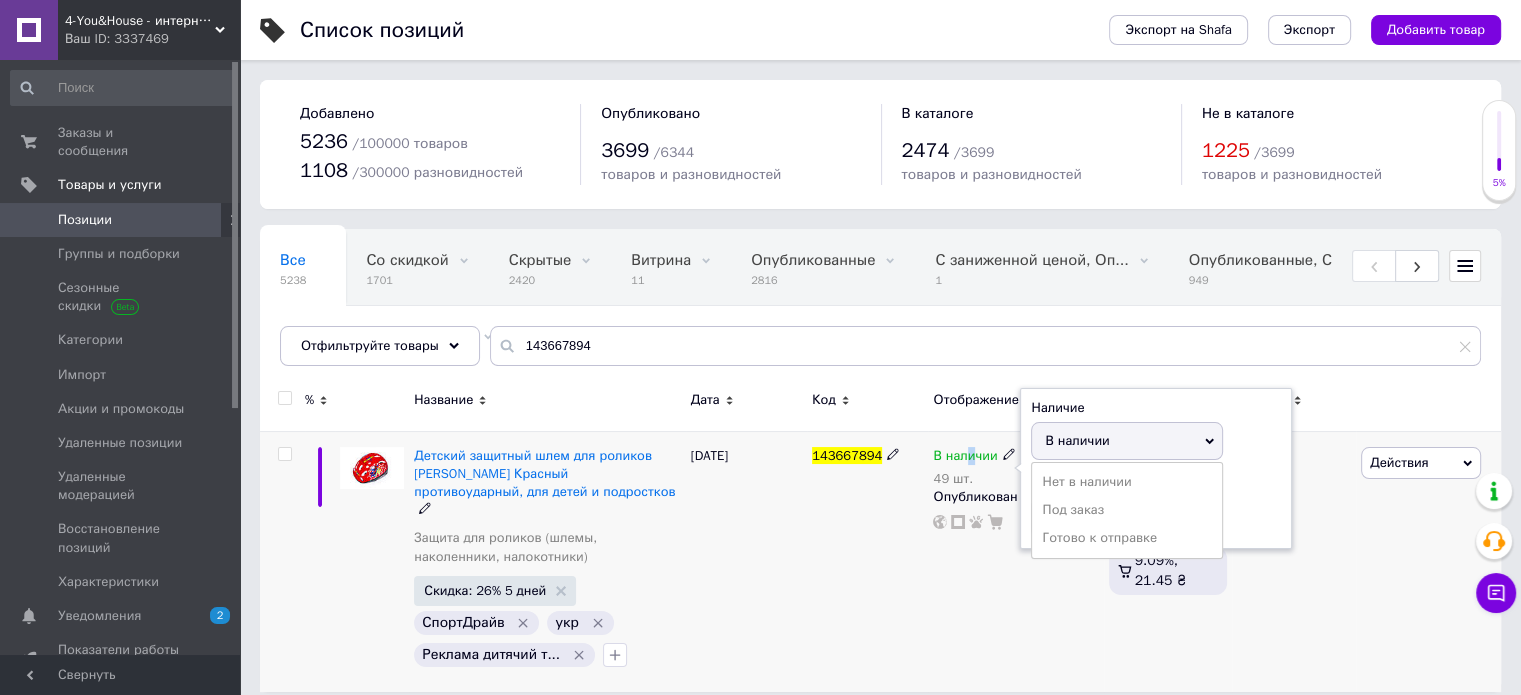 click on "Нет в наличии" at bounding box center (1127, 482) 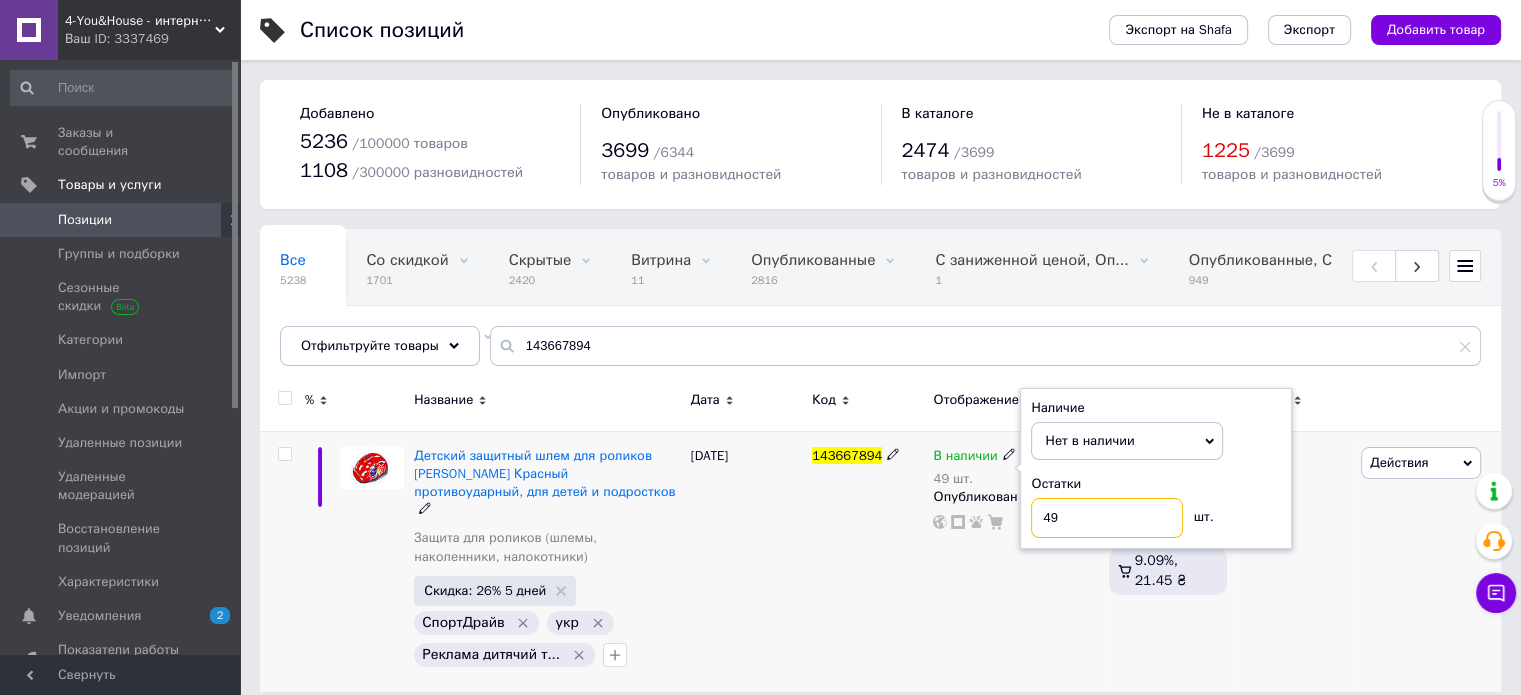 drag, startPoint x: 1072, startPoint y: 510, endPoint x: 1038, endPoint y: 514, distance: 34.234486 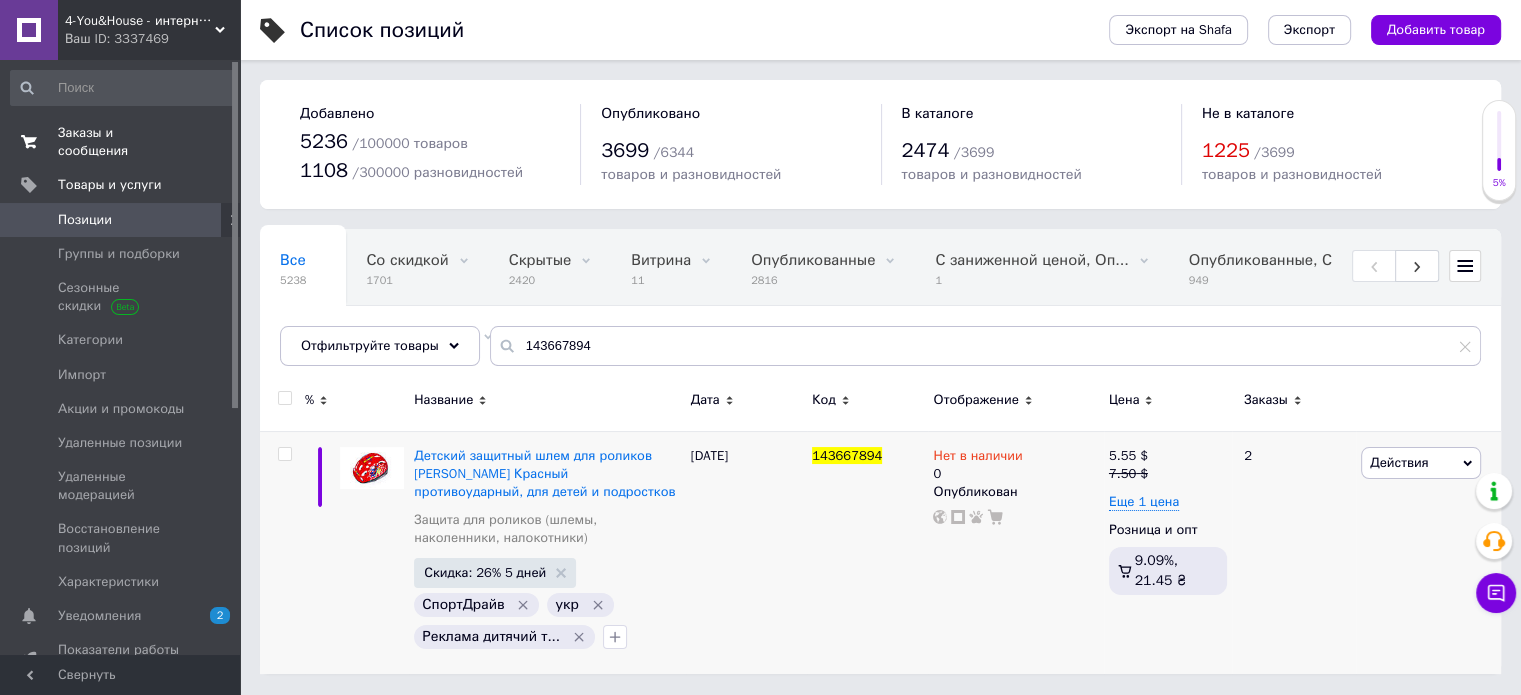 click on "Заказы и сообщения" at bounding box center [121, 142] 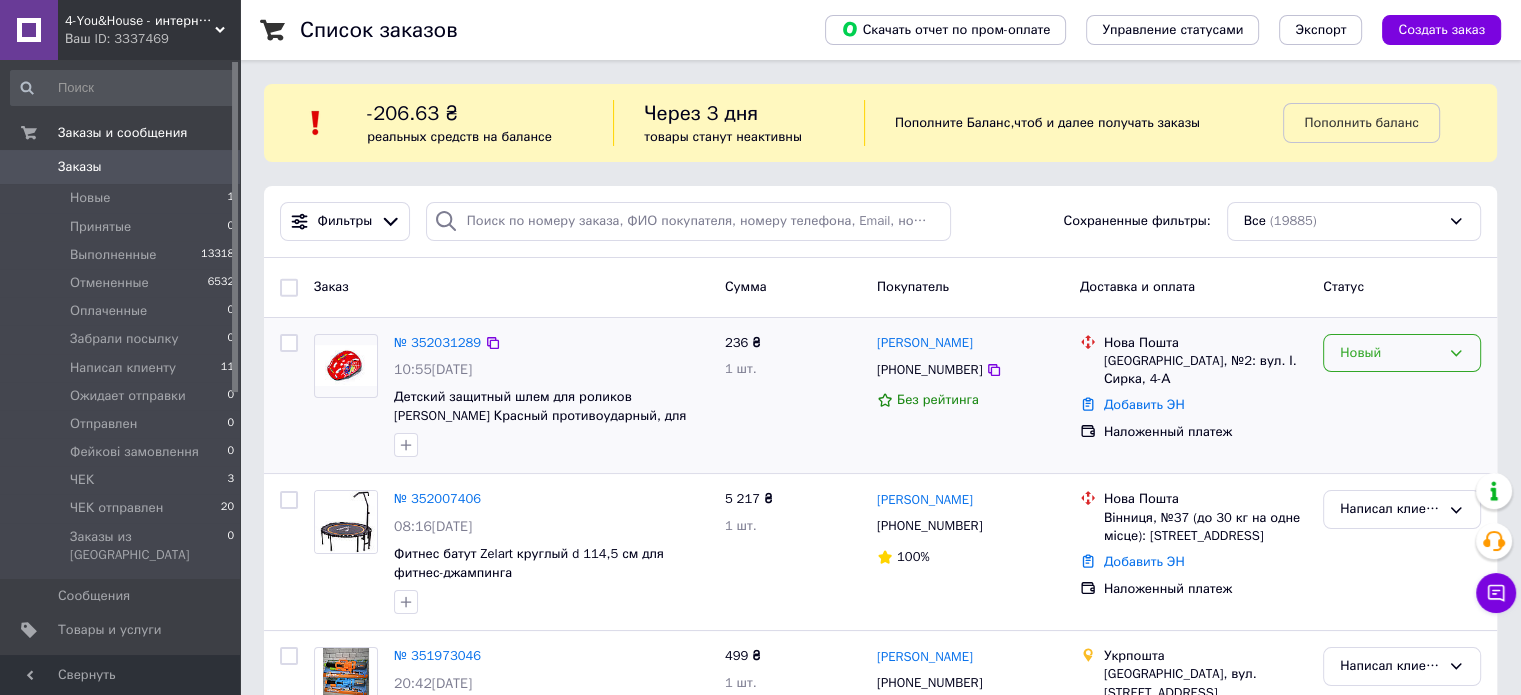 drag, startPoint x: 1445, startPoint y: 339, endPoint x: 1441, endPoint y: 363, distance: 24.33105 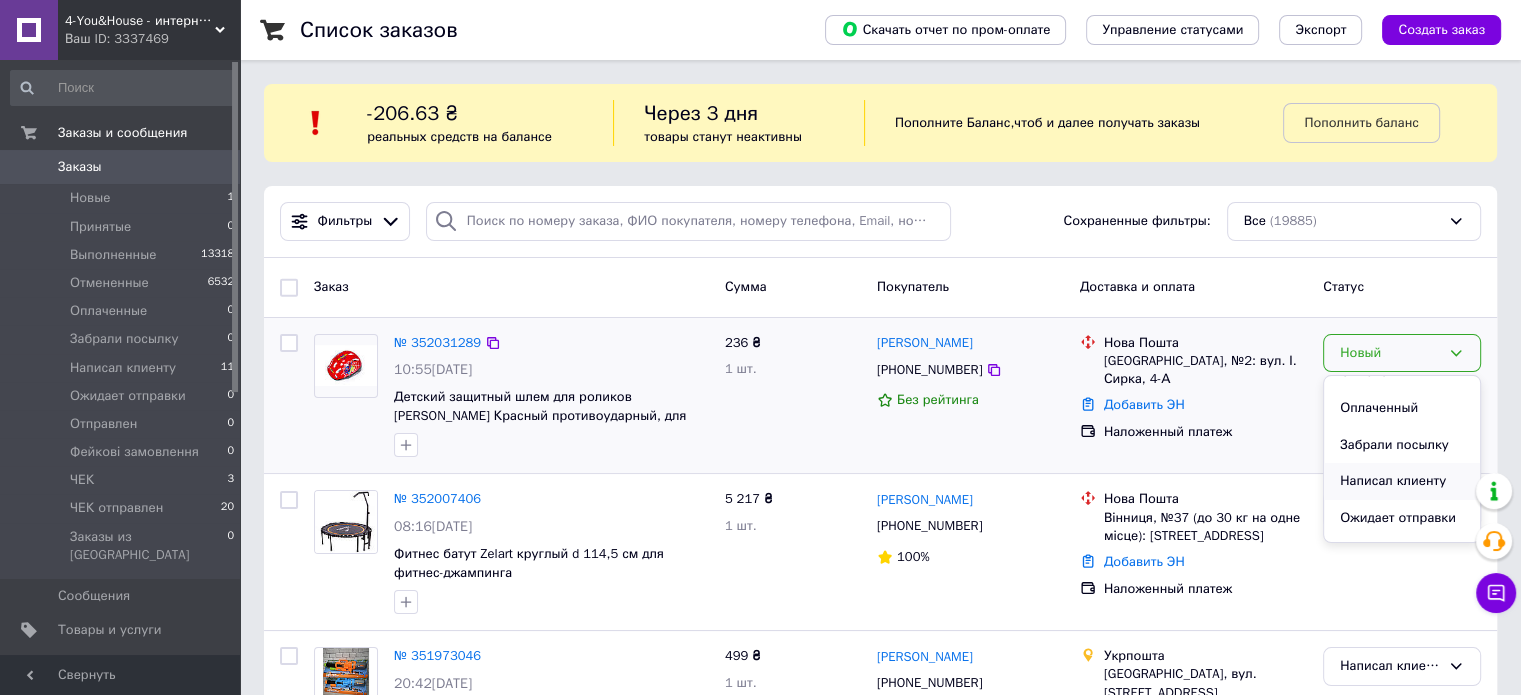 scroll, scrollTop: 100, scrollLeft: 0, axis: vertical 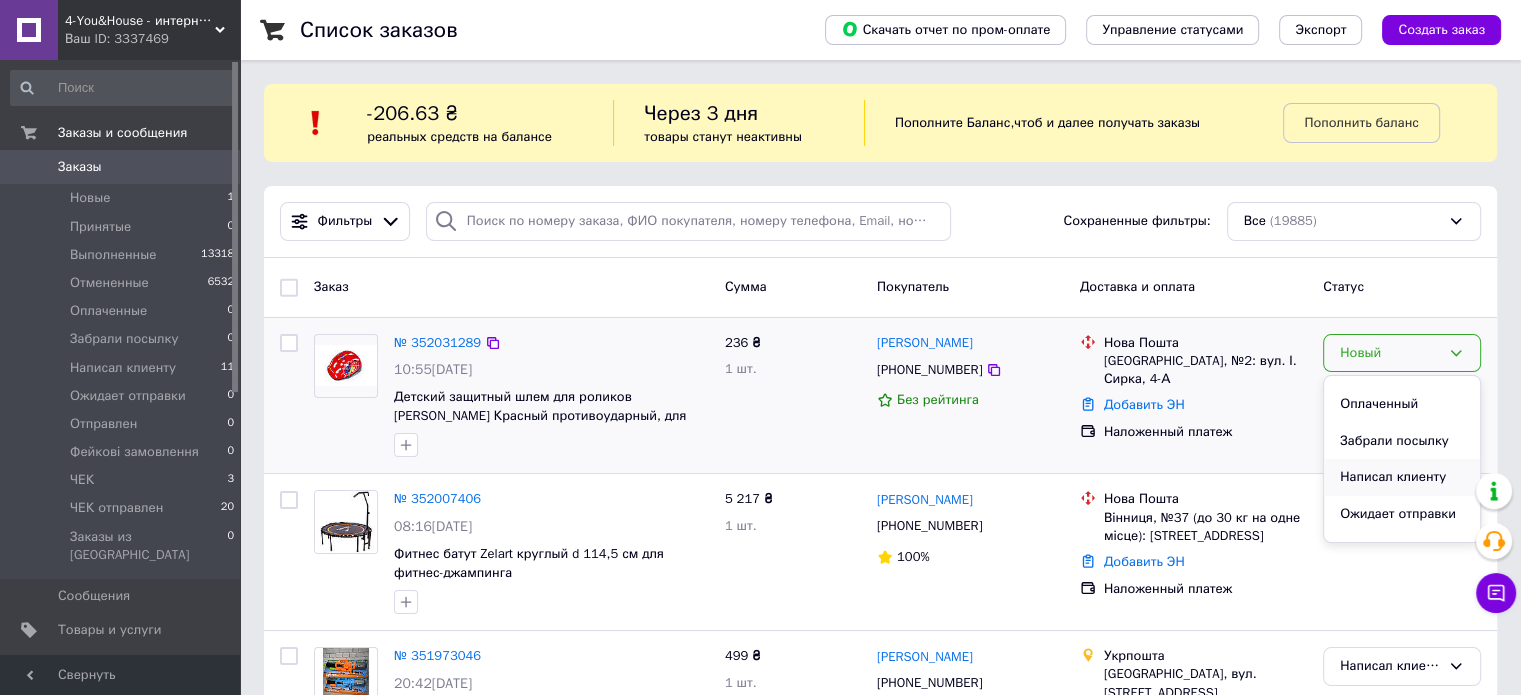 click on "Написал клиенту" at bounding box center (1402, 477) 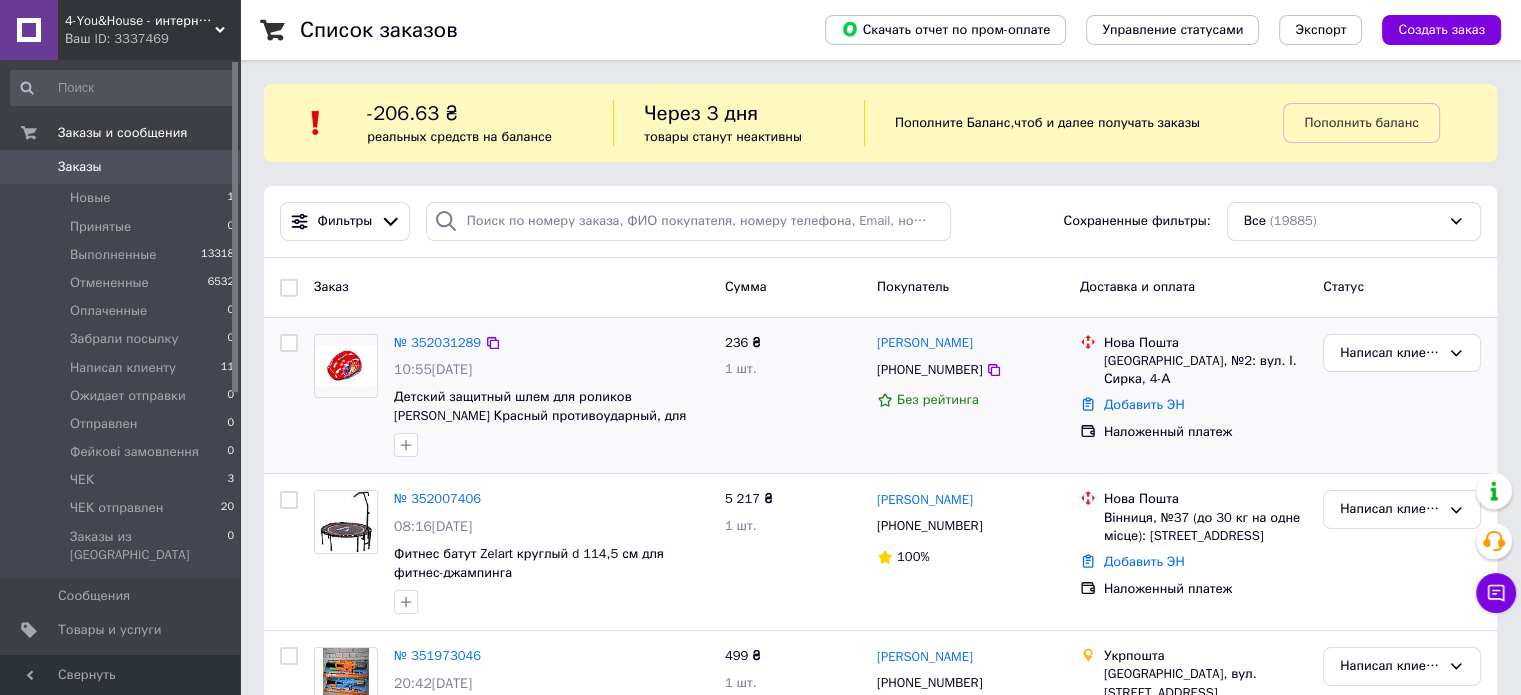 click on "Заказы" at bounding box center [121, 167] 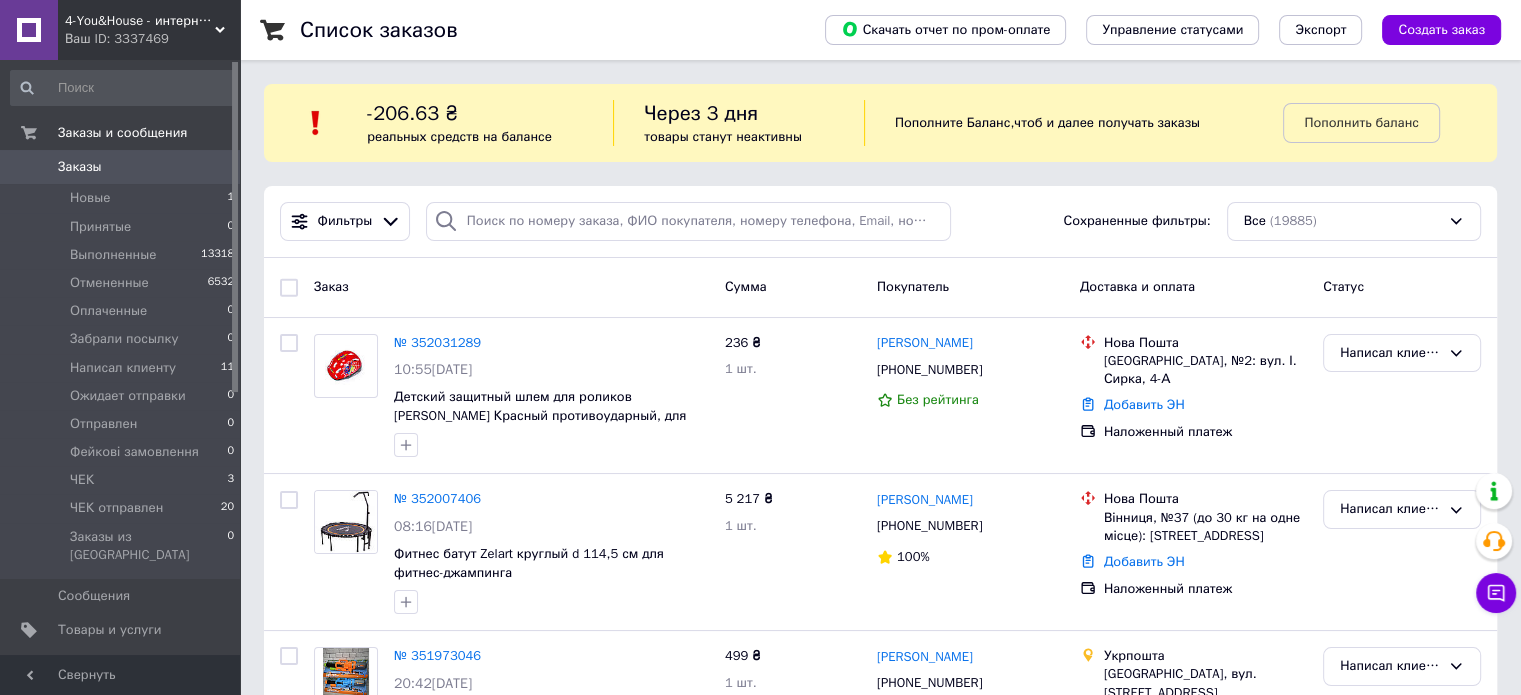 click on "Заказы" at bounding box center (121, 167) 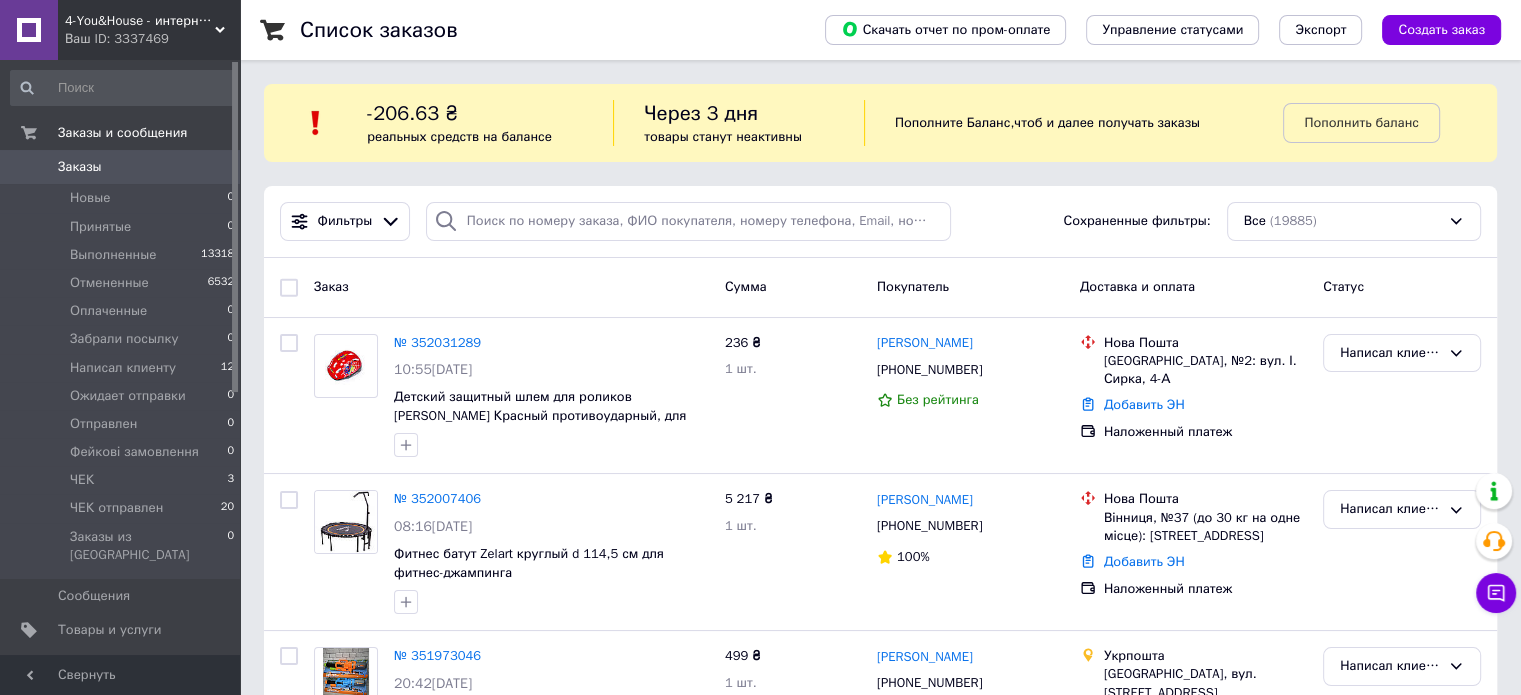 click on "Заказы" at bounding box center [121, 167] 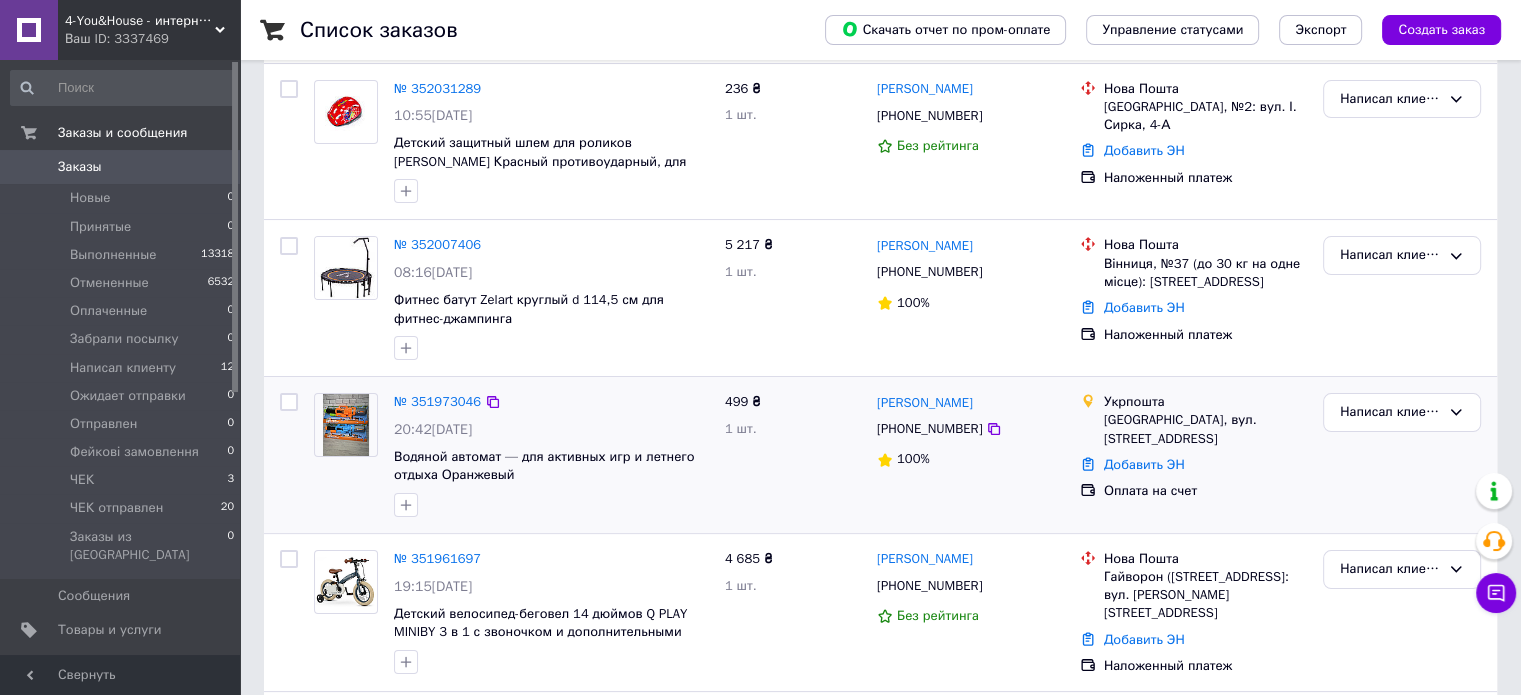 scroll, scrollTop: 300, scrollLeft: 0, axis: vertical 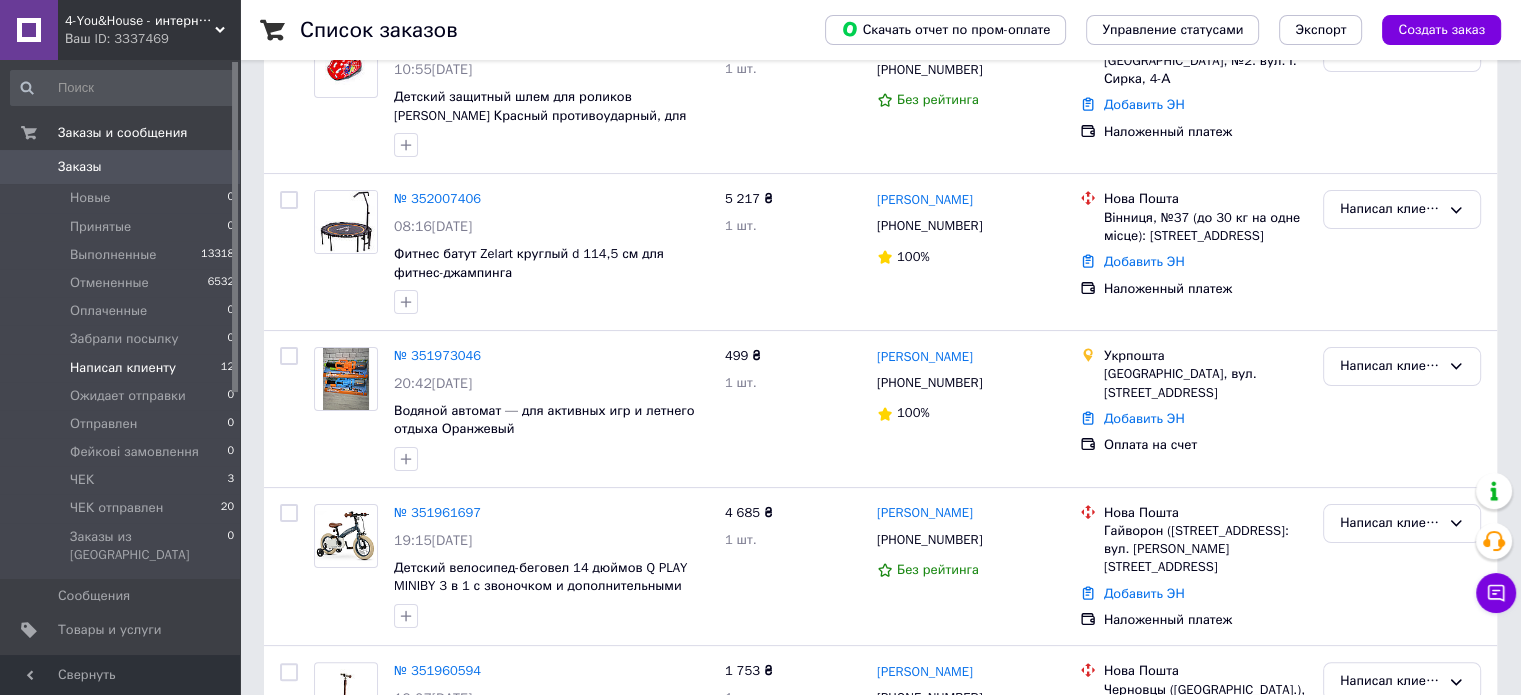 click on "Написал клиенту" at bounding box center [123, 368] 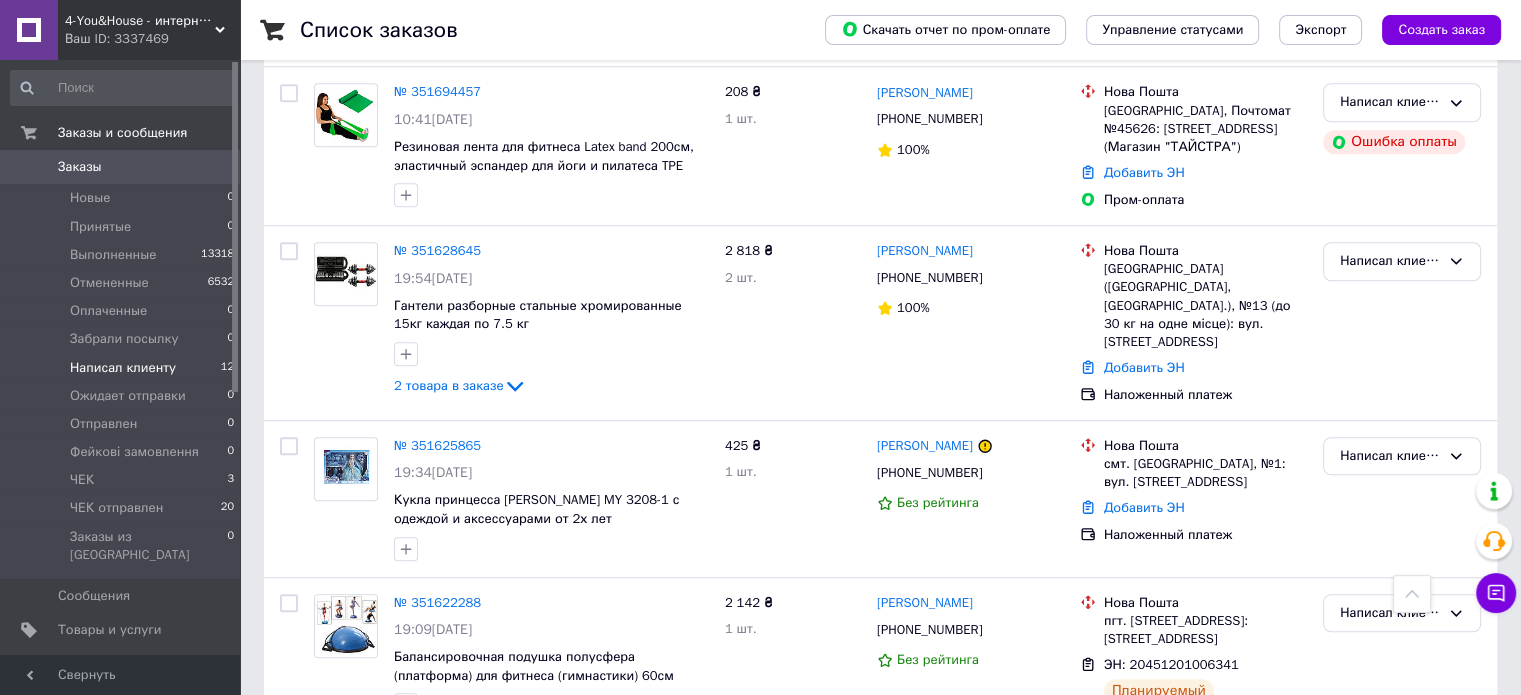 scroll, scrollTop: 1692, scrollLeft: 0, axis: vertical 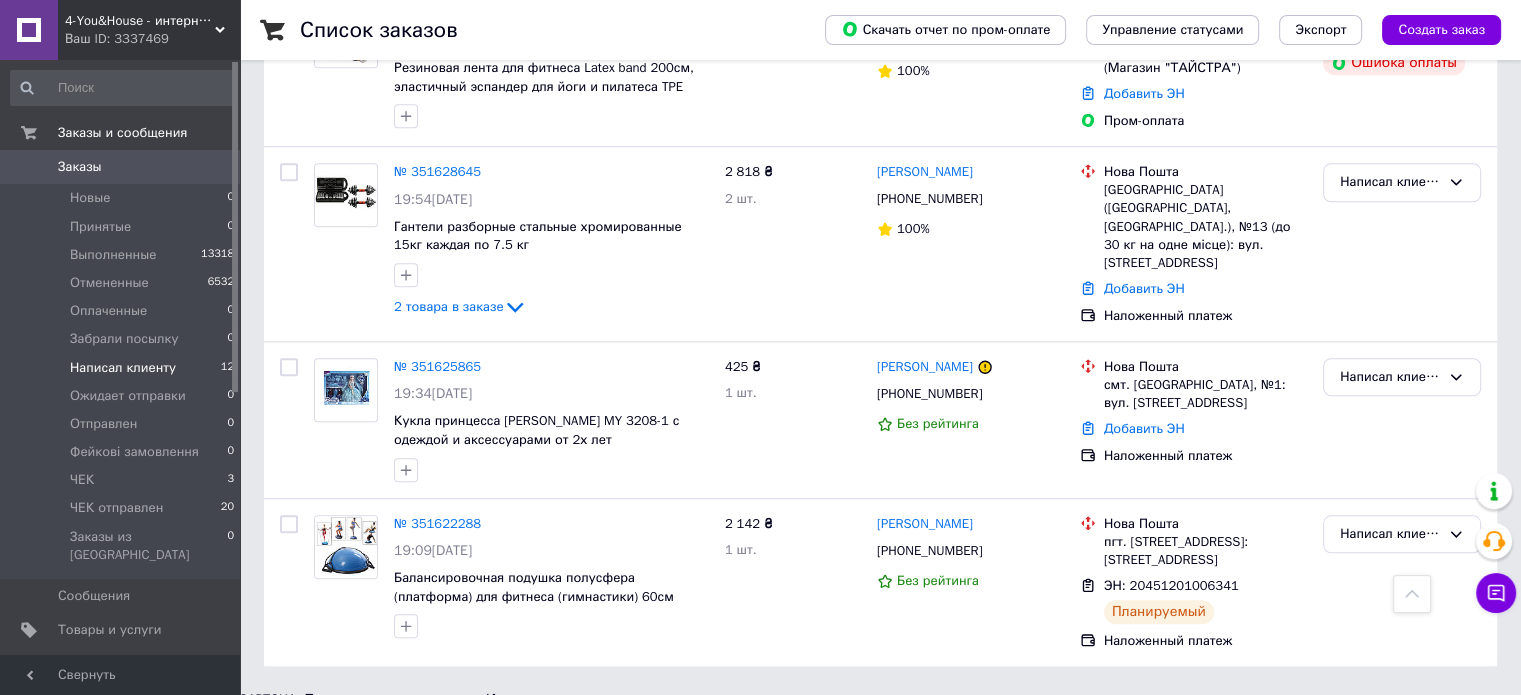 click on "Заказы" at bounding box center (121, 167) 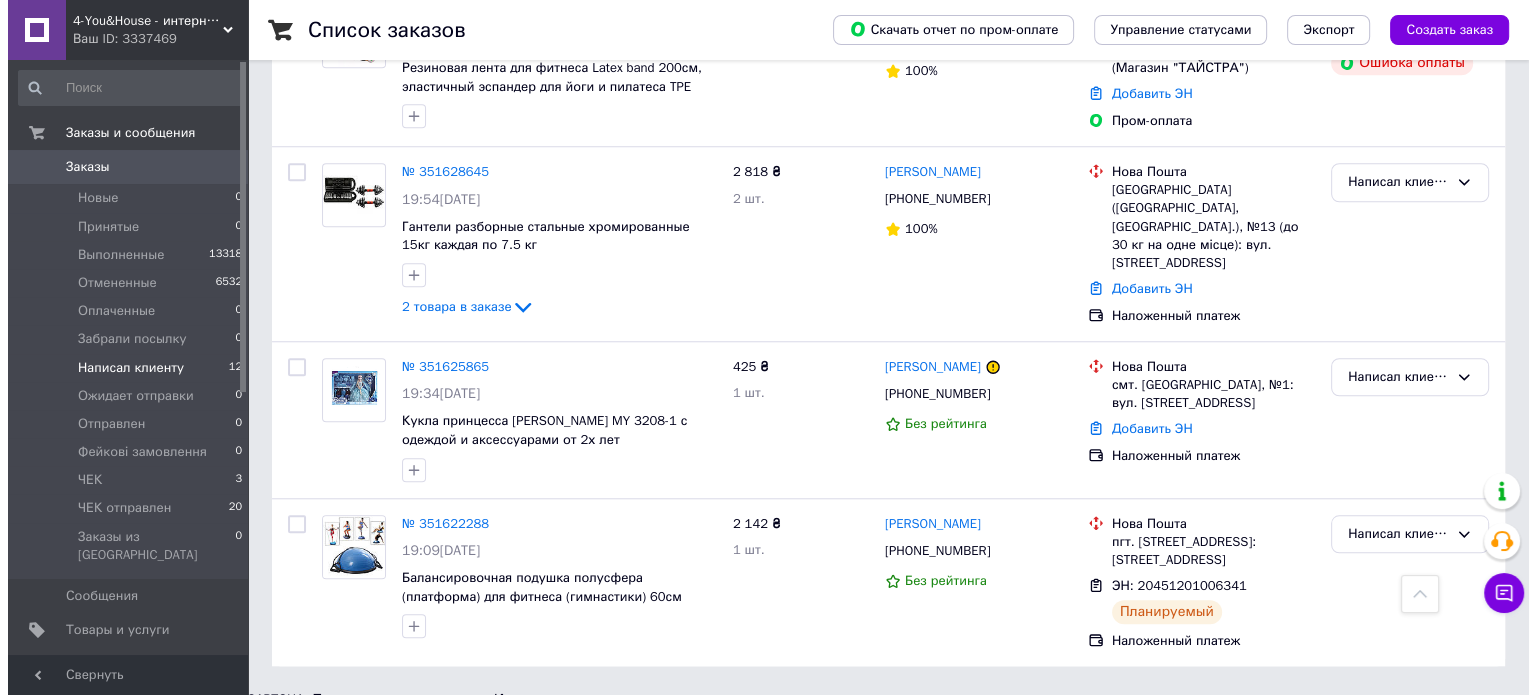 scroll, scrollTop: 0, scrollLeft: 0, axis: both 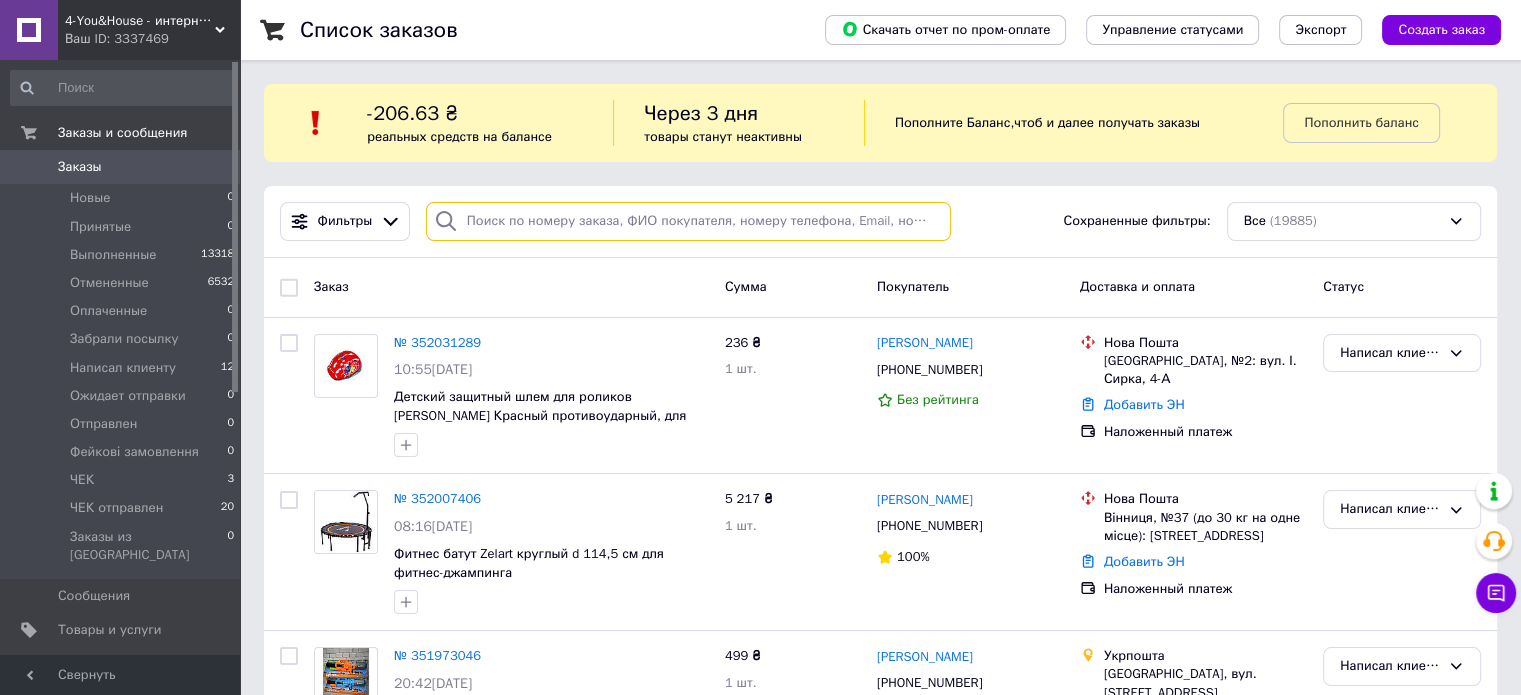 click at bounding box center (688, 221) 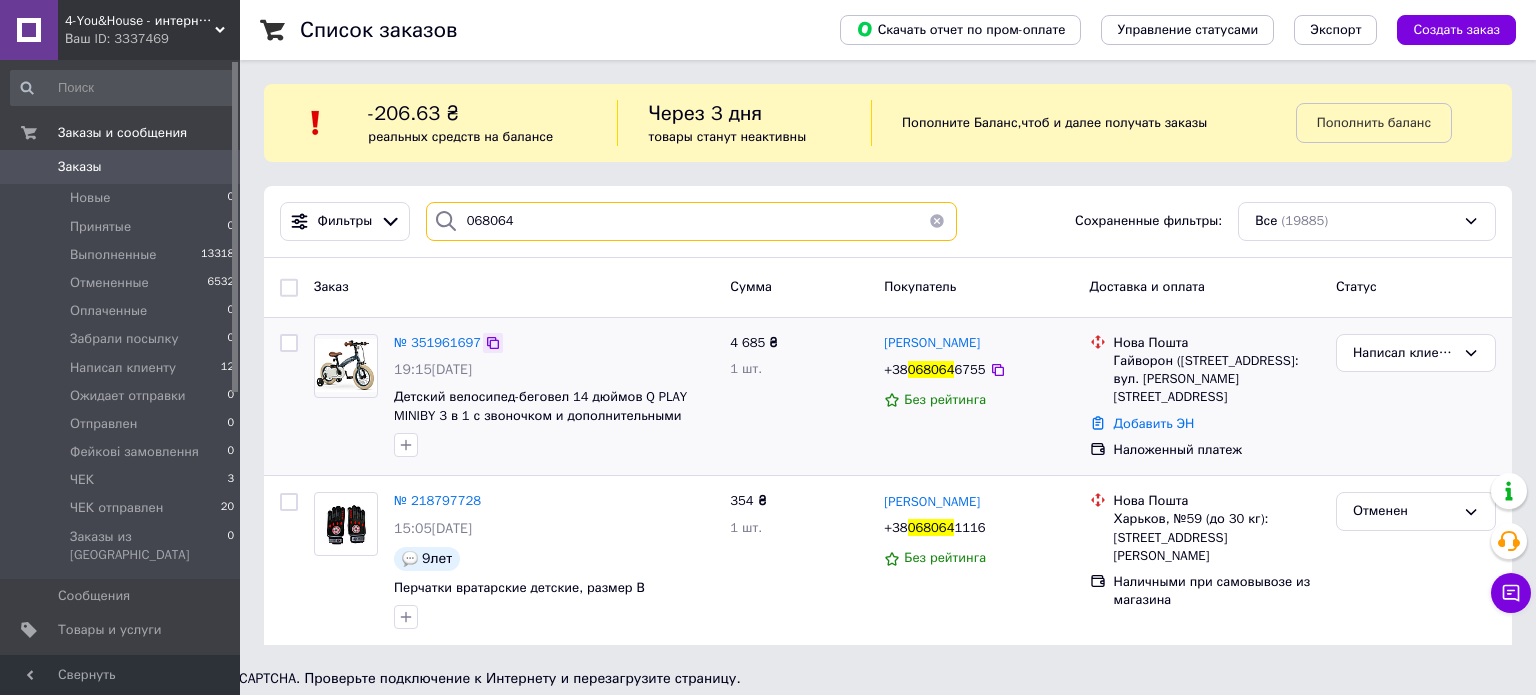 type on "068064" 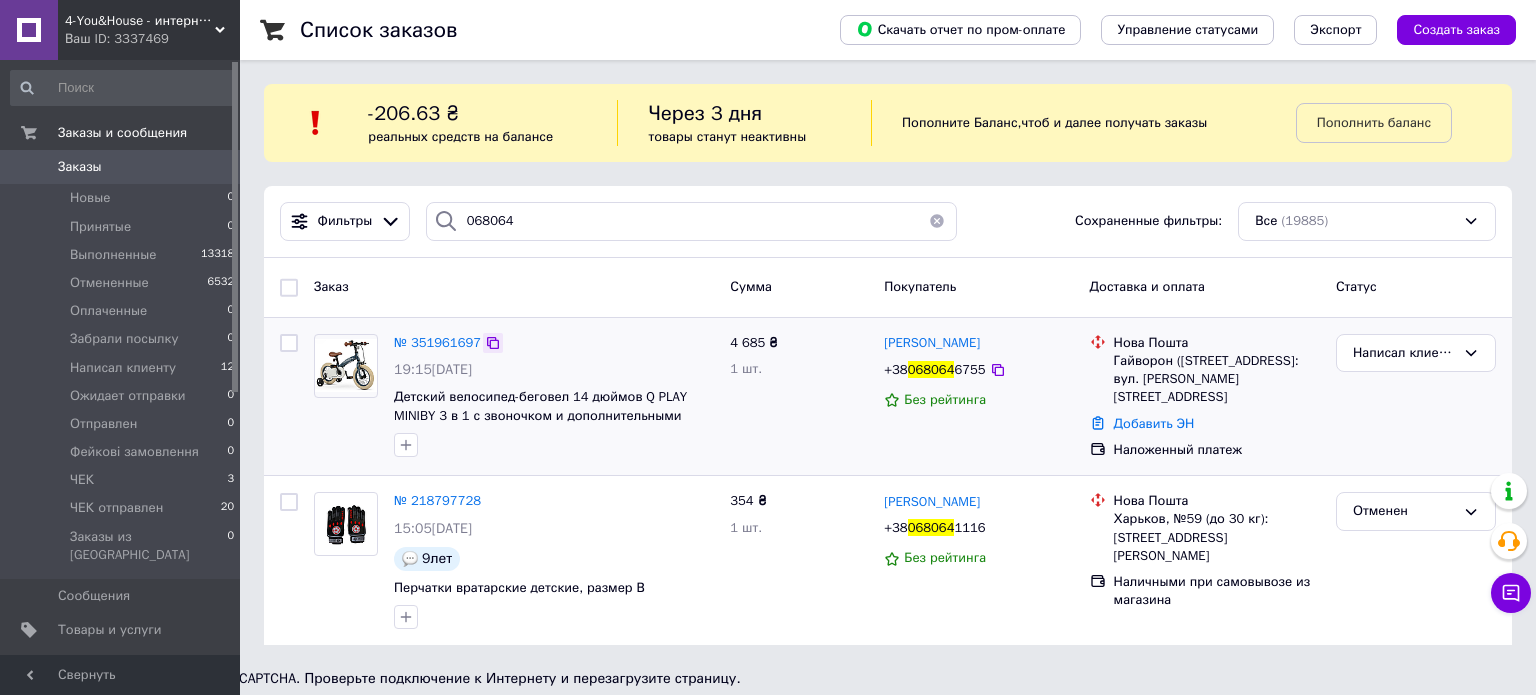click 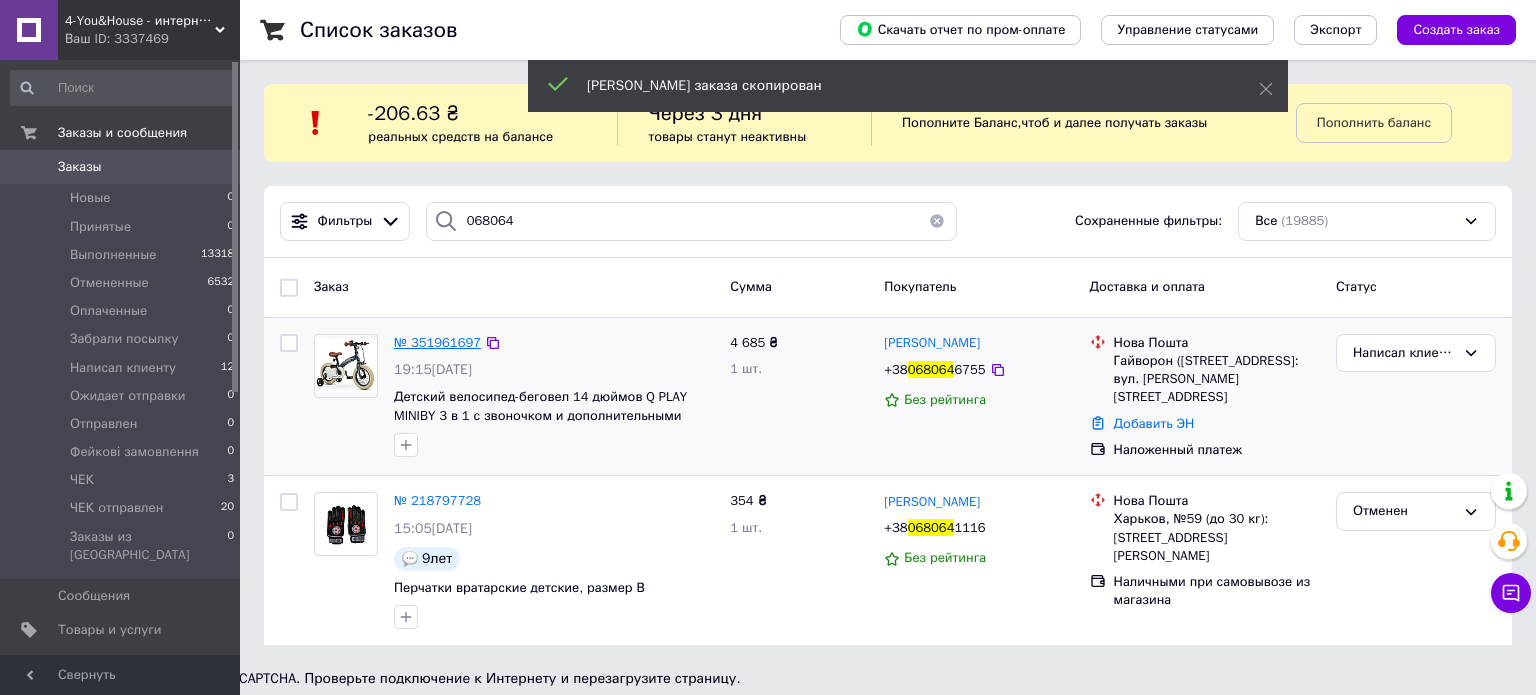 click on "№ 351961697" at bounding box center [437, 342] 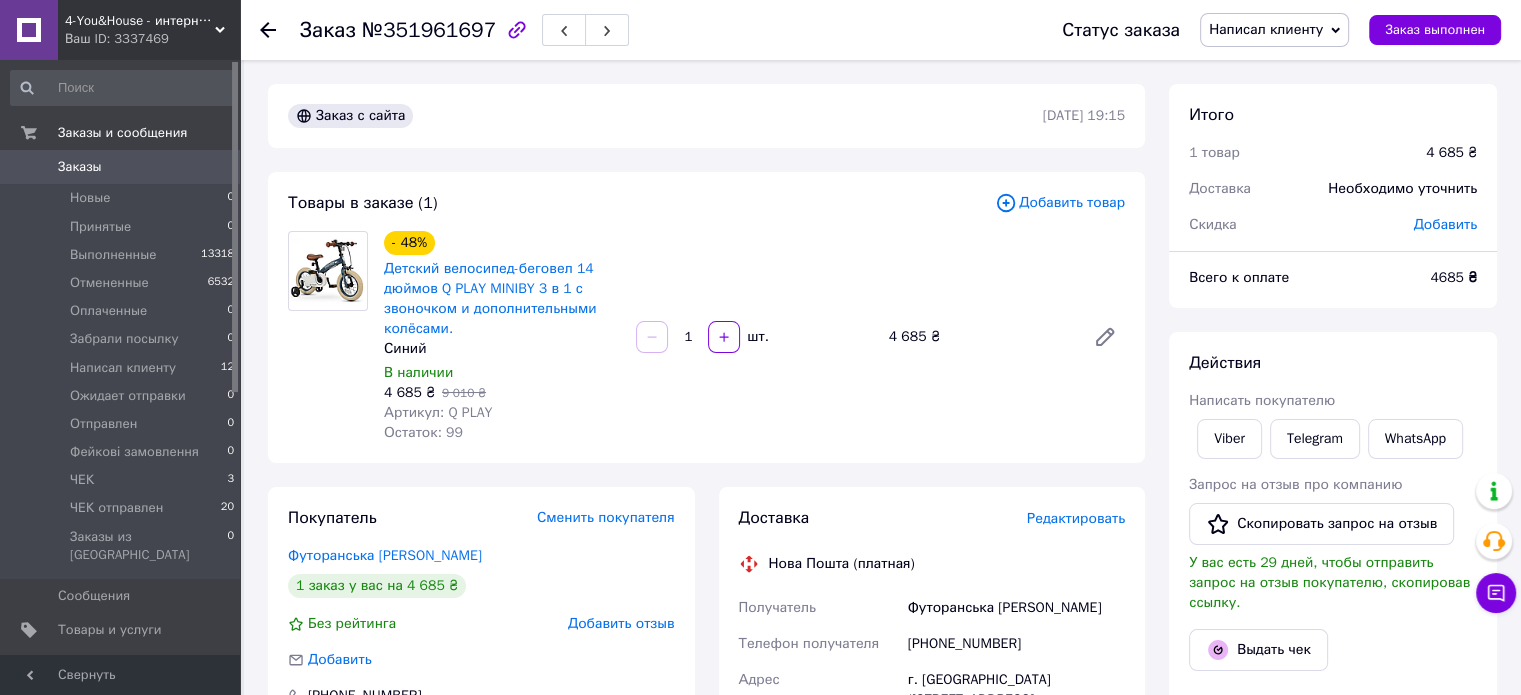 click on "Редактировать" at bounding box center (1076, 518) 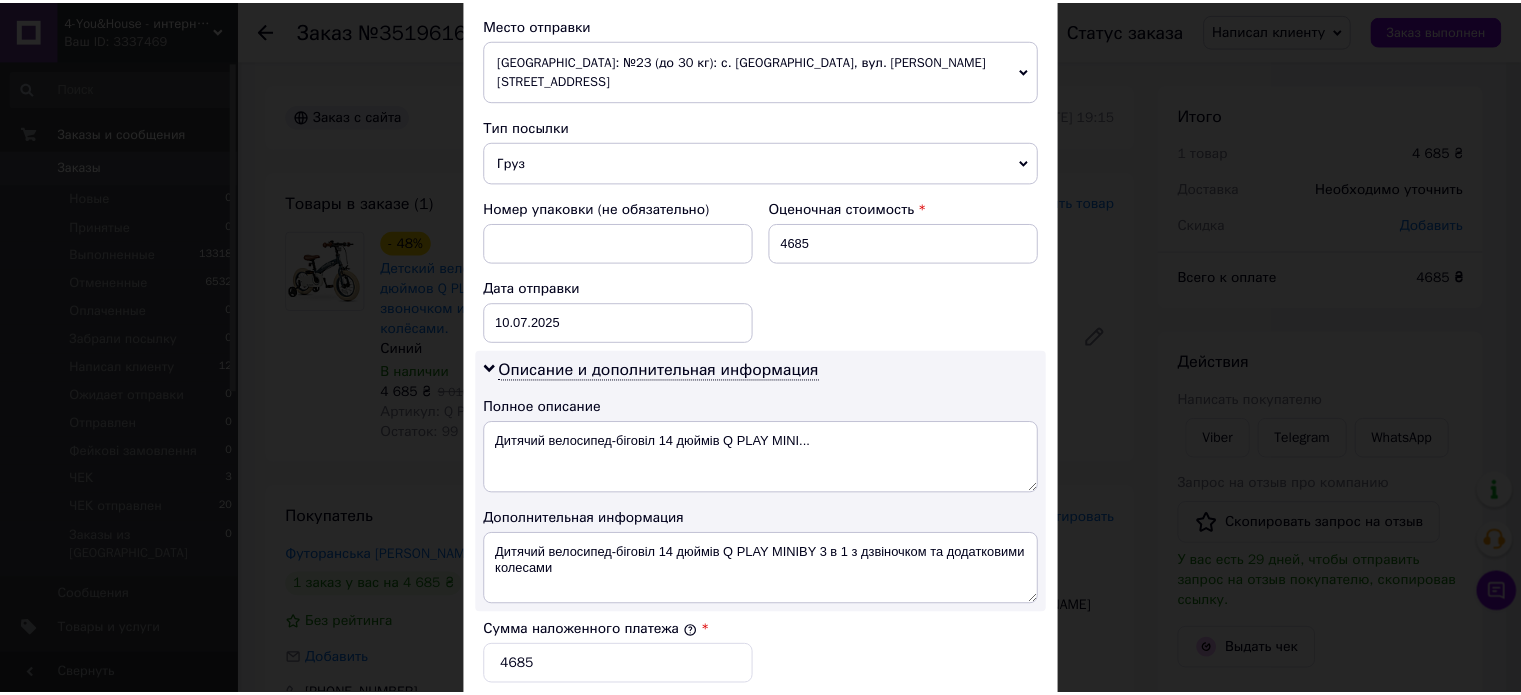 scroll, scrollTop: 1000, scrollLeft: 0, axis: vertical 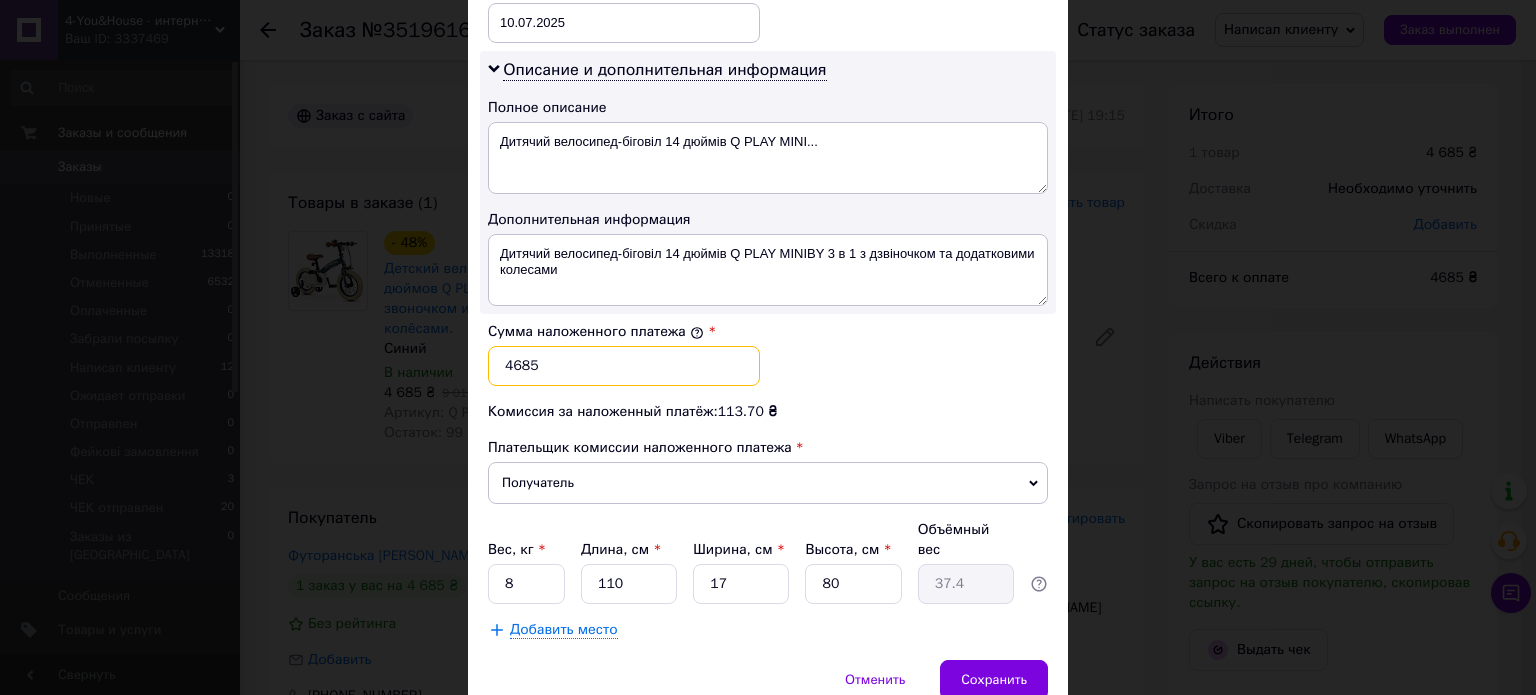 click on "4685" at bounding box center [624, 366] 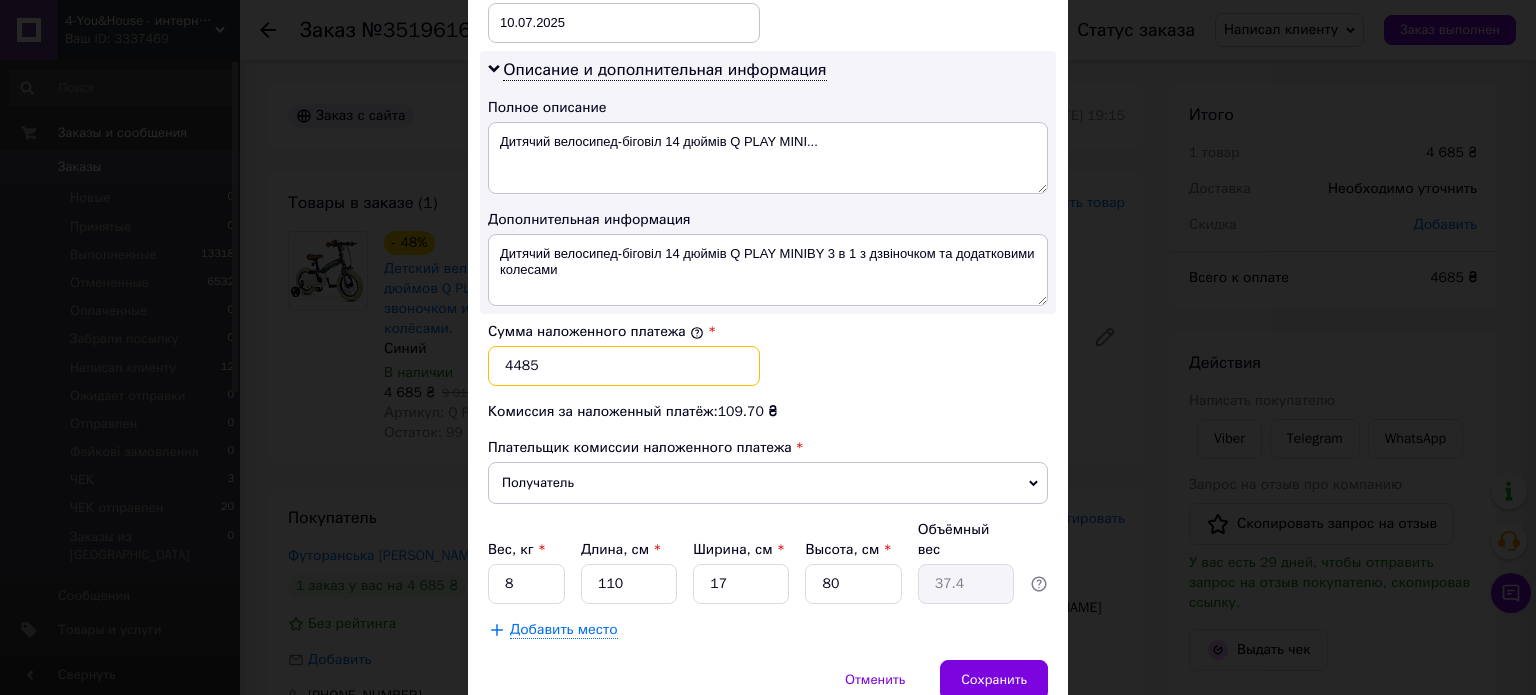 type on "4485" 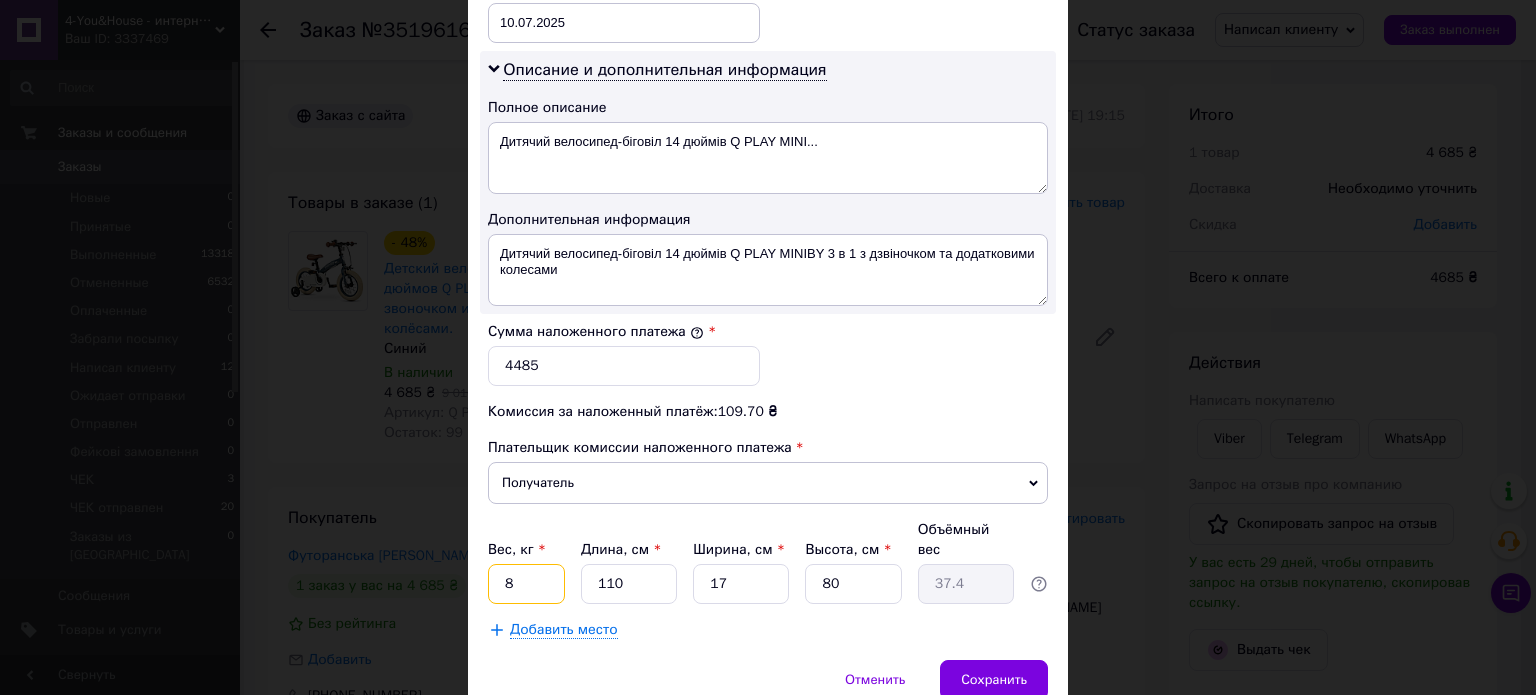 click on "8" at bounding box center [526, 584] 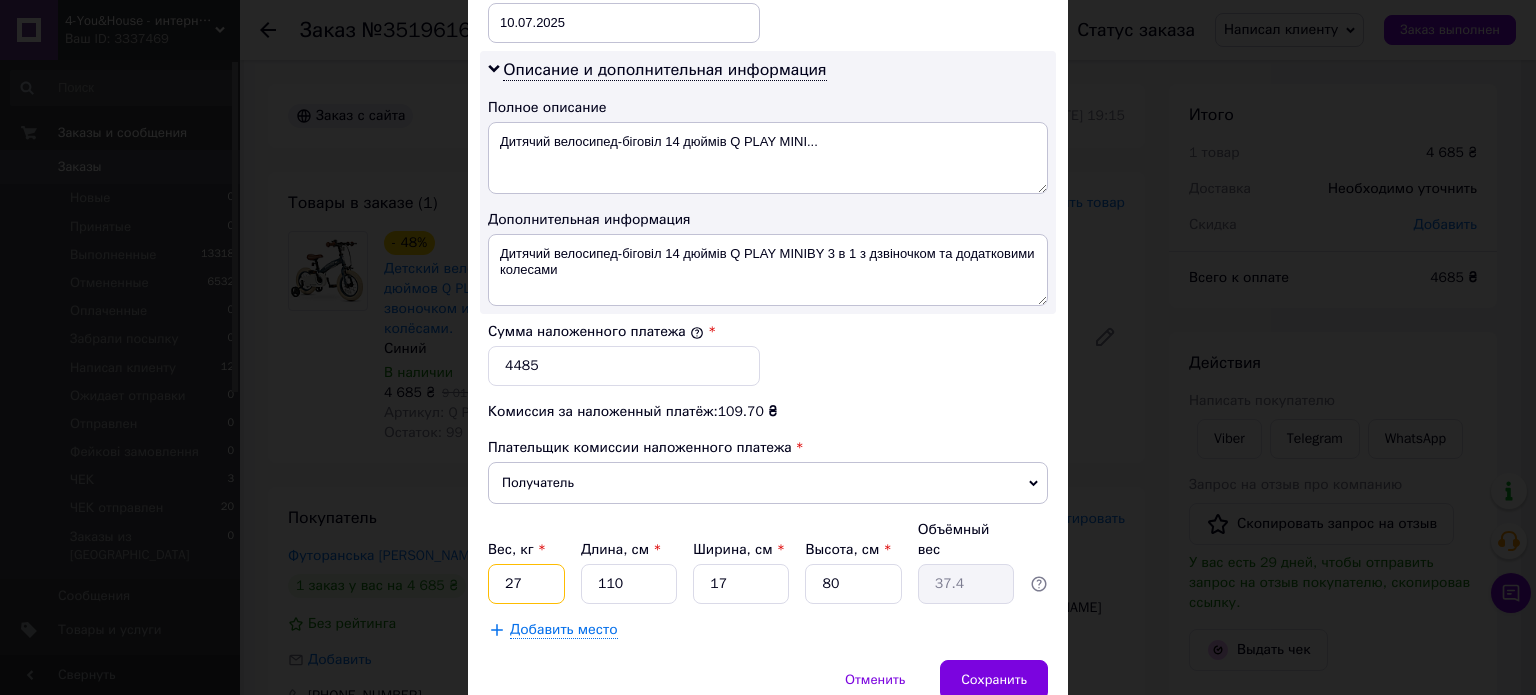 type on "27" 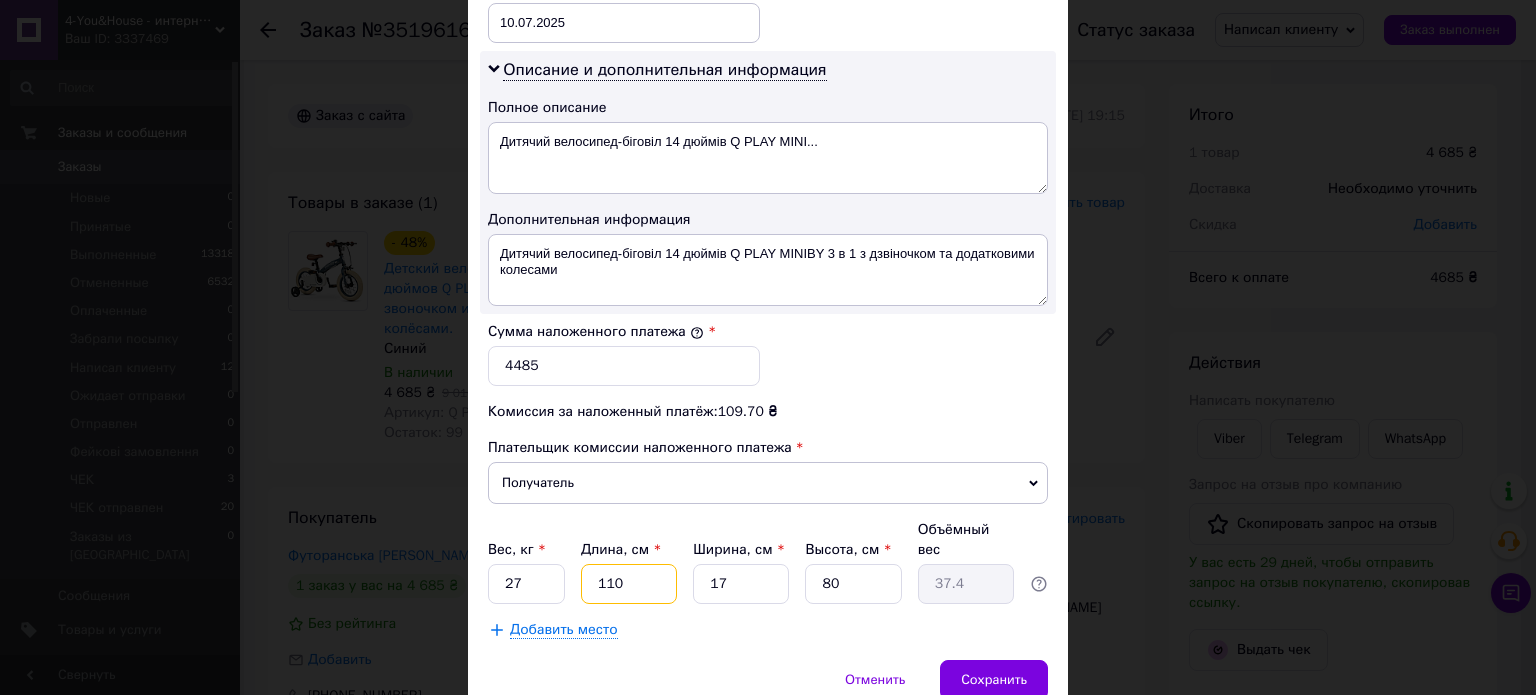 drag, startPoint x: 636, startPoint y: 543, endPoint x: 592, endPoint y: 544, distance: 44.011364 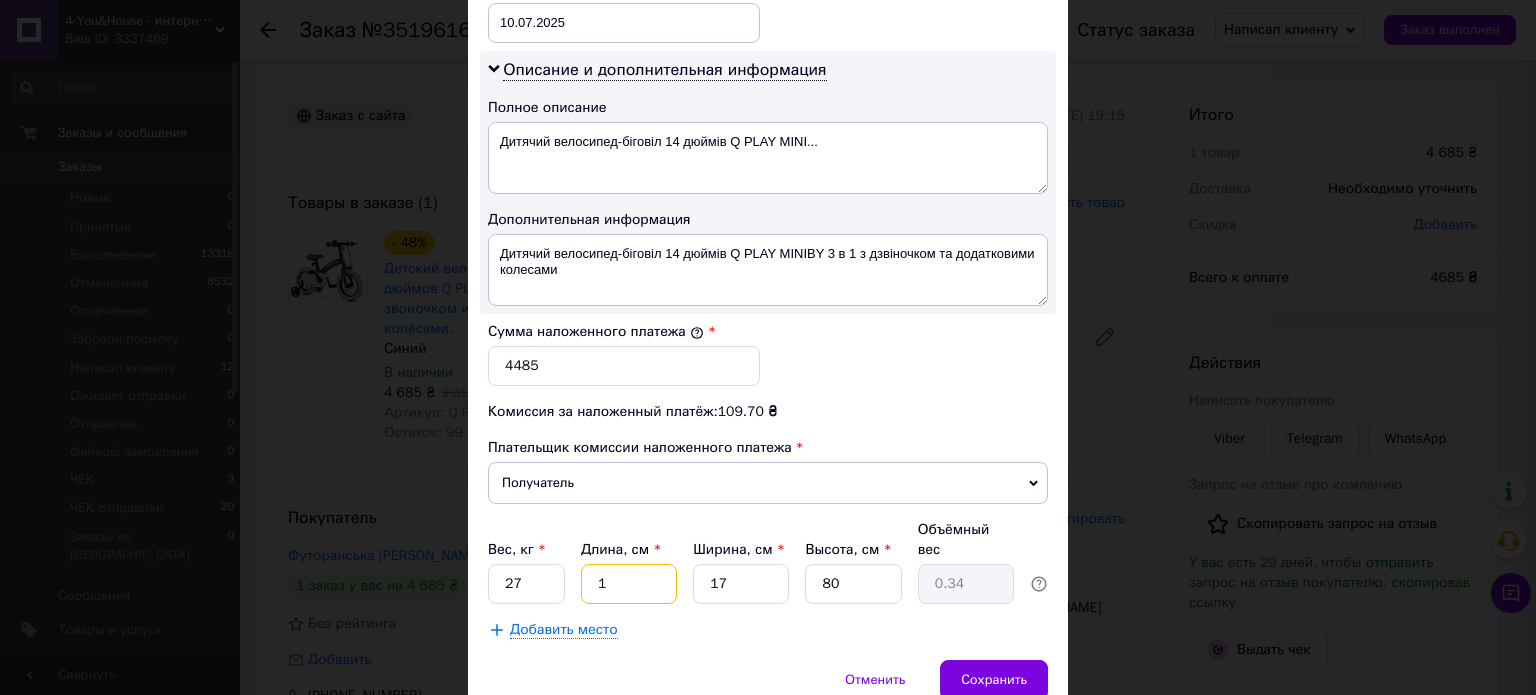 type on "1" 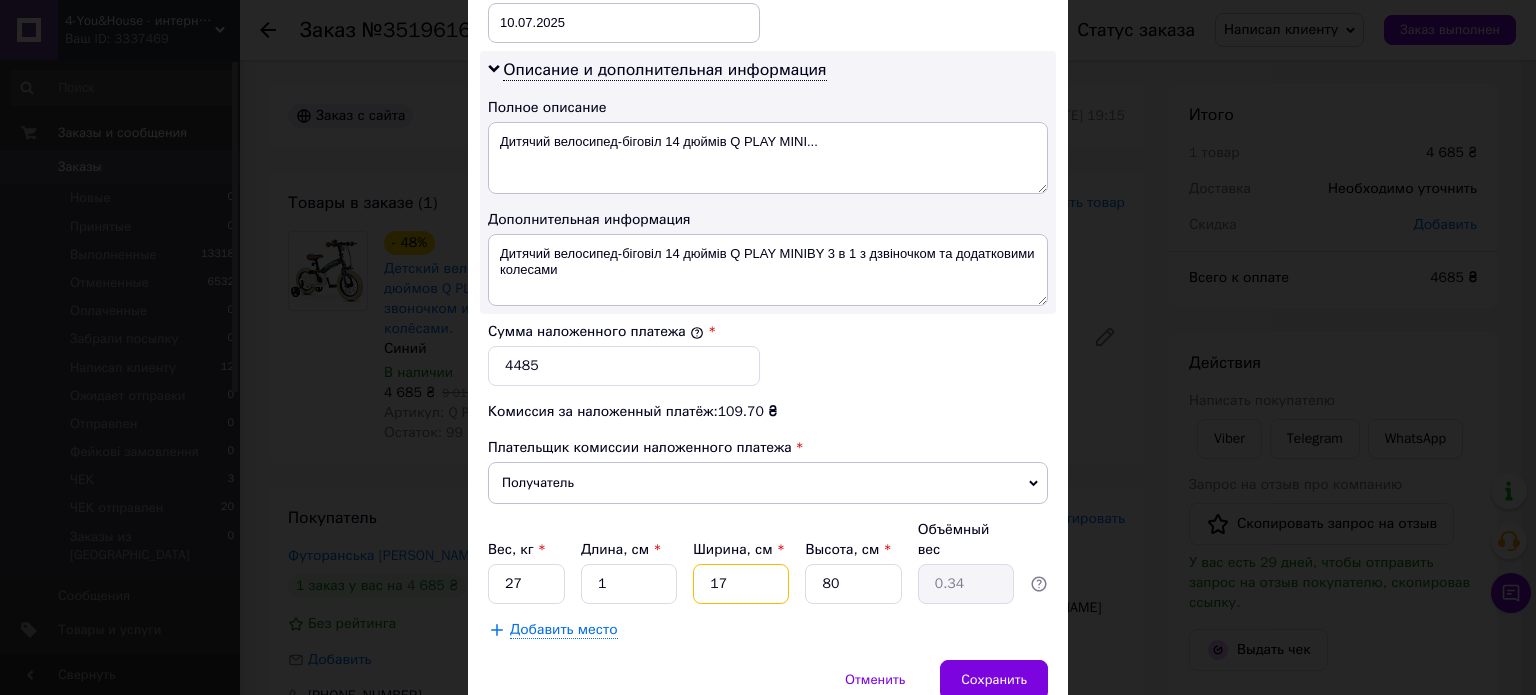 drag, startPoint x: 728, startPoint y: 546, endPoint x: 704, endPoint y: 546, distance: 24 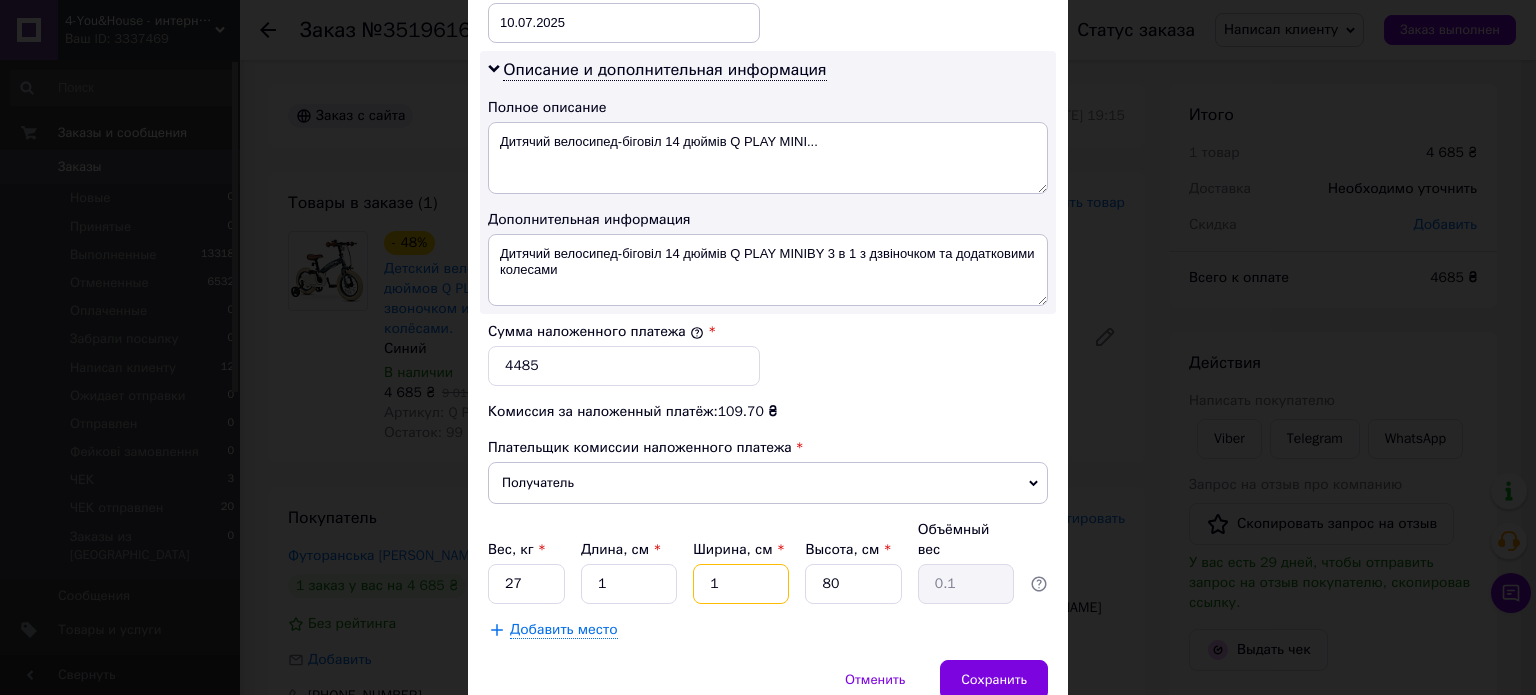 type on "1" 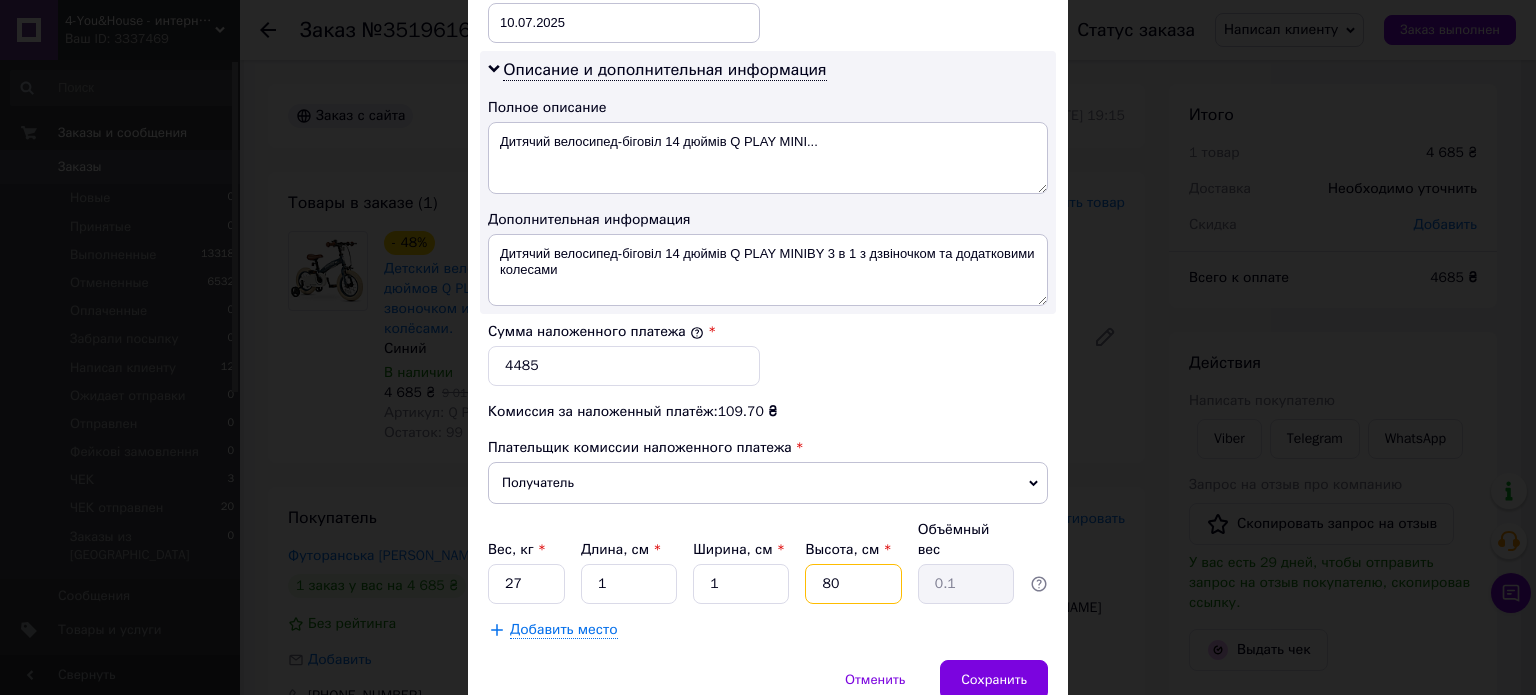 drag, startPoint x: 836, startPoint y: 543, endPoint x: 801, endPoint y: 543, distance: 35 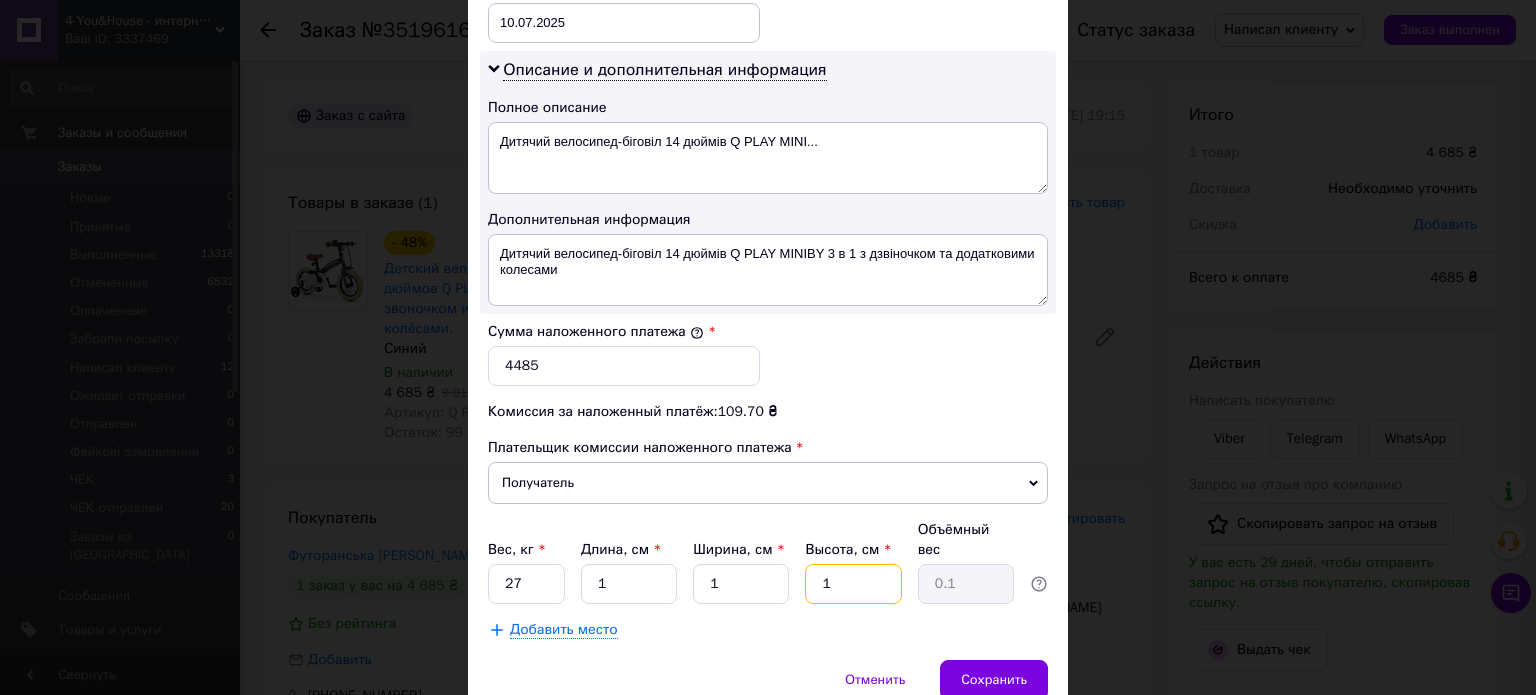 type on "1" 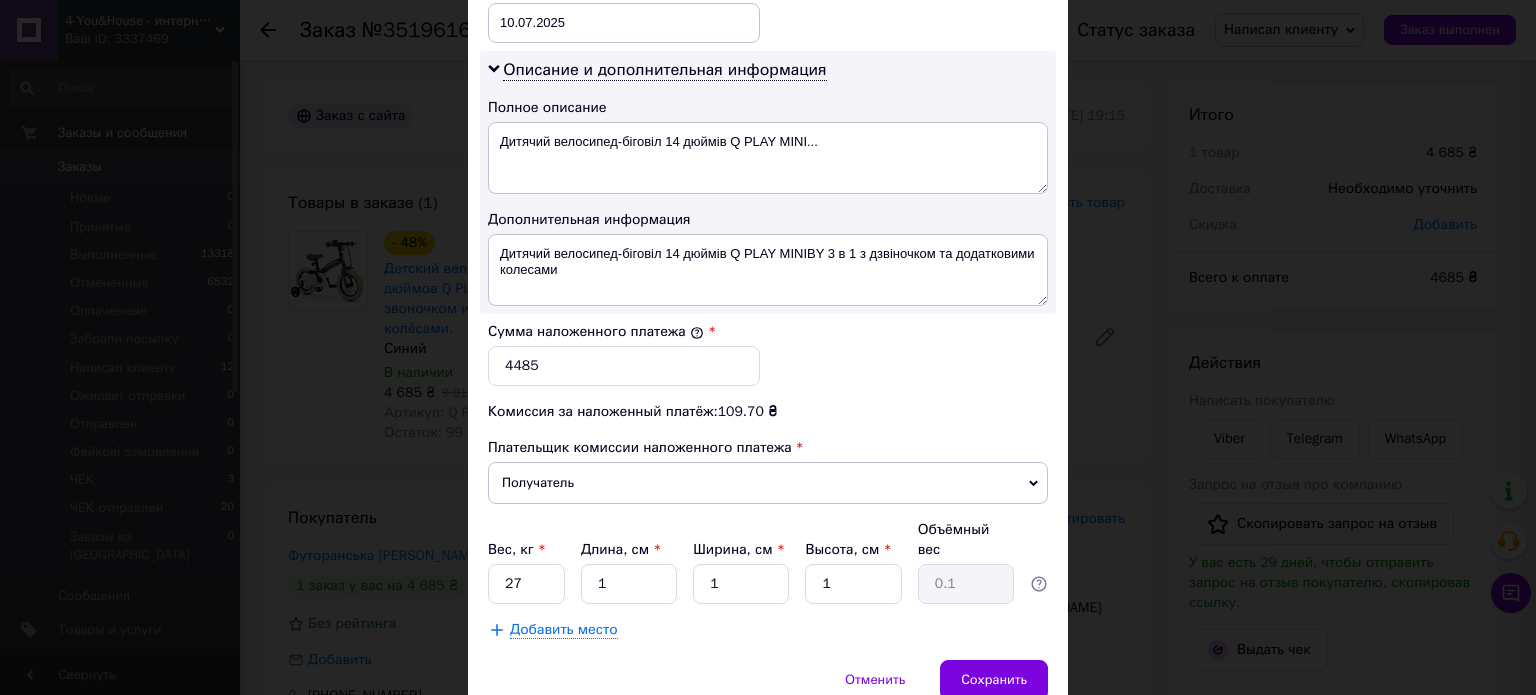 click on "Отменить   Сохранить" at bounding box center (768, 690) 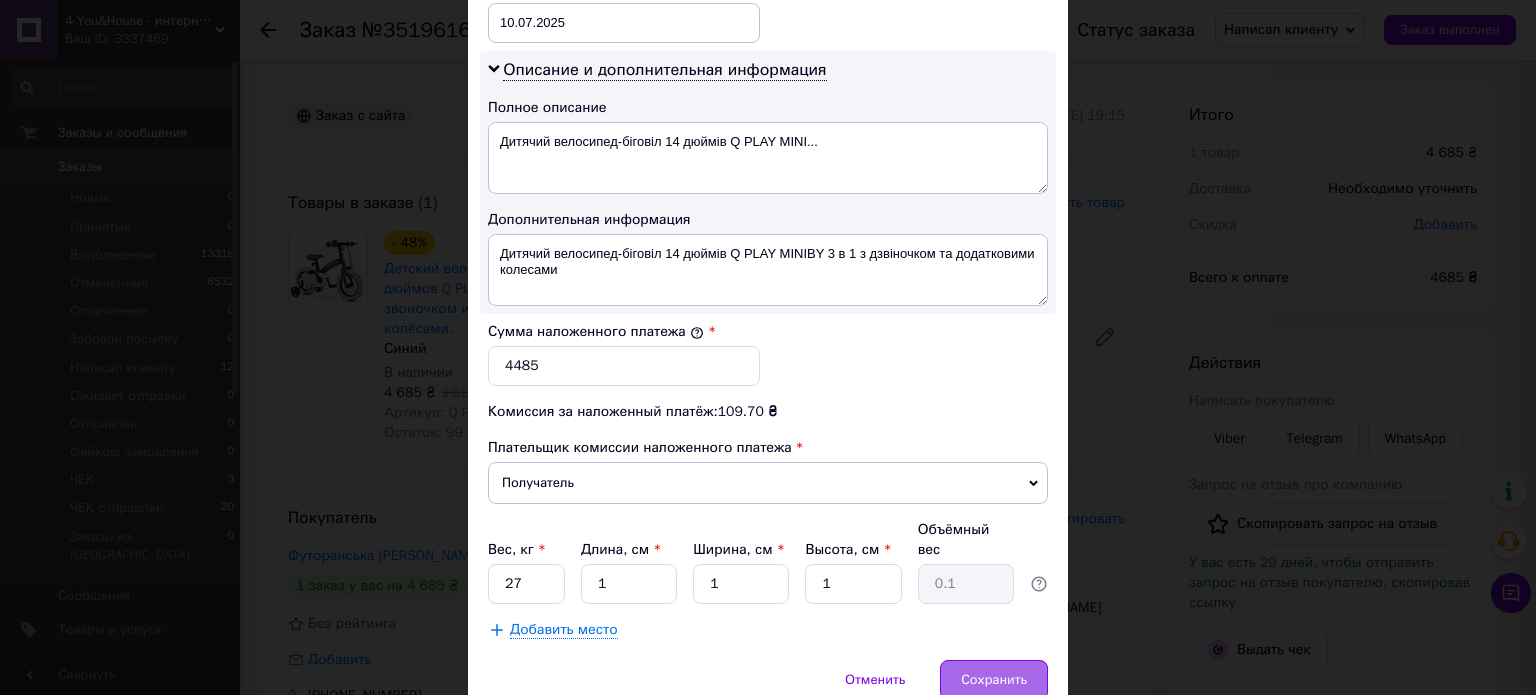 click on "Сохранить" at bounding box center (994, 680) 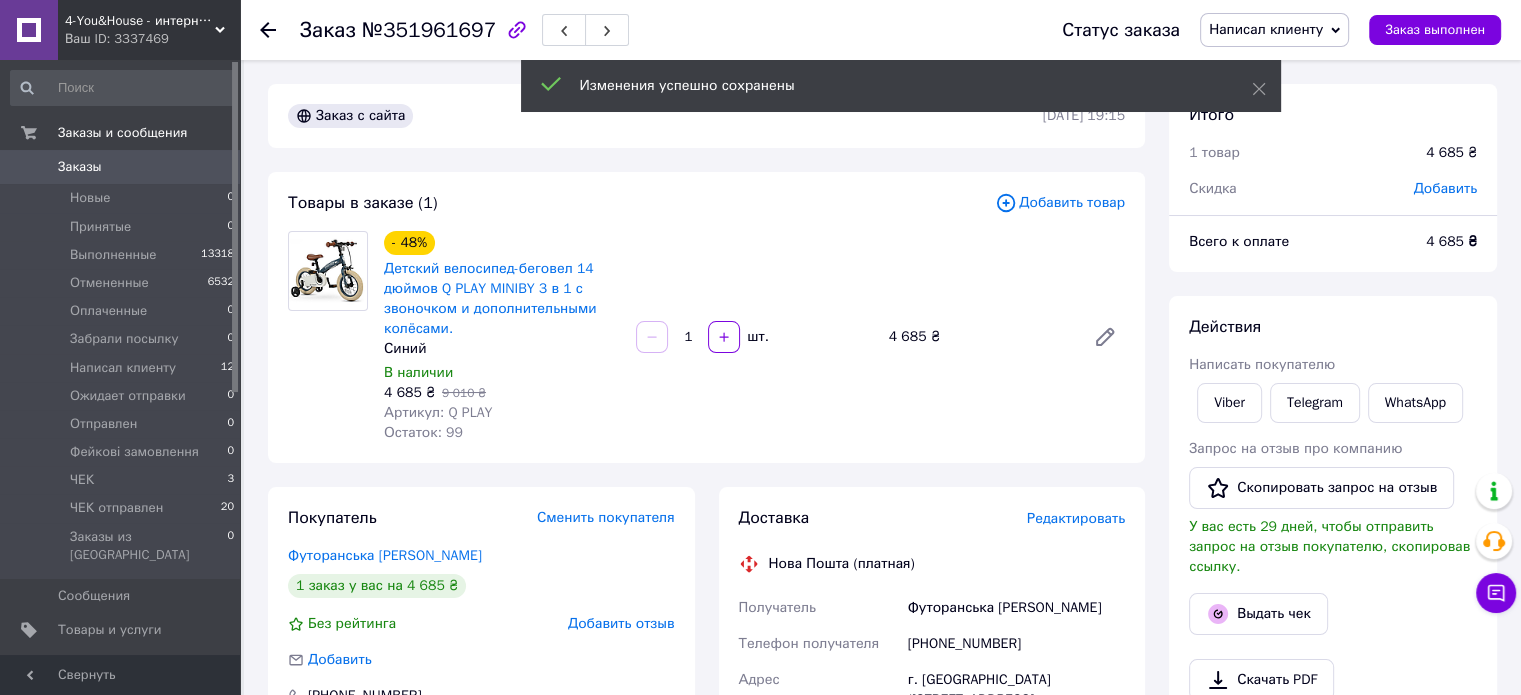 click on "Написал клиенту" at bounding box center (1266, 29) 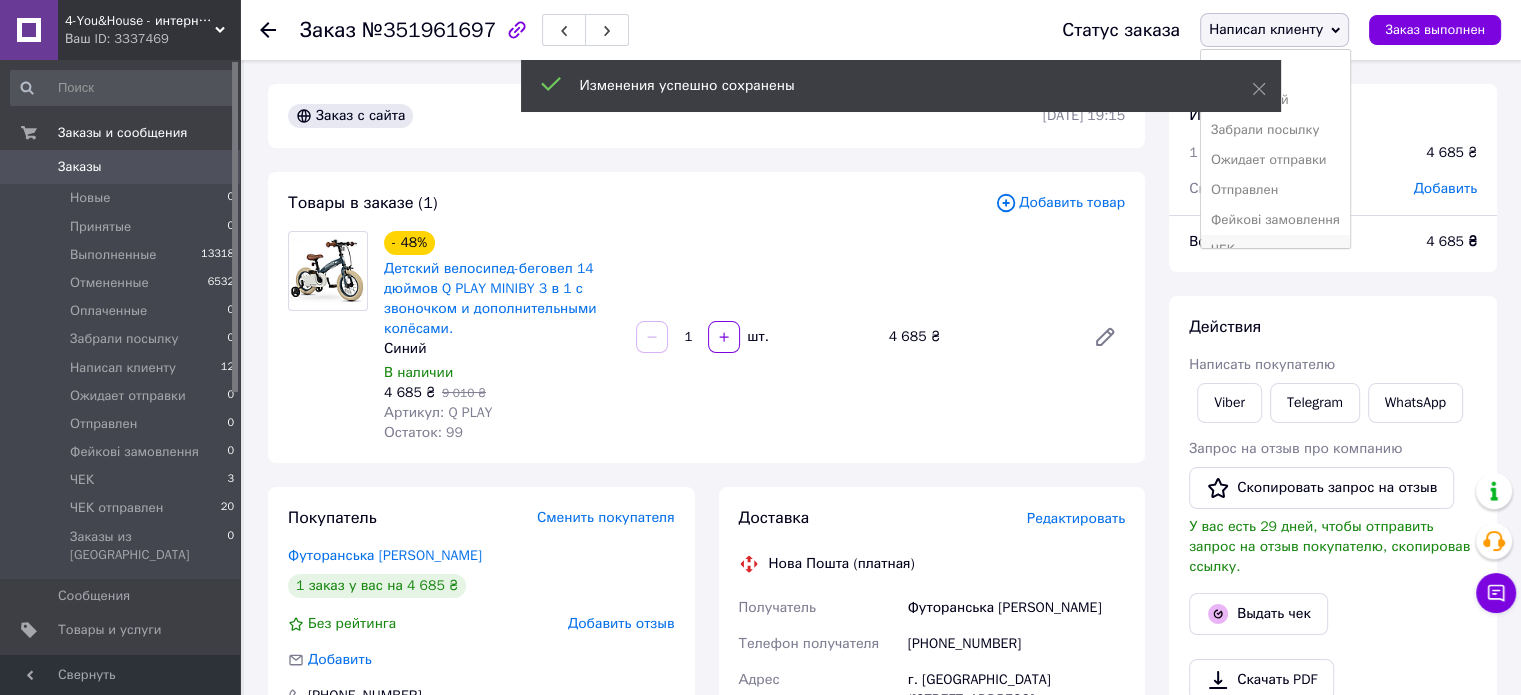 scroll, scrollTop: 112, scrollLeft: 0, axis: vertical 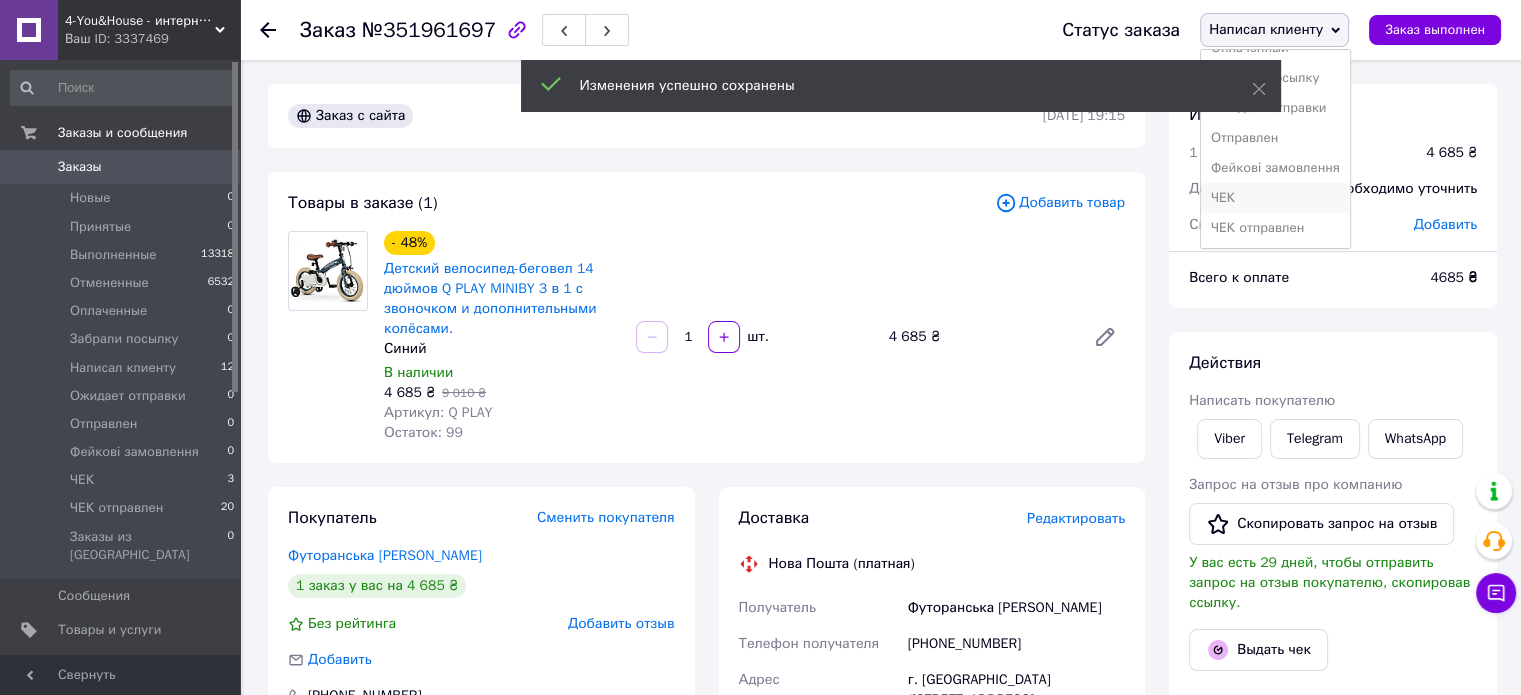 click on "ЧЕК" at bounding box center [1275, 198] 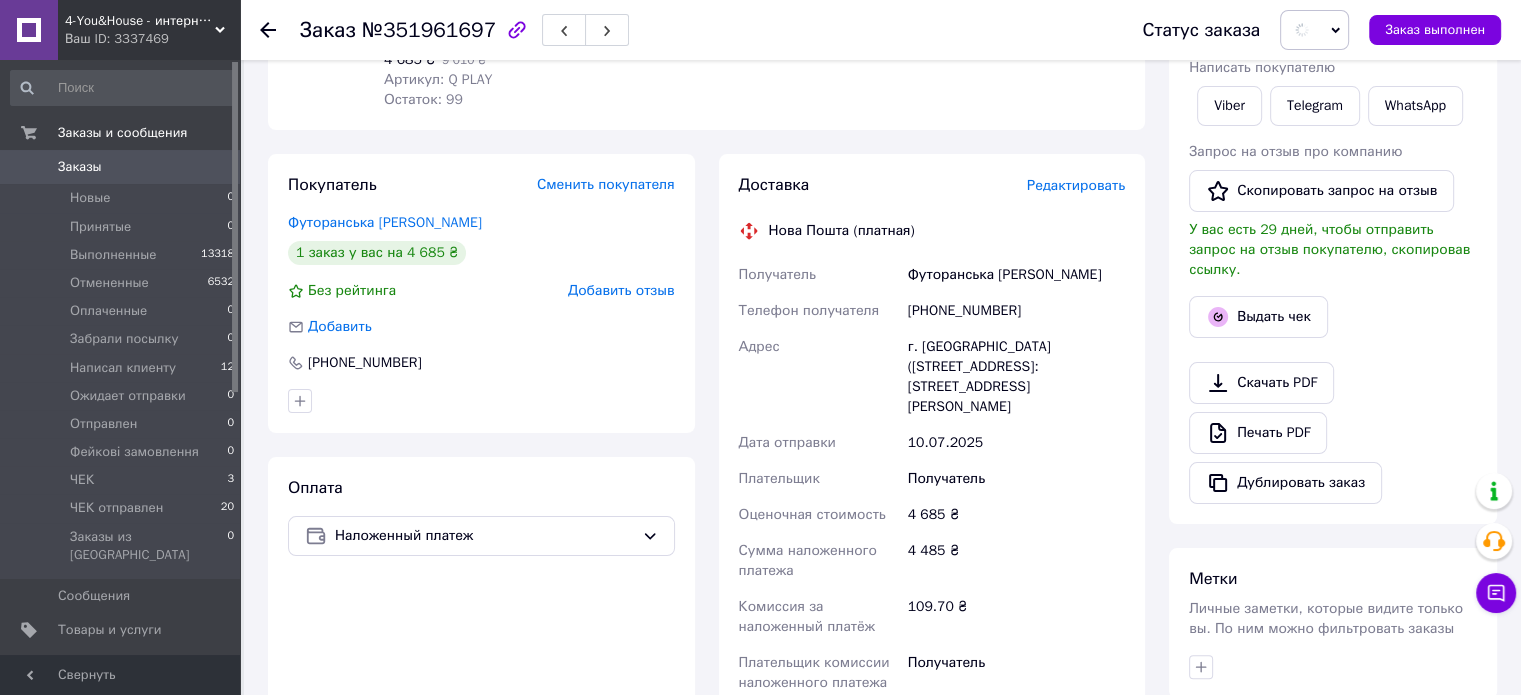 scroll, scrollTop: 500, scrollLeft: 0, axis: vertical 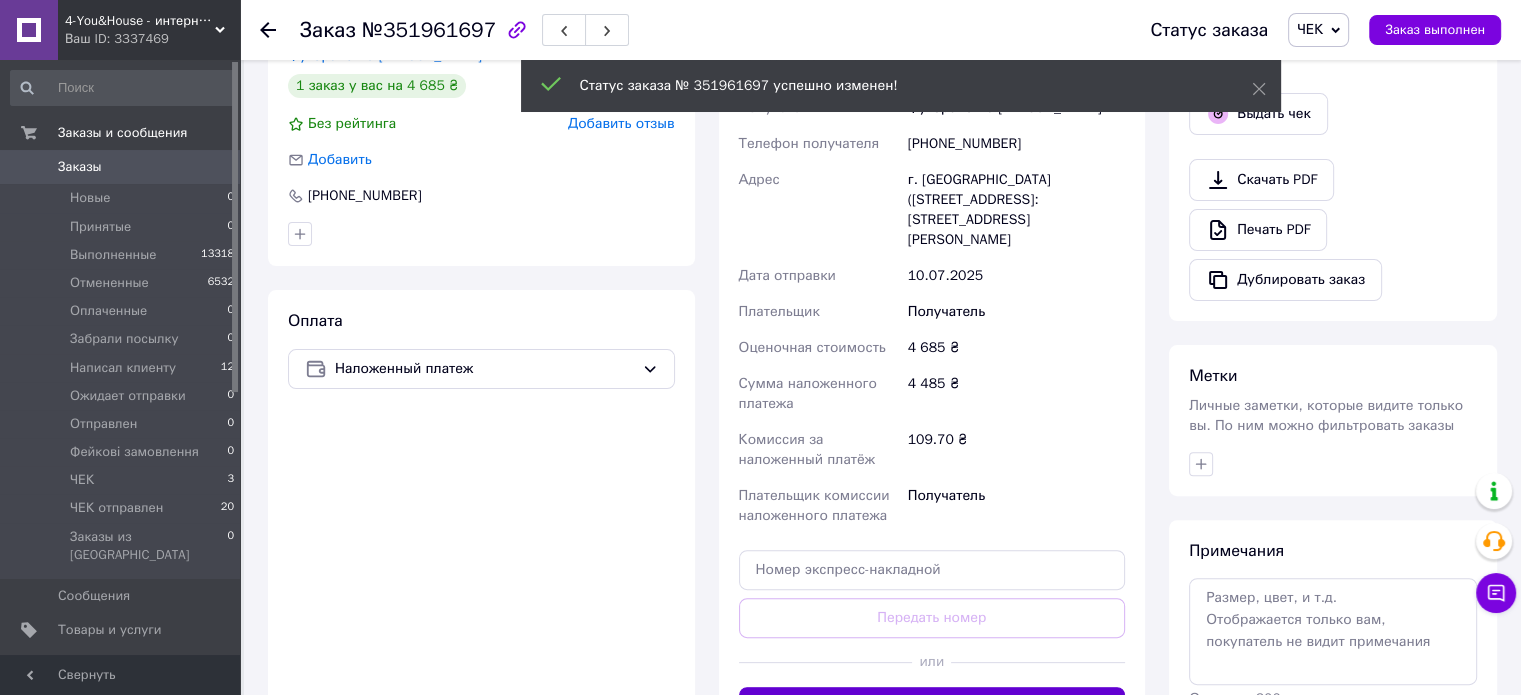 click on "Сгенерировать ЭН" at bounding box center (932, 707) 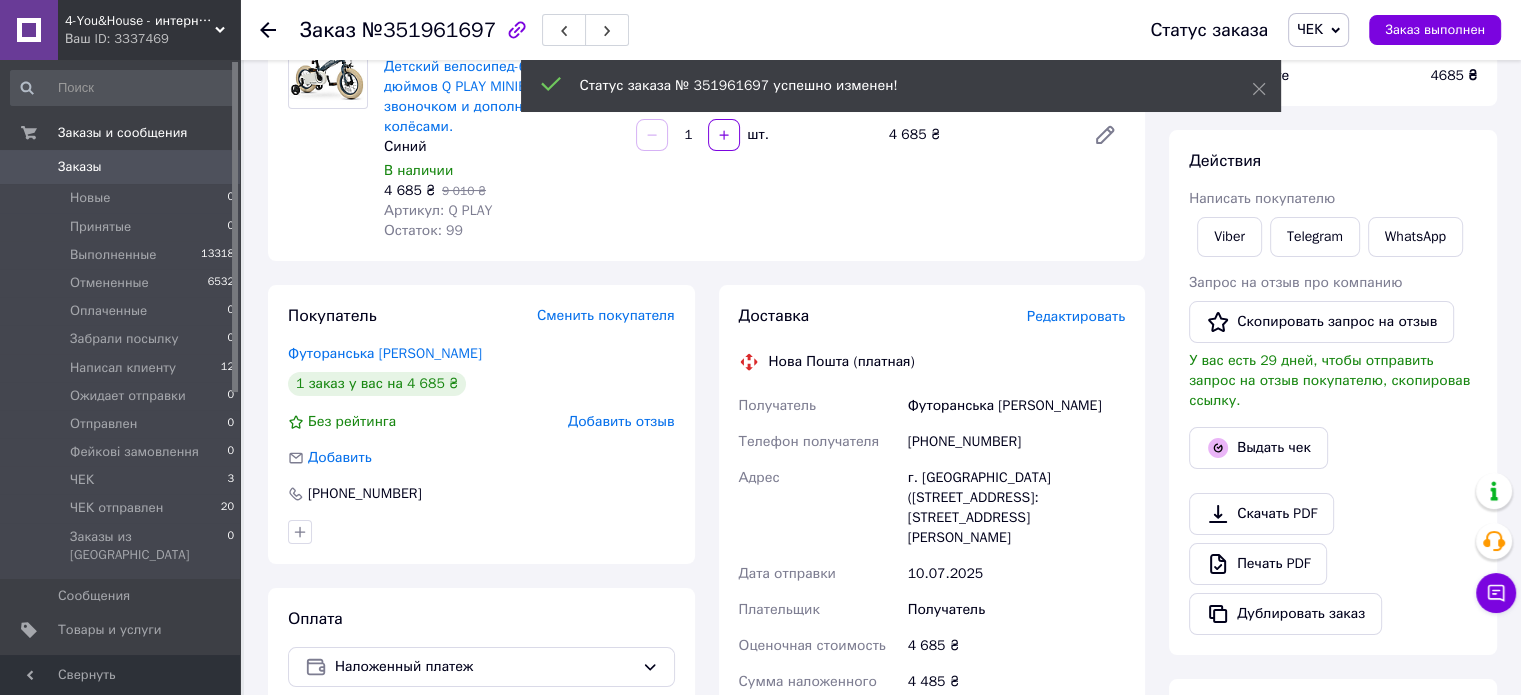 scroll, scrollTop: 200, scrollLeft: 0, axis: vertical 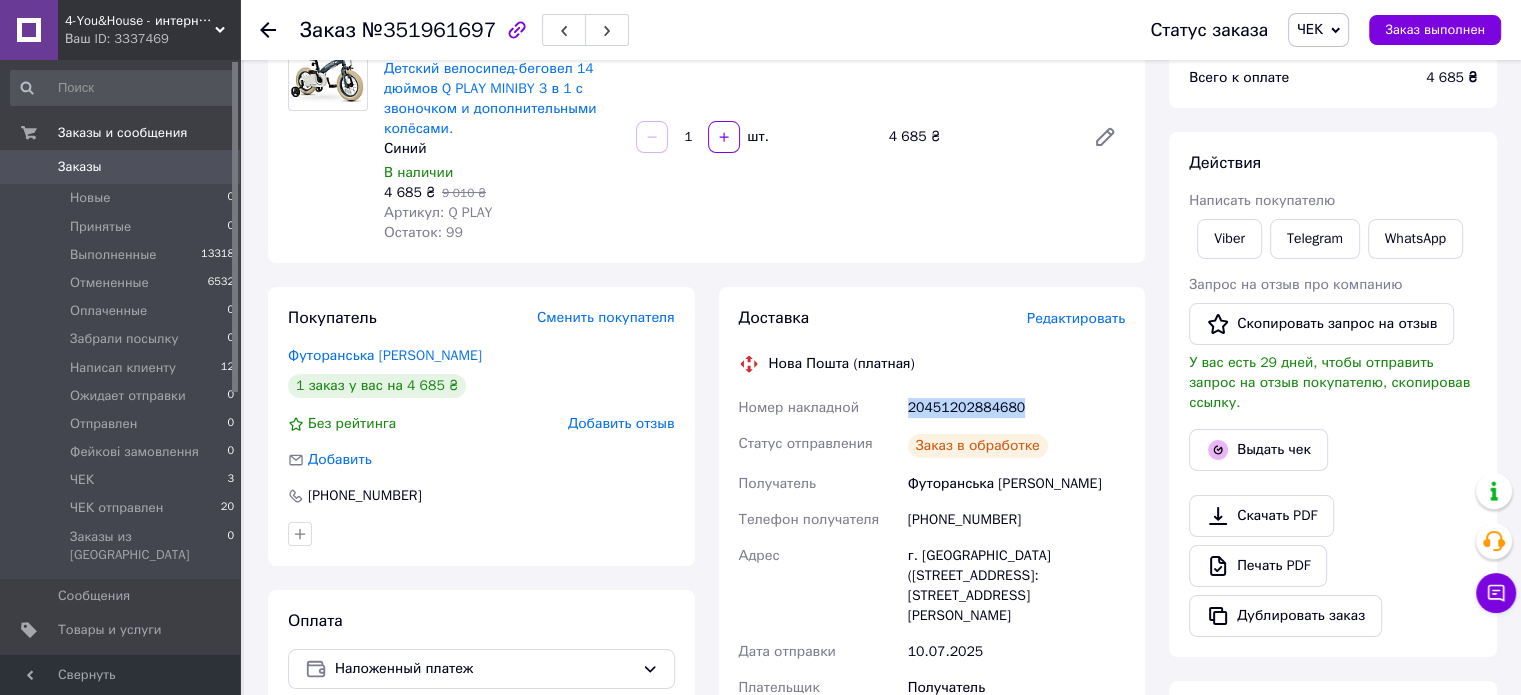 drag, startPoint x: 1020, startPoint y: 408, endPoint x: 884, endPoint y: 409, distance: 136.00368 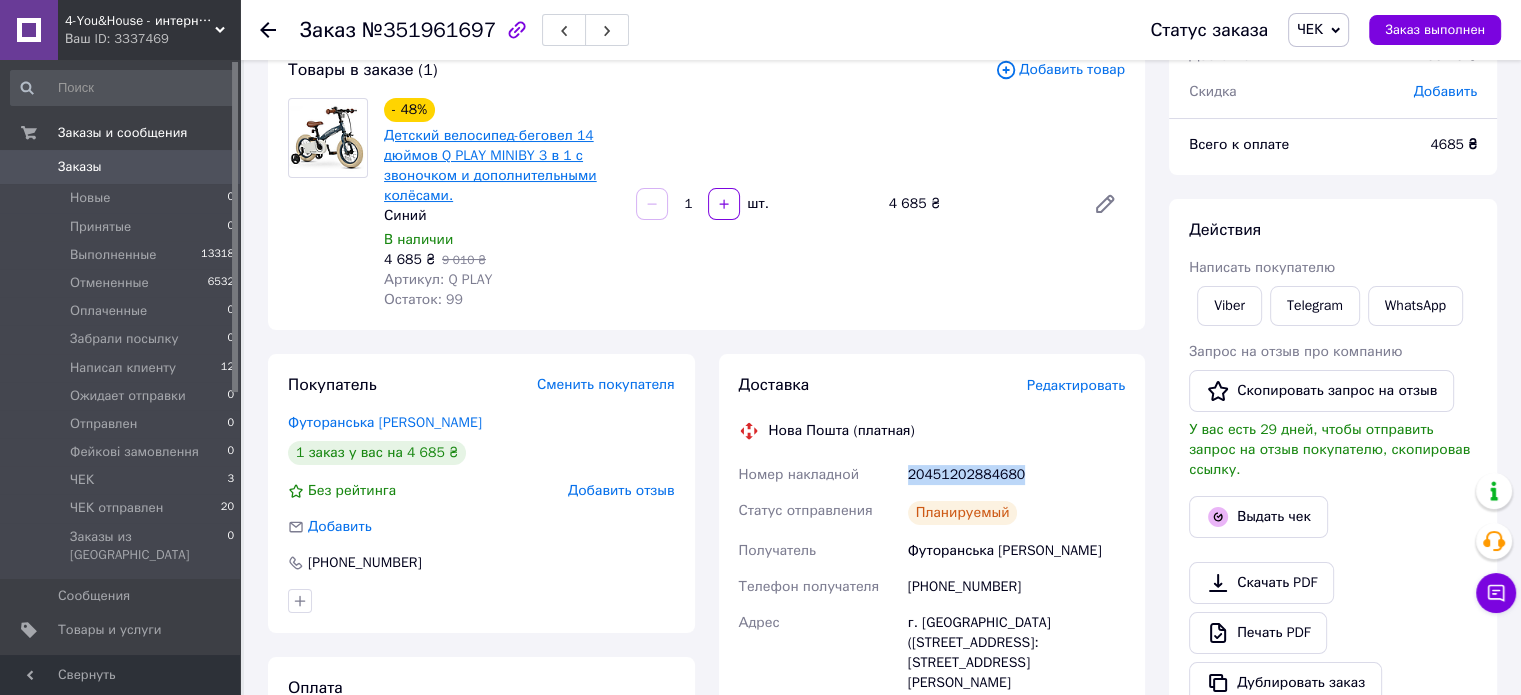 scroll, scrollTop: 100, scrollLeft: 0, axis: vertical 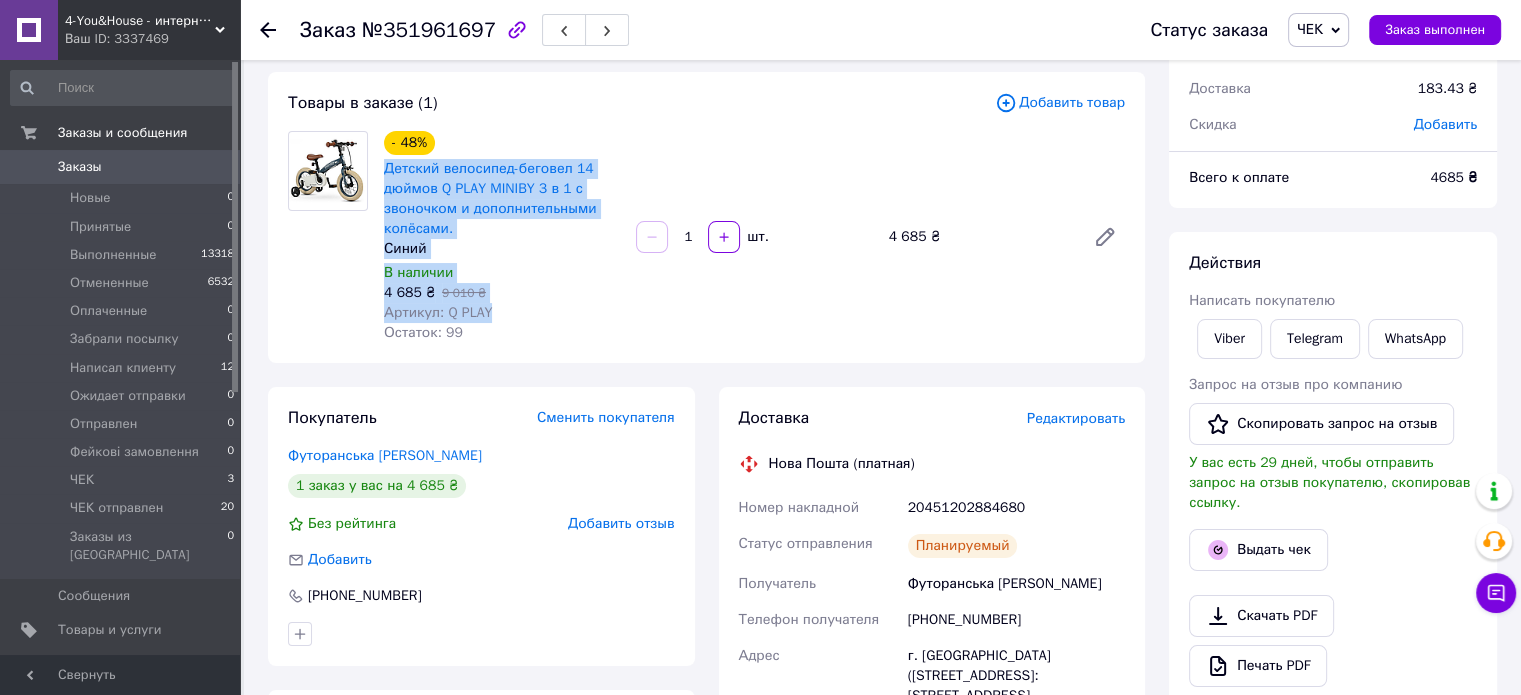 drag, startPoint x: 490, startPoint y: 315, endPoint x: 380, endPoint y: 167, distance: 184.40173 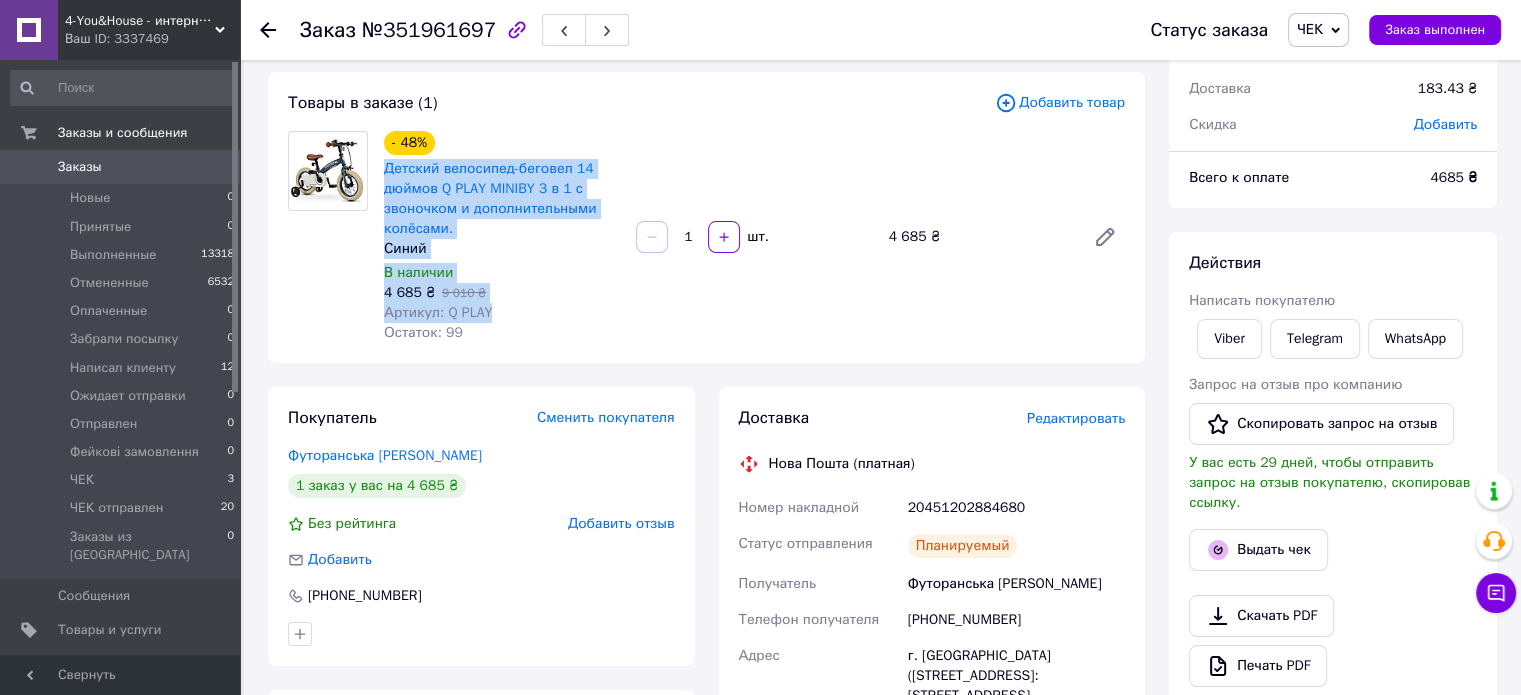 click on "Заказы 0" at bounding box center (123, 167) 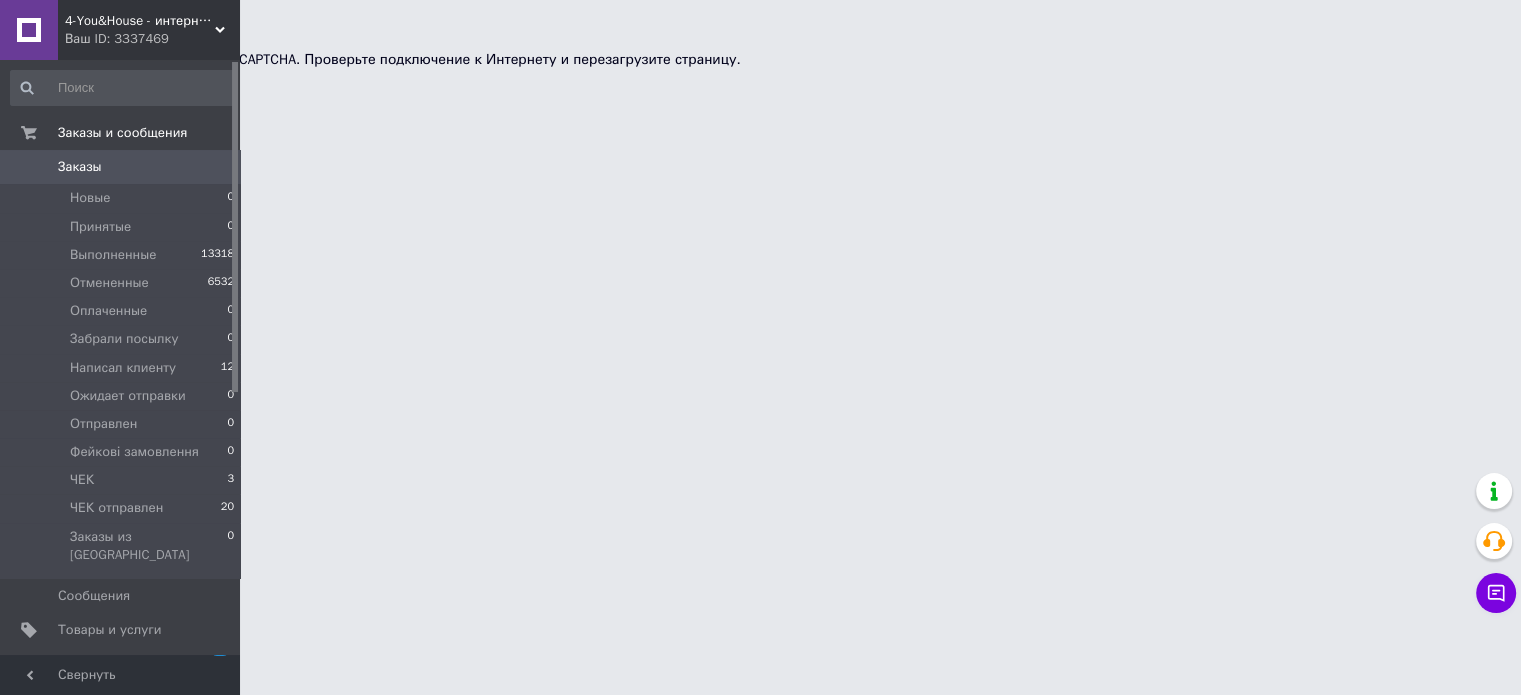 scroll, scrollTop: 0, scrollLeft: 0, axis: both 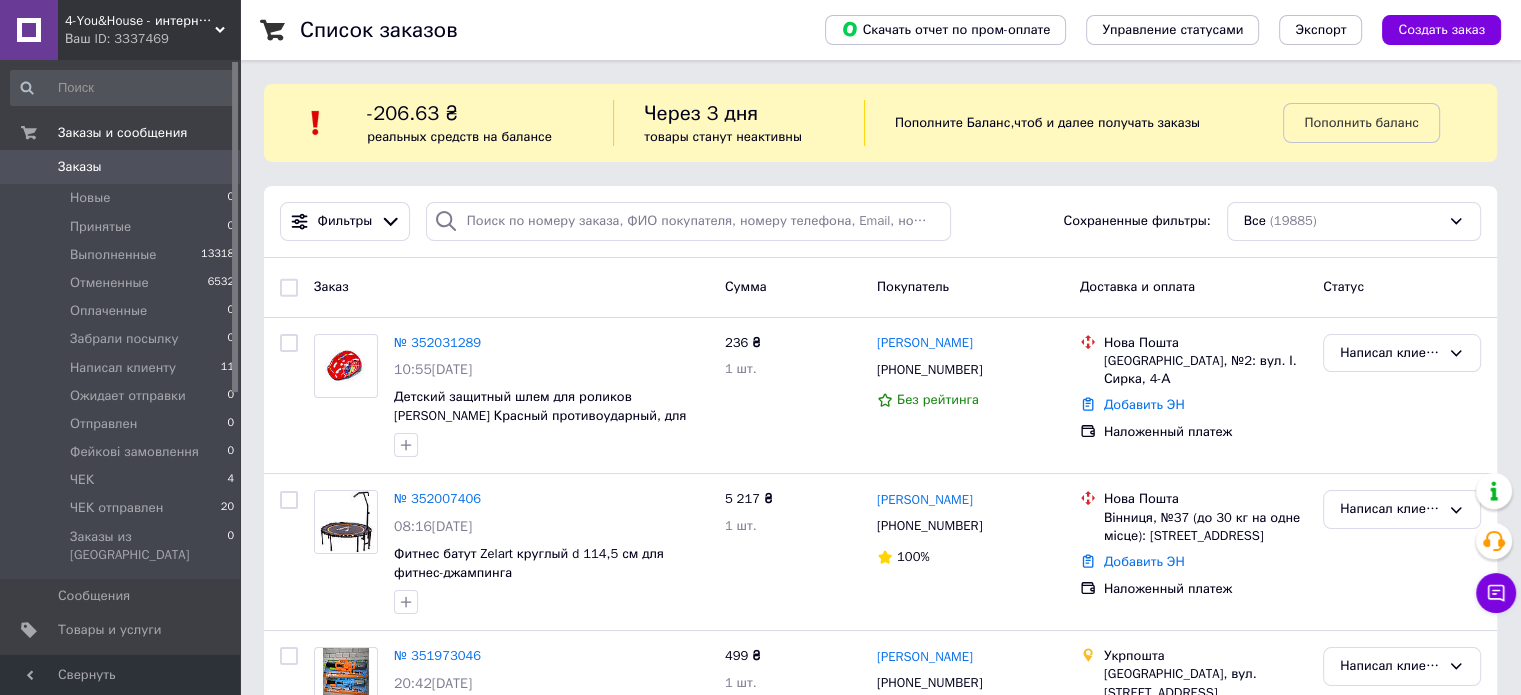 click on "Заказы" at bounding box center (121, 167) 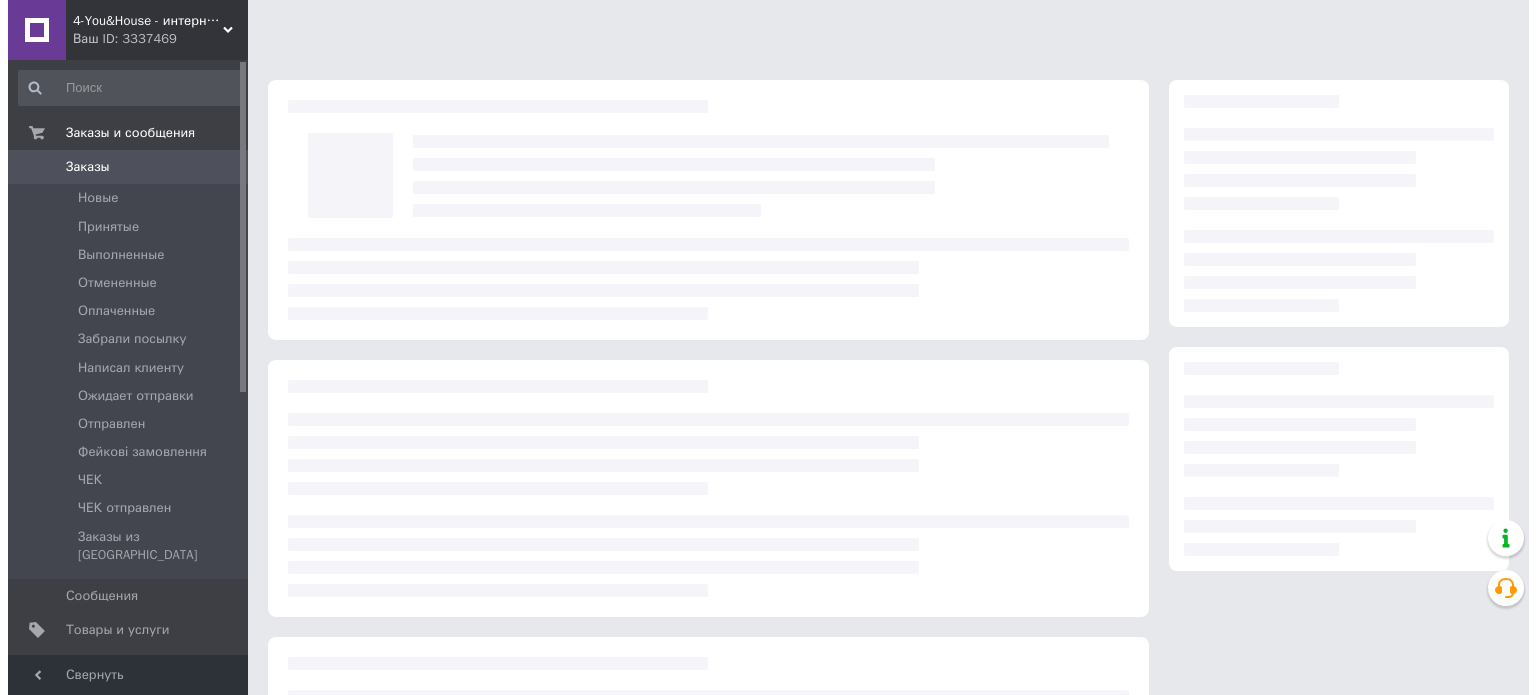 scroll, scrollTop: 0, scrollLeft: 0, axis: both 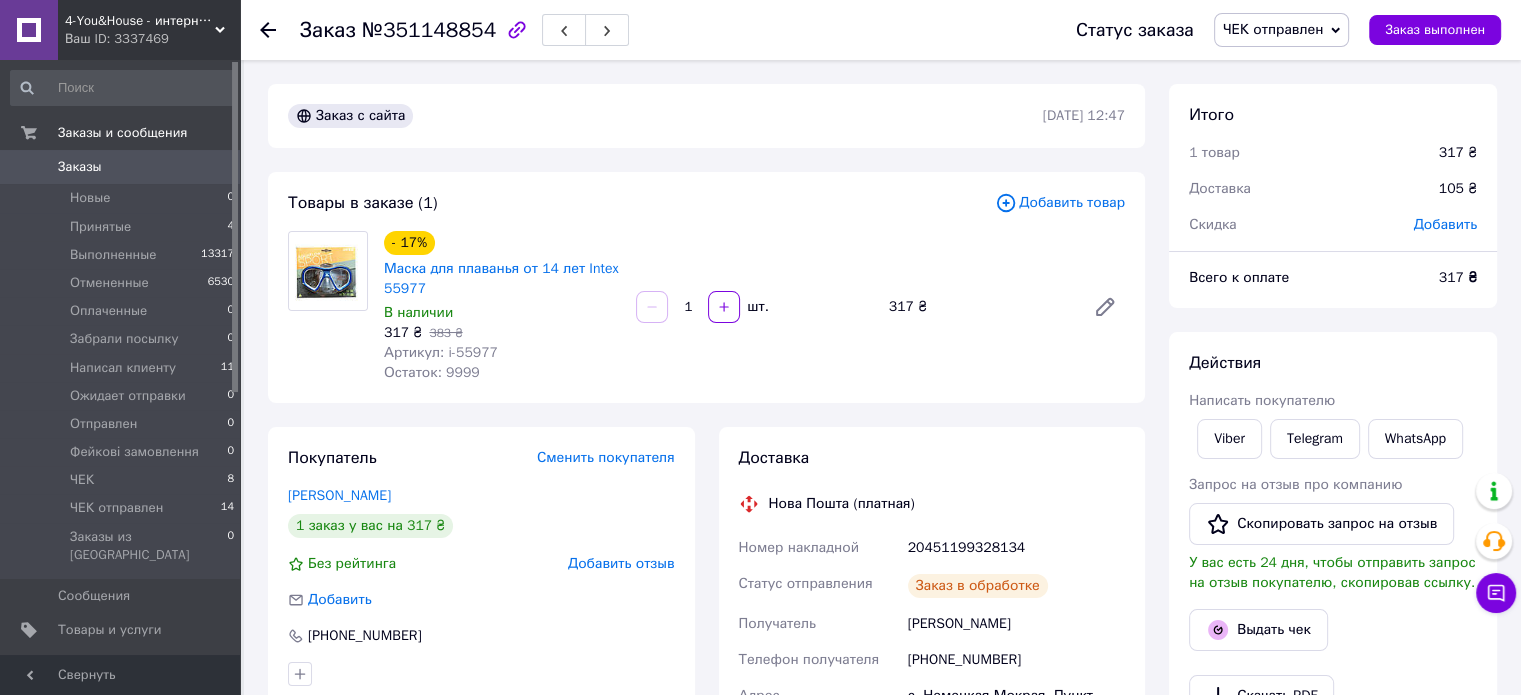 click on "ЧЕК отправлен" at bounding box center [1273, 29] 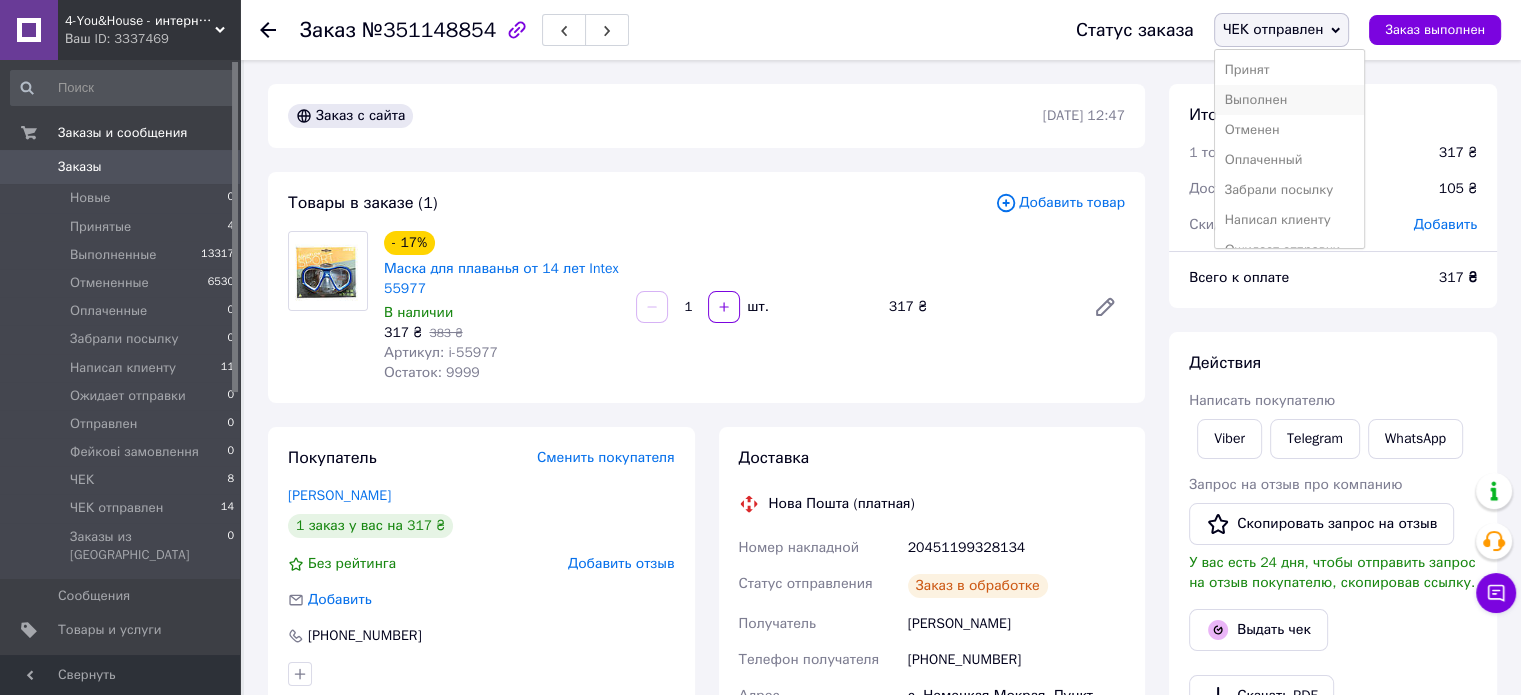 click on "Выполнен" at bounding box center [1289, 100] 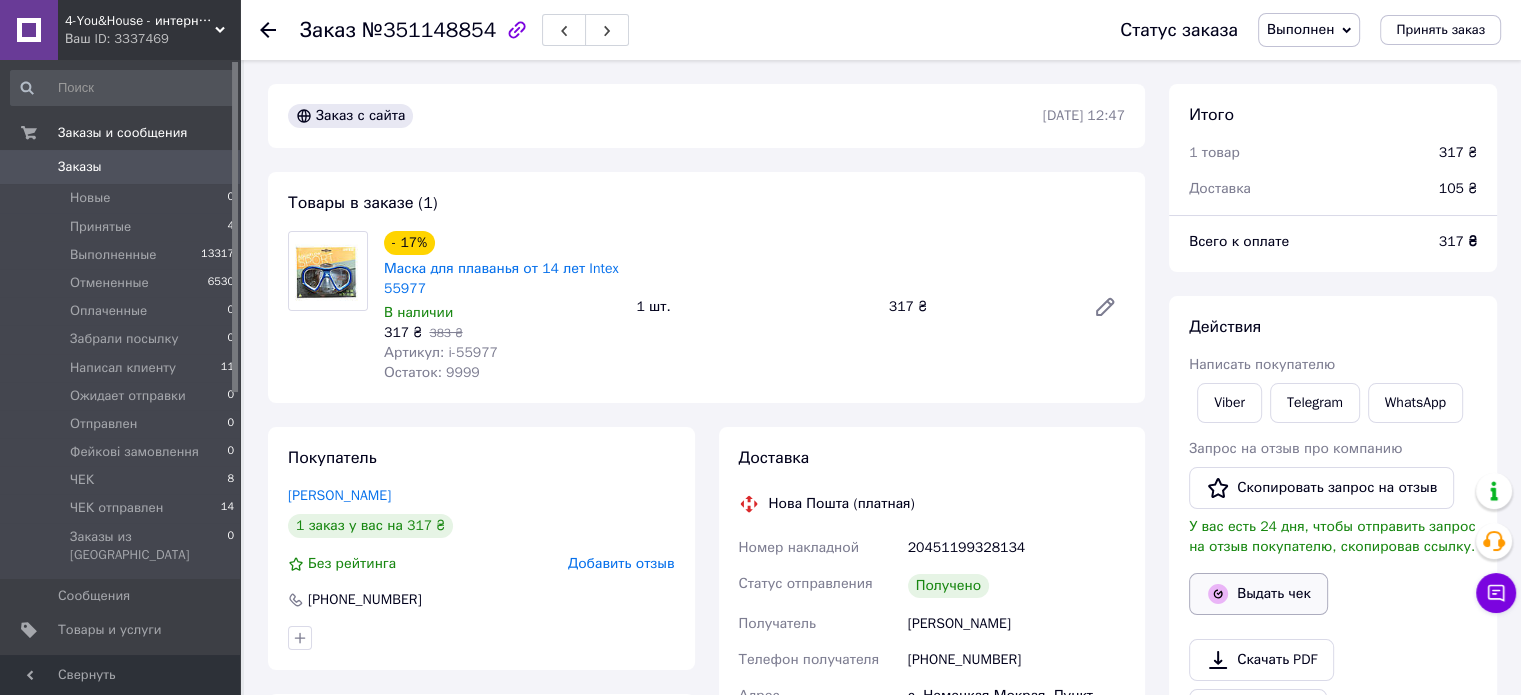 click on "Выдать чек" at bounding box center (1258, 594) 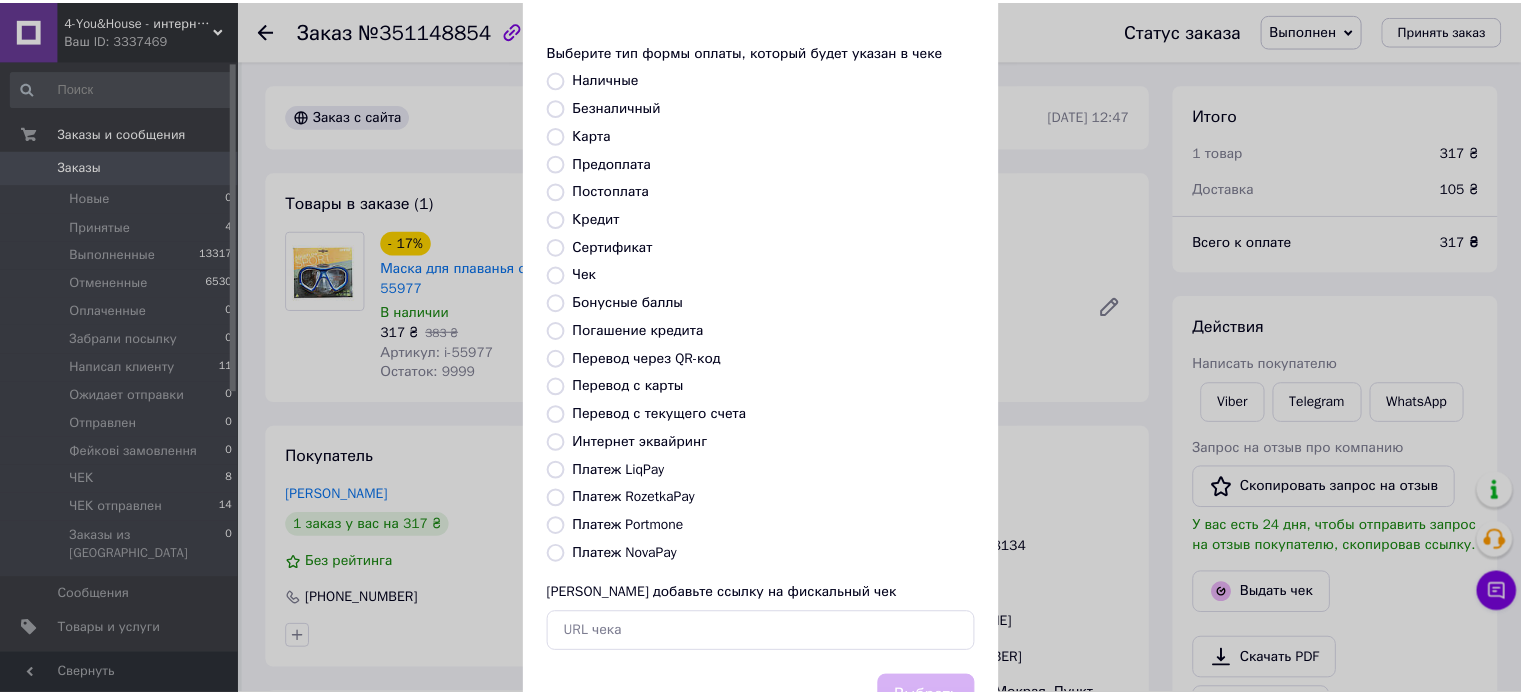scroll, scrollTop: 163, scrollLeft: 0, axis: vertical 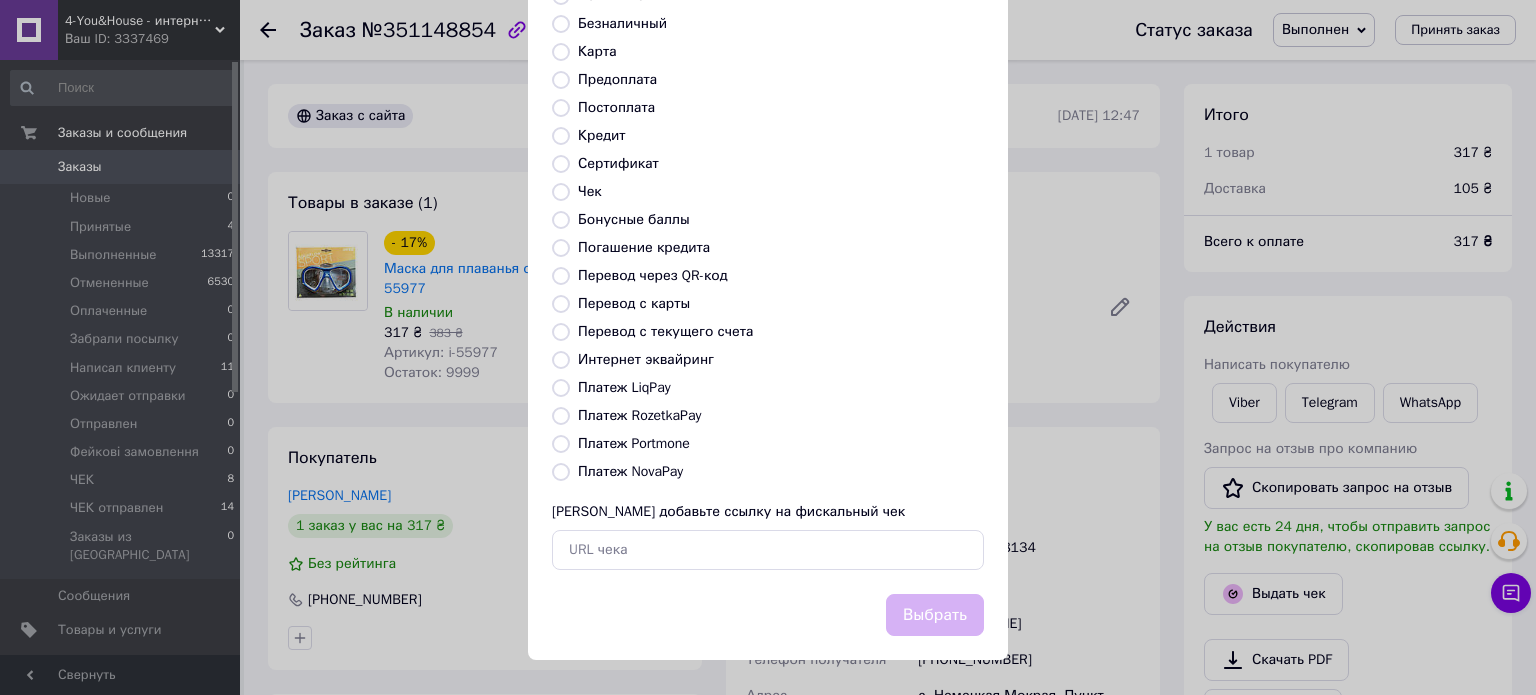 click on "Платеж NovaPay" at bounding box center [630, 471] 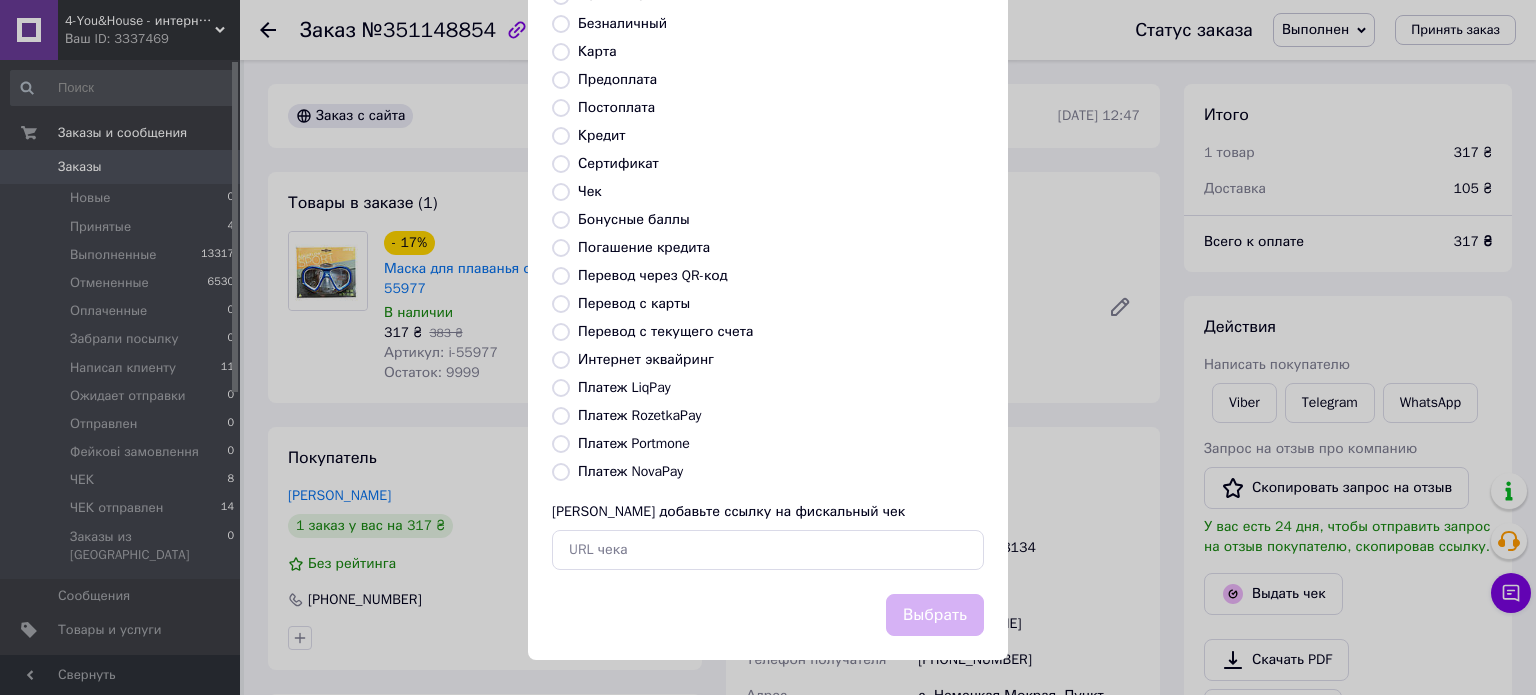 radio on "true" 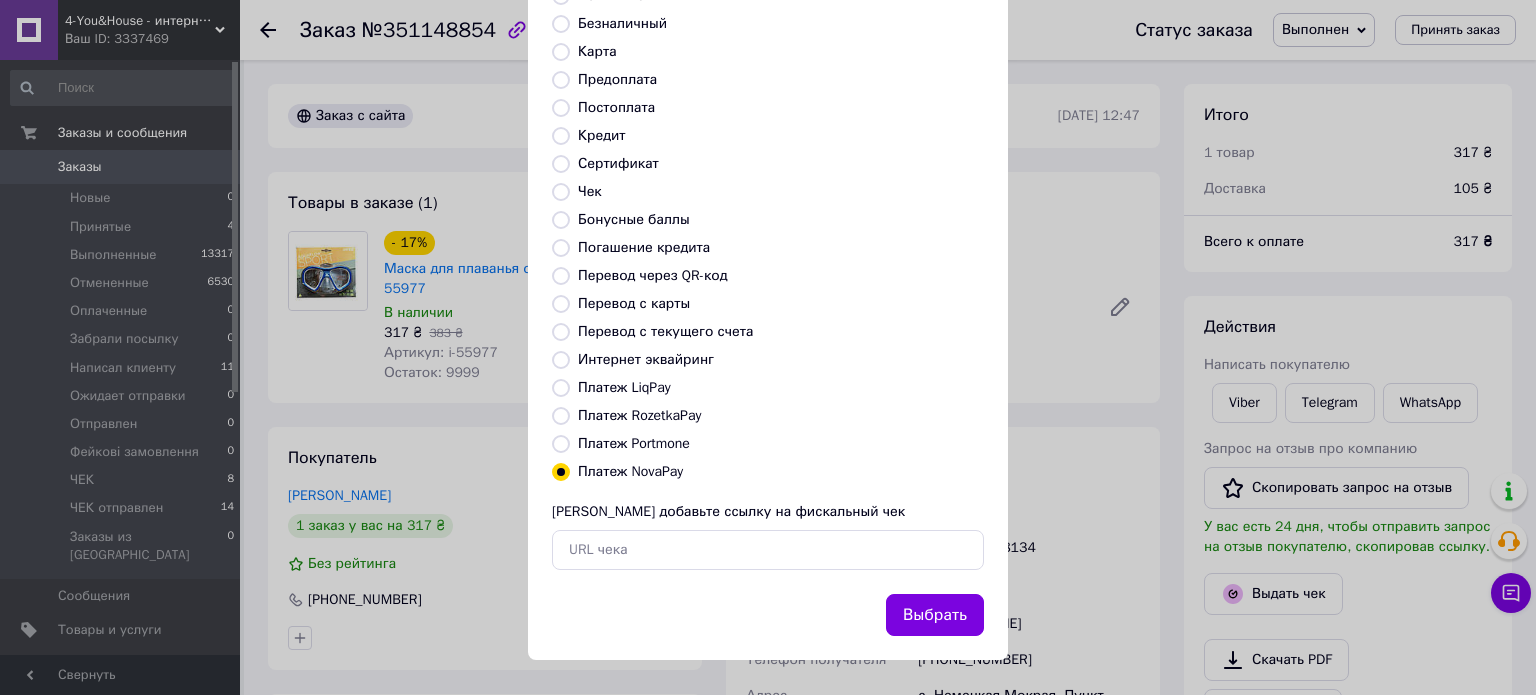 drag, startPoint x: 952, startPoint y: 622, endPoint x: 968, endPoint y: 616, distance: 17.088007 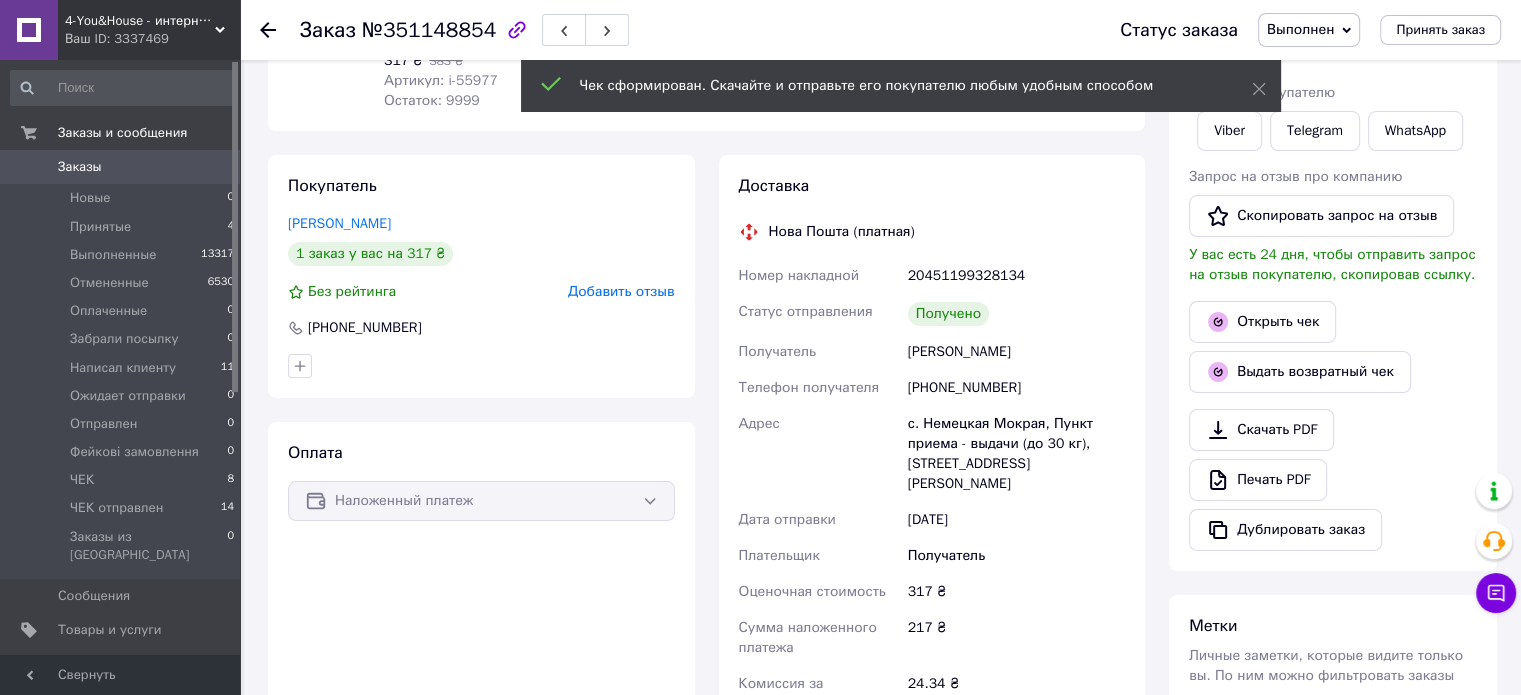 scroll, scrollTop: 600, scrollLeft: 0, axis: vertical 